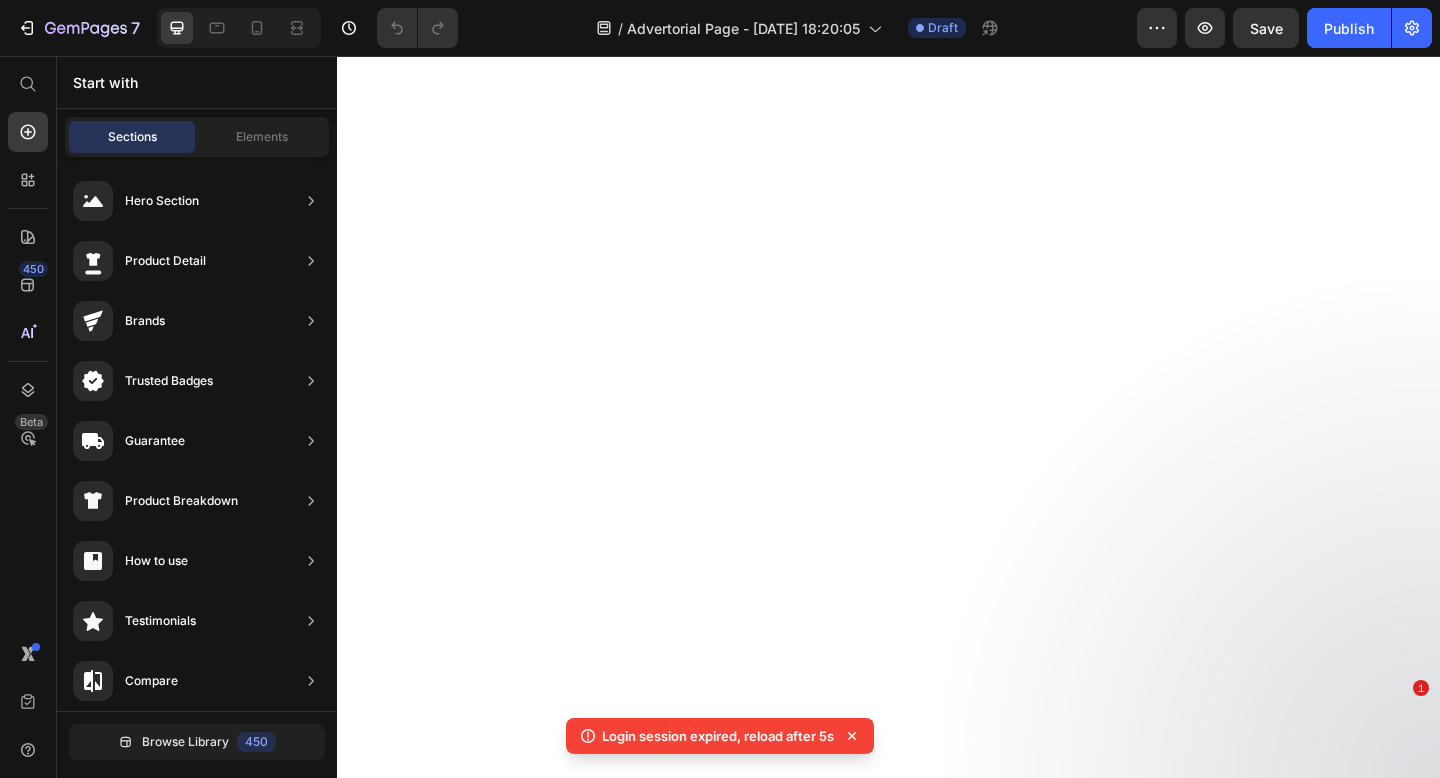 scroll, scrollTop: 0, scrollLeft: 0, axis: both 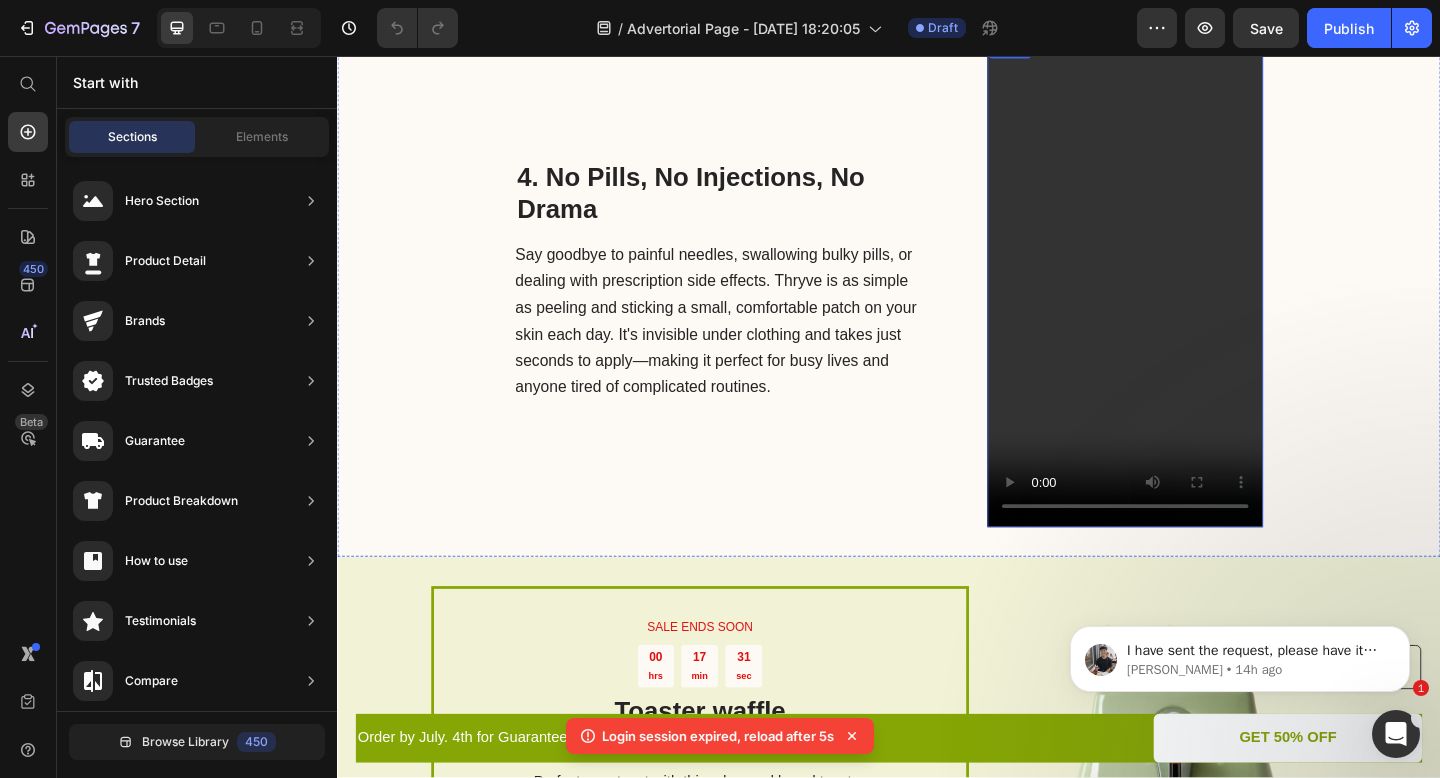 click at bounding box center (1194, 301) 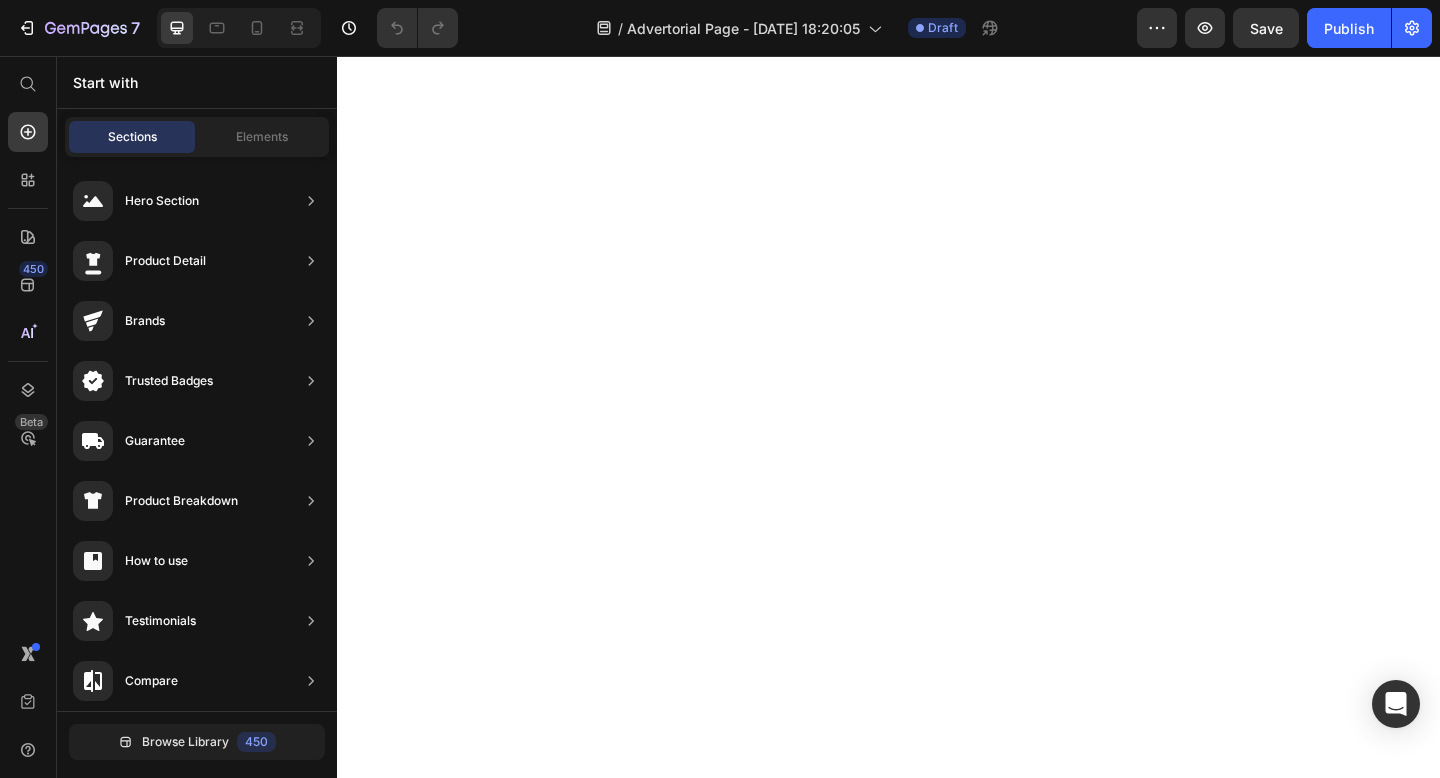 scroll, scrollTop: 0, scrollLeft: 0, axis: both 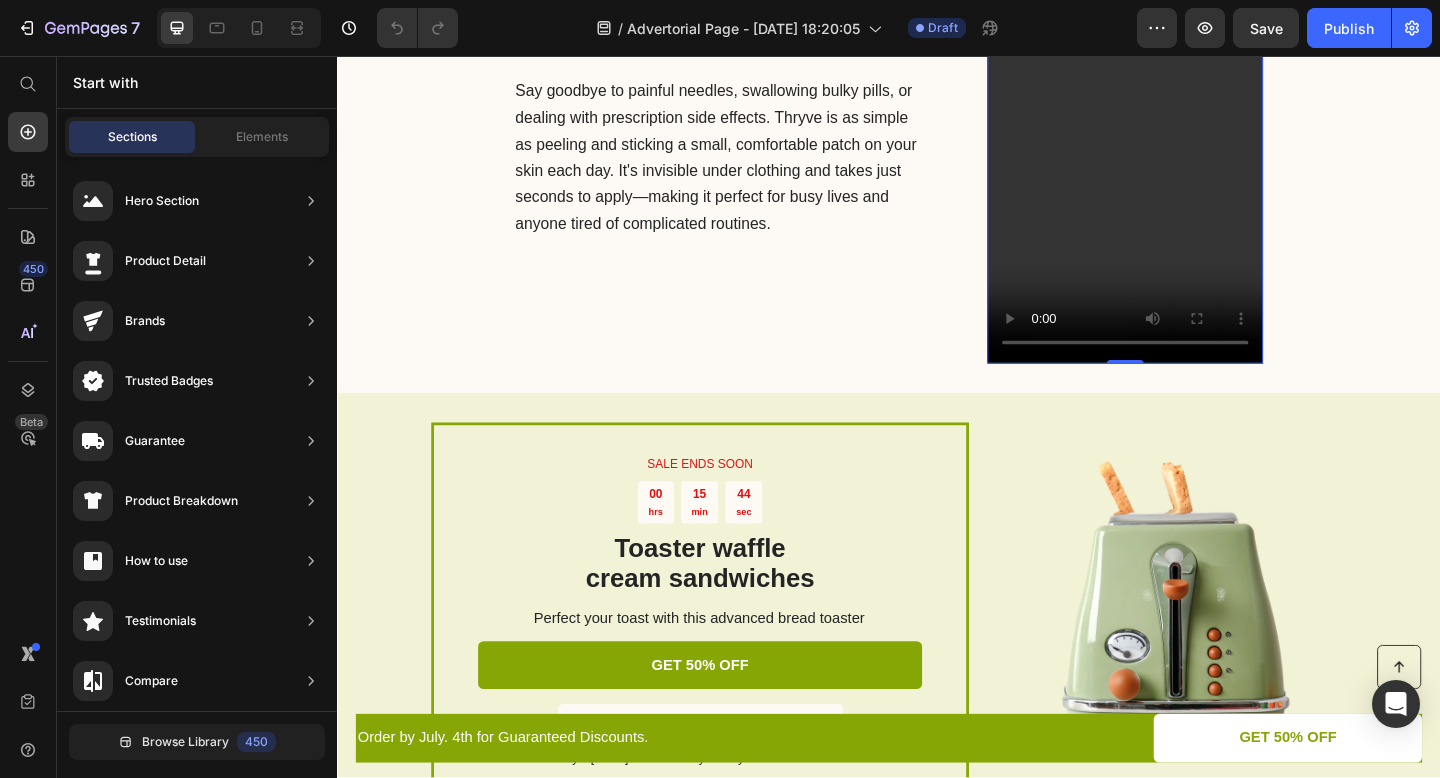 click at bounding box center (1194, 123) 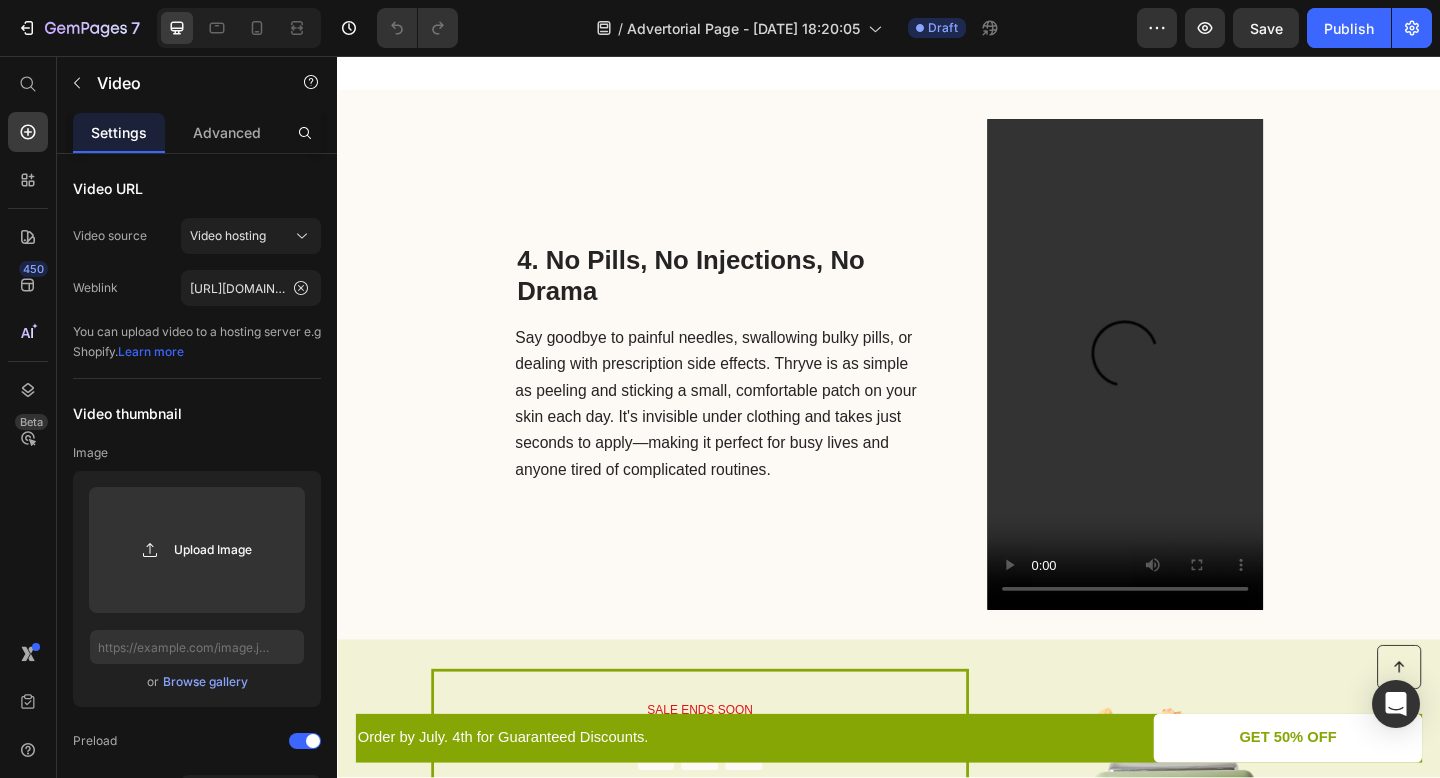scroll, scrollTop: 3301, scrollLeft: 0, axis: vertical 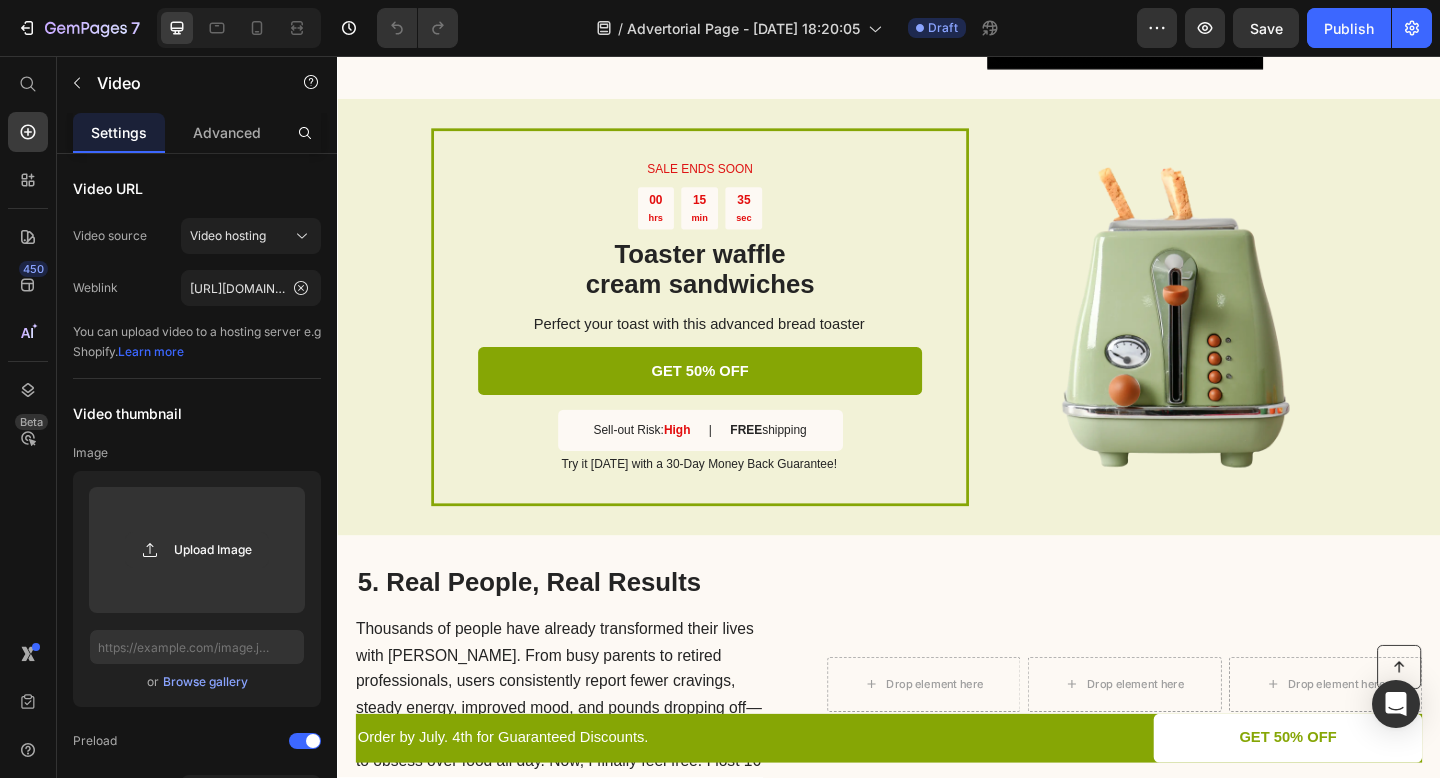 click at bounding box center (1194, -197) 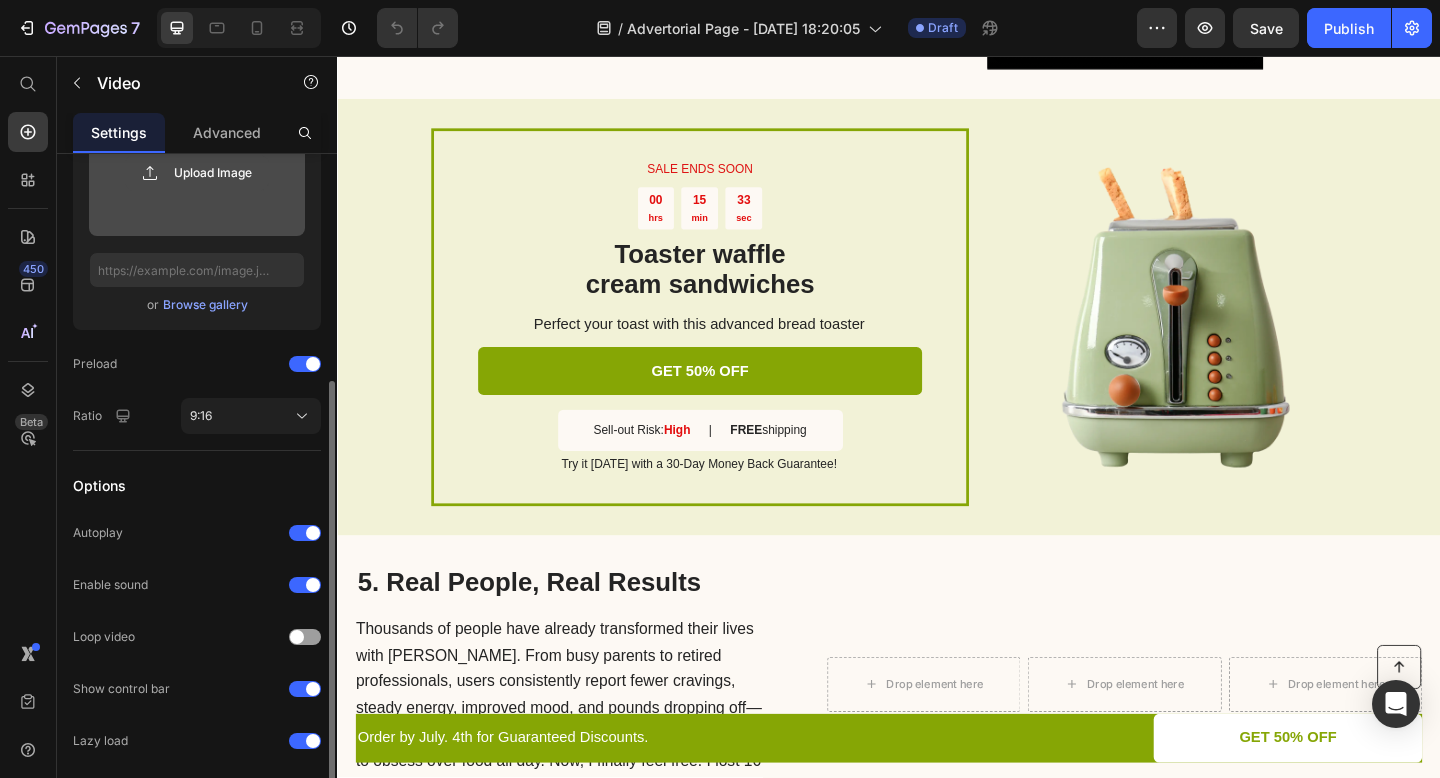 scroll, scrollTop: 387, scrollLeft: 0, axis: vertical 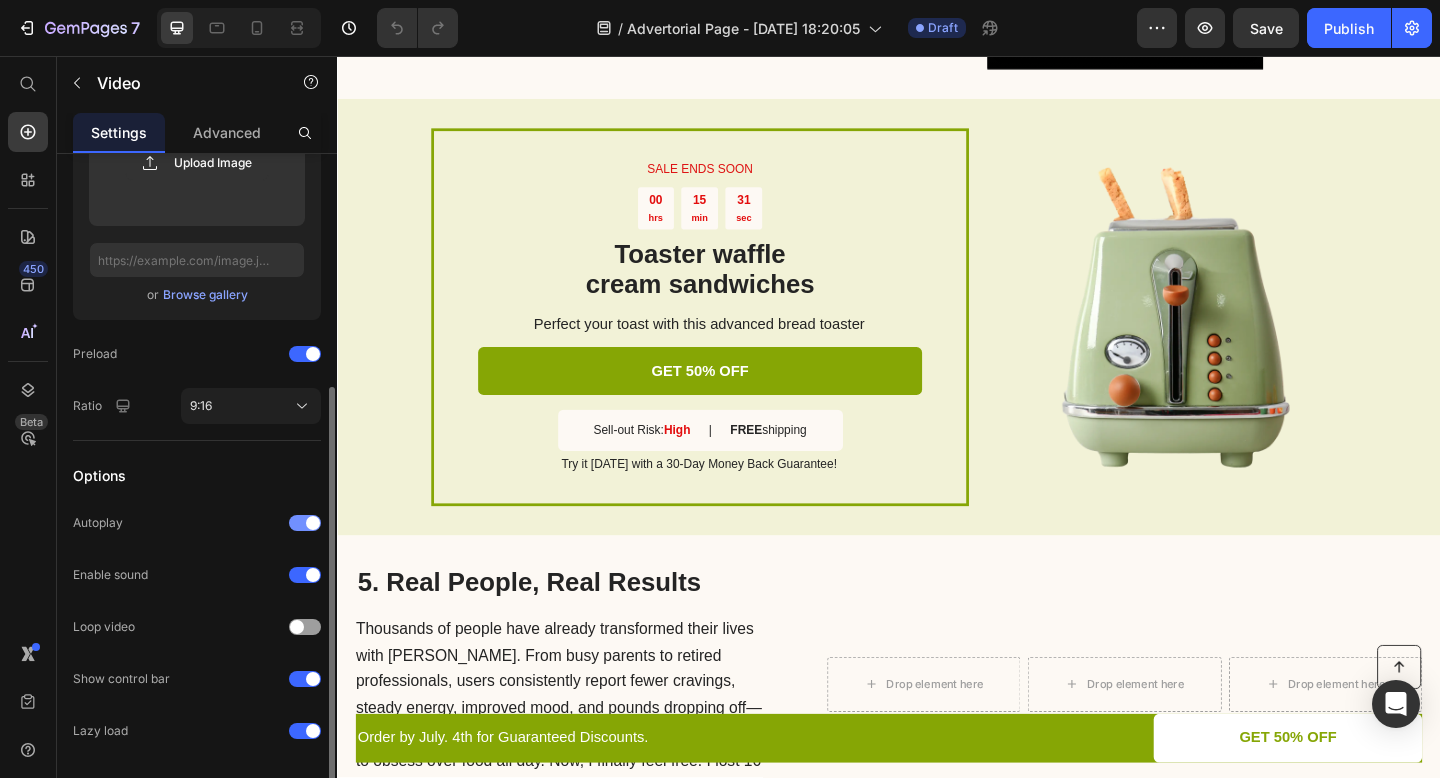 click at bounding box center [313, 523] 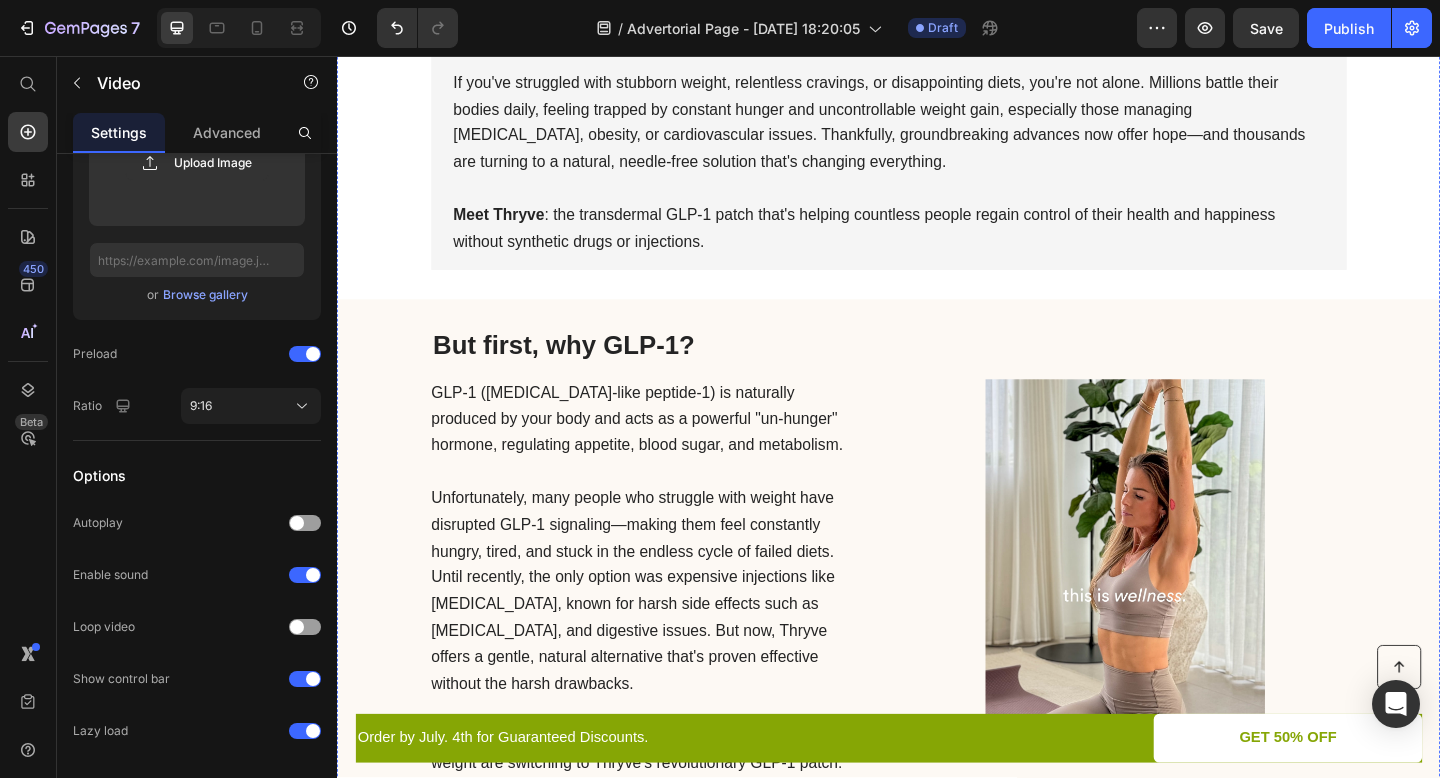 scroll, scrollTop: 0, scrollLeft: 0, axis: both 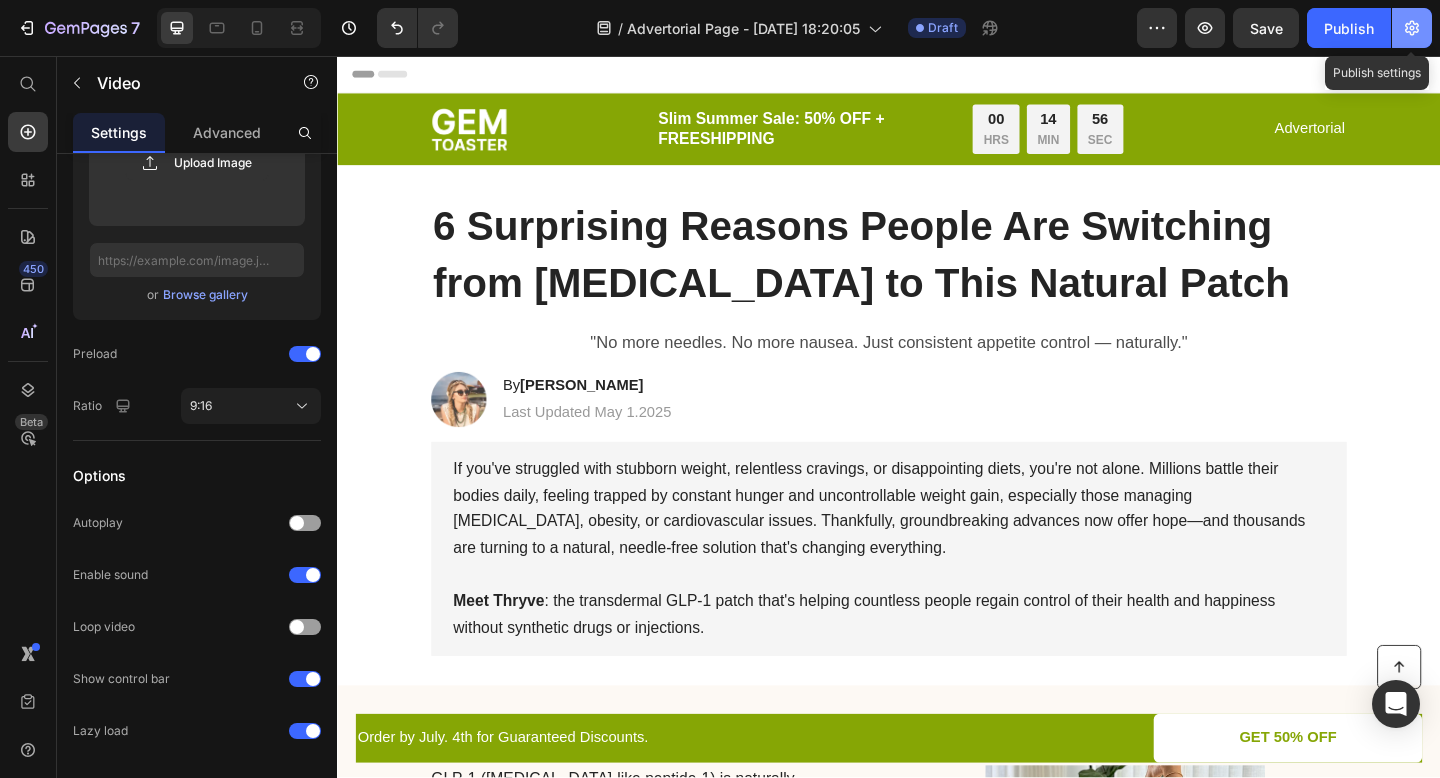 click 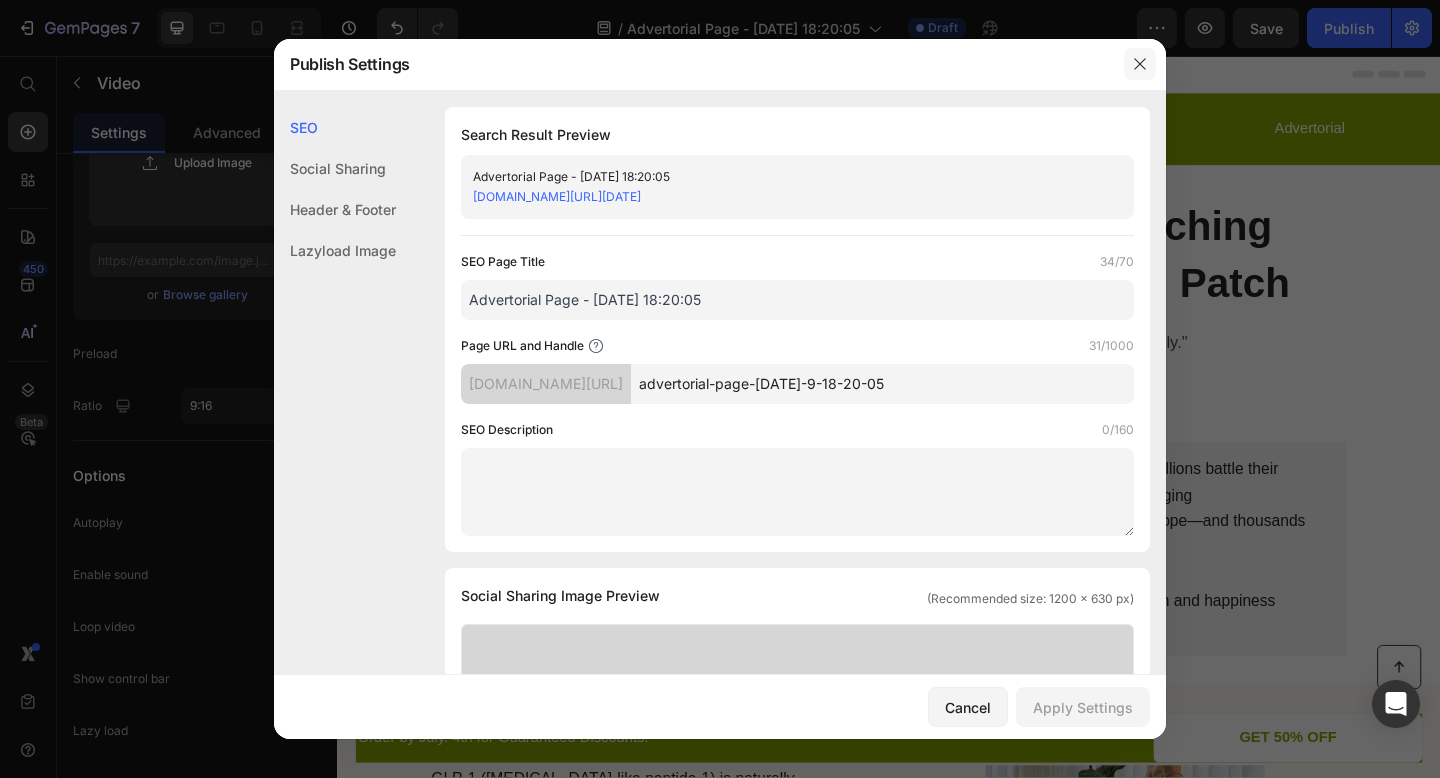 click at bounding box center (1140, 64) 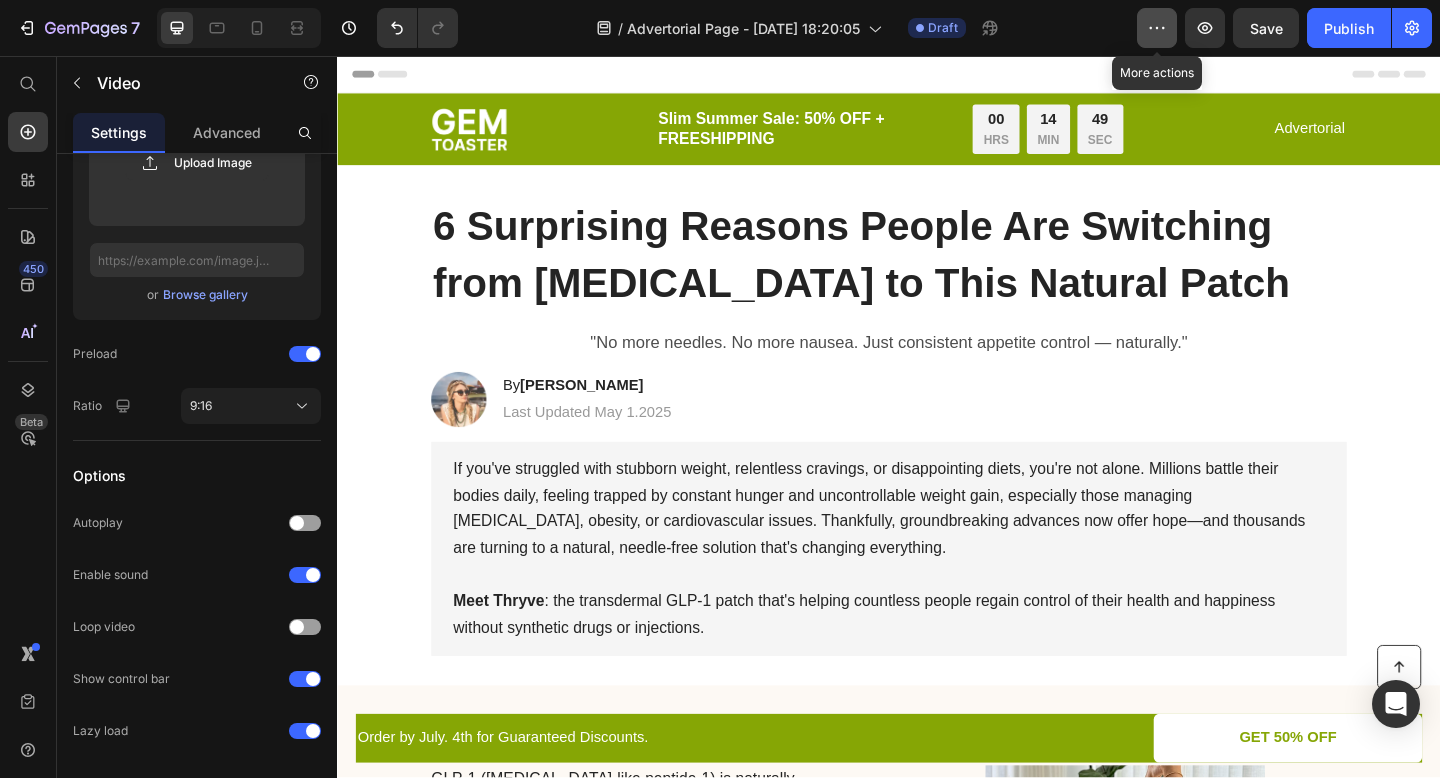 click 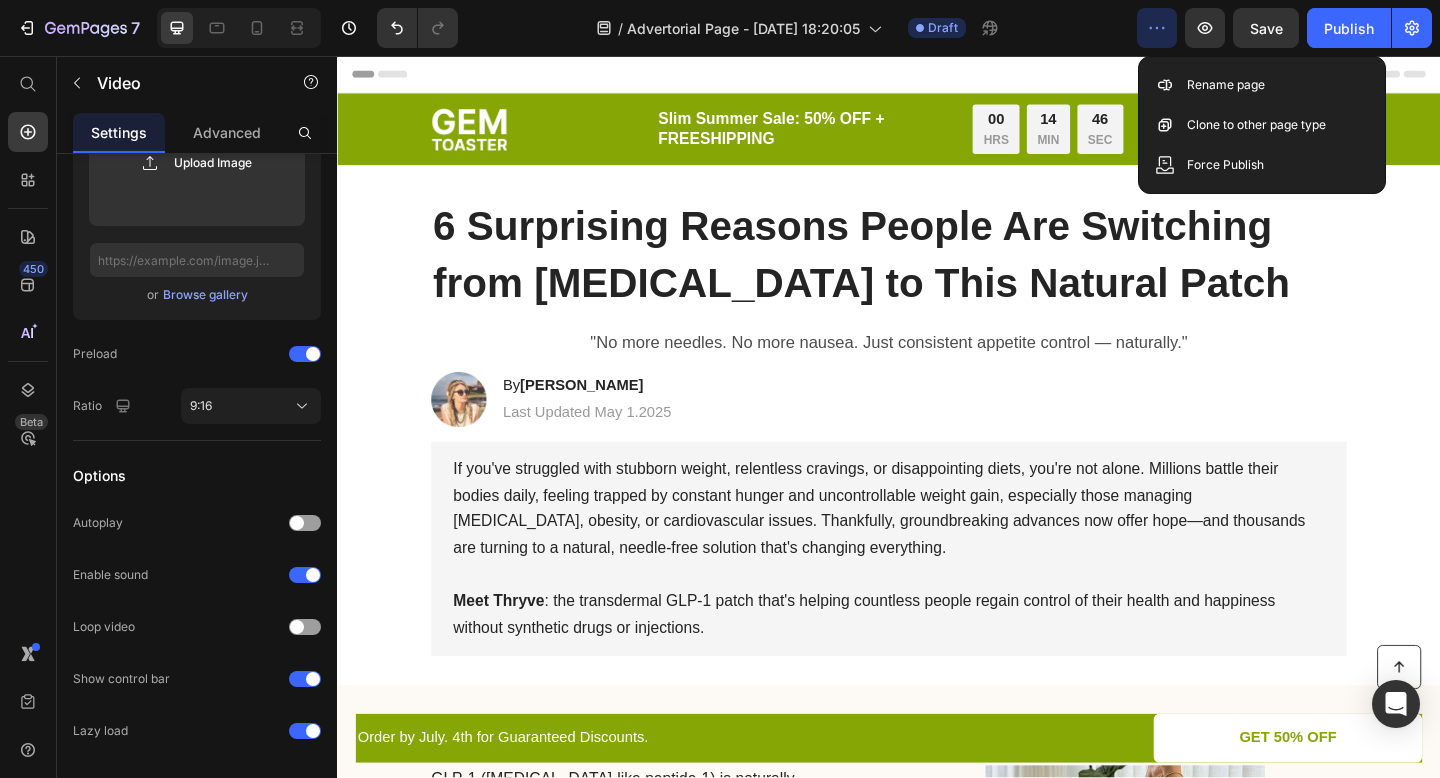 click 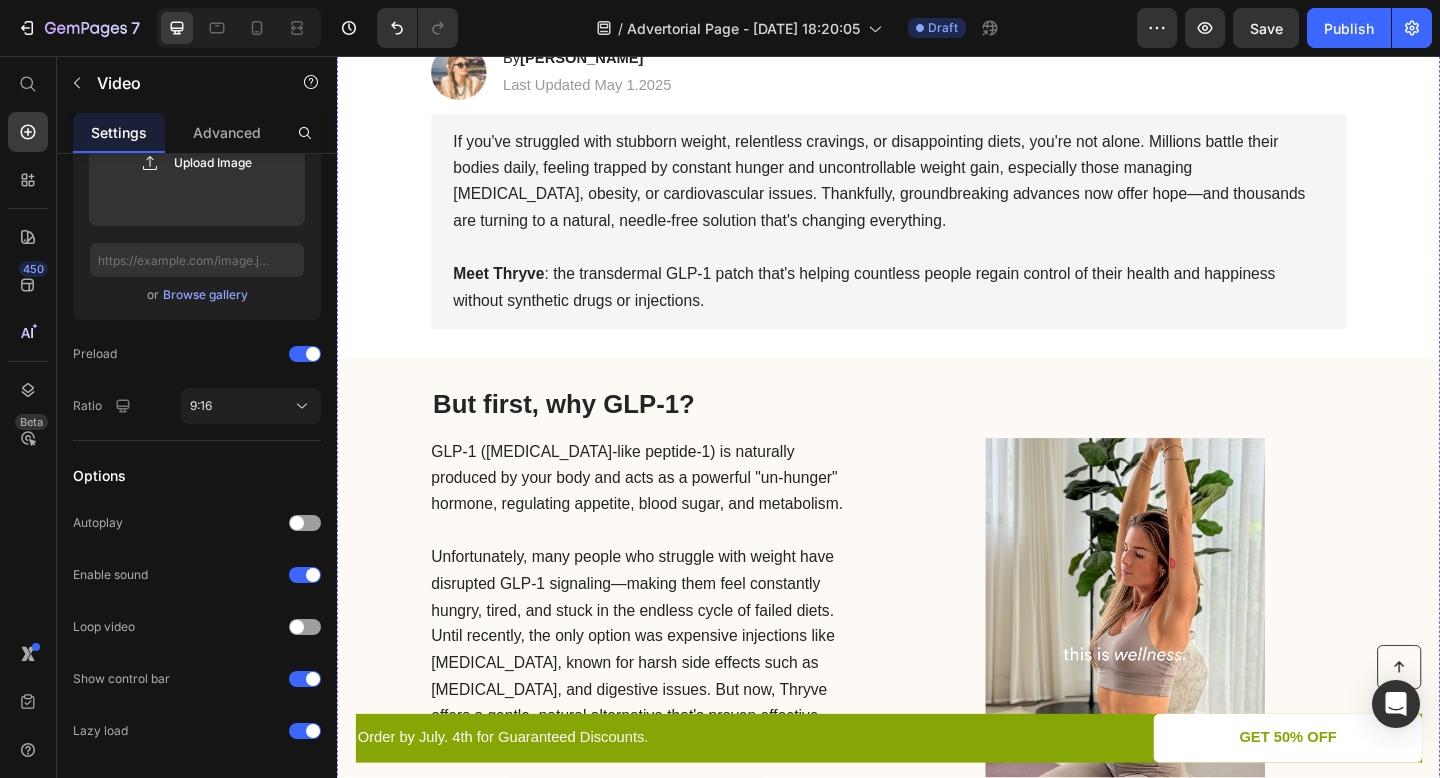 scroll, scrollTop: 373, scrollLeft: 0, axis: vertical 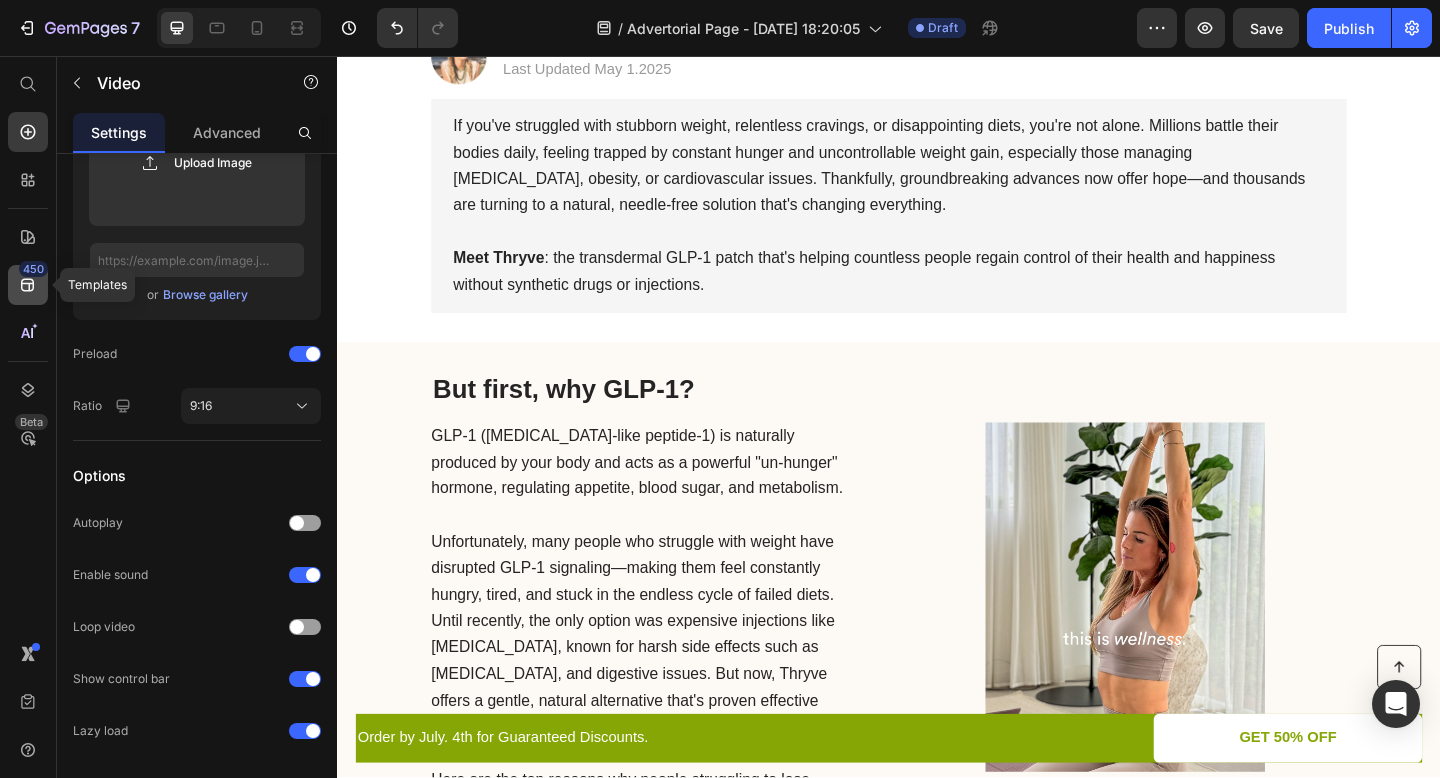 click 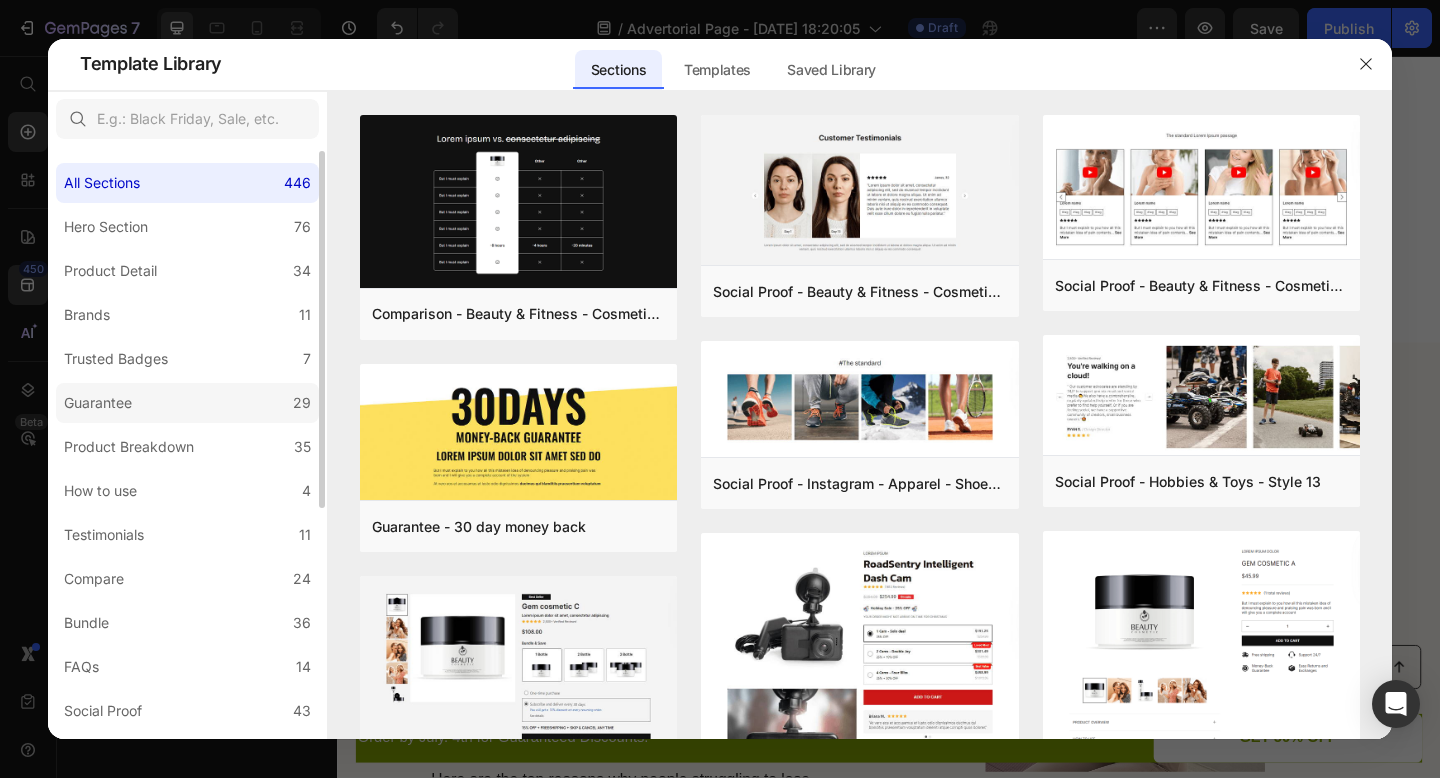 scroll, scrollTop: 58, scrollLeft: 0, axis: vertical 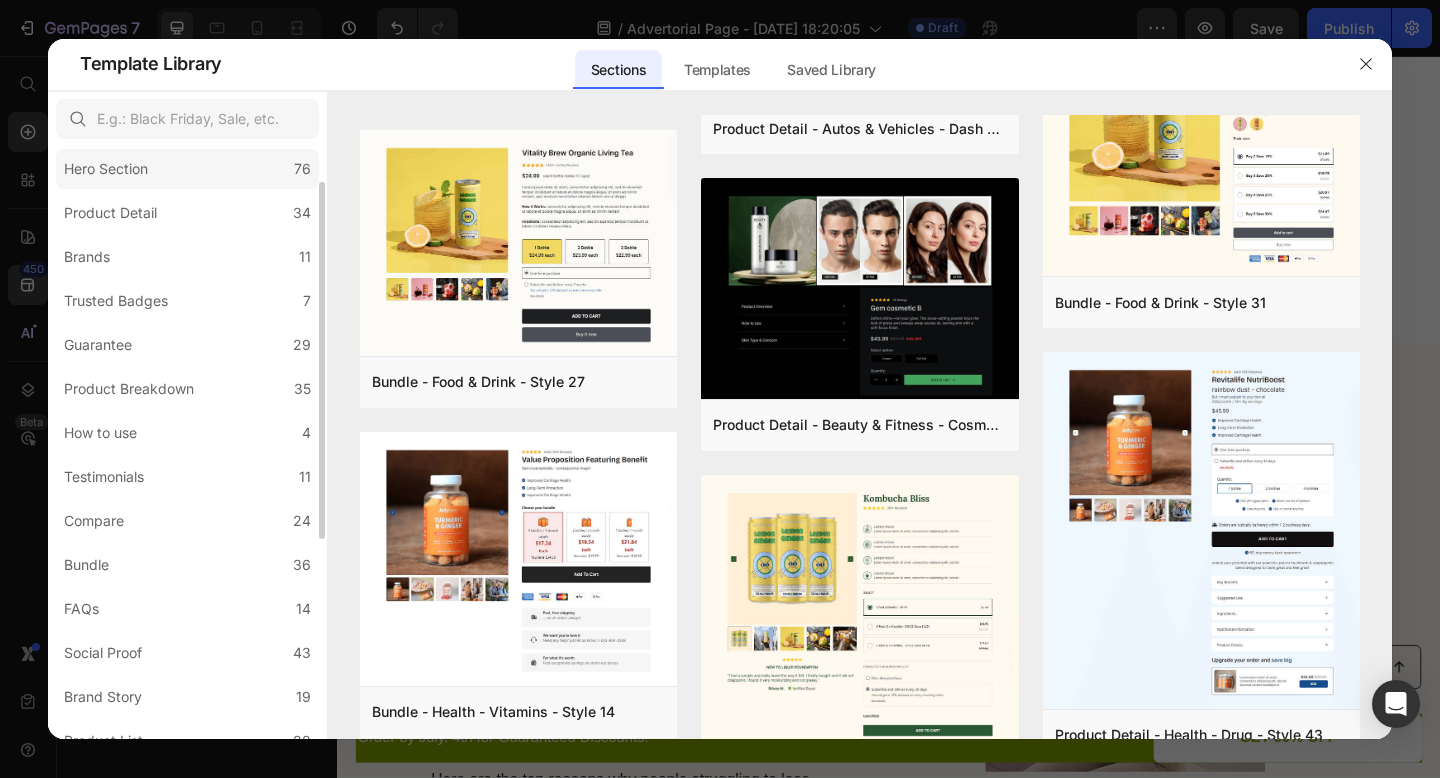click on "Hero Section 76" 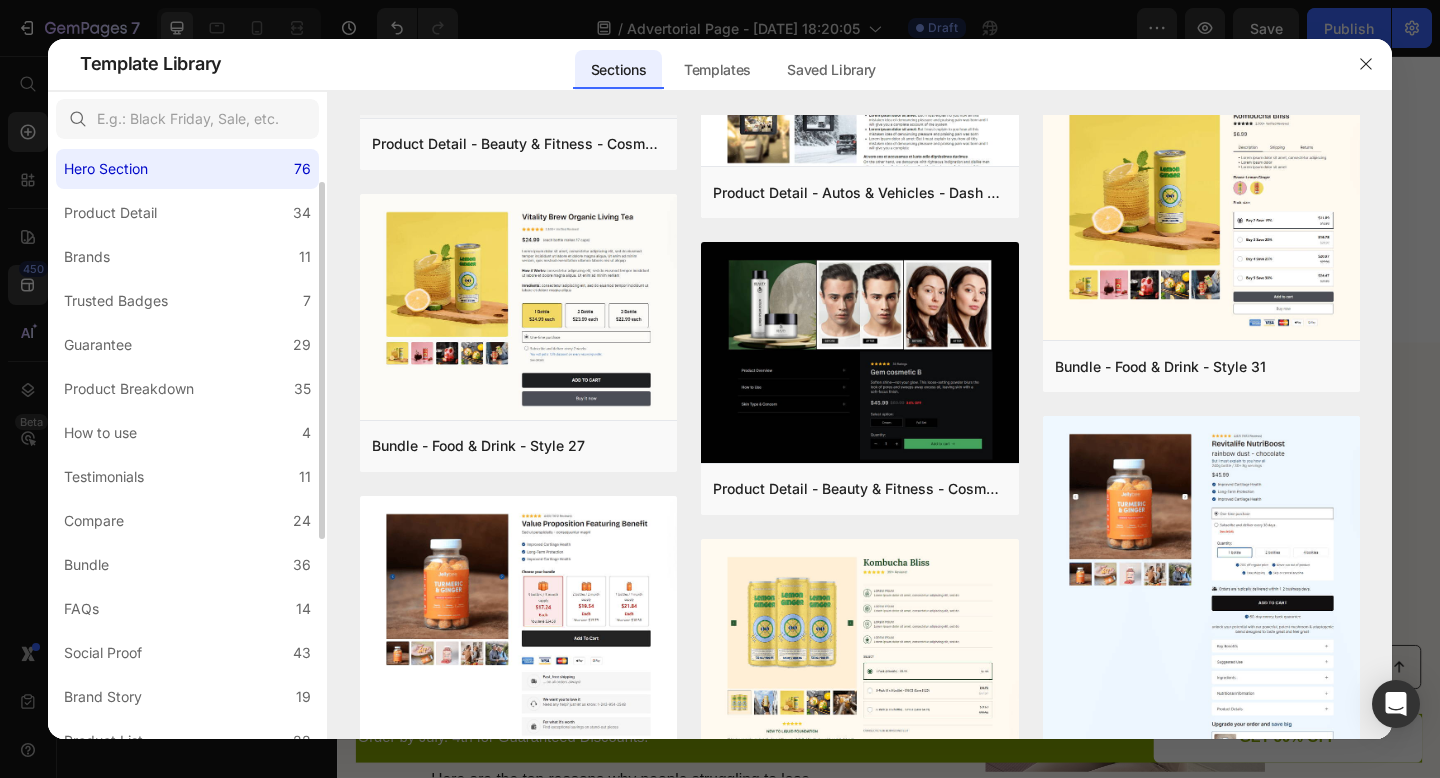 scroll, scrollTop: 0, scrollLeft: 0, axis: both 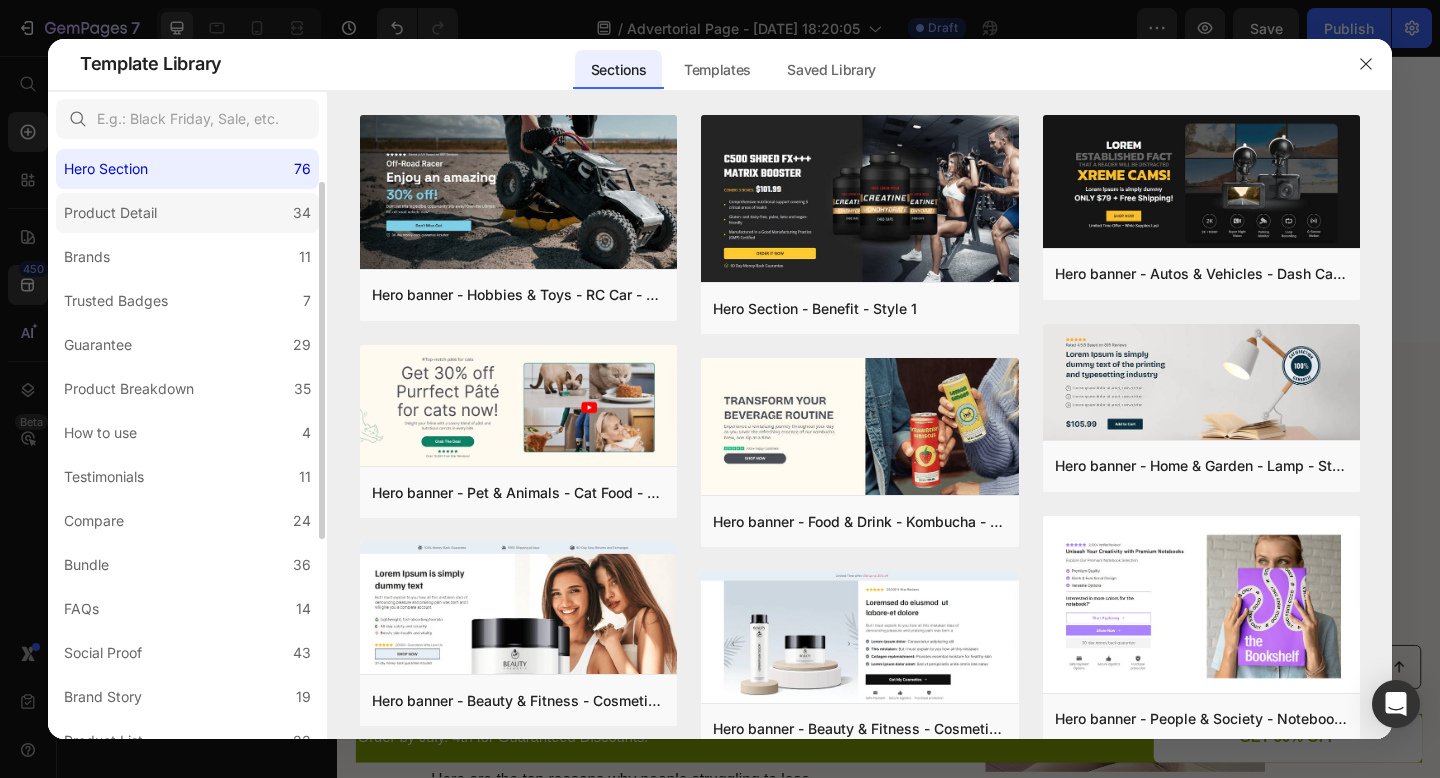 click on "Product Detail 34" 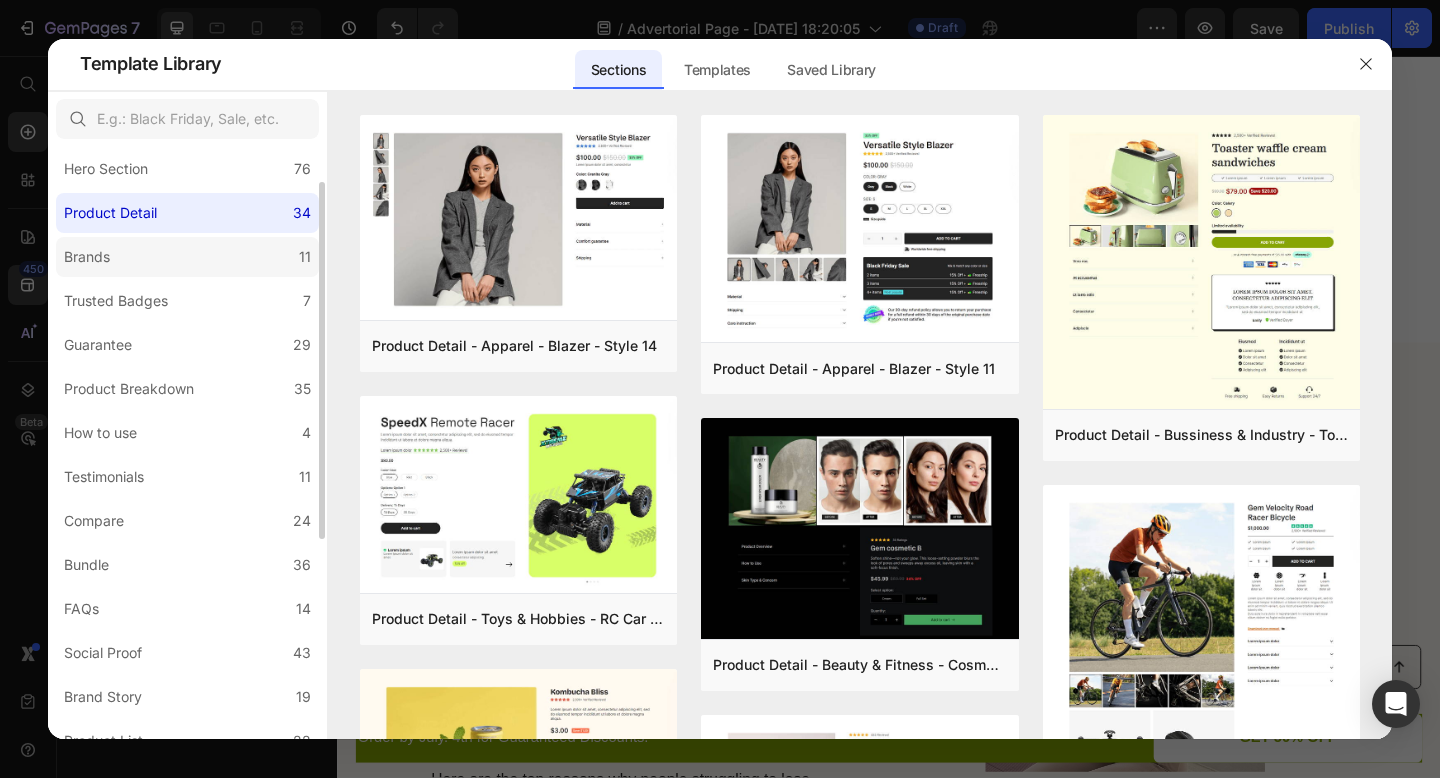 click on "Brands 11" 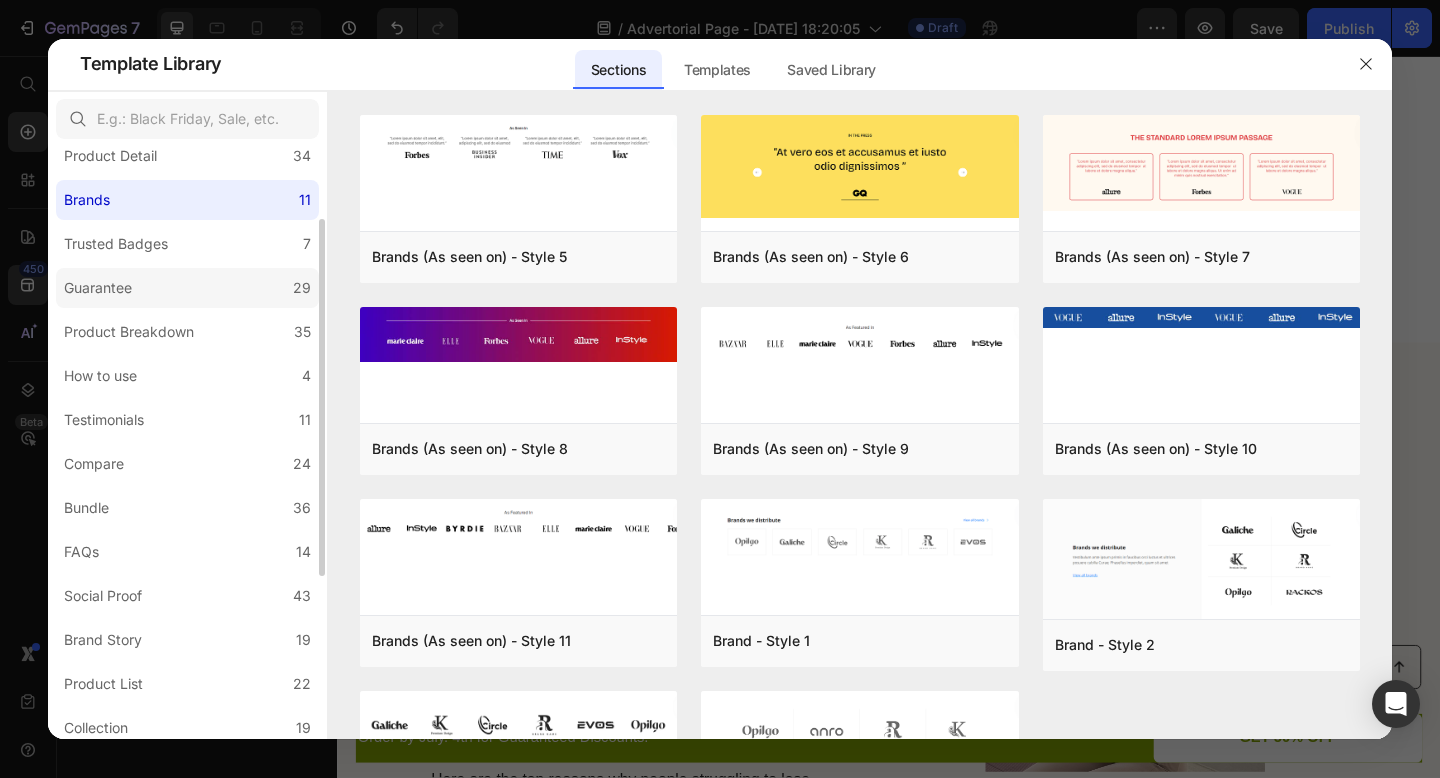 scroll, scrollTop: 117, scrollLeft: 0, axis: vertical 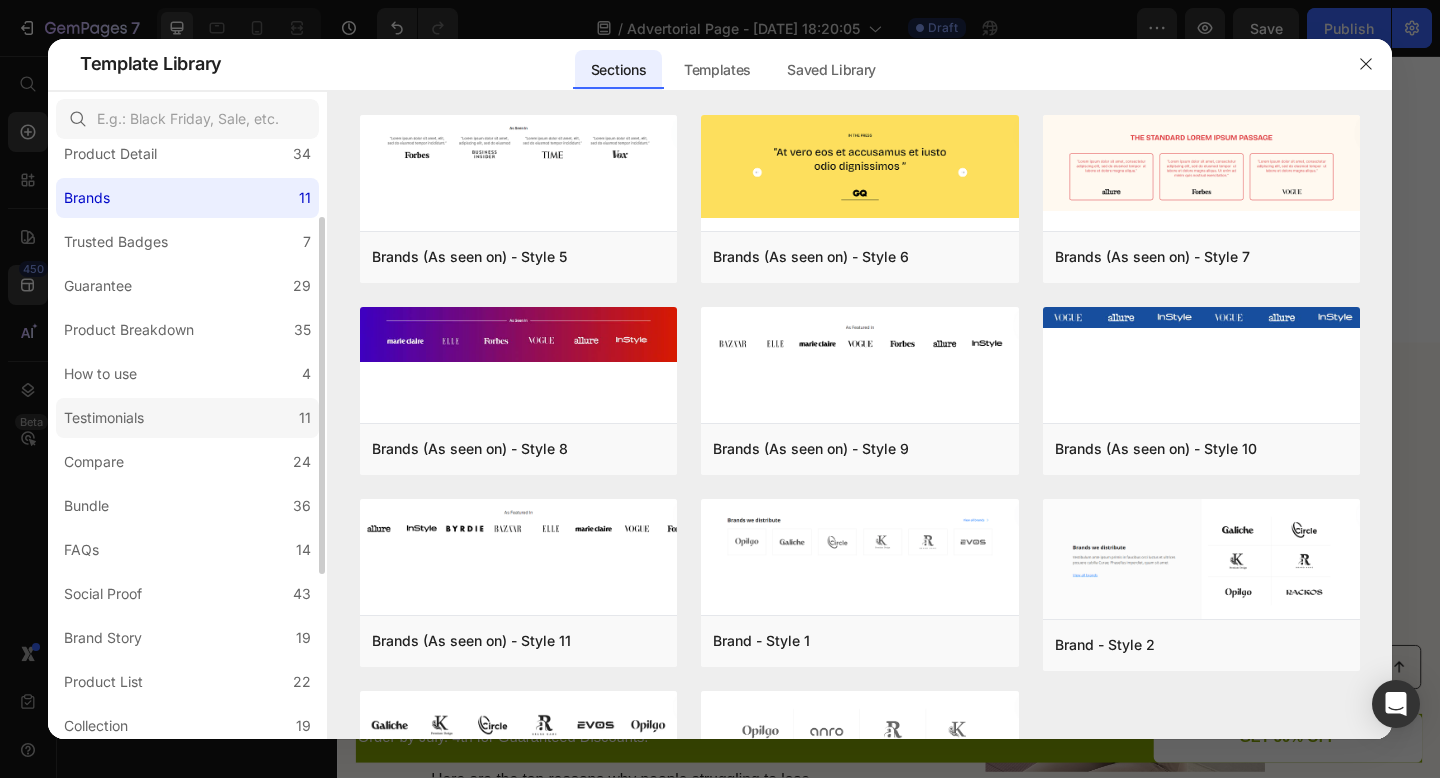 click on "Testimonials 11" 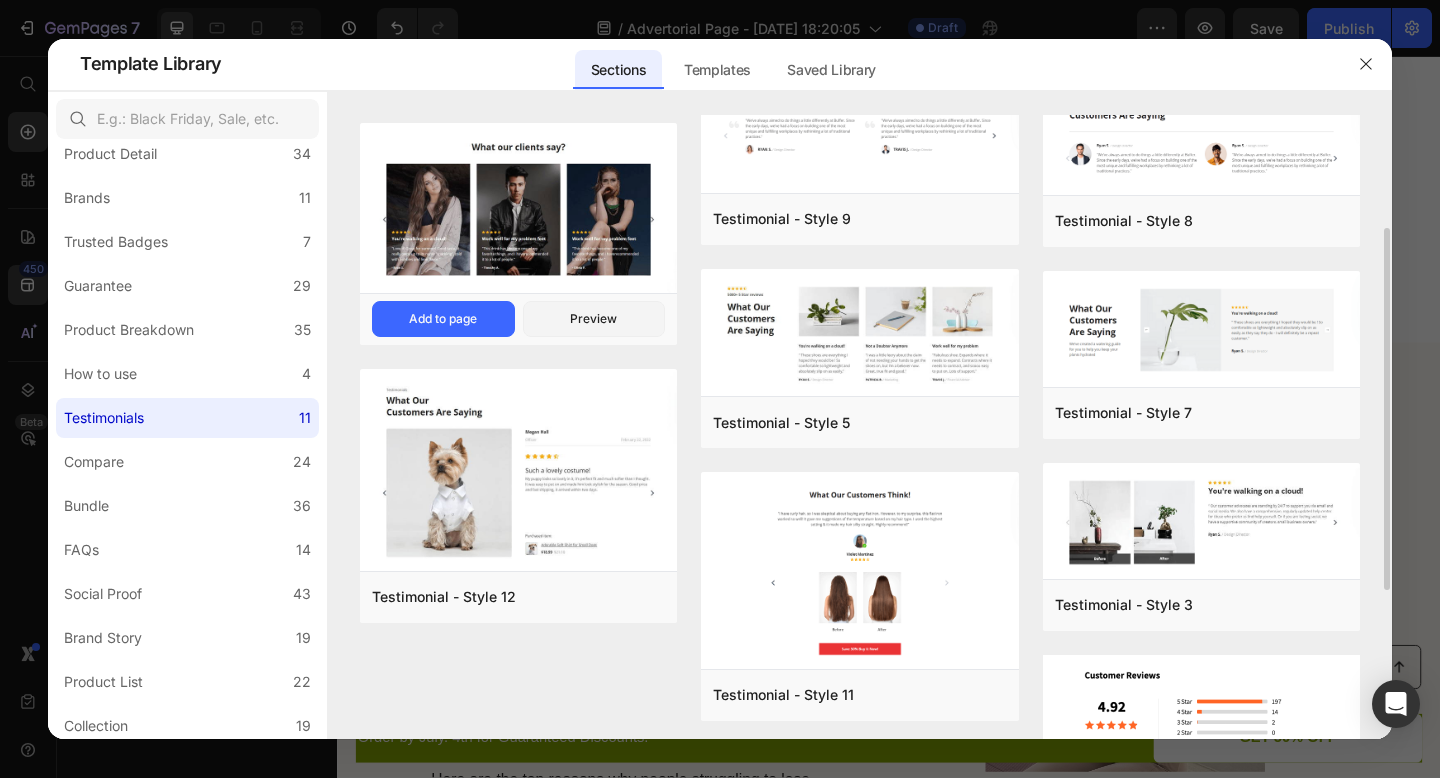 scroll, scrollTop: 205, scrollLeft: 0, axis: vertical 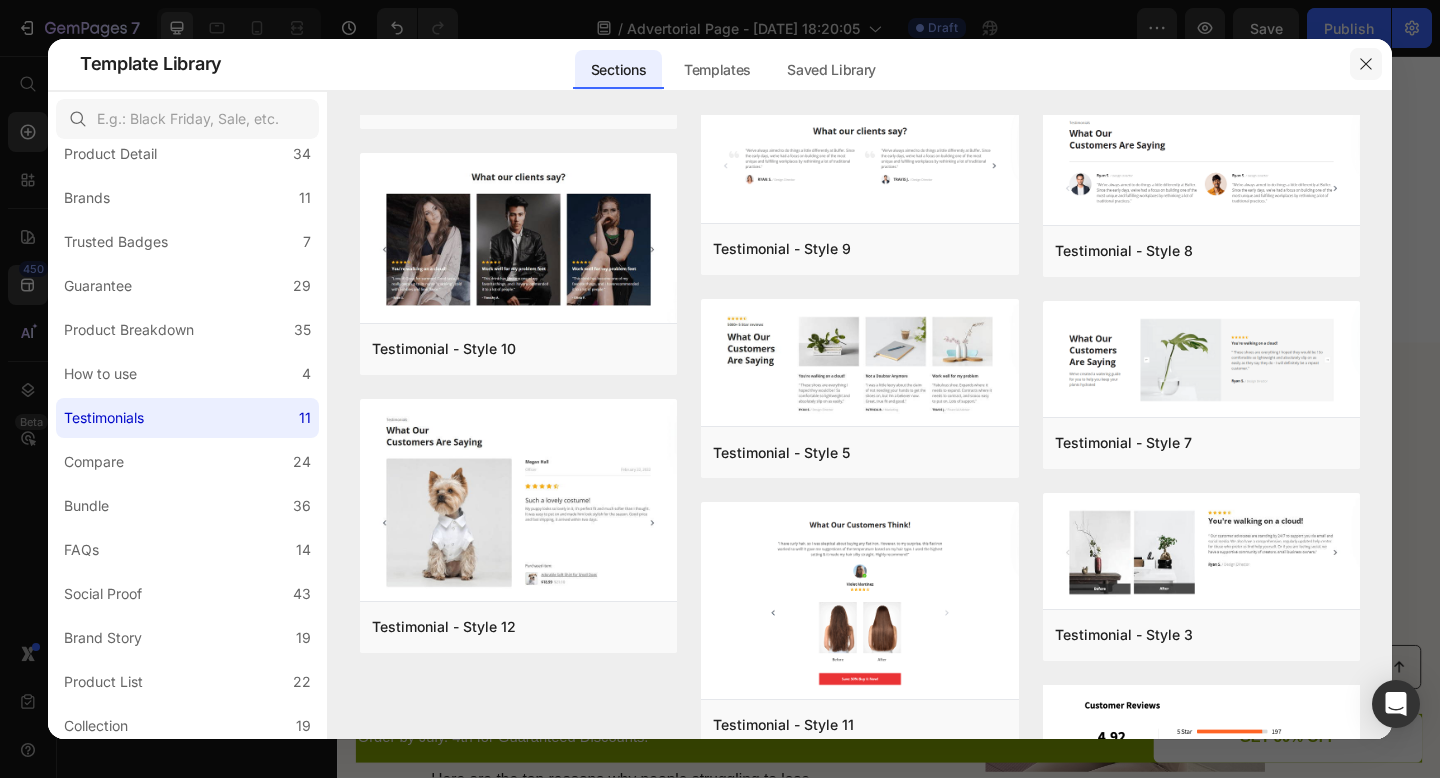 click 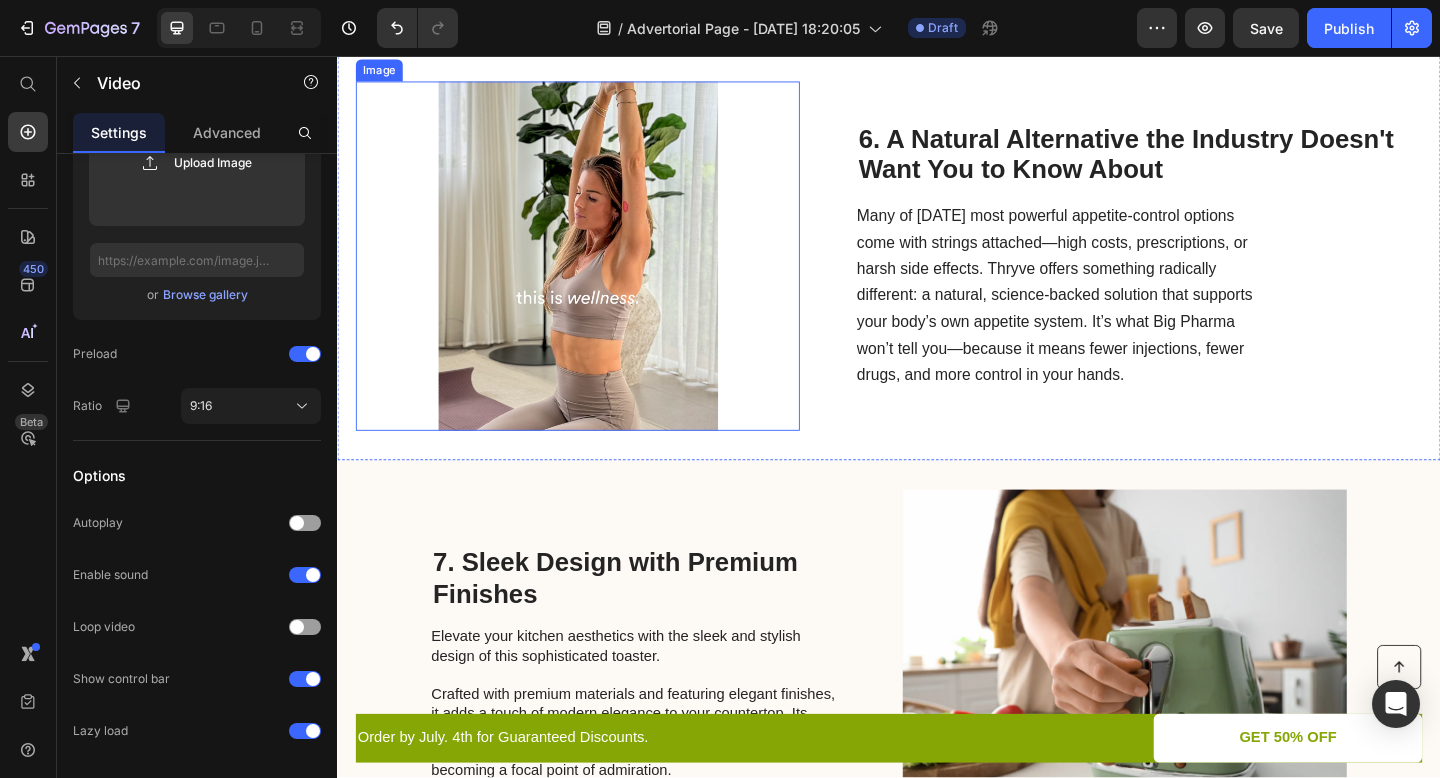 scroll, scrollTop: 4824, scrollLeft: 0, axis: vertical 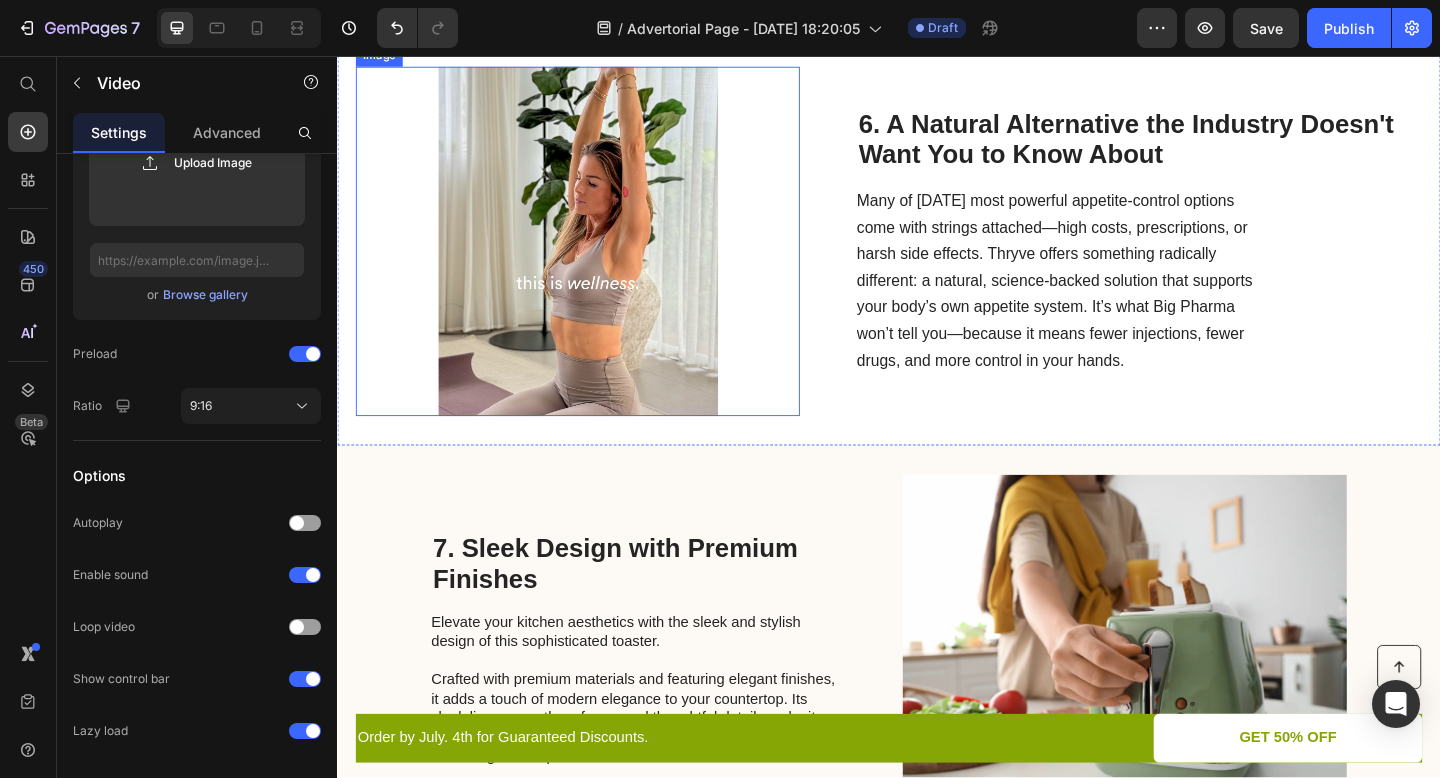 click at bounding box center [598, 258] 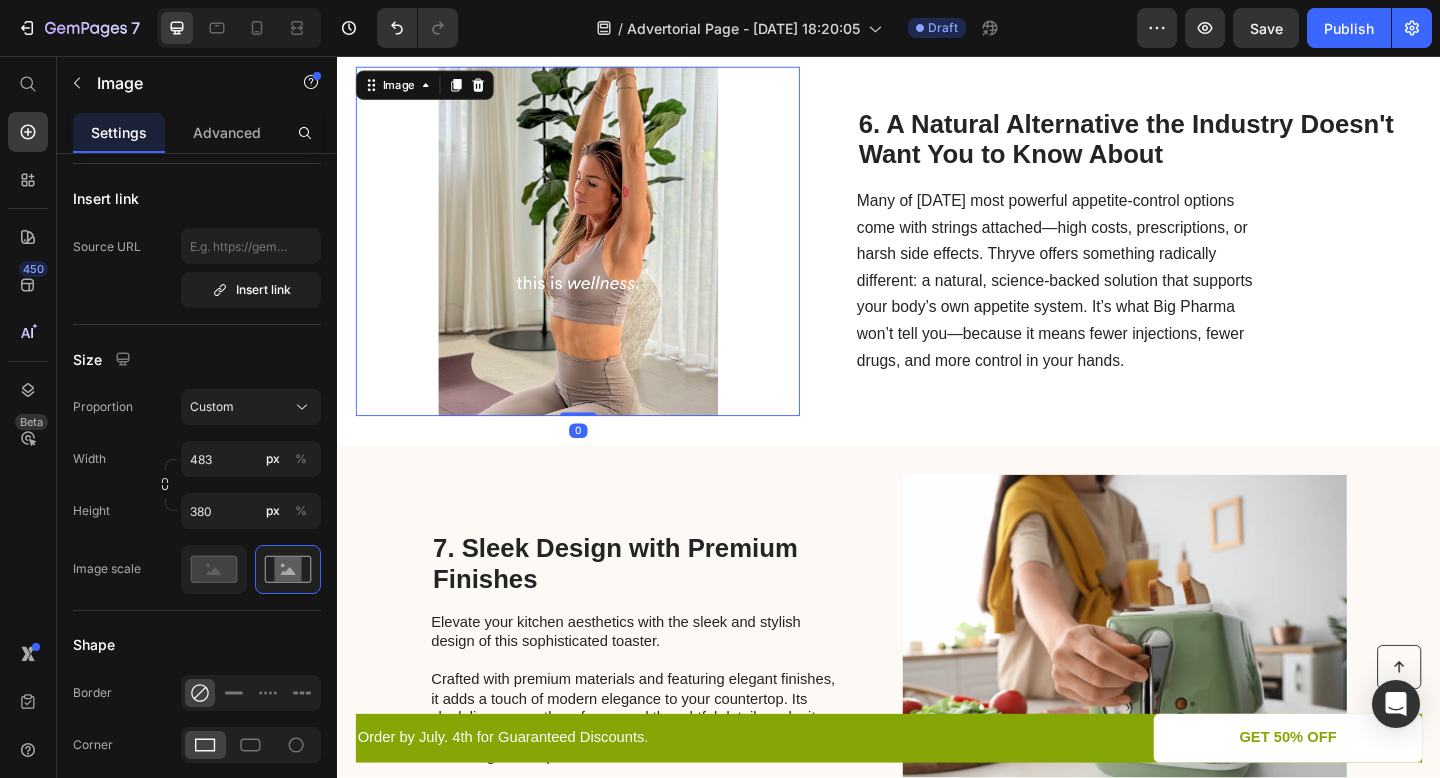 scroll, scrollTop: 0, scrollLeft: 0, axis: both 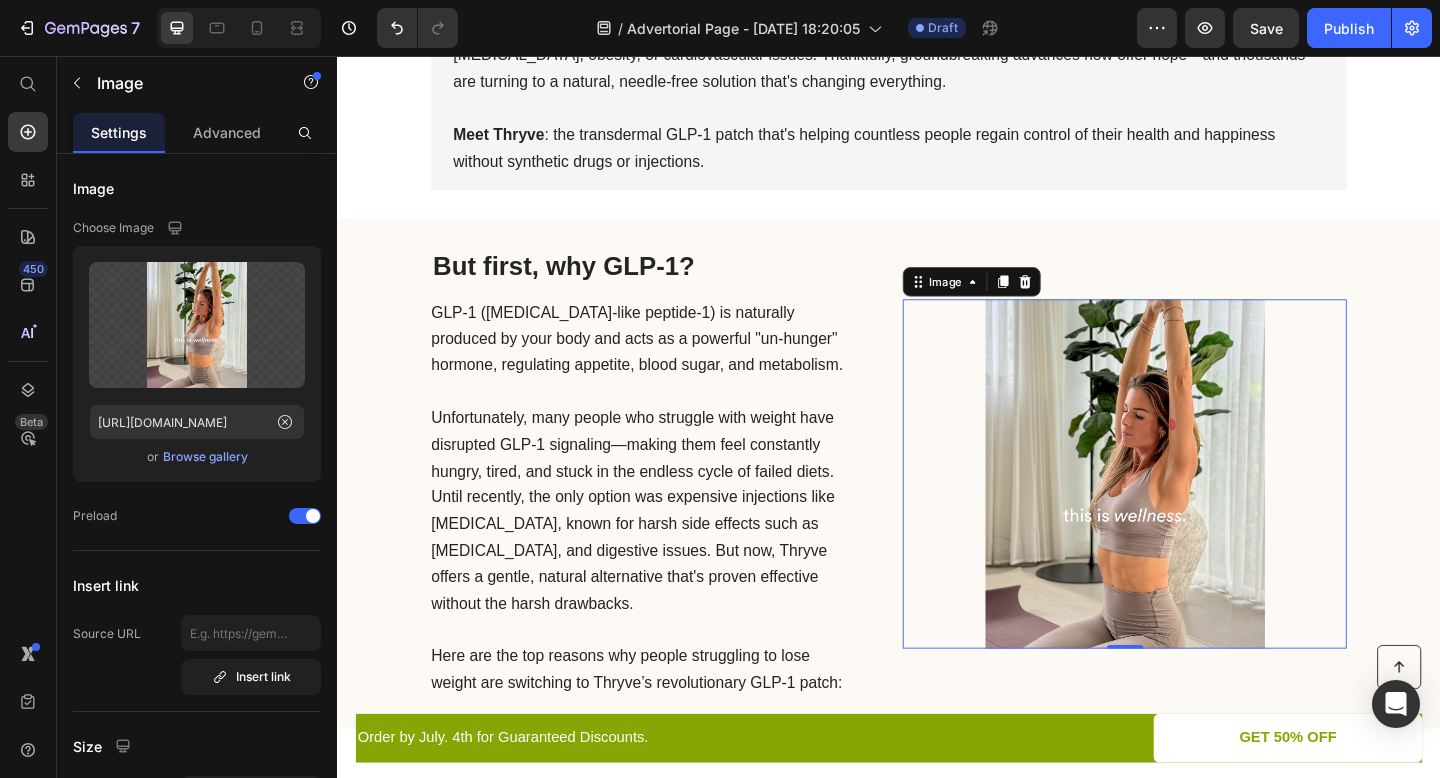click at bounding box center [1193, 511] 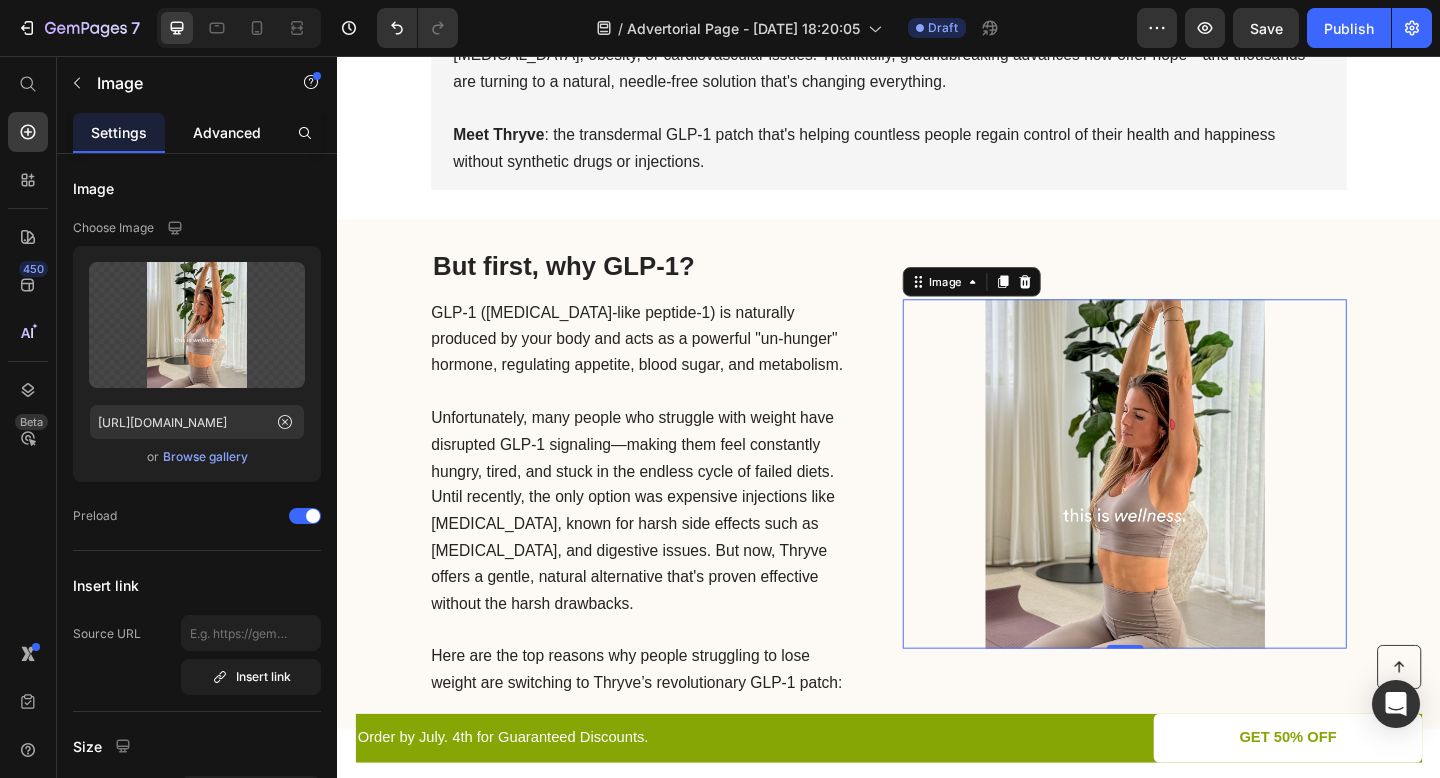 click on "Advanced" at bounding box center (227, 132) 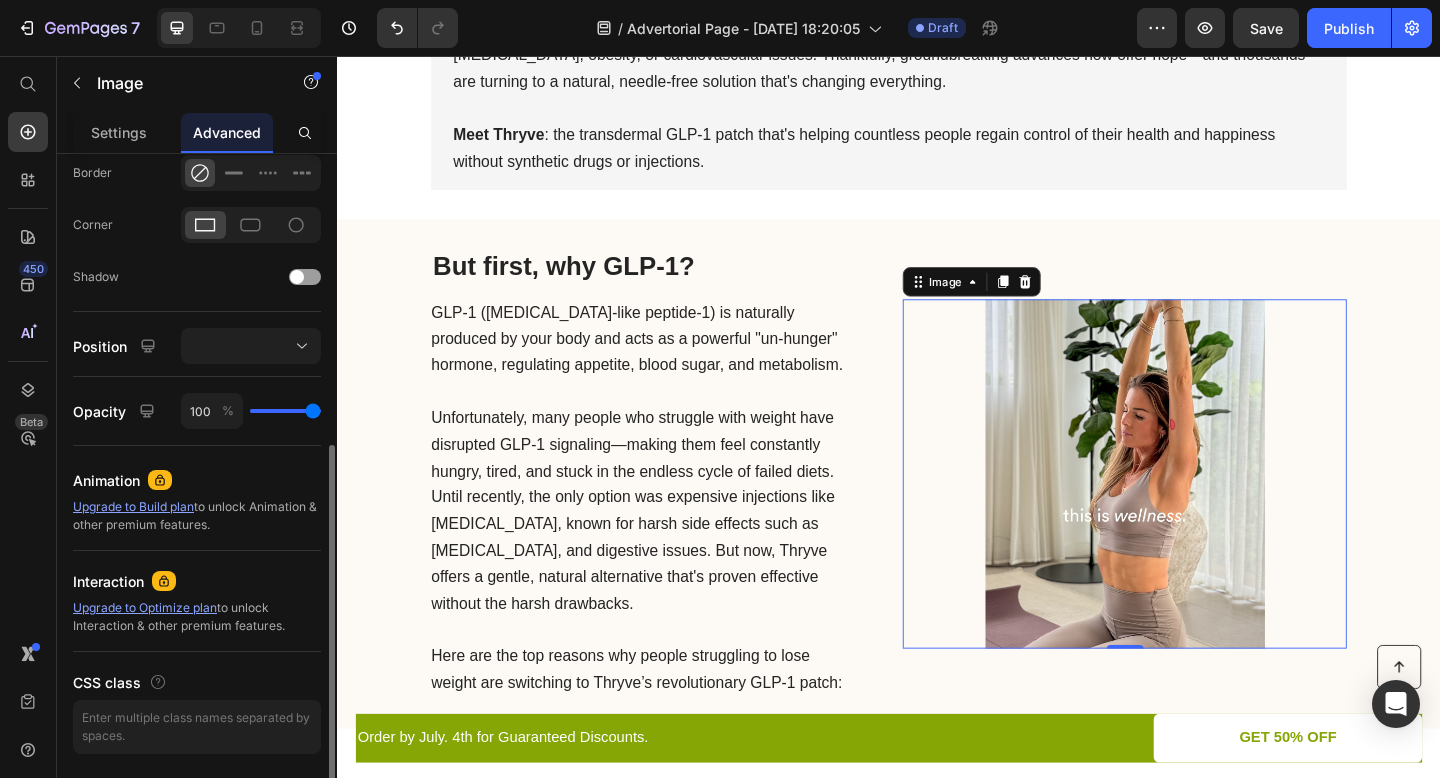 scroll, scrollTop: 505, scrollLeft: 0, axis: vertical 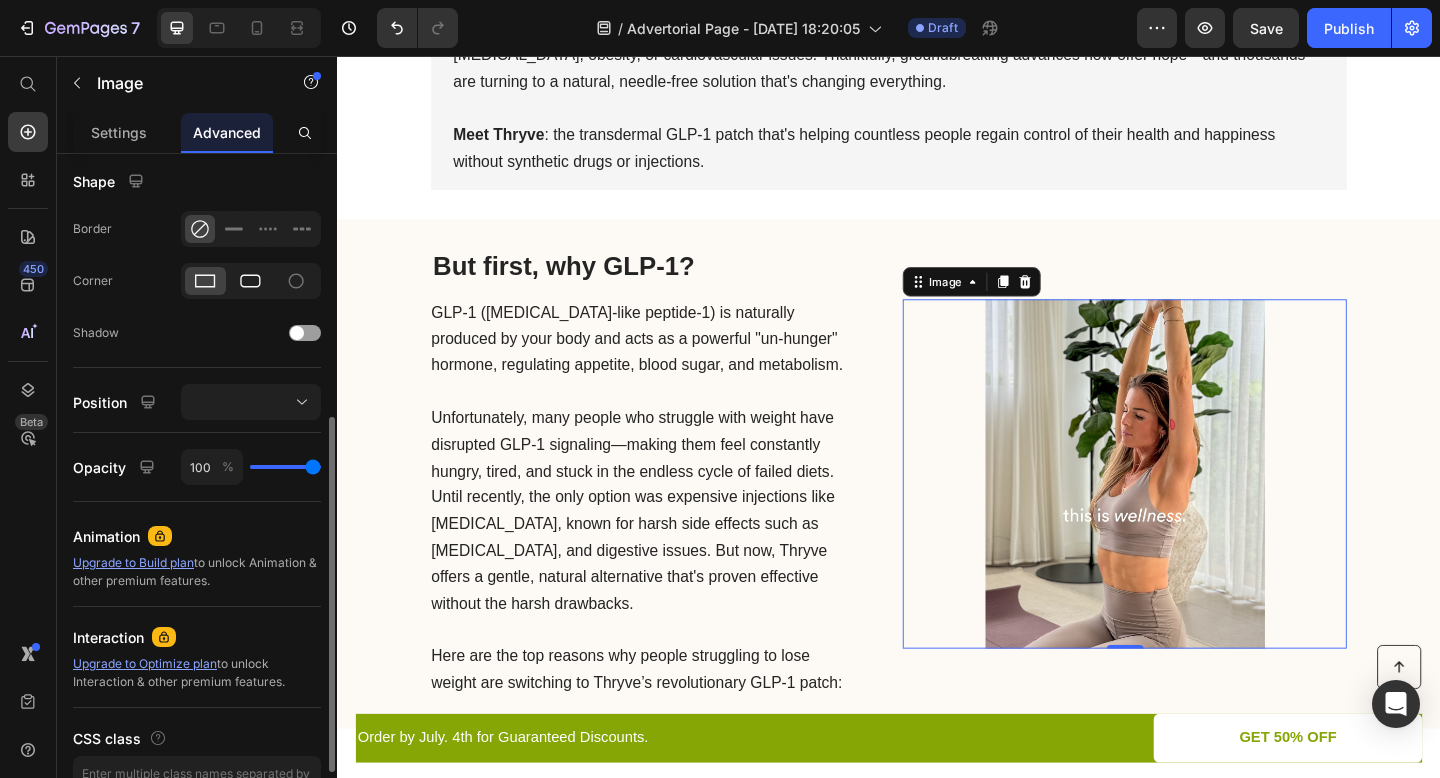 click 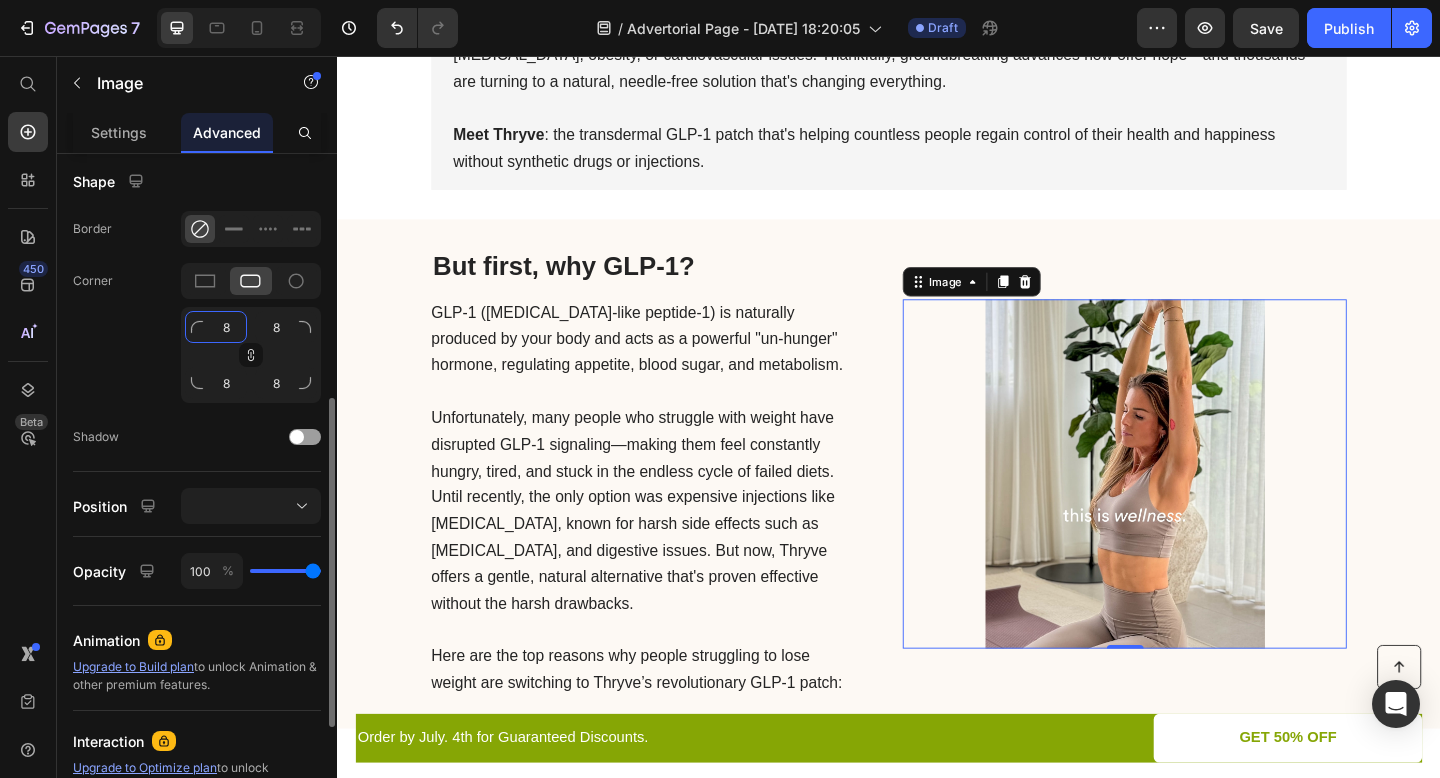 click on "8" 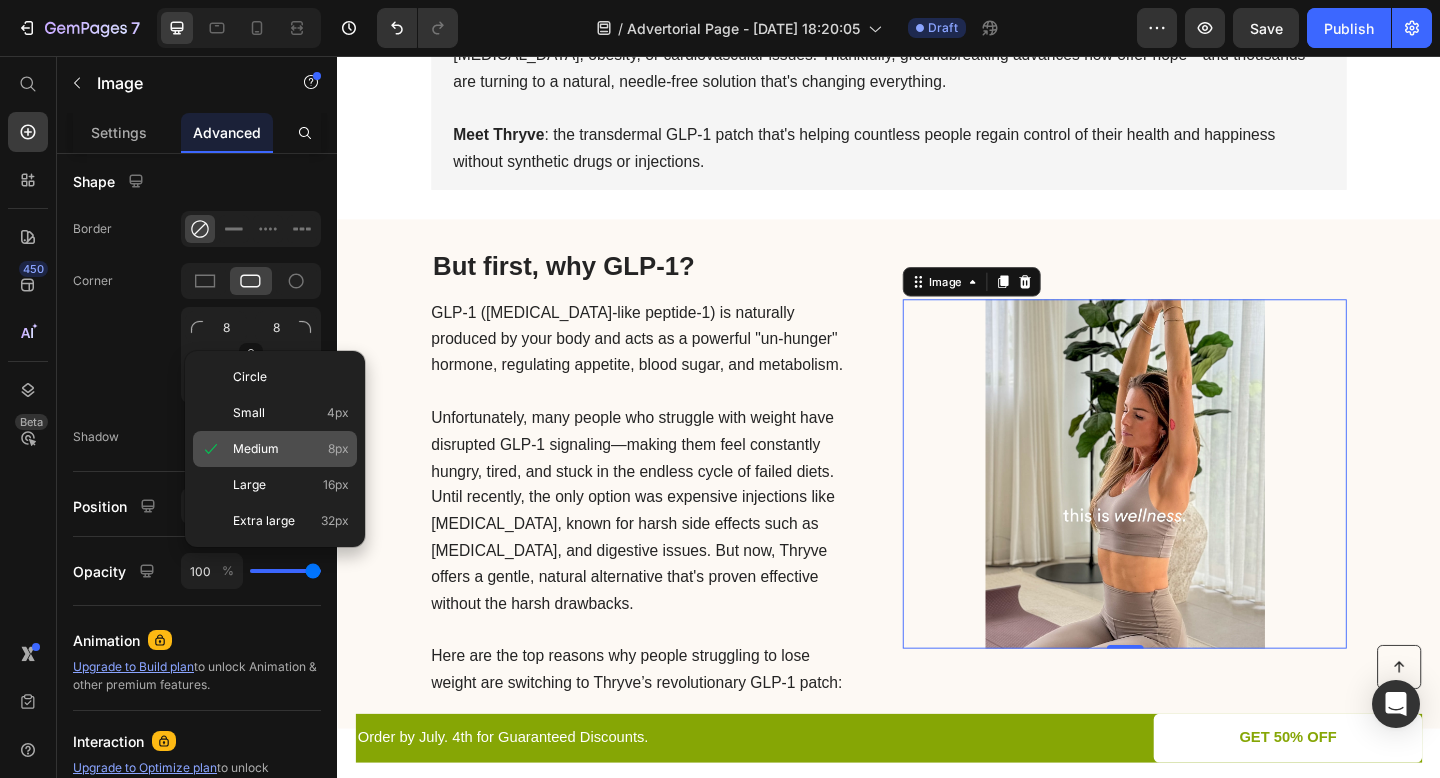 click on "Medium 8px" 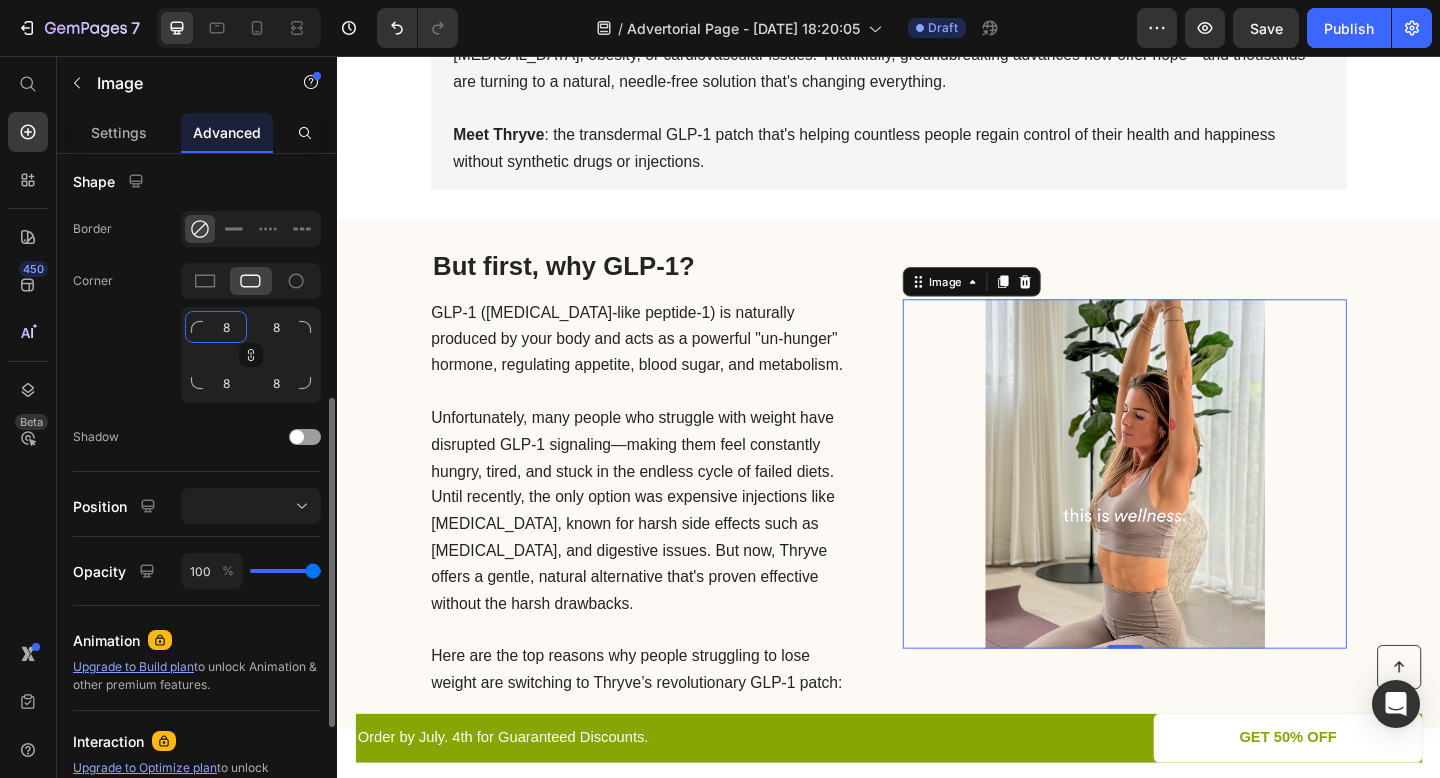click on "8" 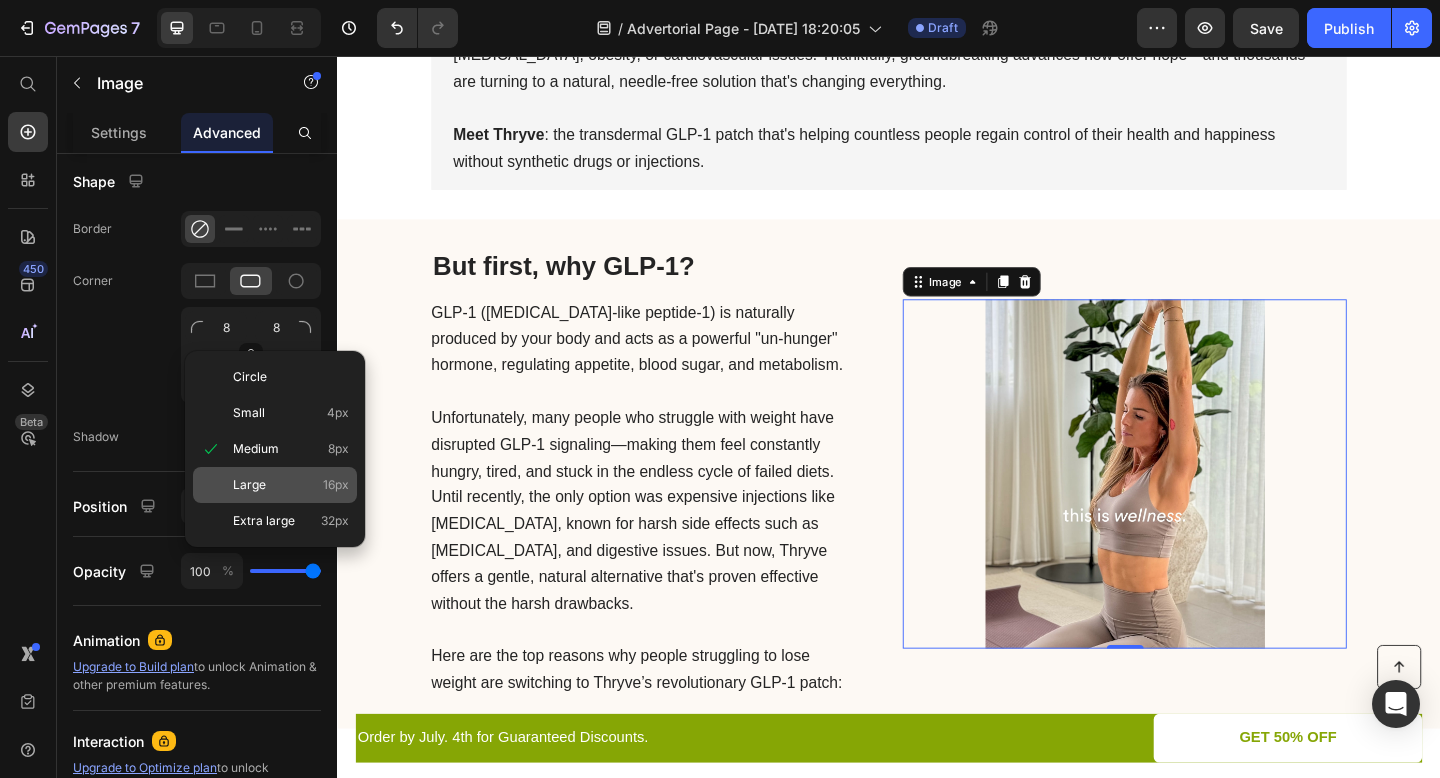 click on "Large" at bounding box center [249, 485] 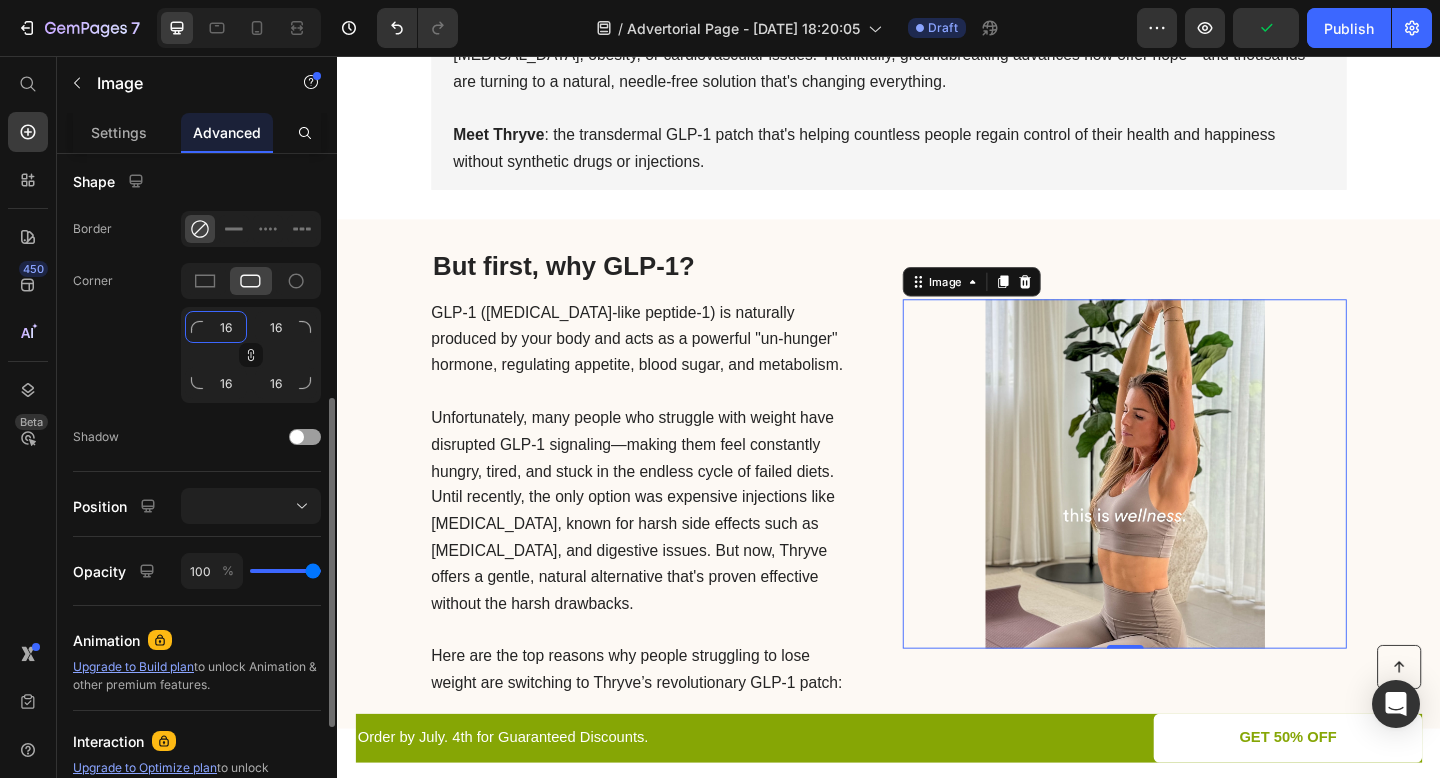 click on "16" 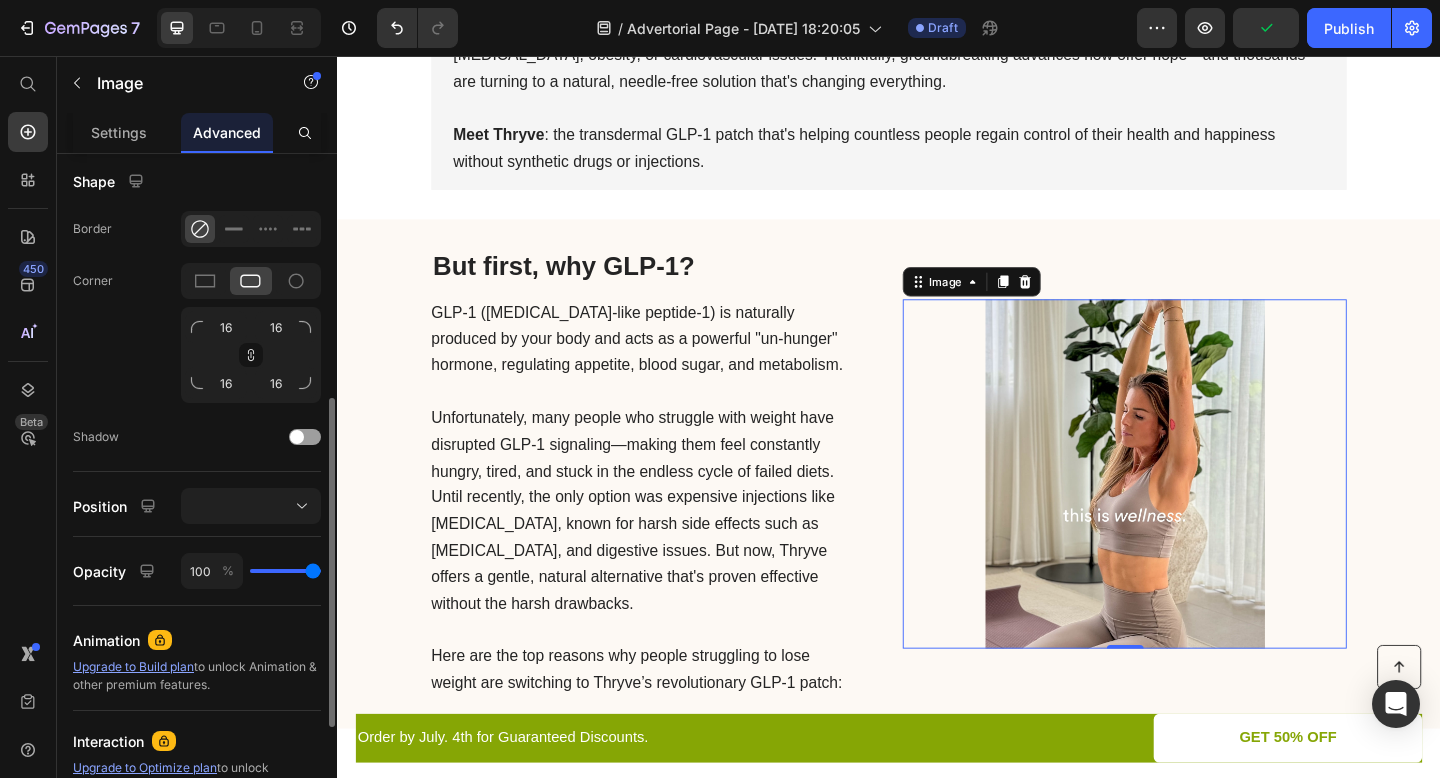 click on "Corner 16 16 16 16" 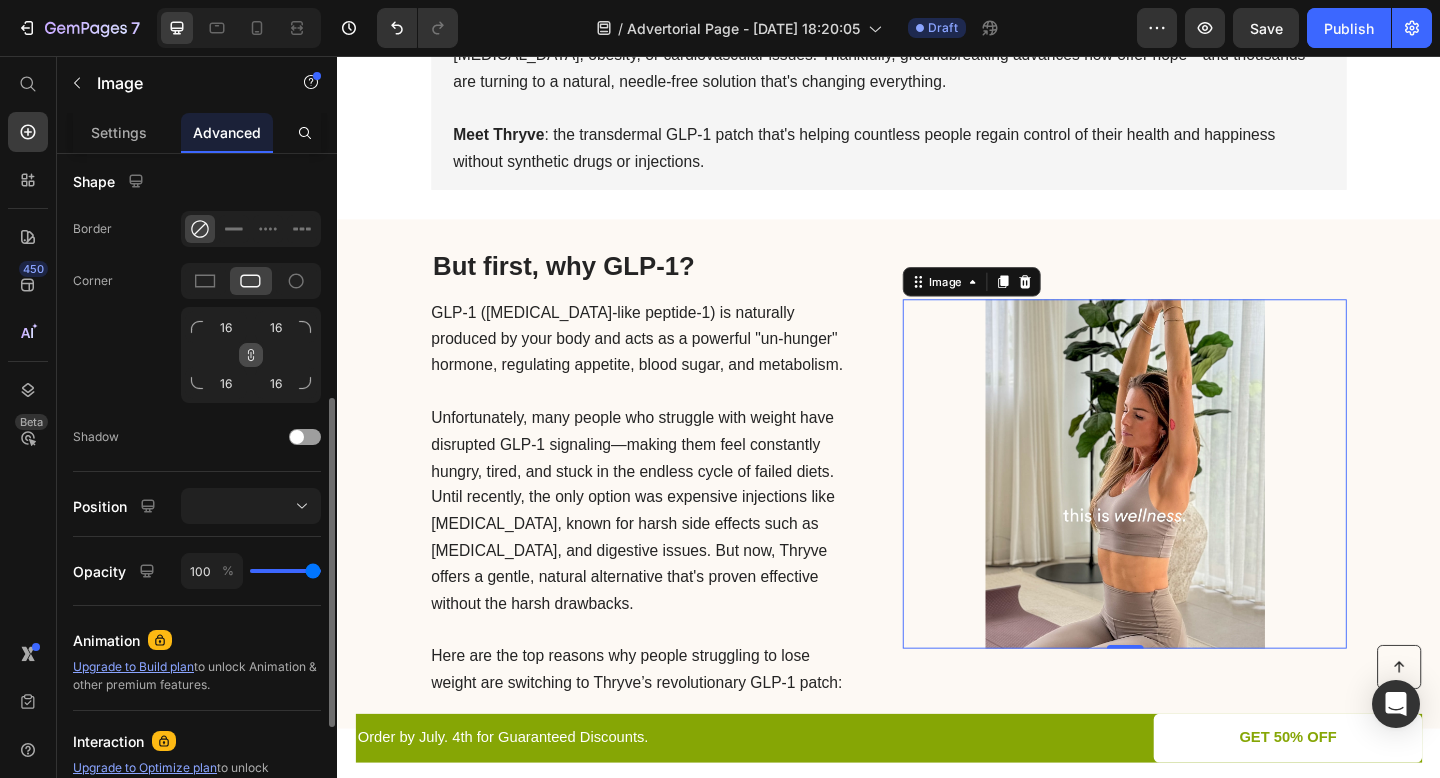 click at bounding box center [251, 355] 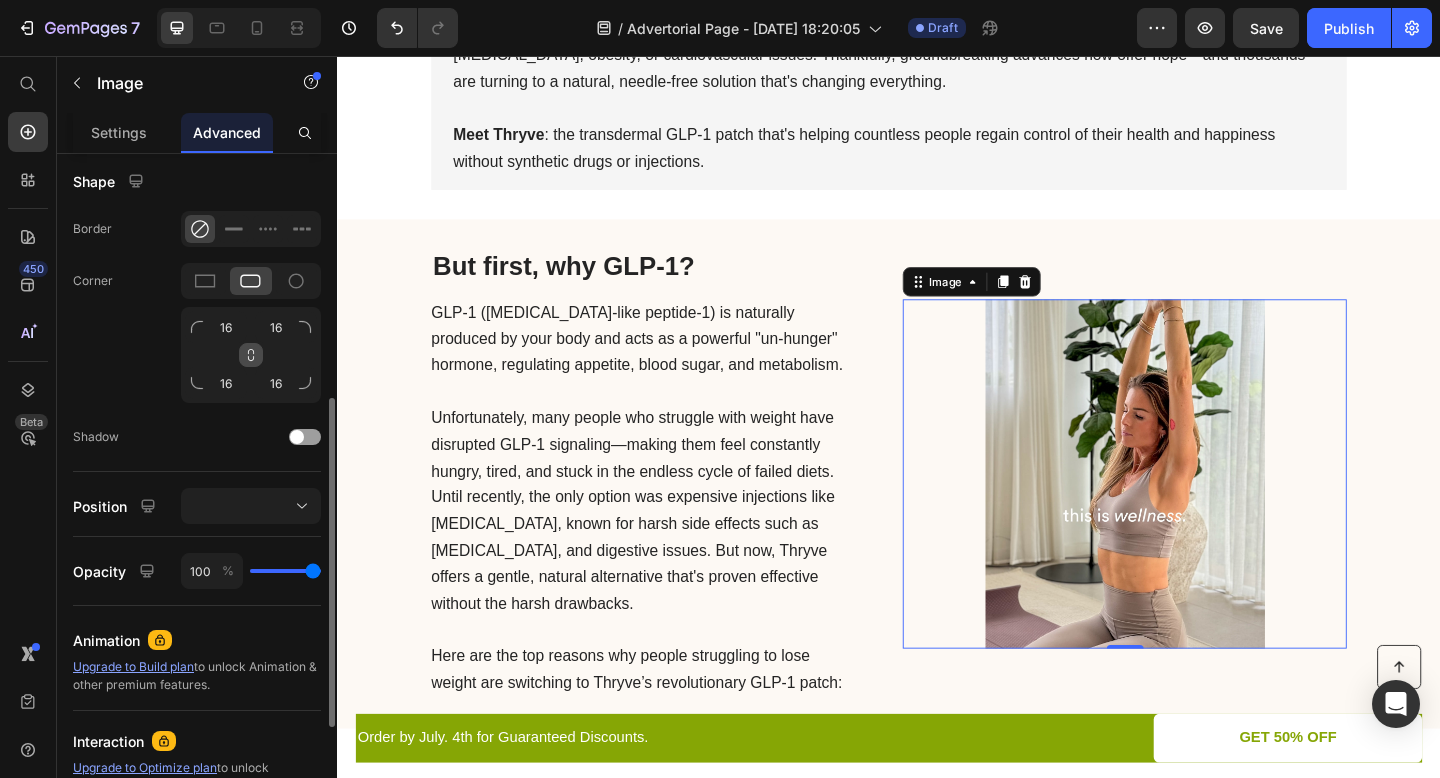 click 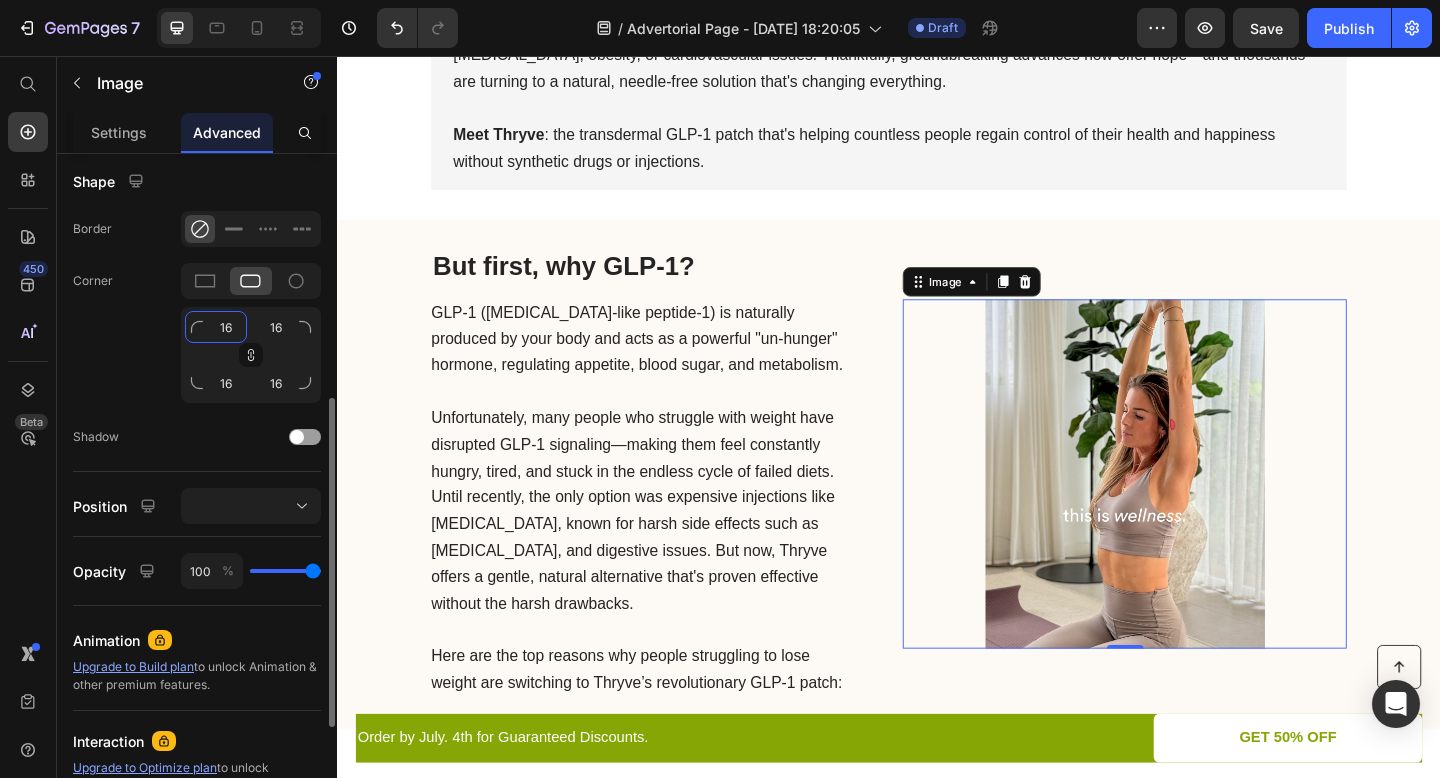 click on "16" 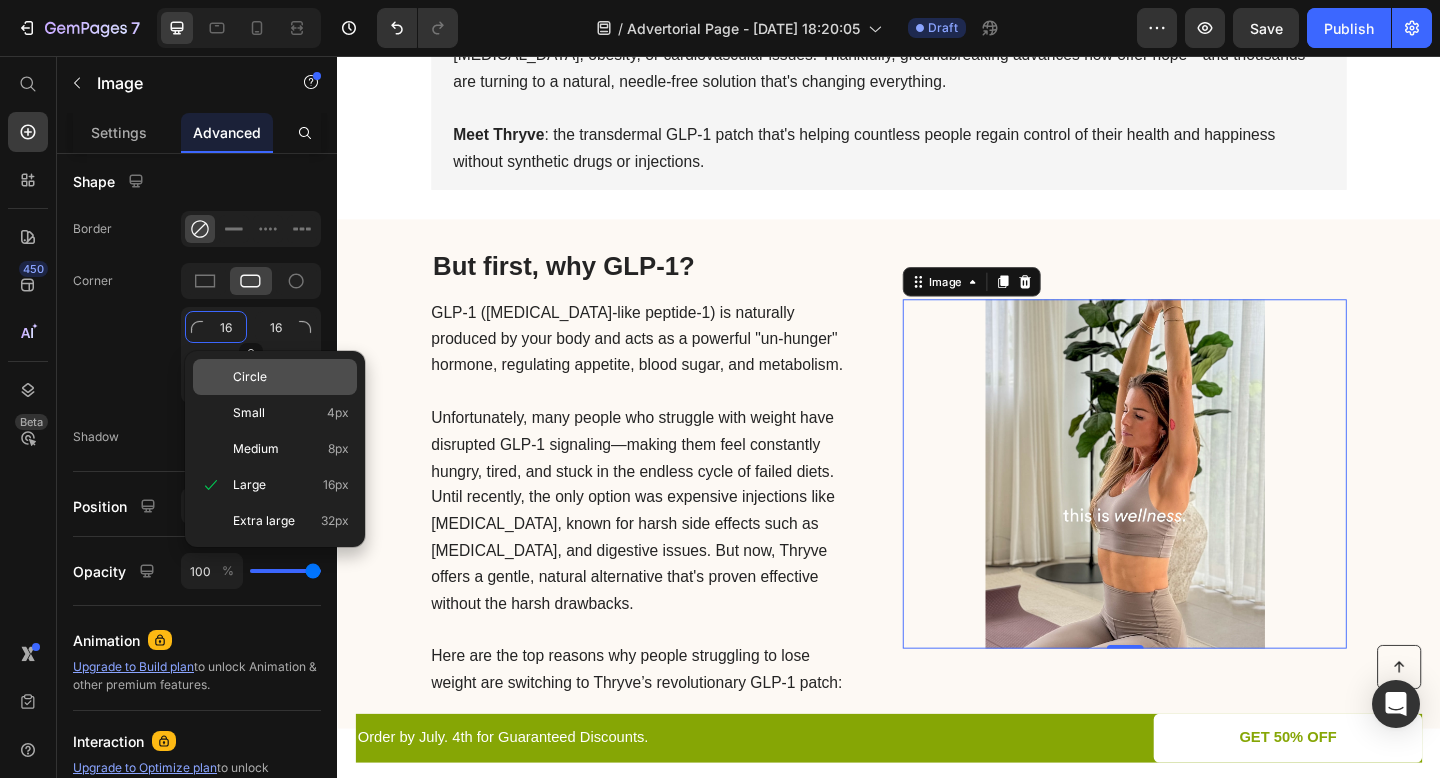 type on "8" 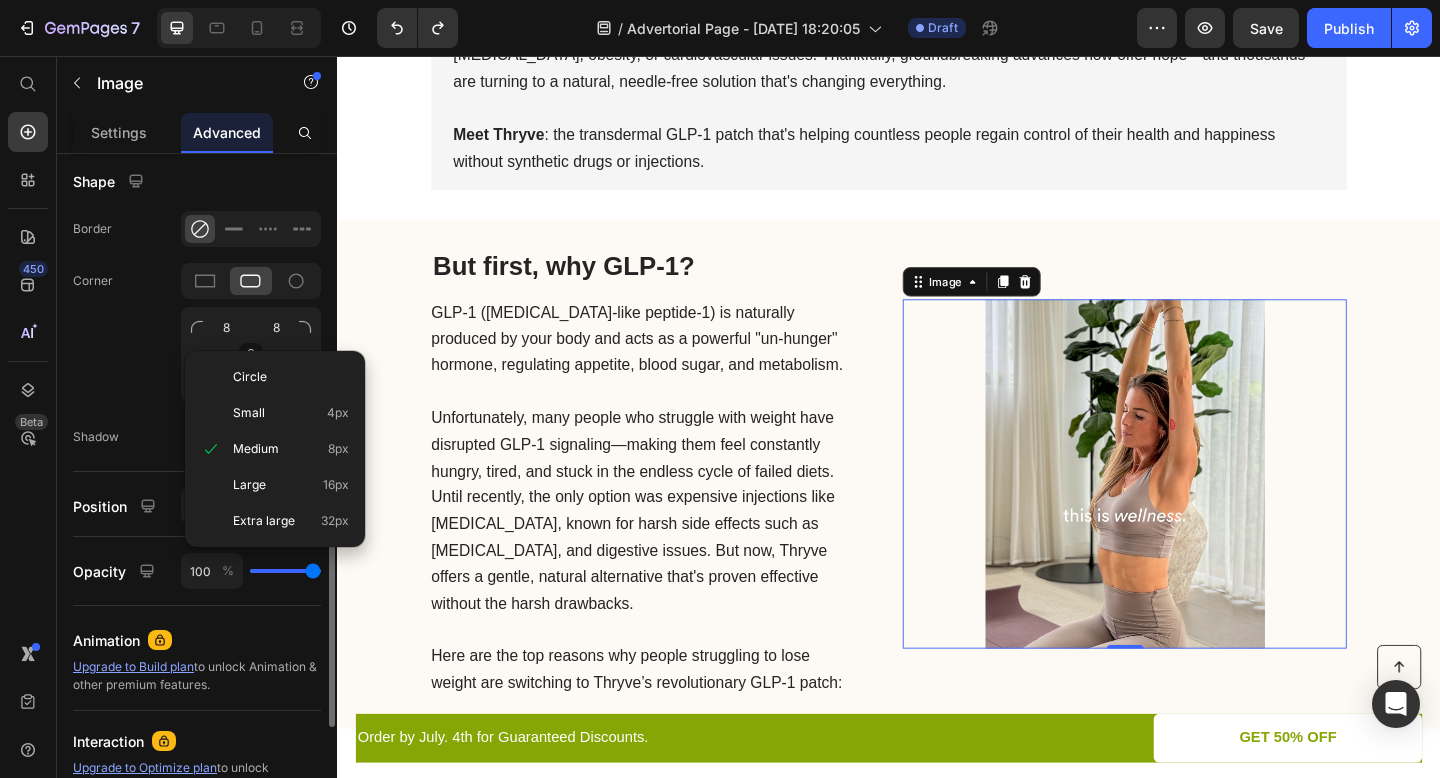 click on "Corner 8 8 8 8" 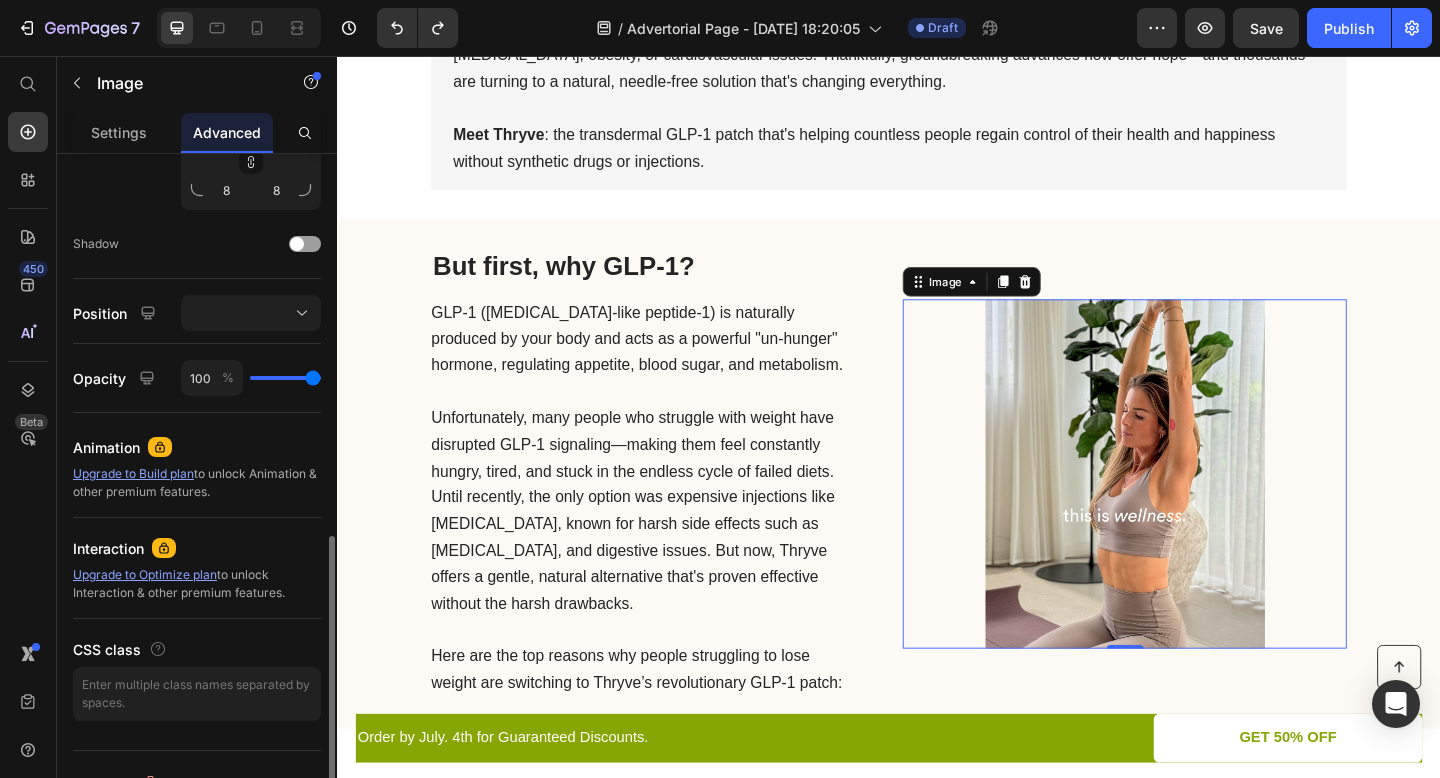 scroll, scrollTop: 728, scrollLeft: 0, axis: vertical 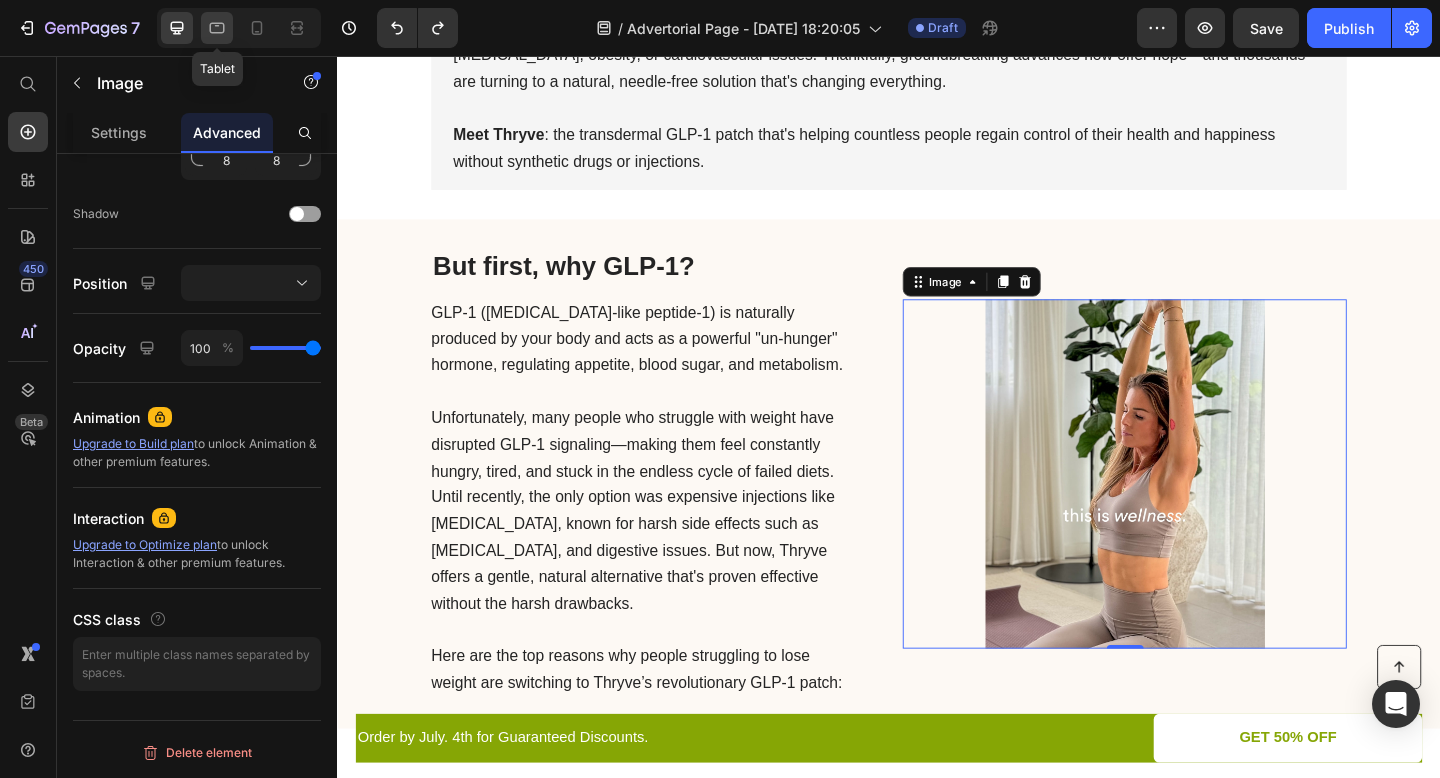 click 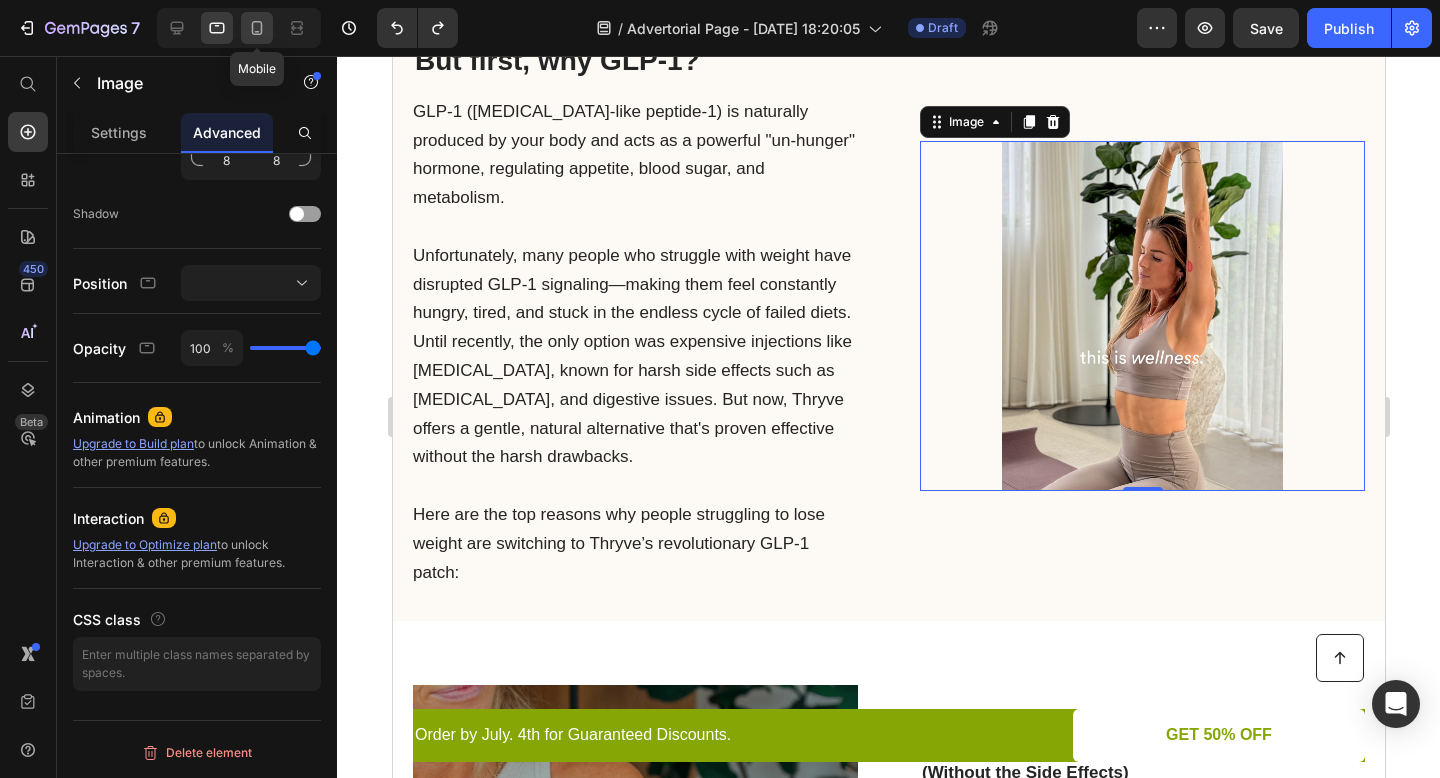 scroll, scrollTop: 732, scrollLeft: 0, axis: vertical 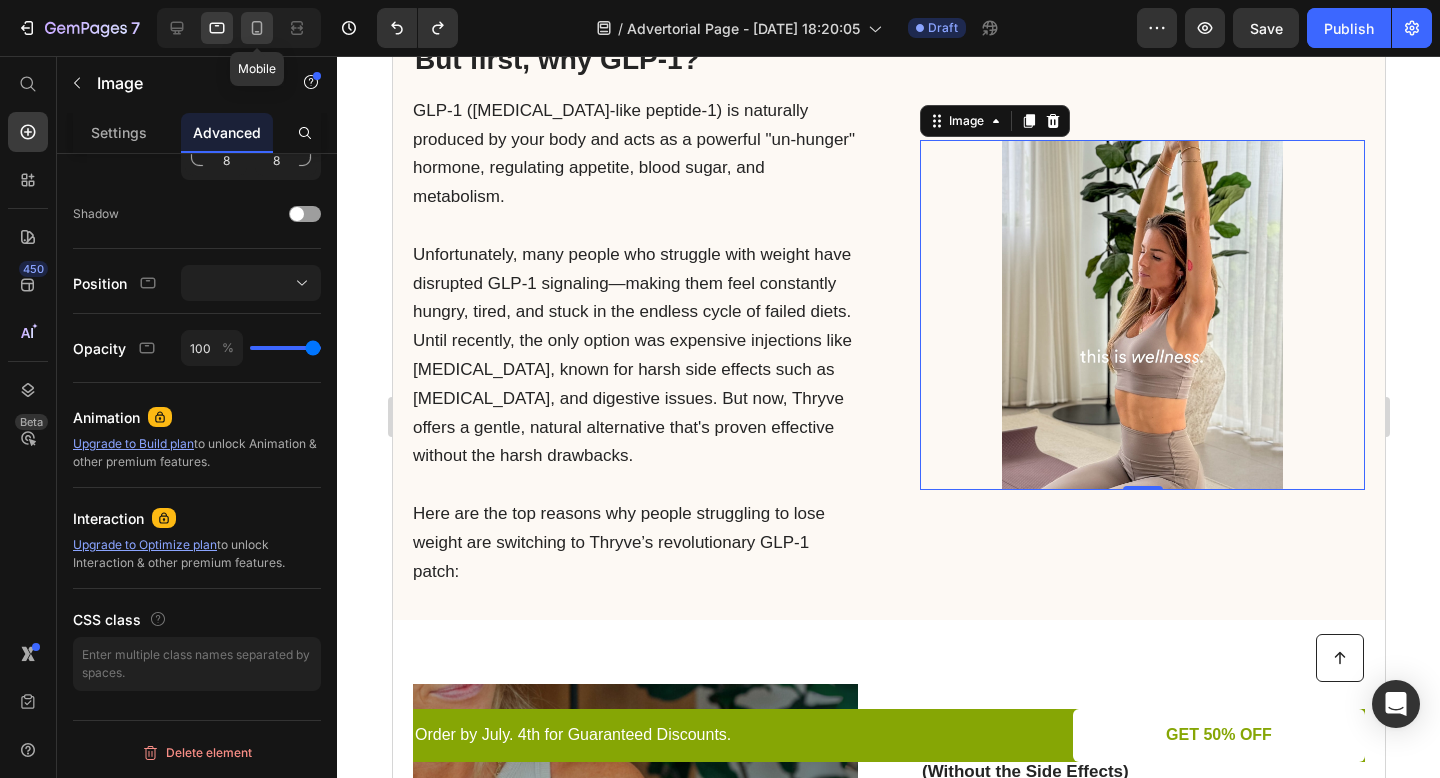 click 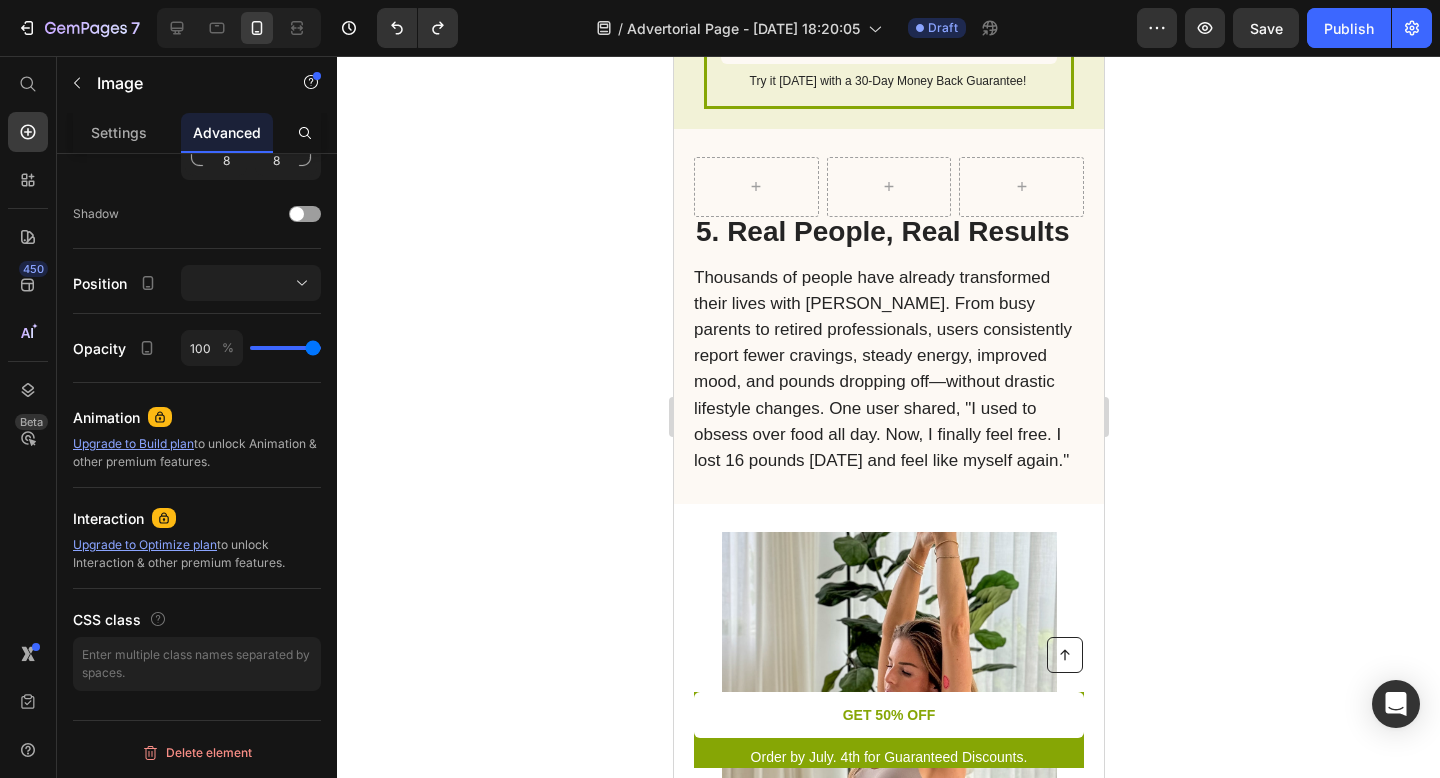 scroll, scrollTop: 5675, scrollLeft: 0, axis: vertical 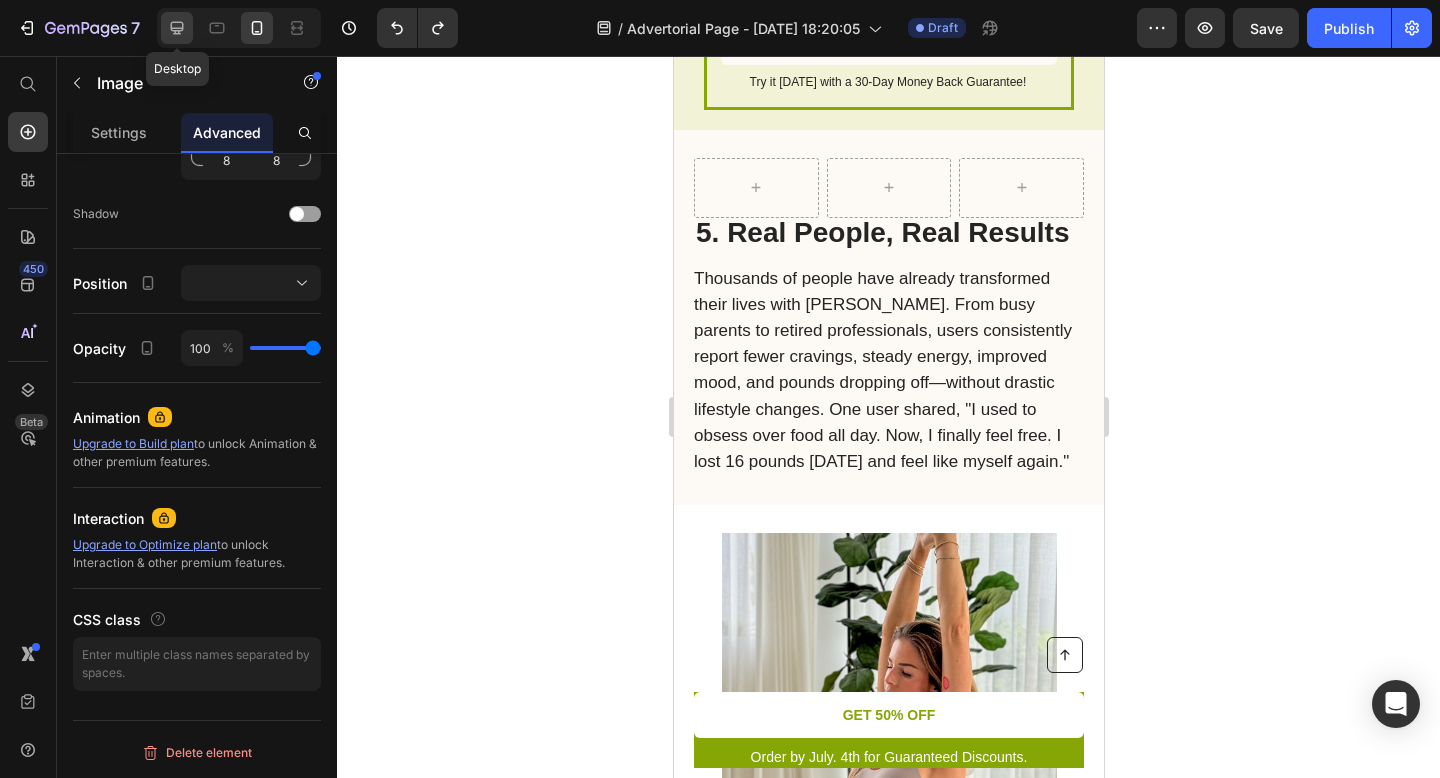 click 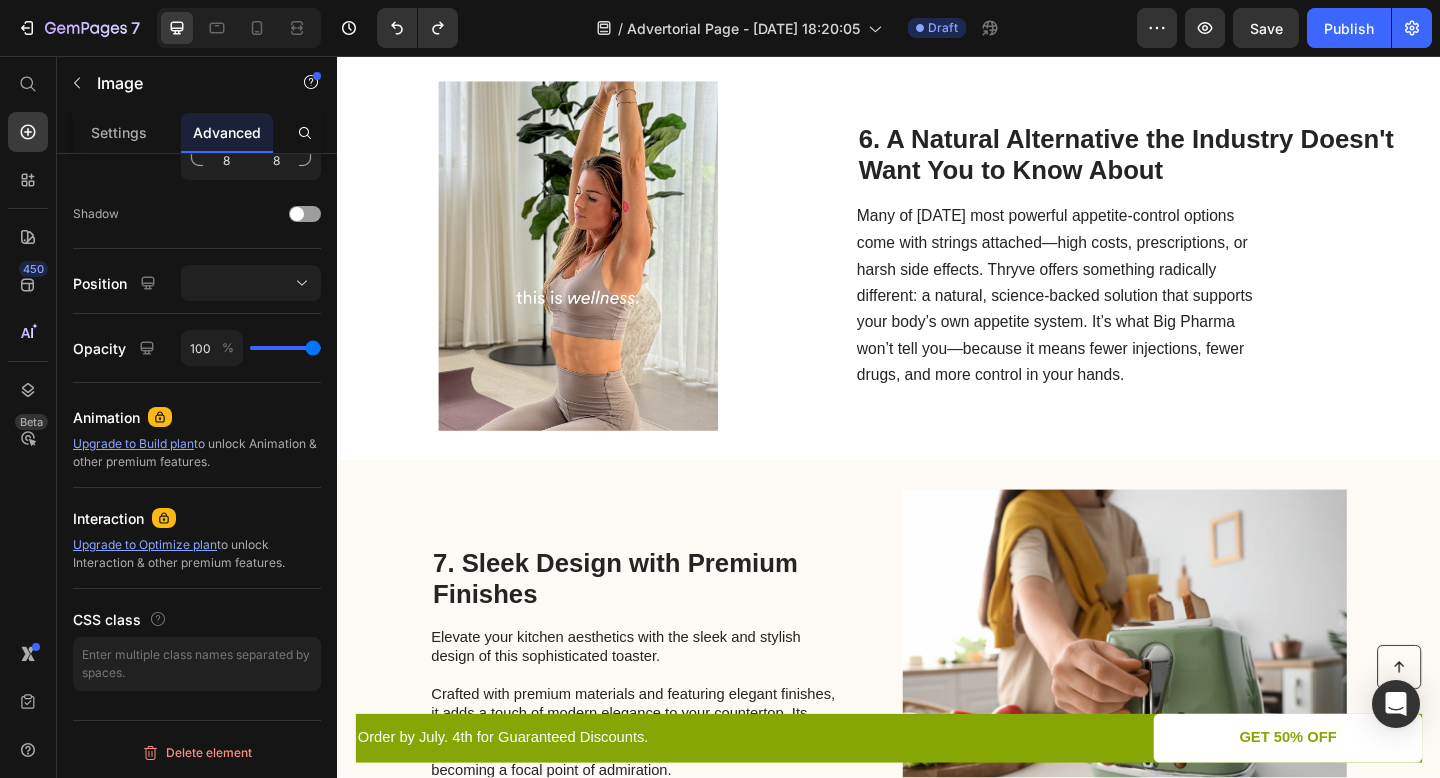 scroll, scrollTop: 4121, scrollLeft: 0, axis: vertical 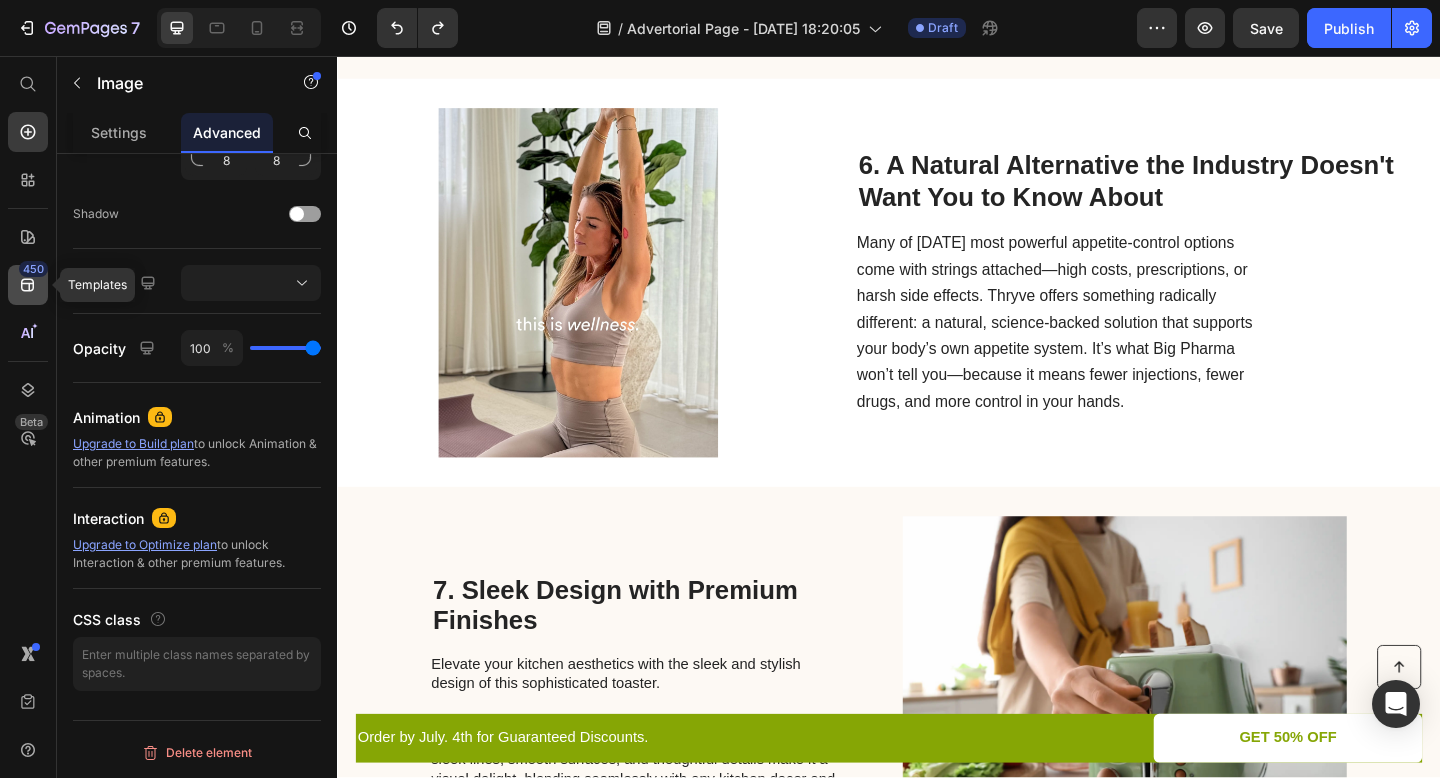 click 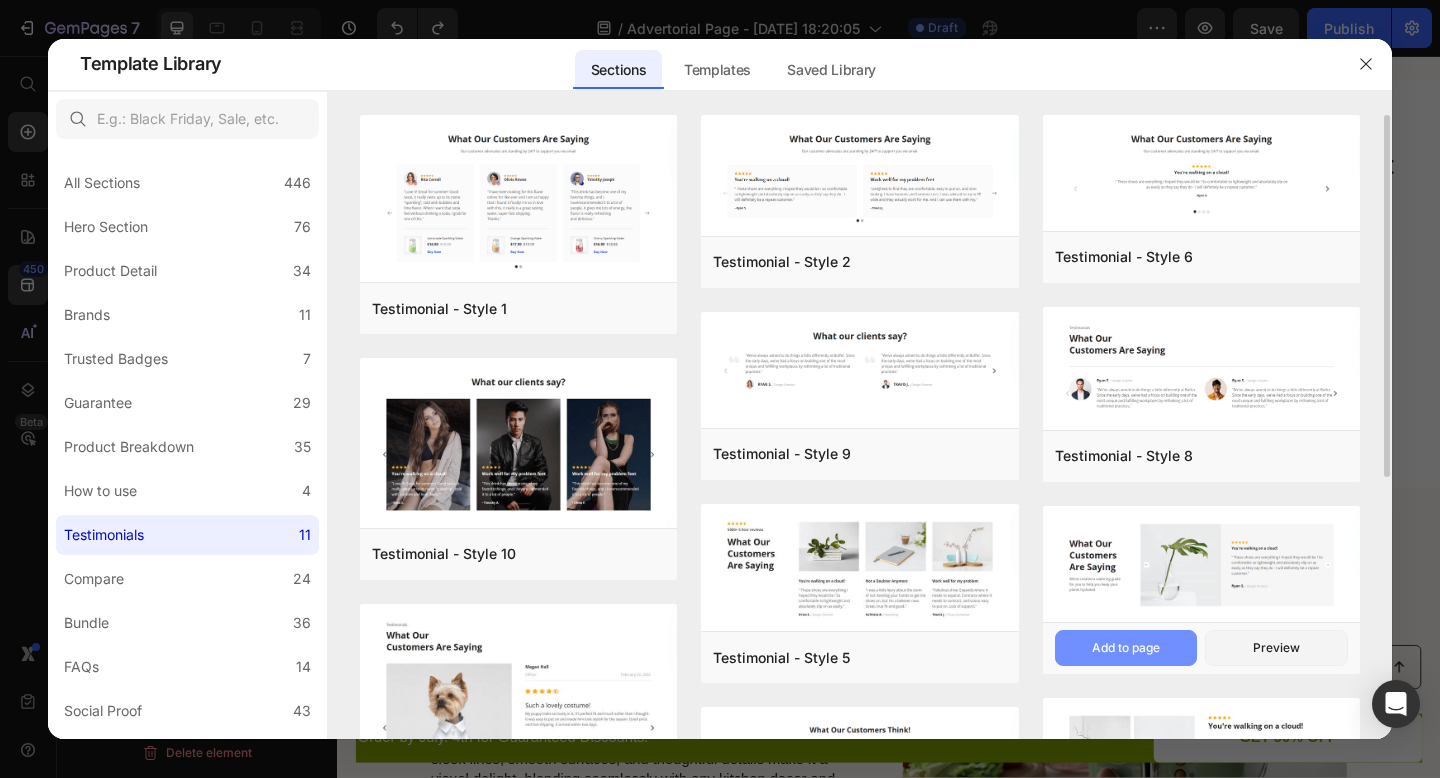 click on "Add to page" at bounding box center (1126, 648) 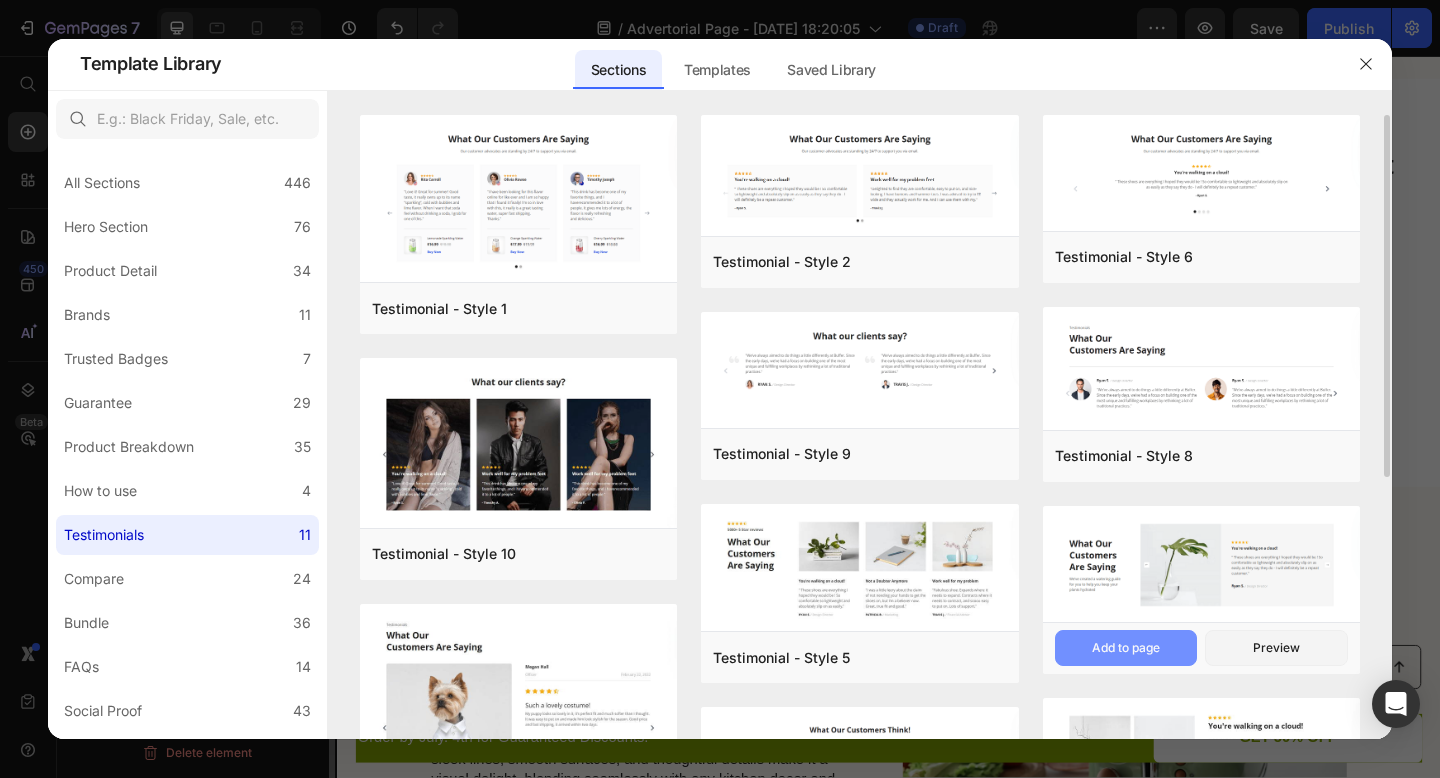 scroll, scrollTop: 0, scrollLeft: 0, axis: both 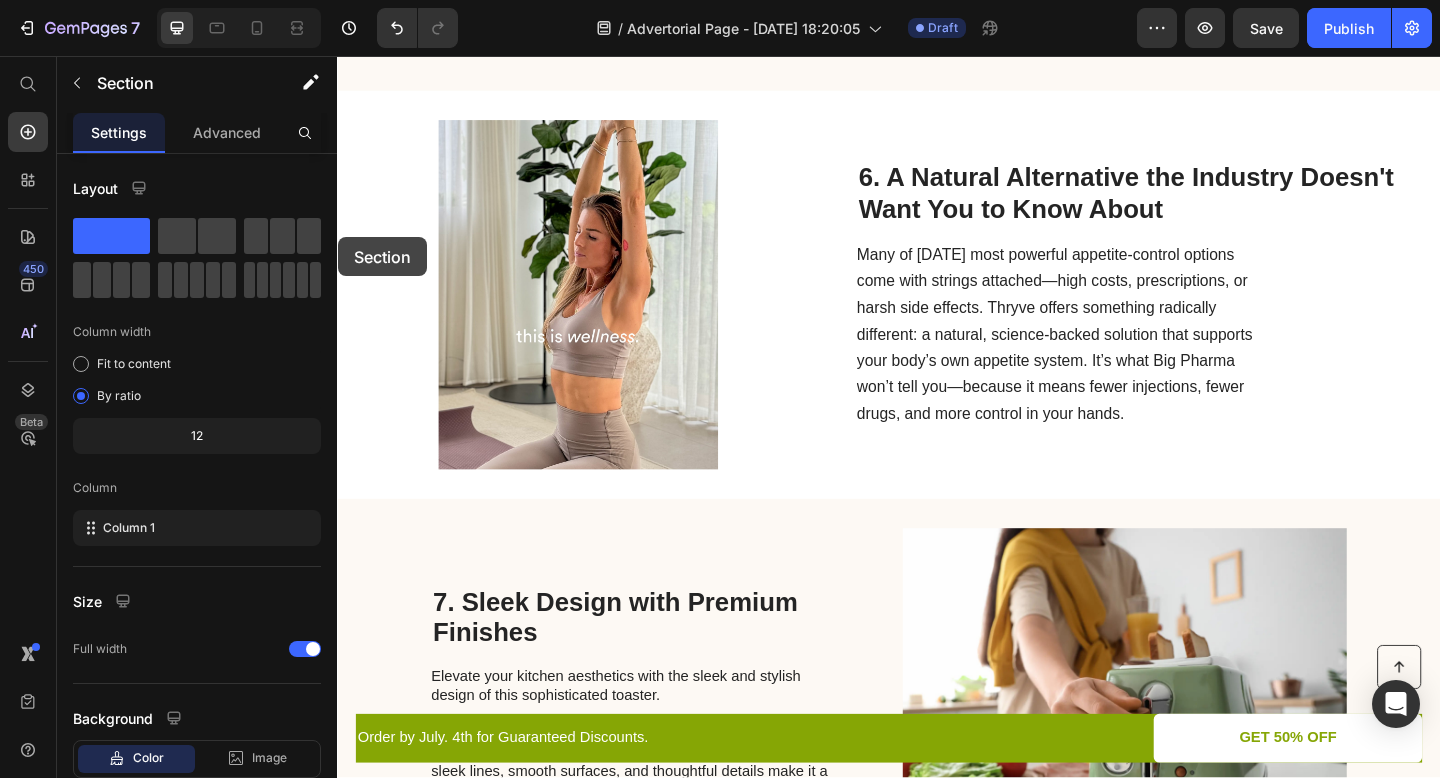 drag, startPoint x: 606, startPoint y: 194, endPoint x: 334, endPoint y: 261, distance: 280.13034 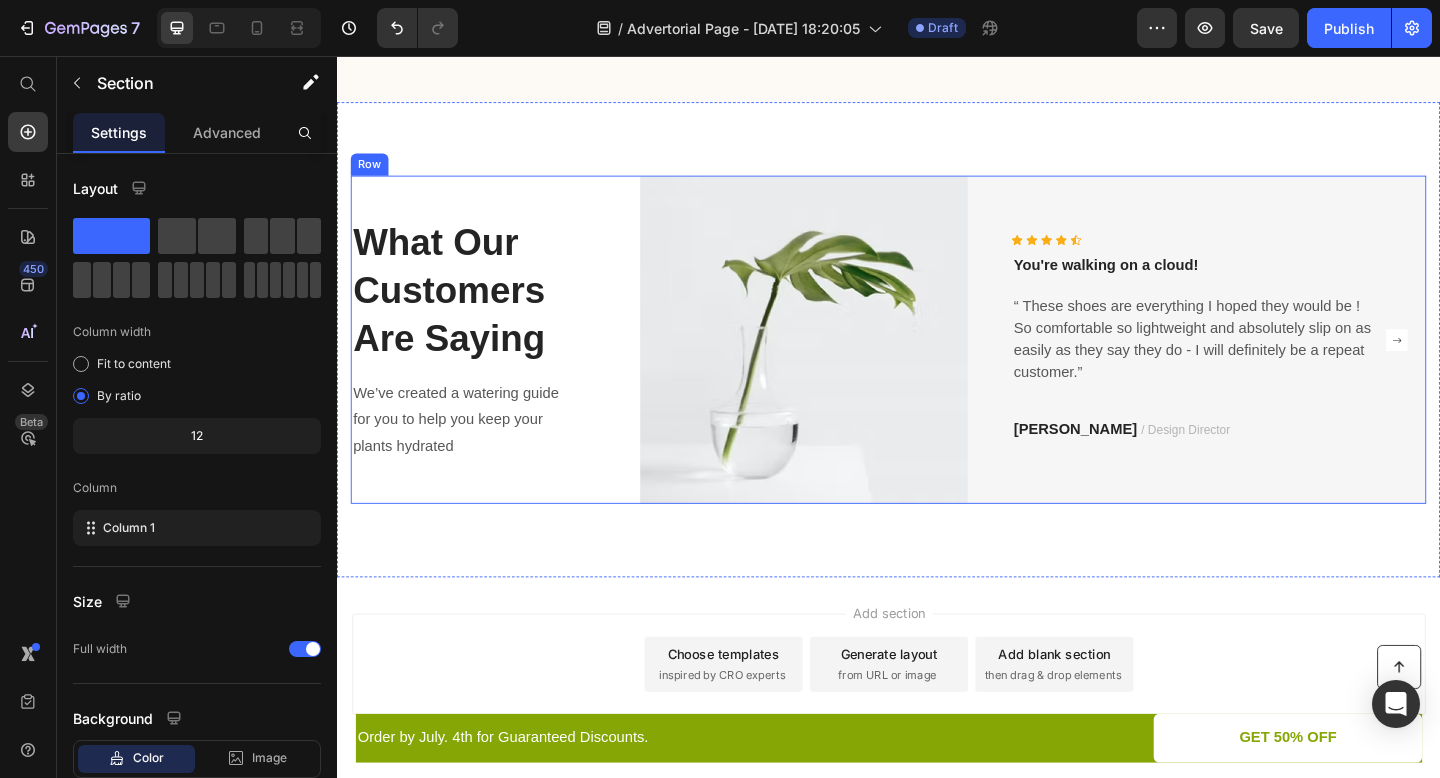 scroll, scrollTop: 6816, scrollLeft: 0, axis: vertical 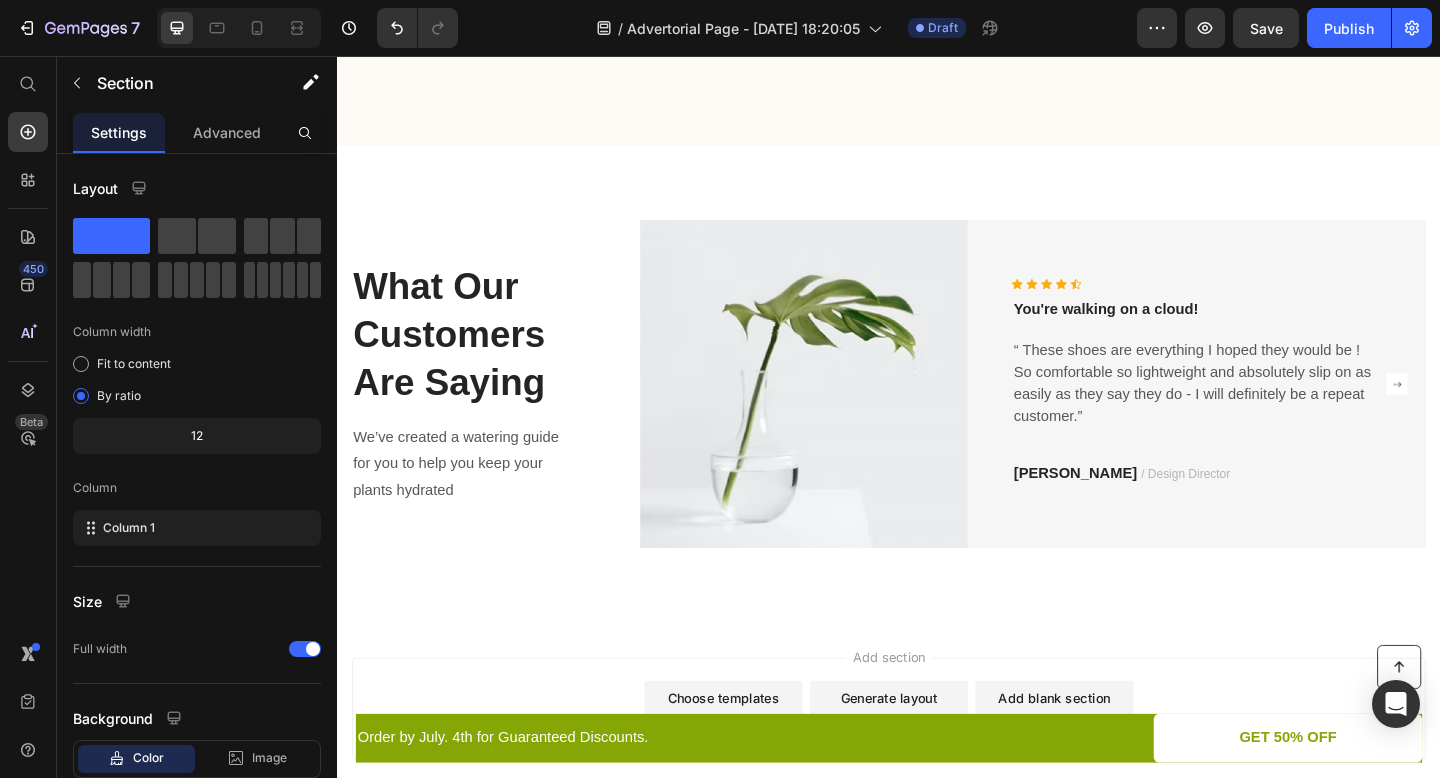 click on "Privacy & GDPR Disclosure: We sometimes collect personal information for marketing purposes, but will always let users know why we are collecting that information. This site uses cookies for marketing purposes. THIS IS AN ADVERTISEMENT AND NOT AN ACTUAL NEWS ARTICLE, BLOG, OR CONSUMER PROTECTION UPDATE. THE OWNERS OF THIS WEBSITE RECEIVE COMPENSATION FOR THE SALE OF SOCKSCOMPRESSION. Marketing Disclosure: This website is a market place. As such you should know that the owner has a monetary connection to the product and services advertised on the site. The owner receives payment whenever a qualified lead is referred but that is the extent of the relationship. Text Block                Title Line Copyright © 2025. All Rights Reserved. Text Block
Refund policy Button
Terms of service Button
Privacy policy Button Row Row Section 5" at bounding box center (937, -70) 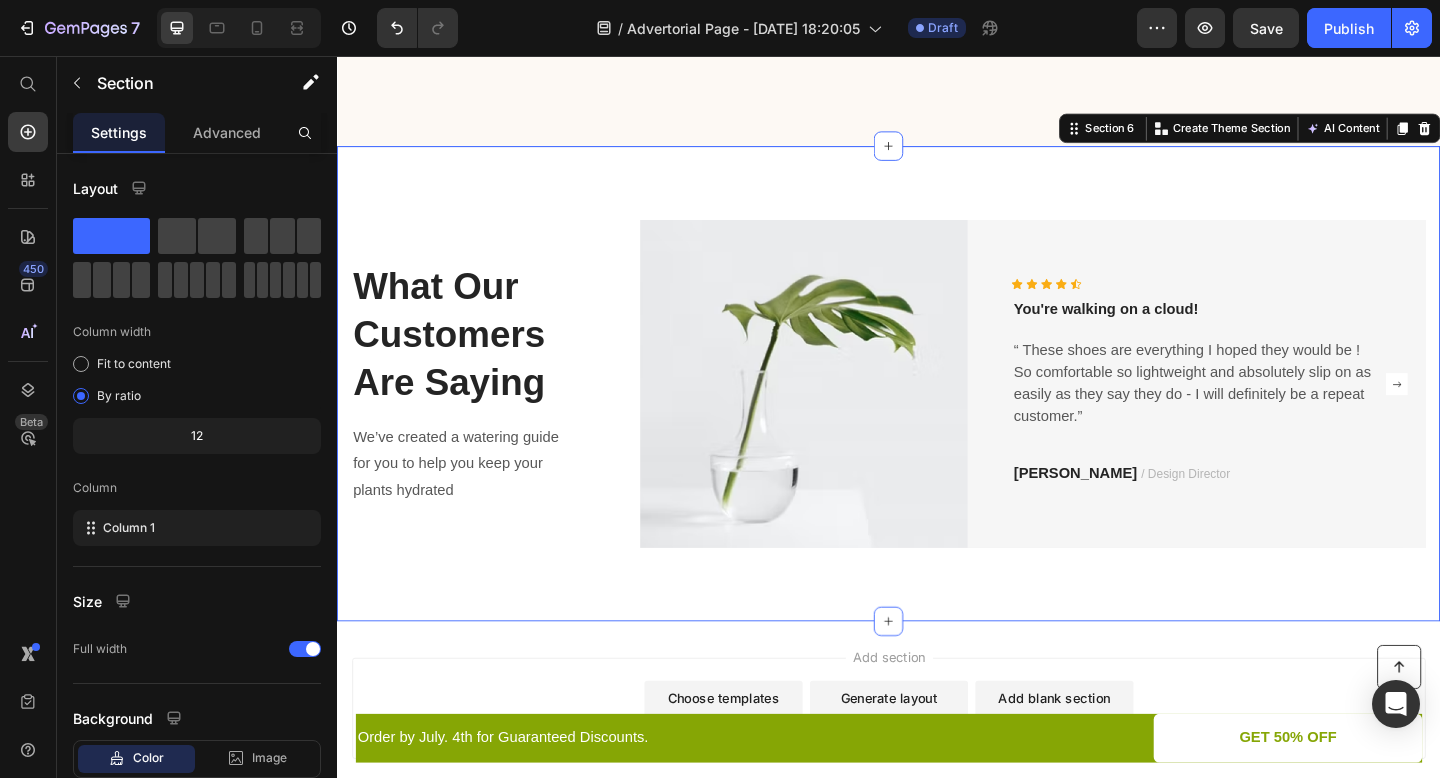 click on "What Our Customers Are Saying Heading We’ve created a watering guide for you to help you keep your plants hydrated Text block       Image                Icon                Icon                Icon                Icon
Icon Icon List Hoz You're walking on a cloud! Text block “ These shoes are everything I hoped they would be ! So comfortable so lightweight and absolutely slip on as easily as they say they do - I will definitely be a repeat customer.” Text block [PERSON_NAME]   / Design Director Text block Row Row Image                Icon                Icon                Icon                Icon
Icon Icon List Hoz You're walking on a cloud! Text block “ These shoes are everything I hoped they would be ! So comfortable so lightweight and absolutely slip on as easily as they say they do - I will definitely be a repeat customer.” Text block [PERSON_NAME]   / Design Director Text block Row Row       Carousel Row Section 6   You can create reusable sections Create Theme Section" at bounding box center (937, 412) 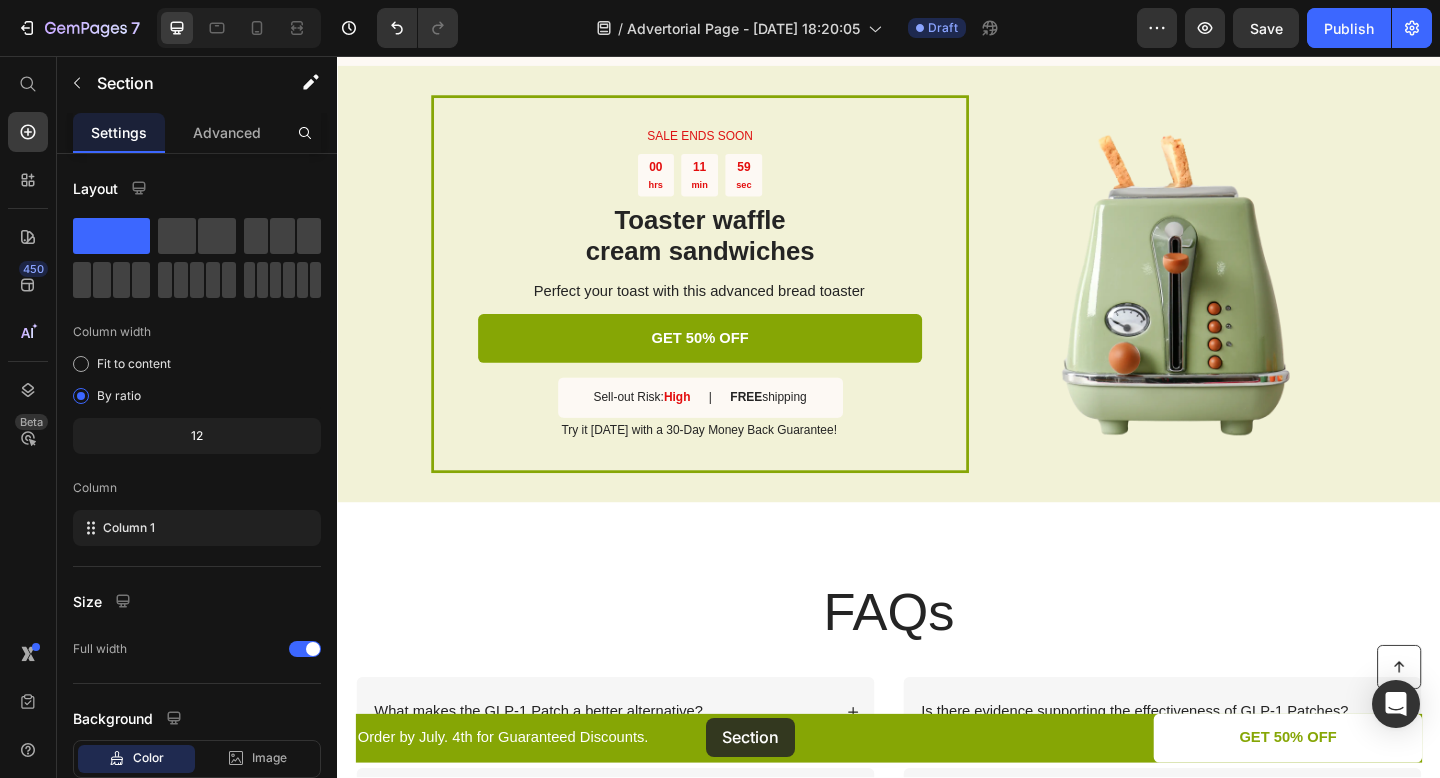 scroll, scrollTop: 5677, scrollLeft: 0, axis: vertical 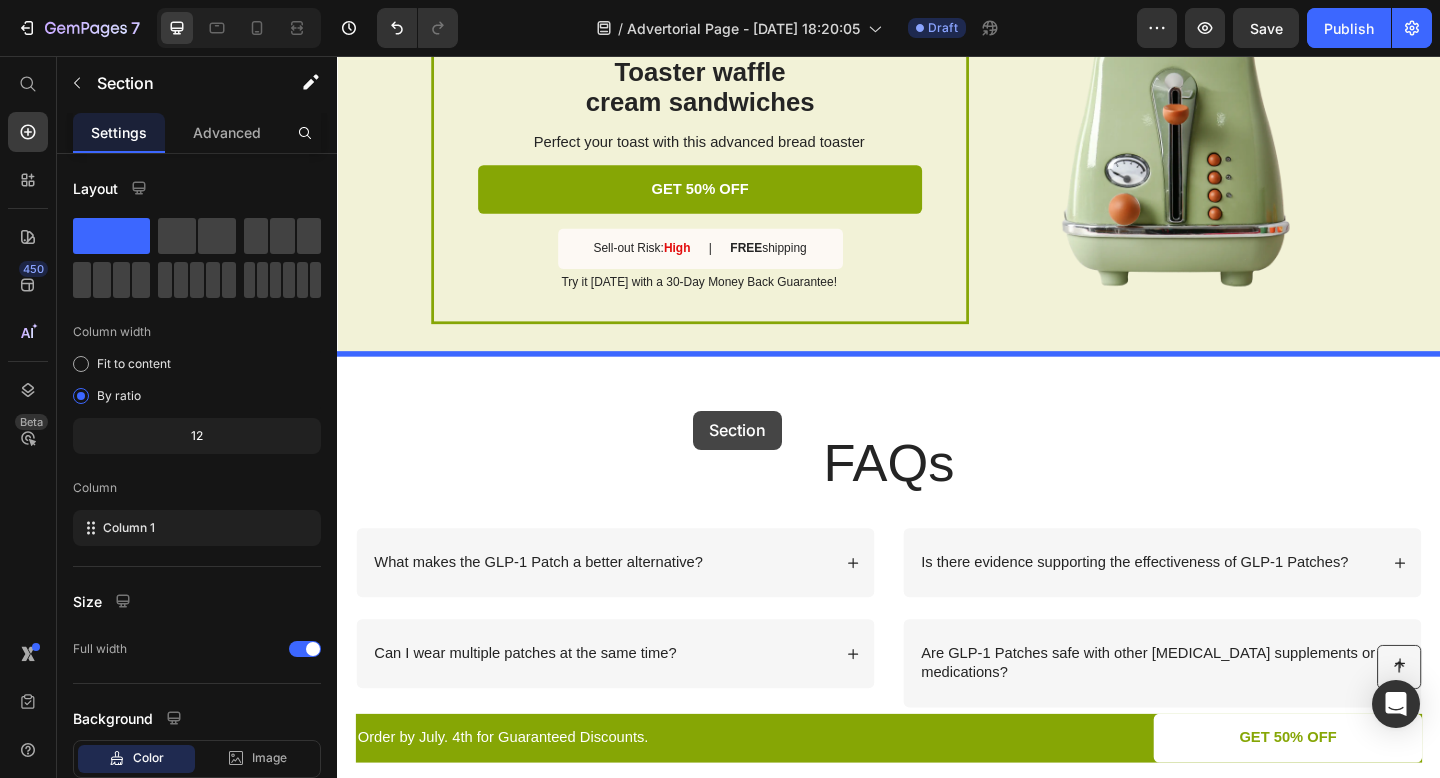 drag, startPoint x: 1145, startPoint y: 137, endPoint x: 724, endPoint y: 442, distance: 519.87115 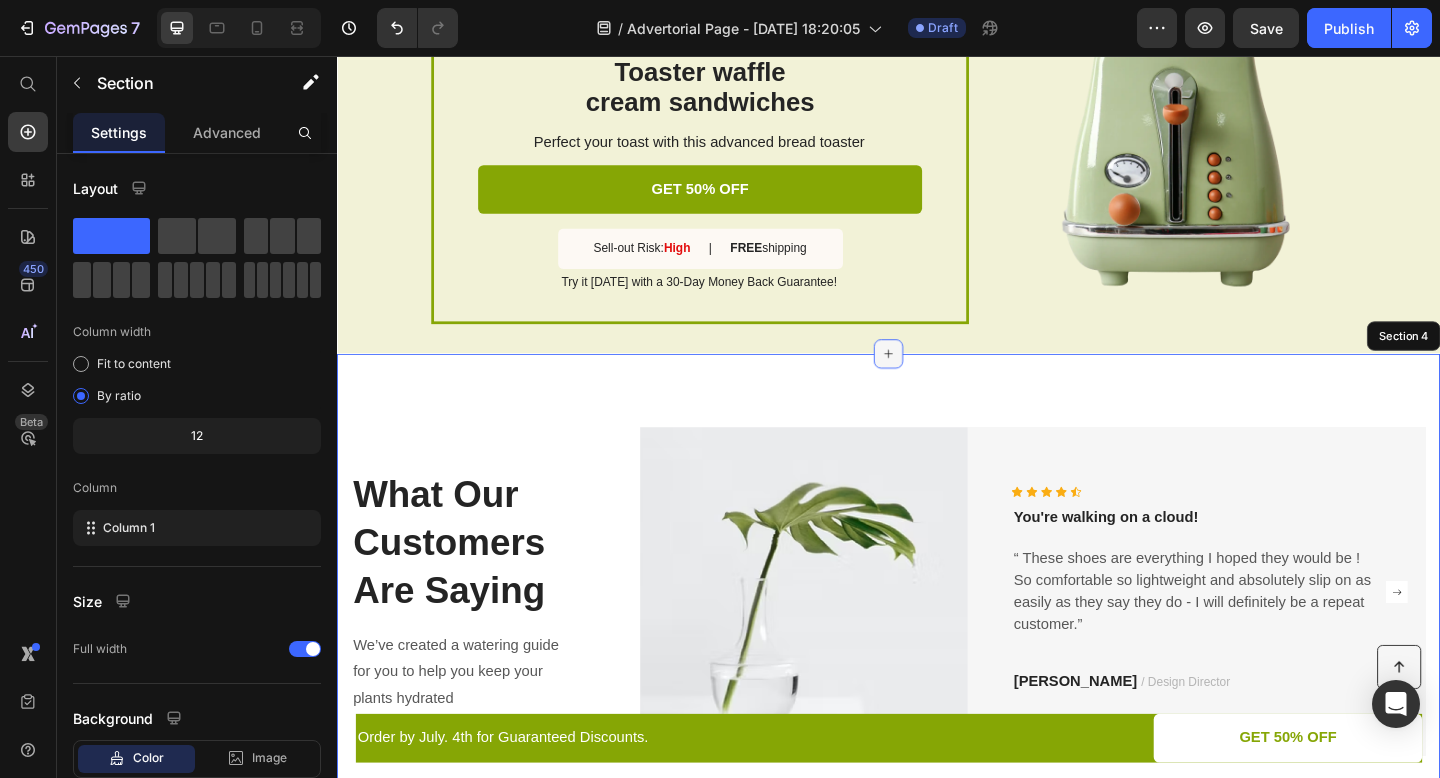 click 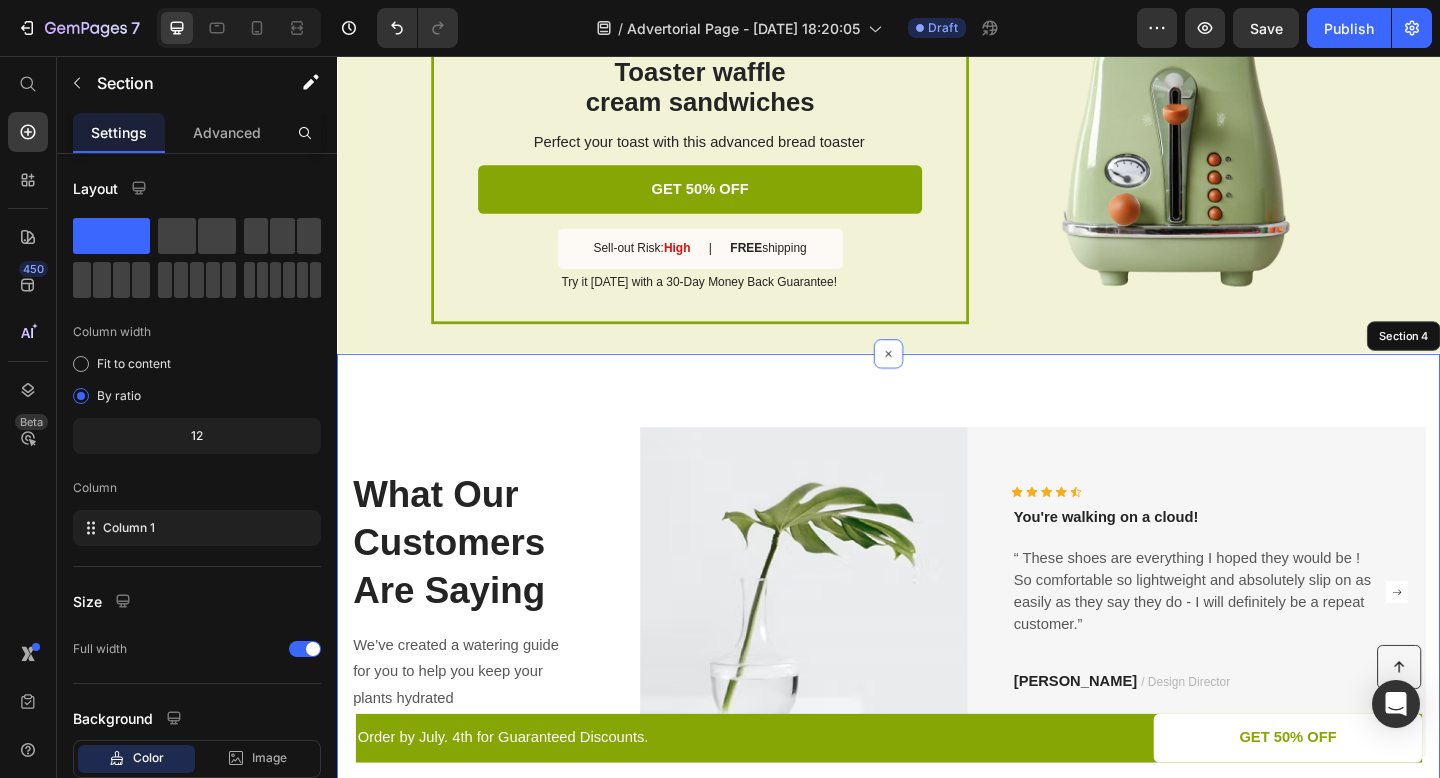 click on "What Our Customers Are Saying Heading We’ve created a watering guide for you to help you keep your plants hydrated Text block       Image                Icon                Icon                Icon                Icon
Icon Icon List Hoz You're walking on a cloud! Text block “ These shoes are everything I hoped they would be ! So comfortable so lightweight and absolutely slip on as easily as they say they do - I will definitely be a repeat customer.” Text block [PERSON_NAME]   / Design Director Text block Row Row Image                Icon                Icon                Icon                Icon
Icon Icon List Hoz You're walking on a cloud! Text block “ These shoes are everything I hoped they would be ! So comfortable so lightweight and absolutely slip on as easily as they say they do - I will definitely be a repeat customer.” Text block [PERSON_NAME]   / Design Director Text block Row Row       Carousel Row Section 4" at bounding box center (937, 638) 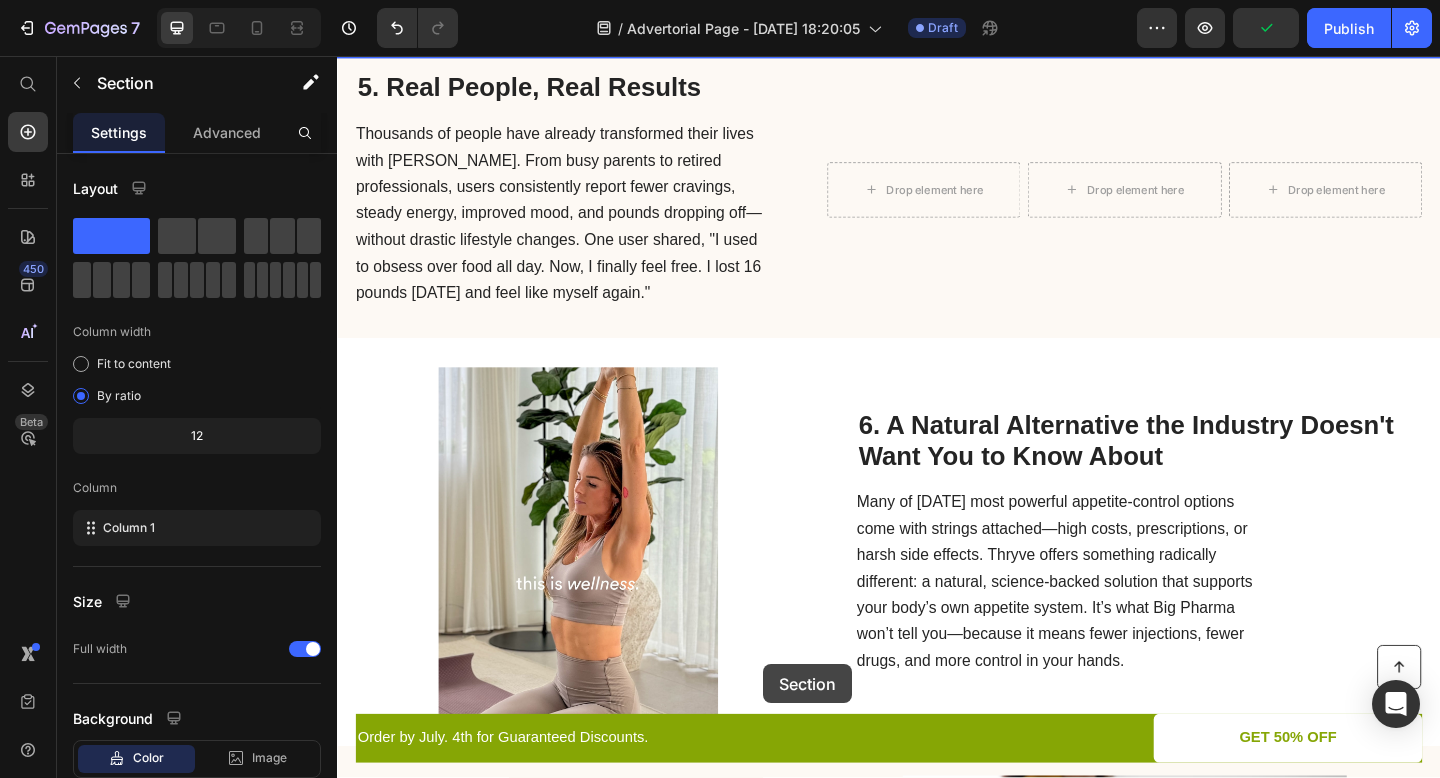 scroll, scrollTop: 3865, scrollLeft: 0, axis: vertical 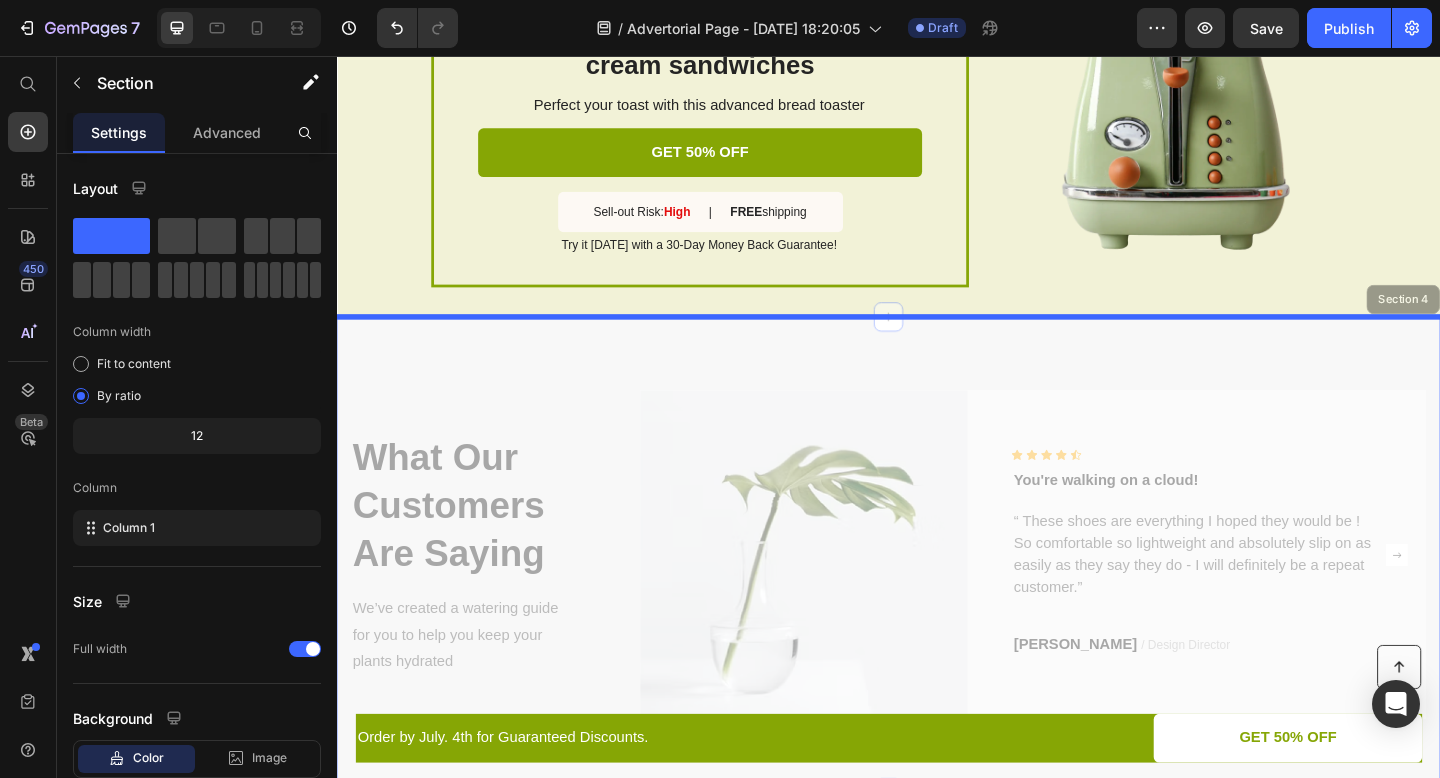 drag, startPoint x: 1507, startPoint y: 363, endPoint x: 490, endPoint y: 839, distance: 1122.8824 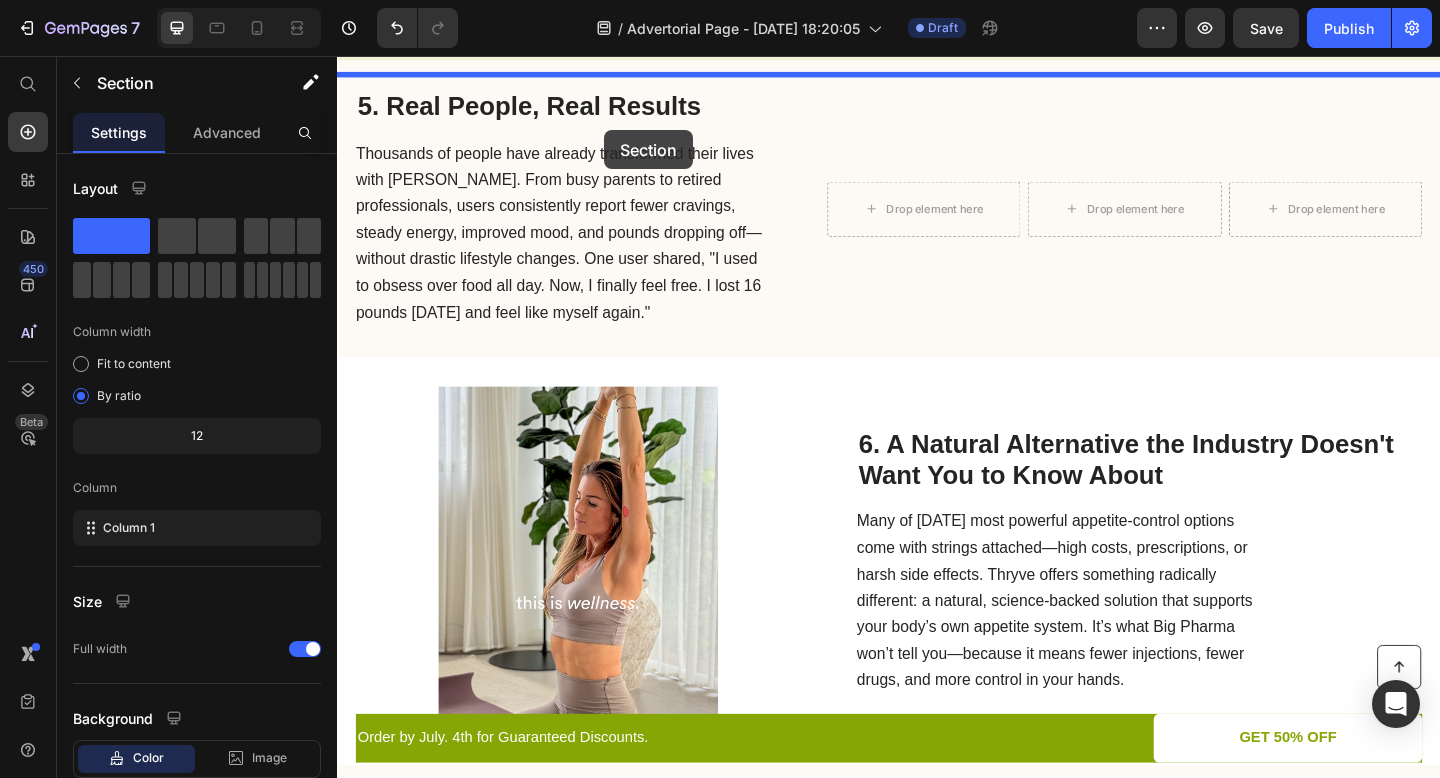 scroll, scrollTop: 3815, scrollLeft: 0, axis: vertical 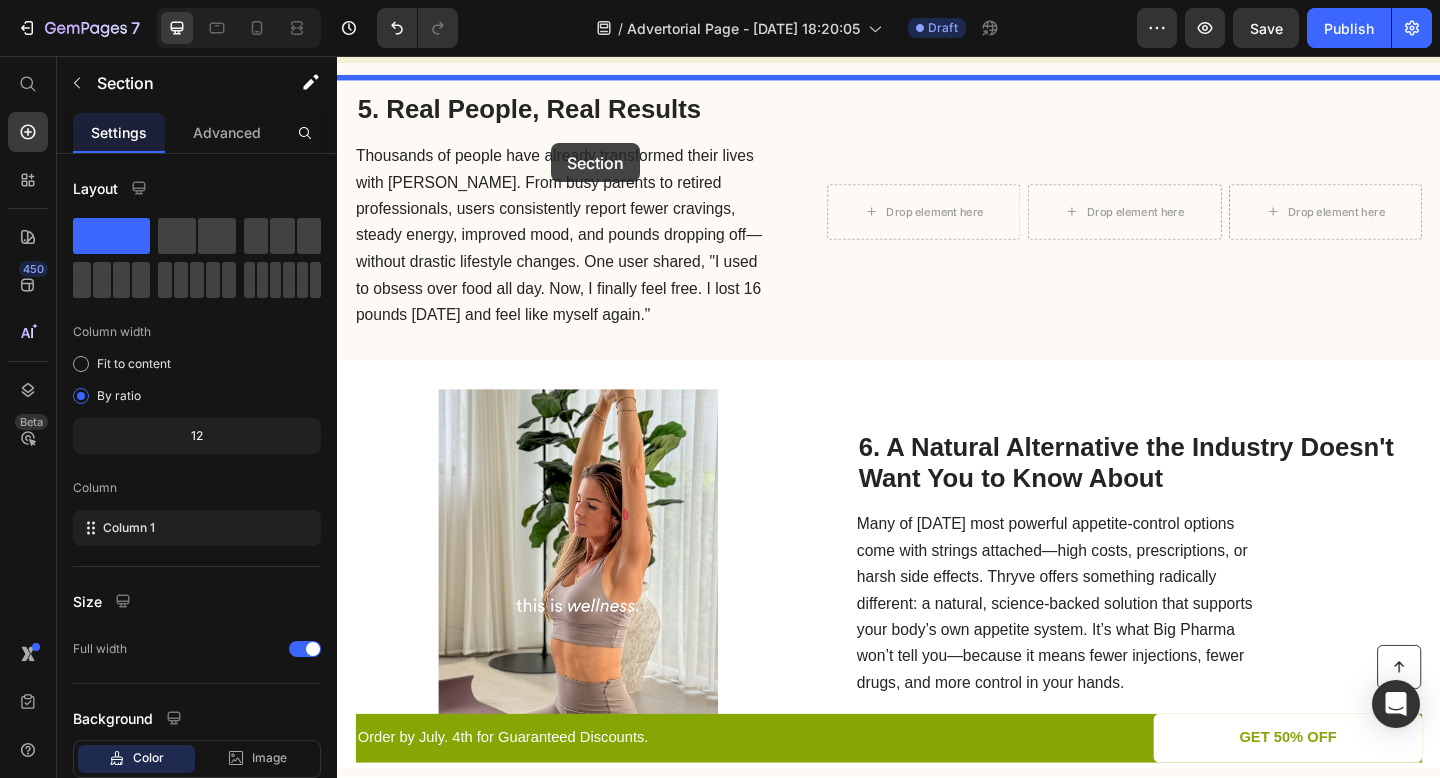 drag, startPoint x: 1170, startPoint y: 262, endPoint x: 570, endPoint y: 151, distance: 610.1811 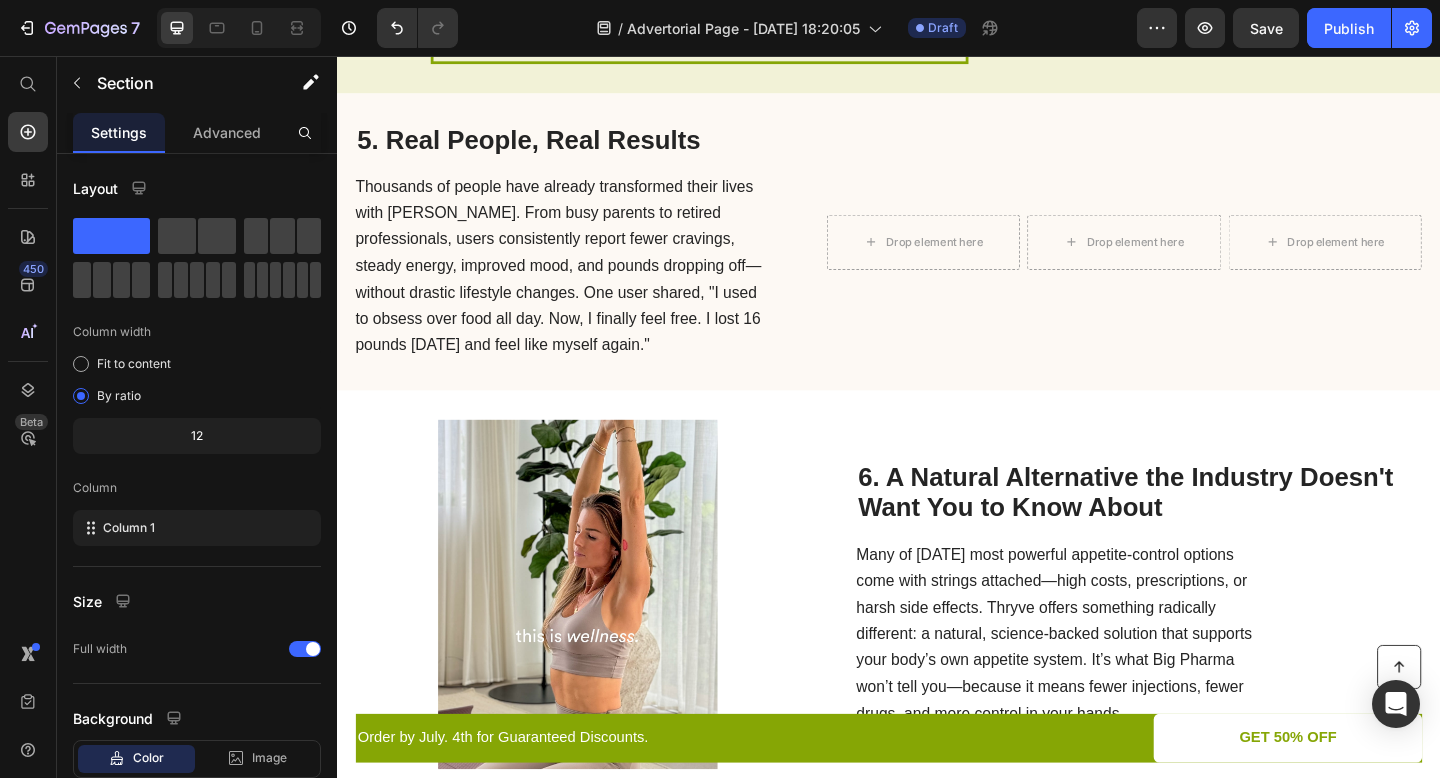 scroll, scrollTop: 4798, scrollLeft: 0, axis: vertical 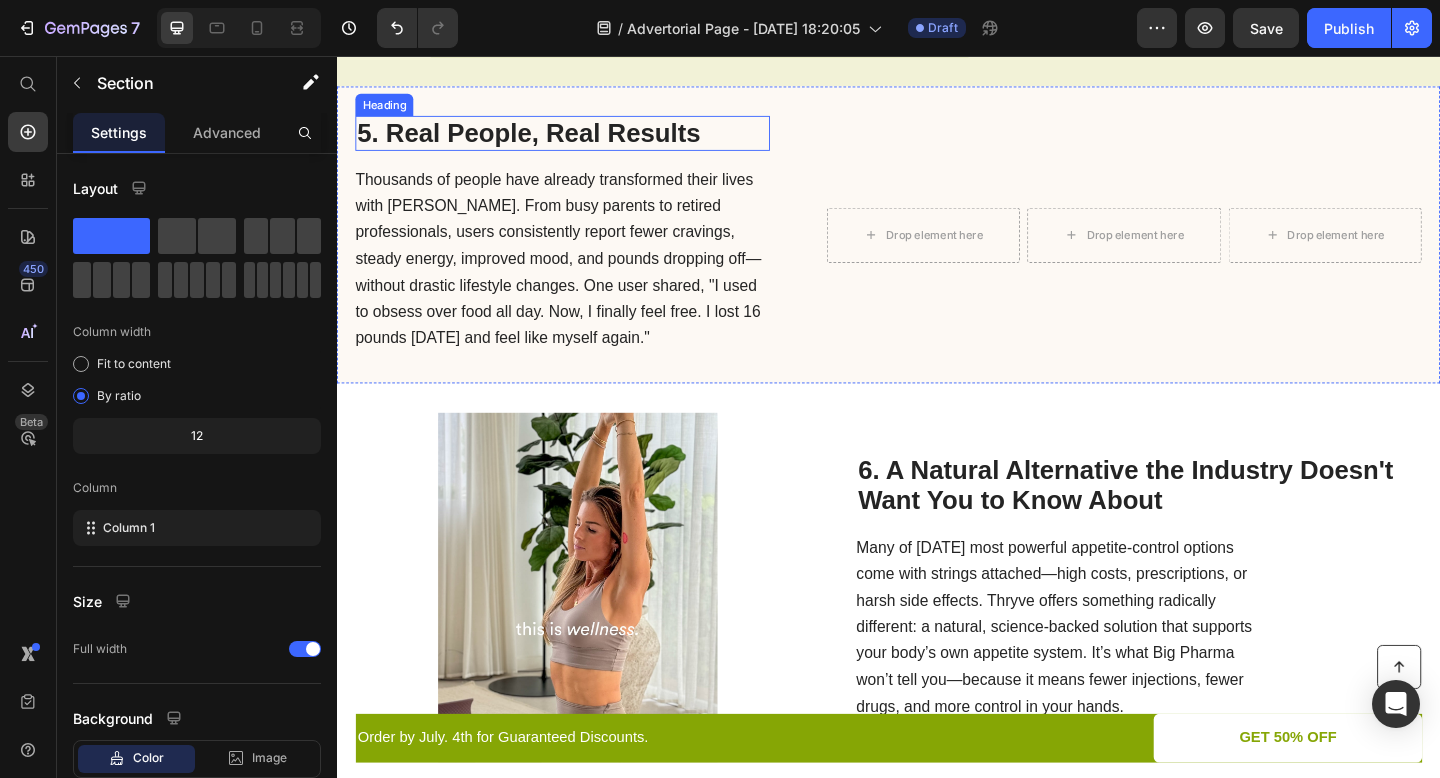 click on "5. Real People, Real Results" at bounding box center (546, 139) 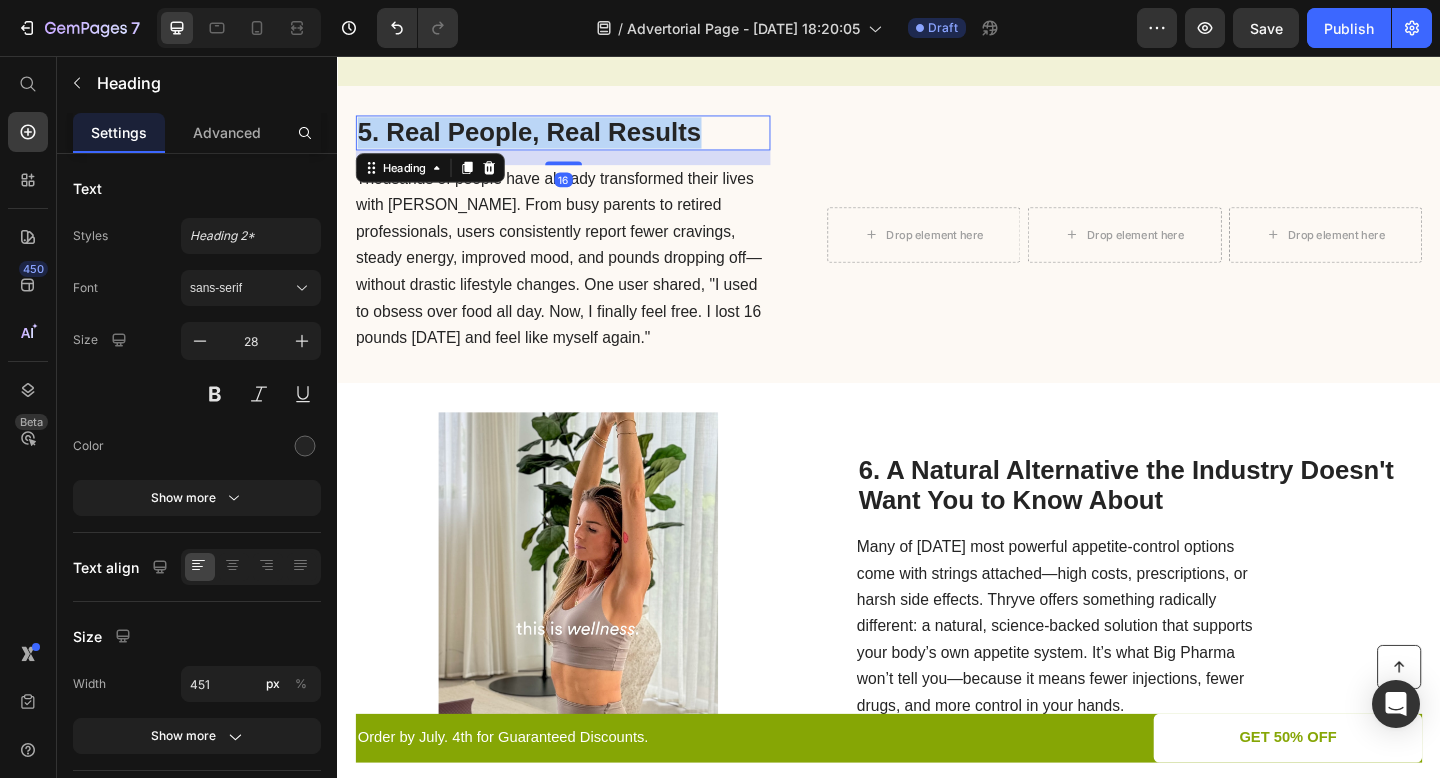 click on "5. Real People, Real Results" at bounding box center (546, 139) 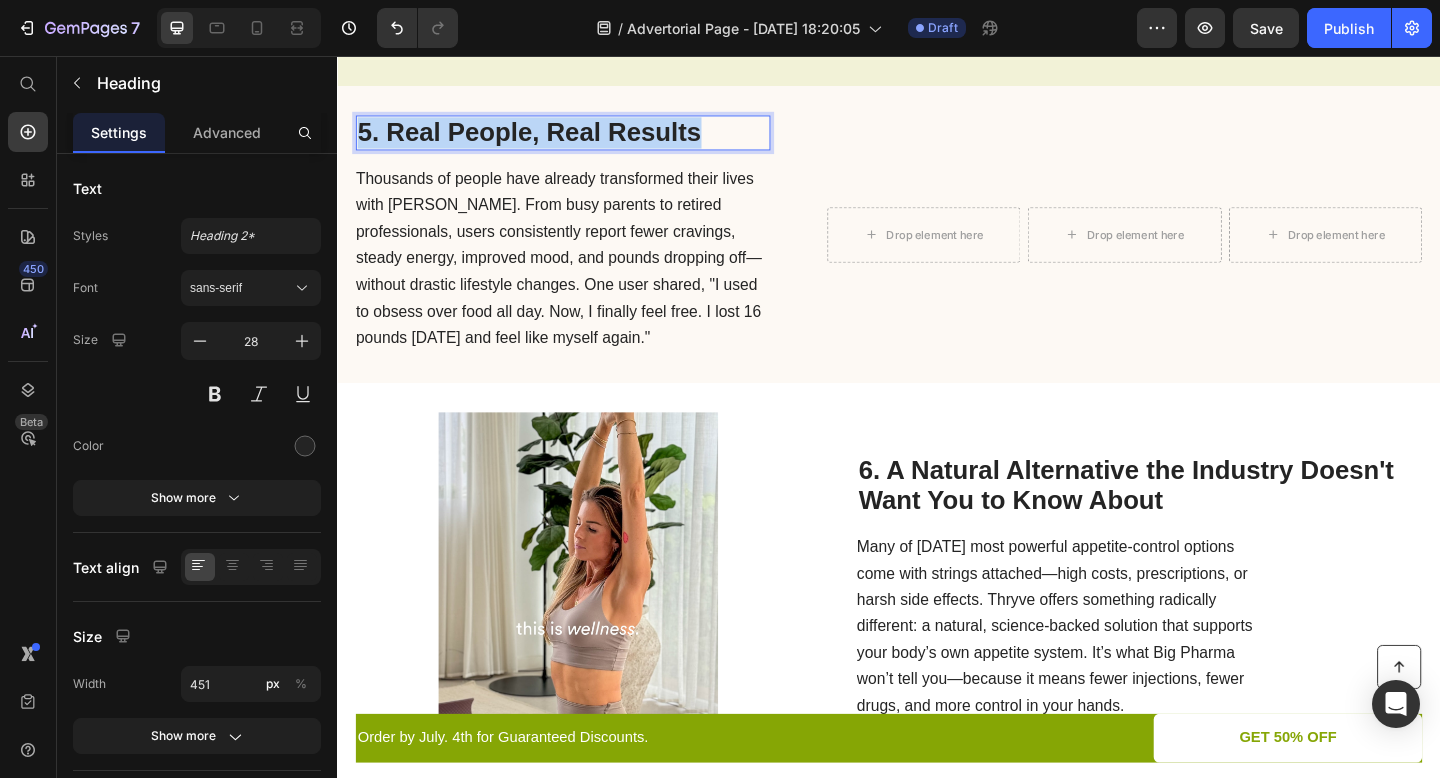 click on "5. Real People, Real Results" at bounding box center (546, 139) 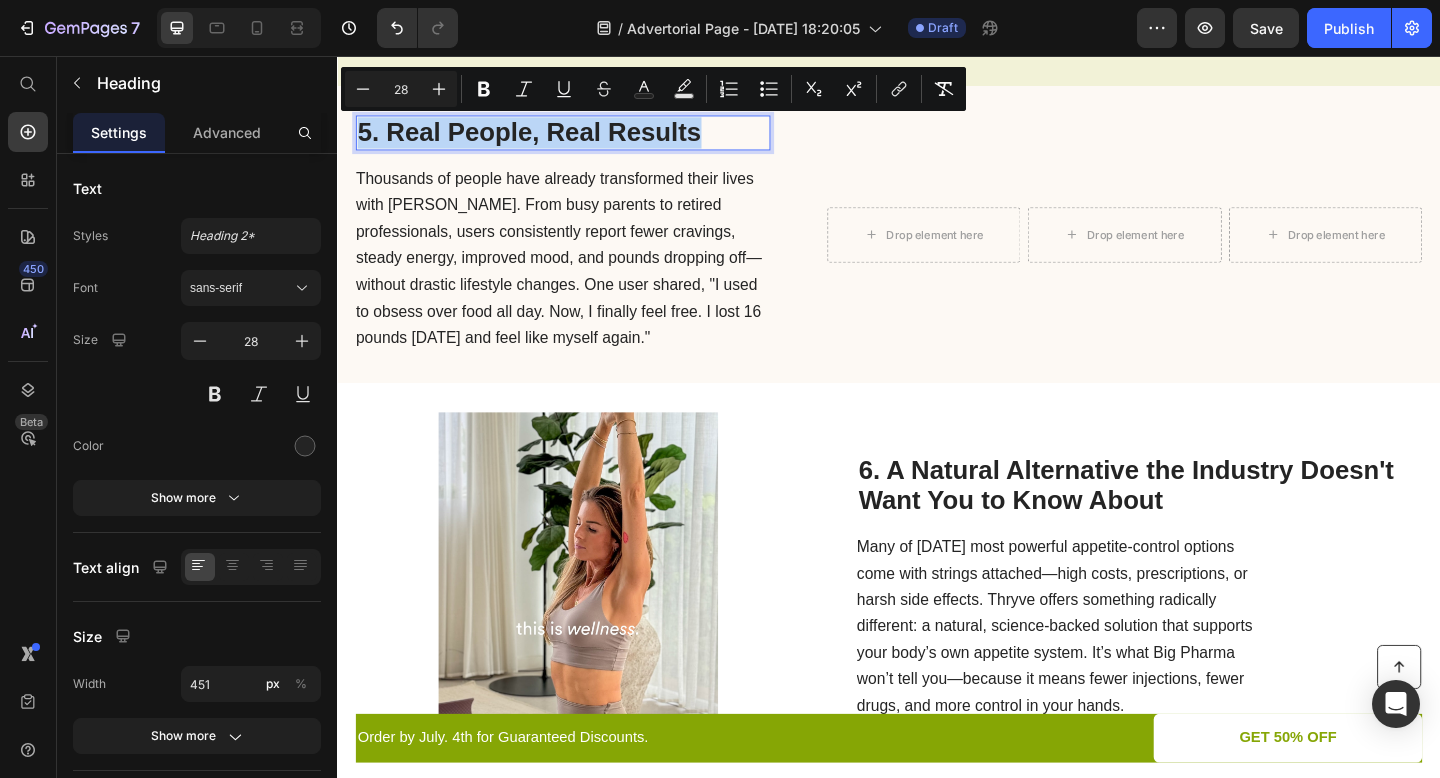copy on "5. Real People, Real Results" 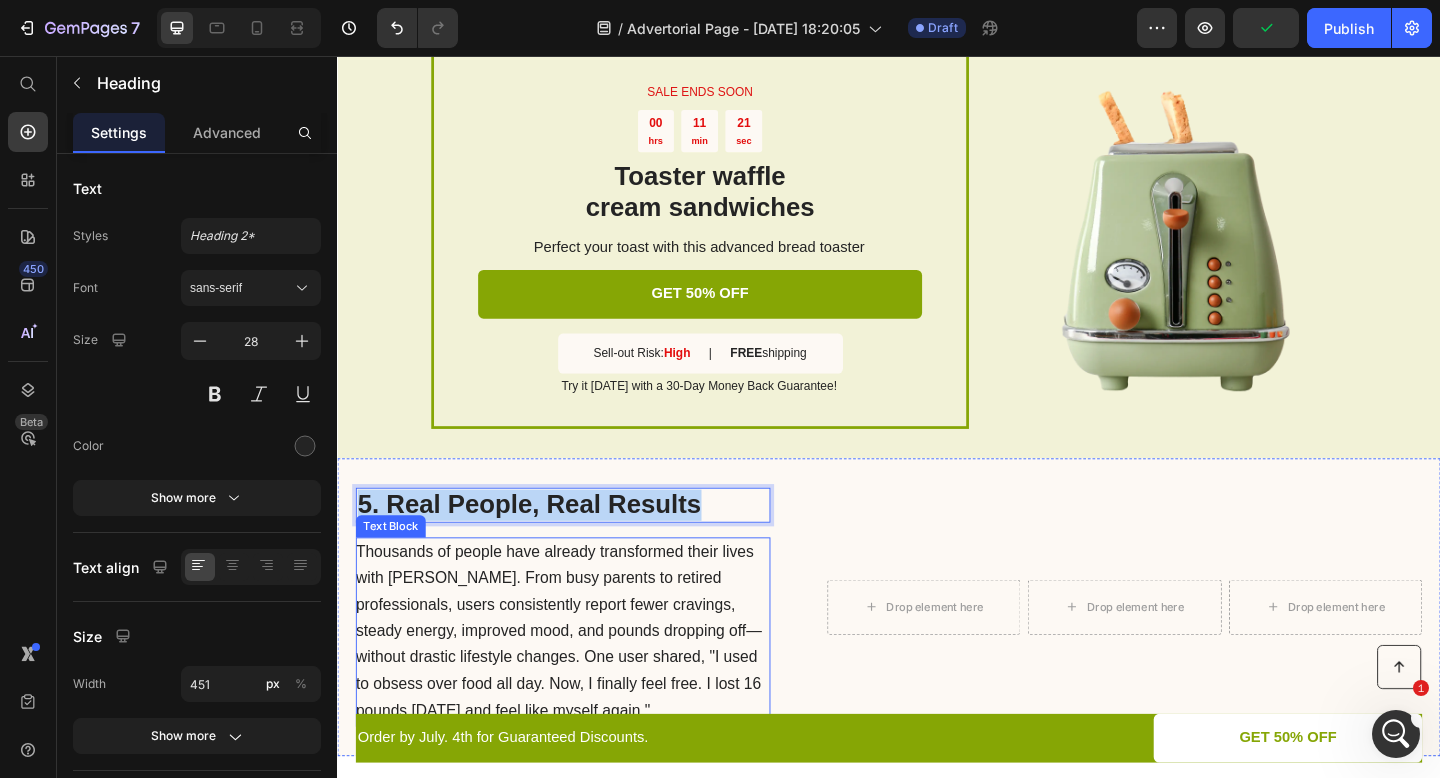 scroll, scrollTop: 3825, scrollLeft: 0, axis: vertical 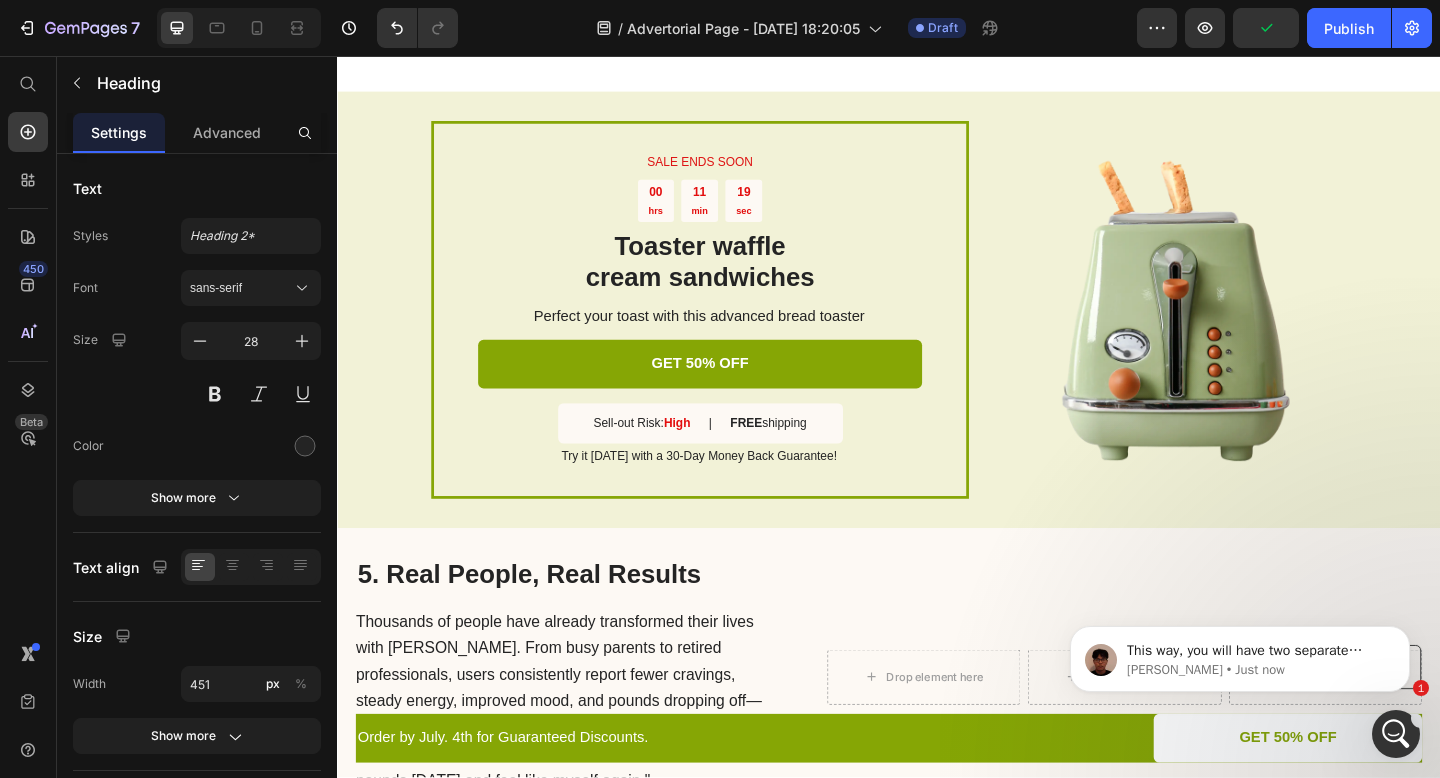 click on "What Our Customers Are Saying" at bounding box center [494, -216] 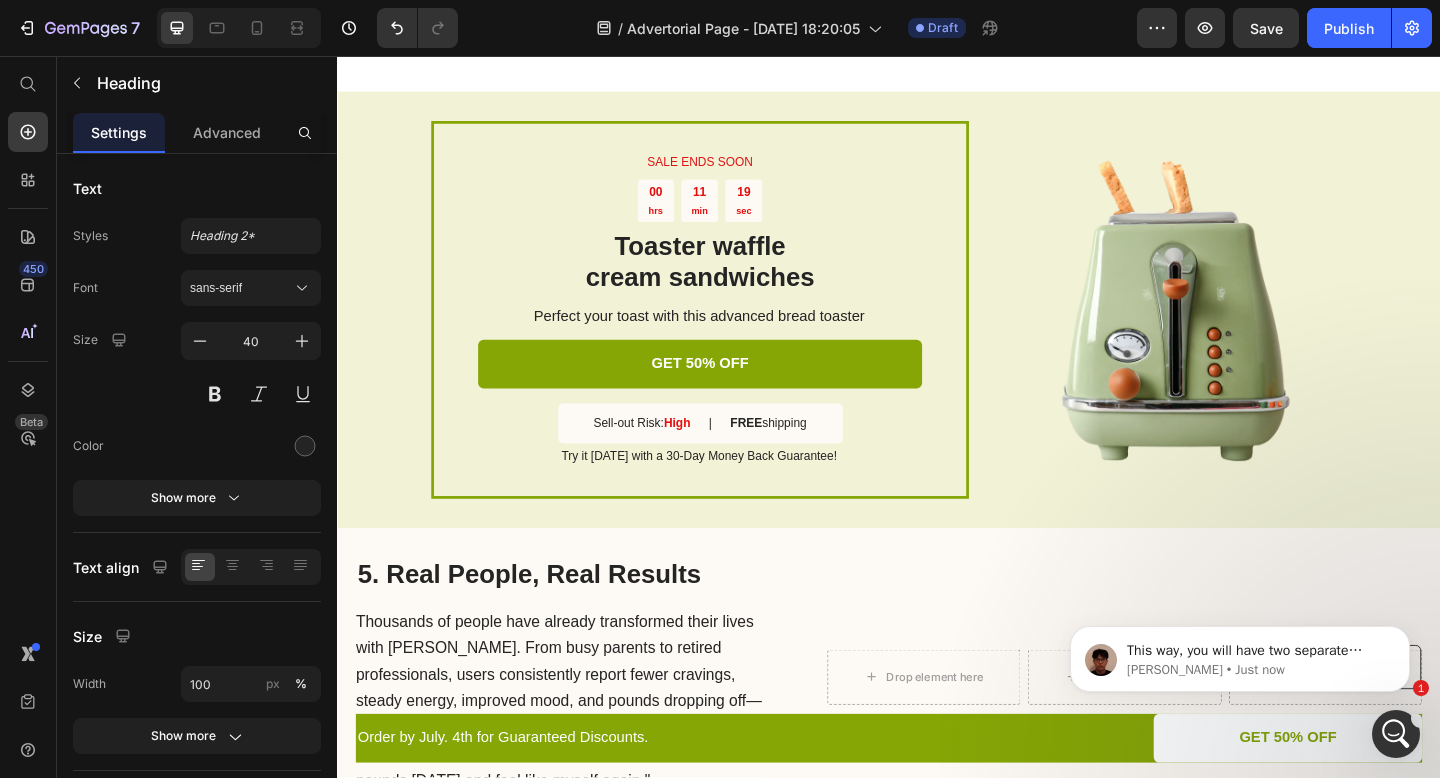 click on "What Our Customers Are Saying" at bounding box center [494, -216] 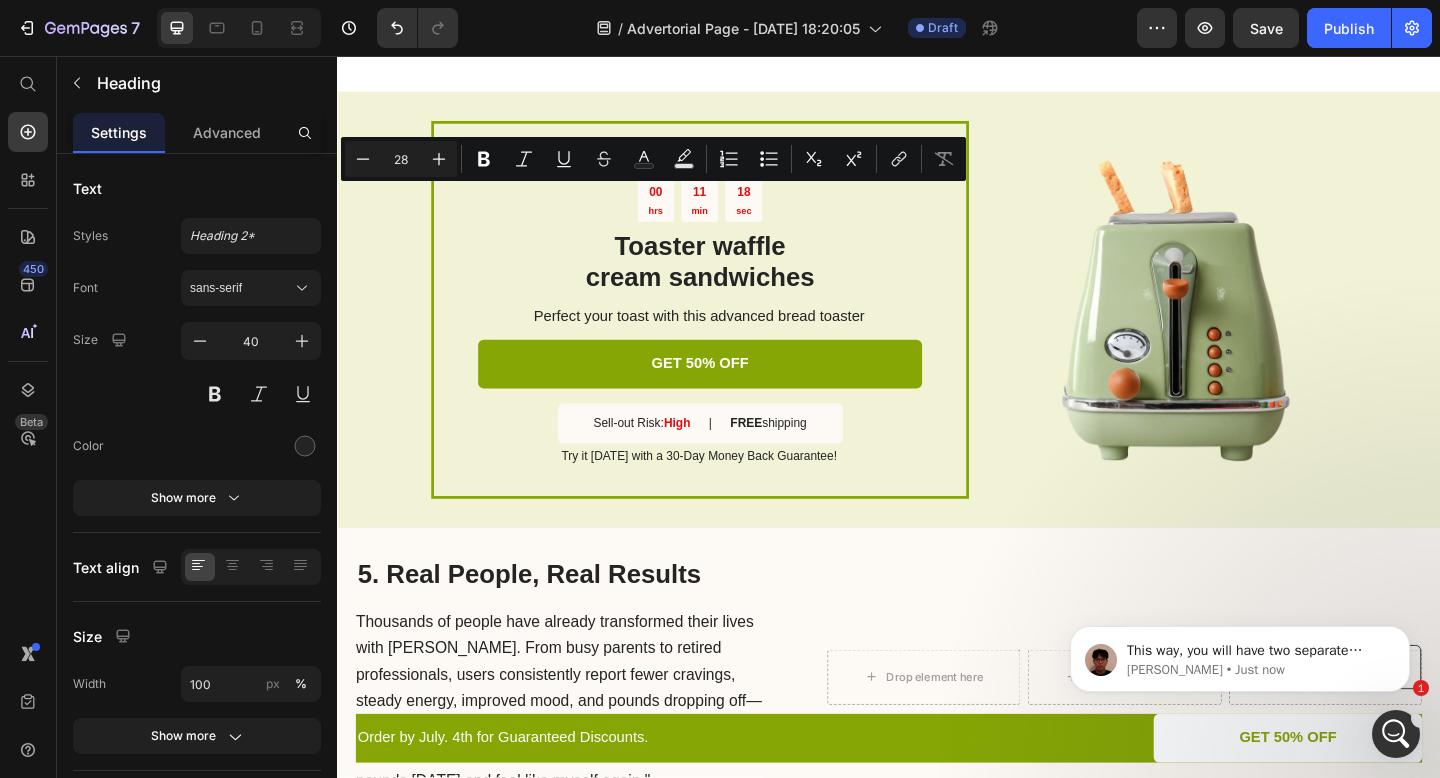 scroll, scrollTop: 3847, scrollLeft: 0, axis: vertical 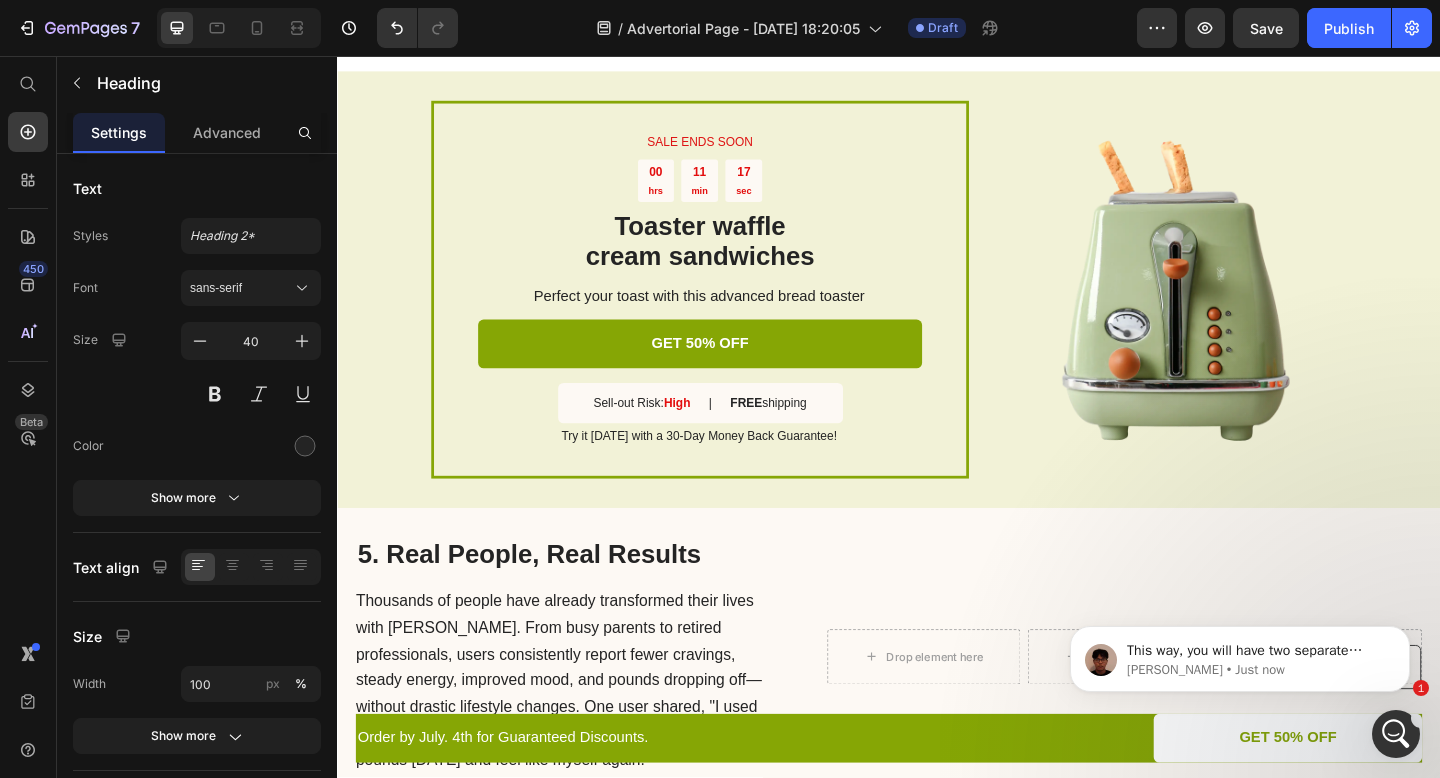 click on "We’ve created a watering guide for you to help you keep your plants hydrated" at bounding box center [470, -118] 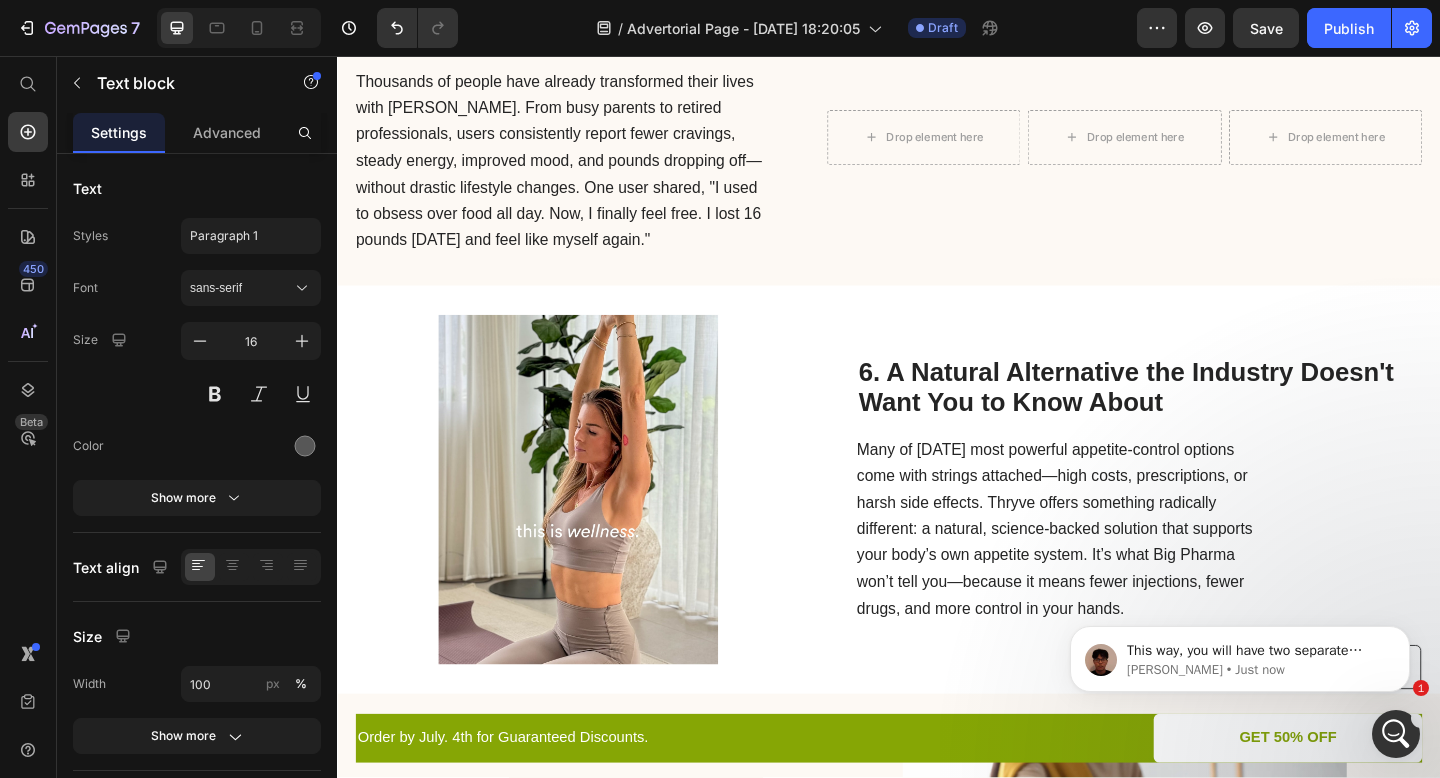 scroll, scrollTop: 4656, scrollLeft: 0, axis: vertical 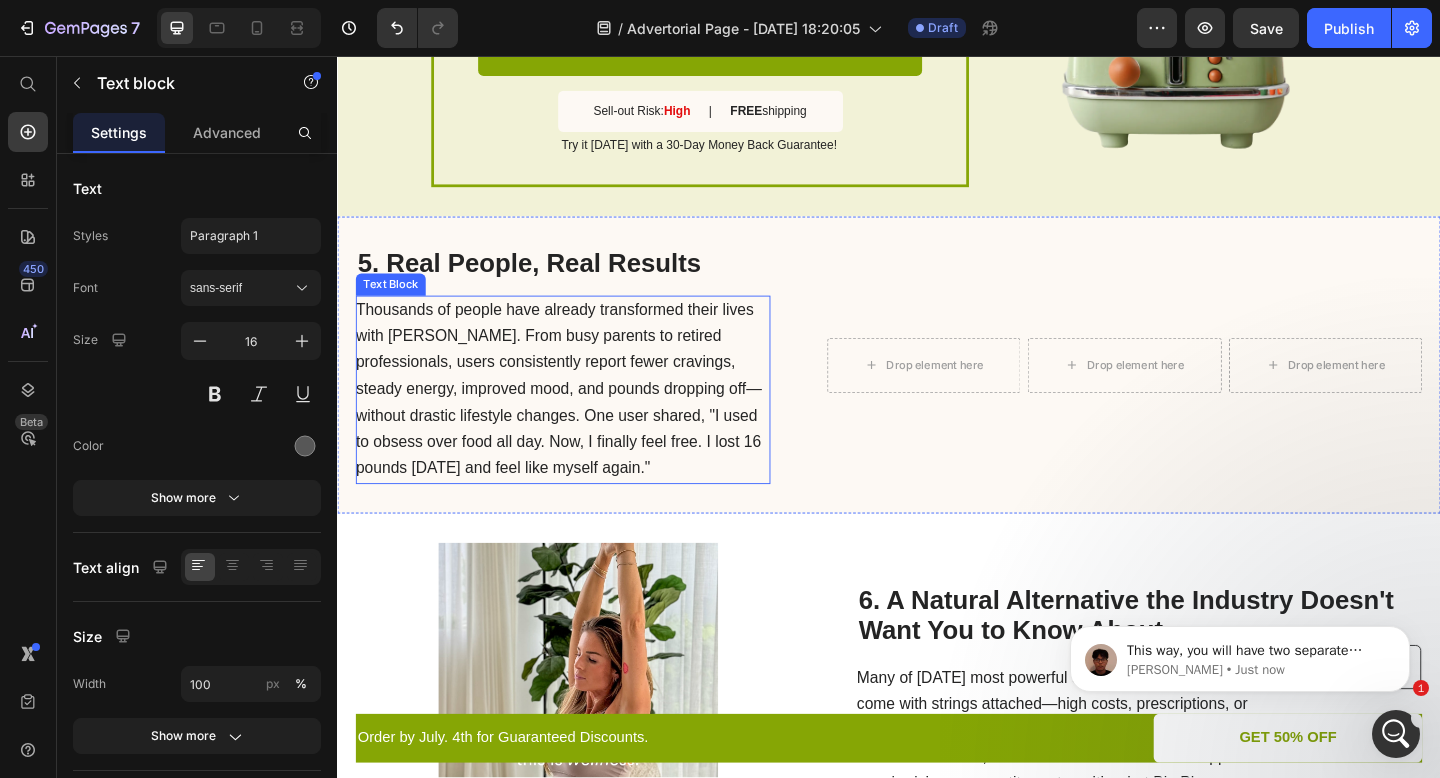 click on "Thousands of people have already transformed their lives with [PERSON_NAME]. From busy parents to retired professionals, users consistently report fewer cravings, steady energy, improved mood, and pounds dropping off—without drastic lifestyle changes. One user shared, "I used to obsess over food all day. Now, I finally feel free. I lost 16 pounds [DATE] and feel like myself again."" at bounding box center (578, 419) 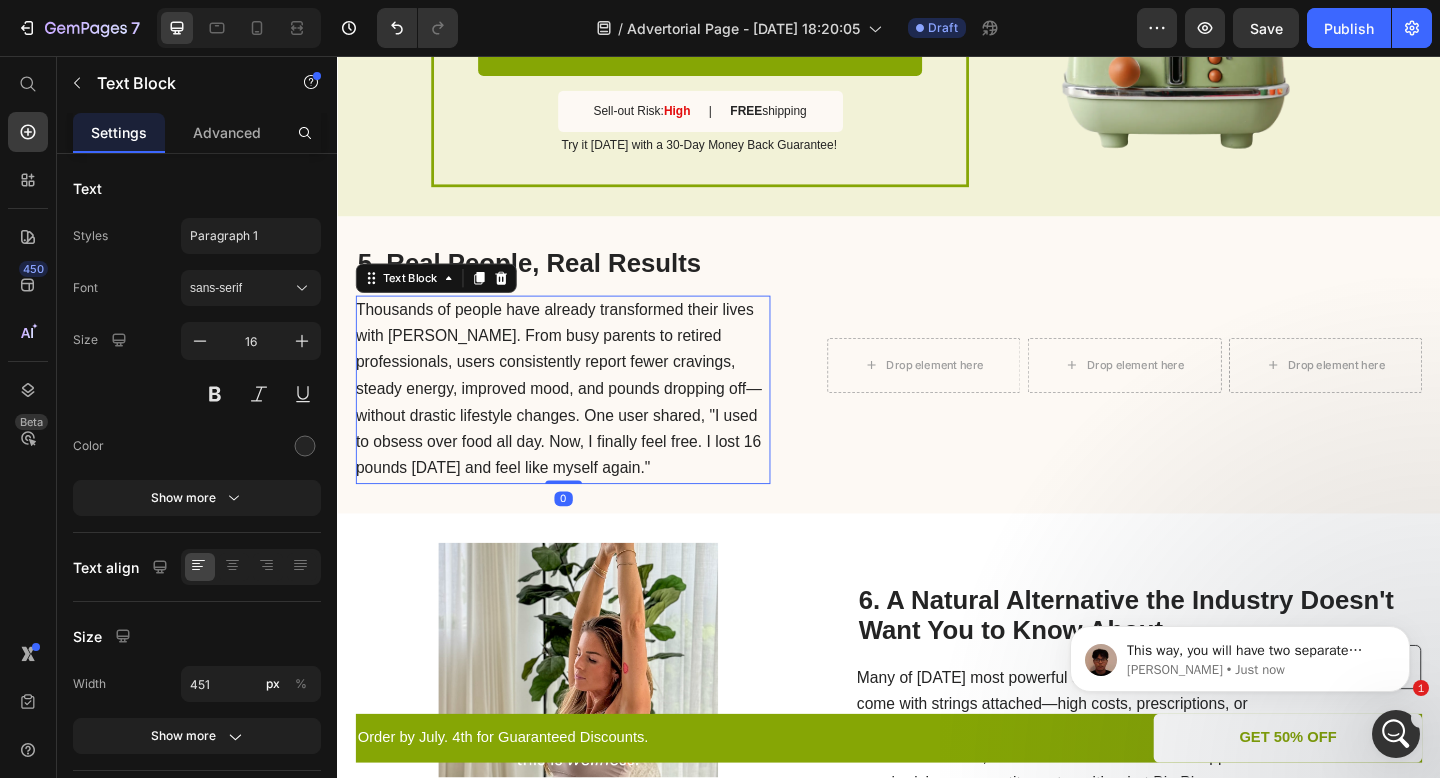 click on "Thousands of people have already transformed their lives with [PERSON_NAME]. From busy parents to retired professionals, users consistently report fewer cravings, steady energy, improved mood, and pounds dropping off—without drastic lifestyle changes. One user shared, "I used to obsess over food all day. Now, I finally feel free. I lost 16 pounds [DATE] and feel like myself again."" at bounding box center (578, 419) 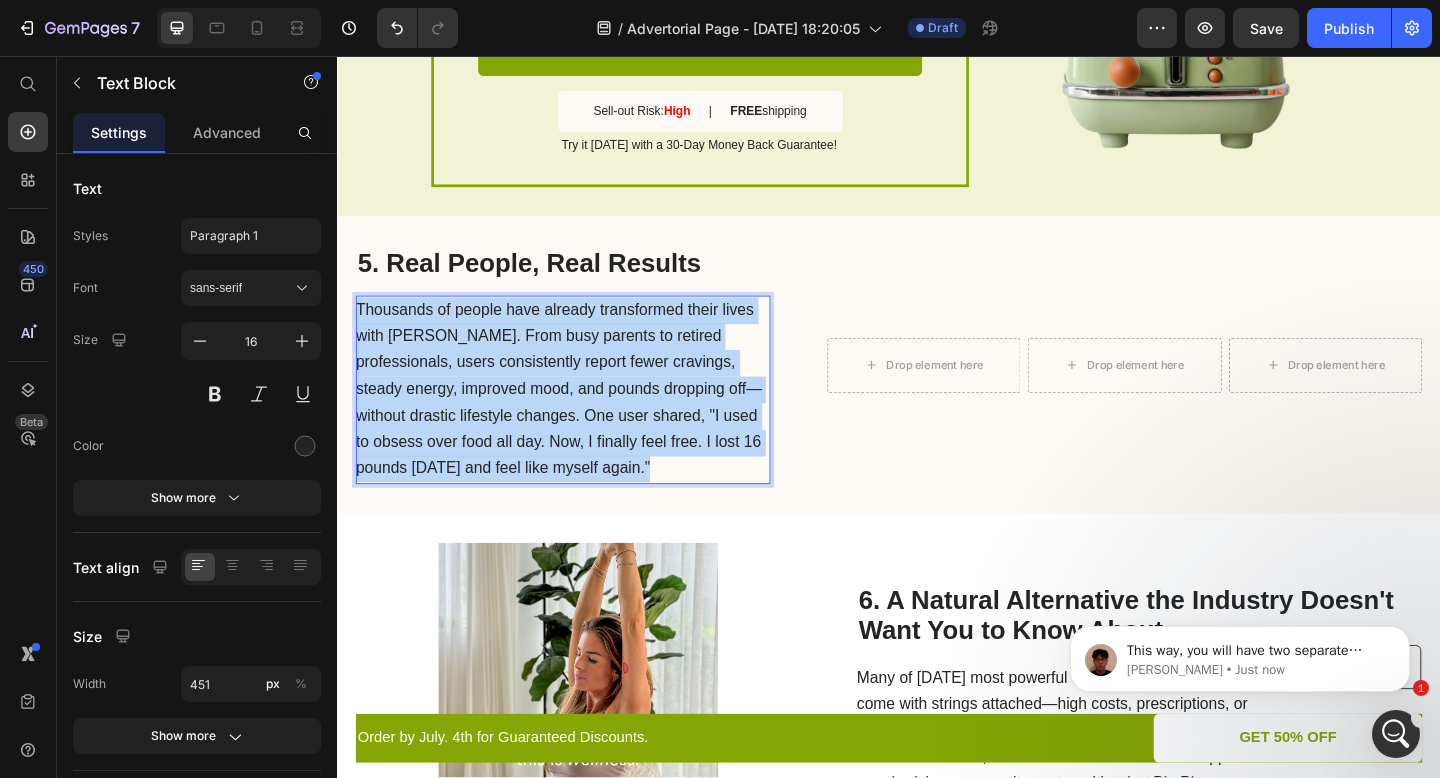 click on "Thousands of people have already transformed their lives with [PERSON_NAME]. From busy parents to retired professionals, users consistently report fewer cravings, steady energy, improved mood, and pounds dropping off—without drastic lifestyle changes. One user shared, "I used to obsess over food all day. Now, I finally feel free. I lost 16 pounds [DATE] and feel like myself again."" at bounding box center (578, 419) 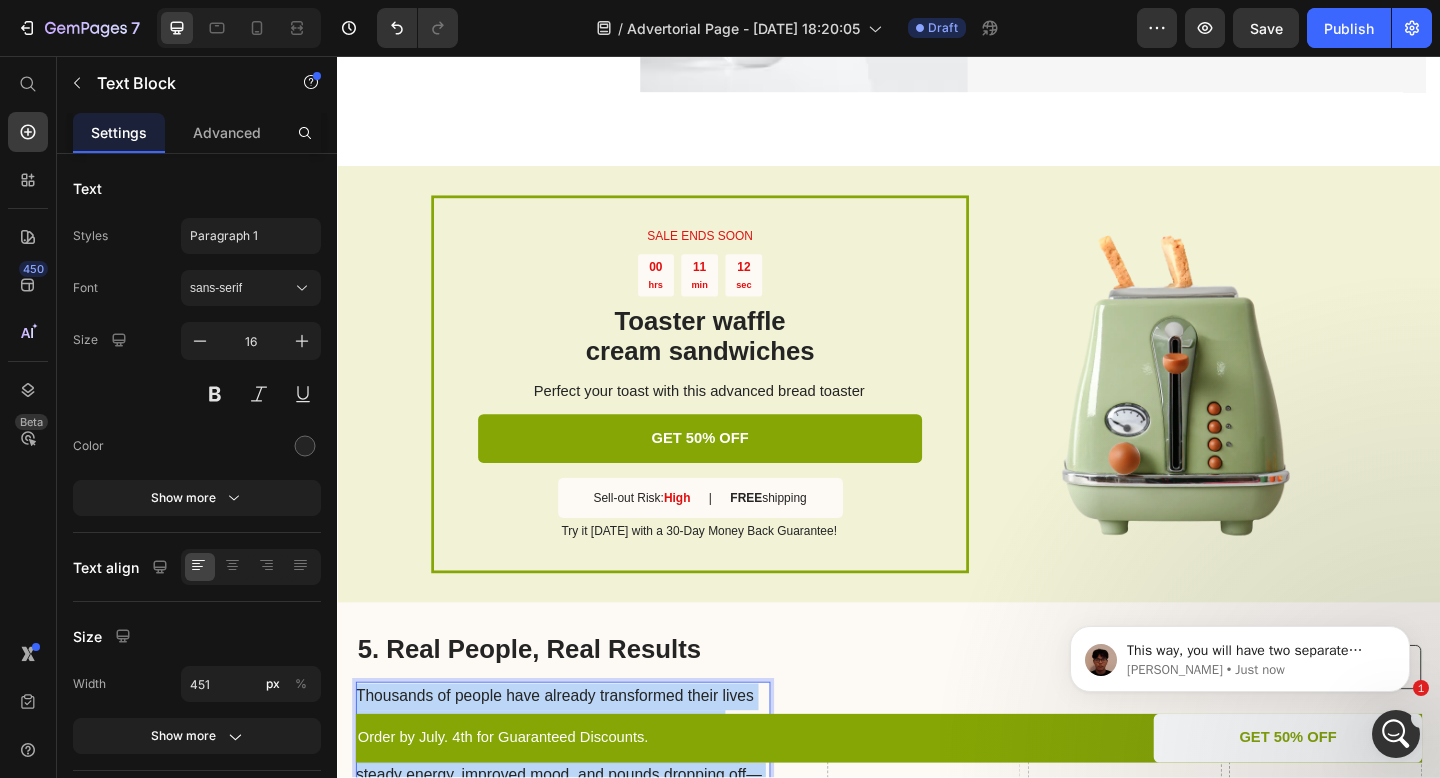 scroll, scrollTop: 3739, scrollLeft: 0, axis: vertical 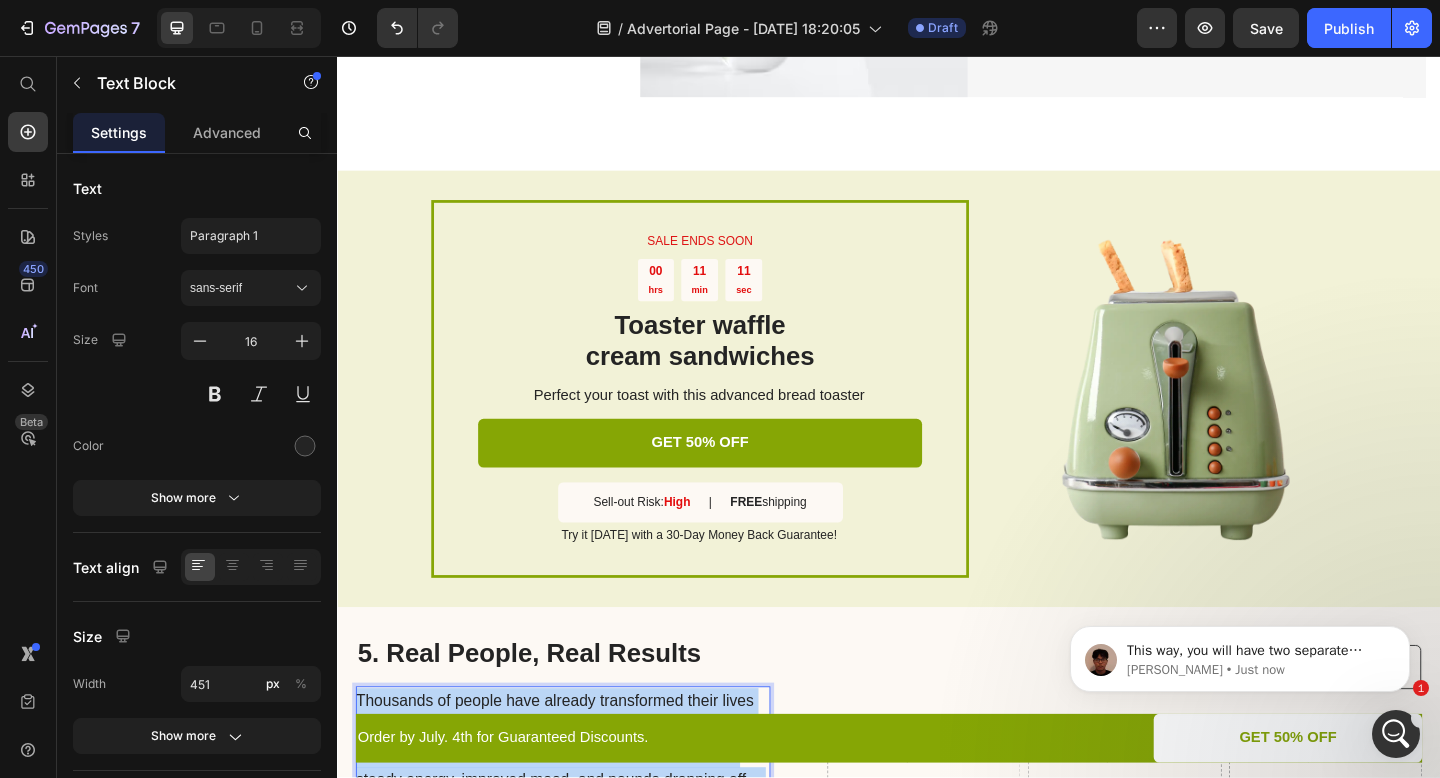 click on "We’ve created a watering guide for you to help you keep your plants hydrated" at bounding box center [470, -10] 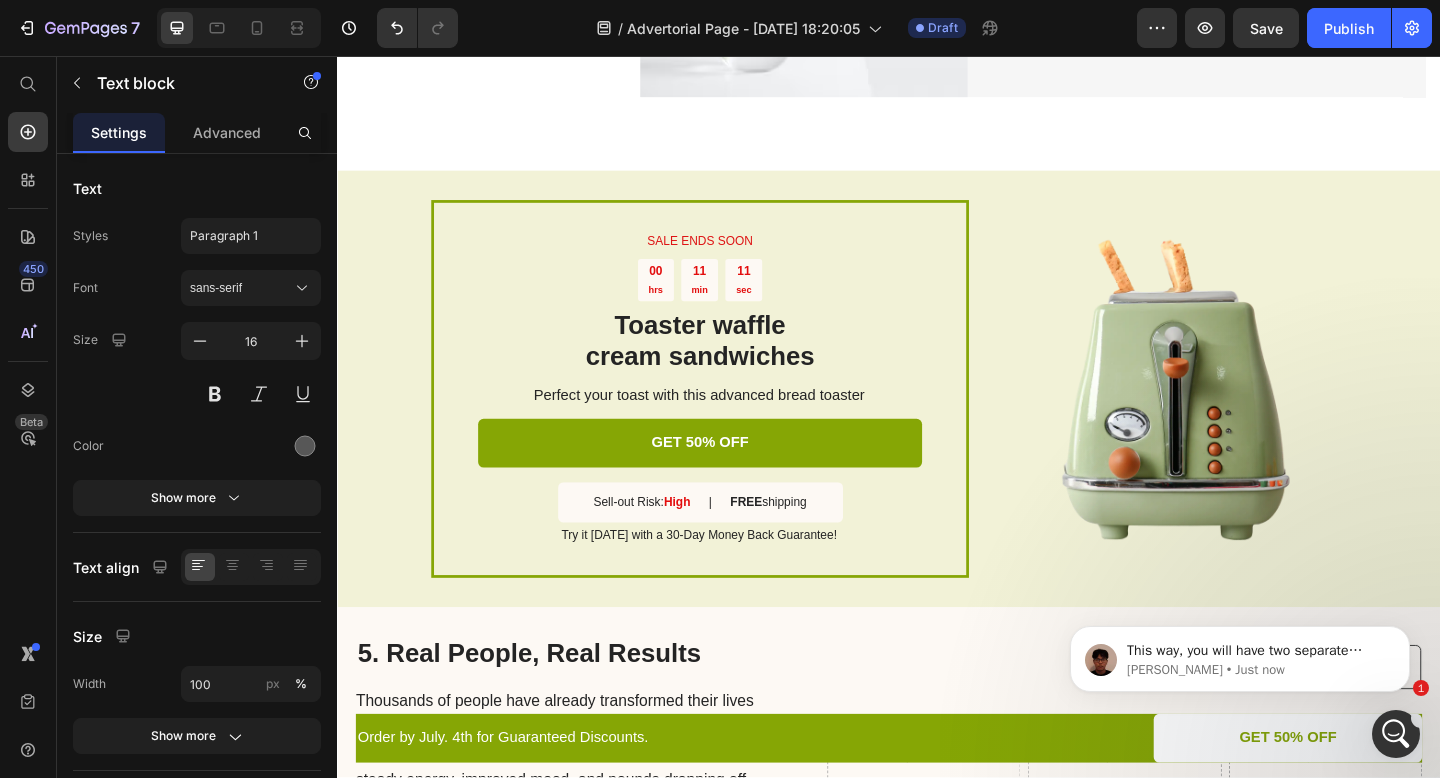 click on "We’ve created a watering guide for you to help you keep your plants hydrated" at bounding box center (470, -10) 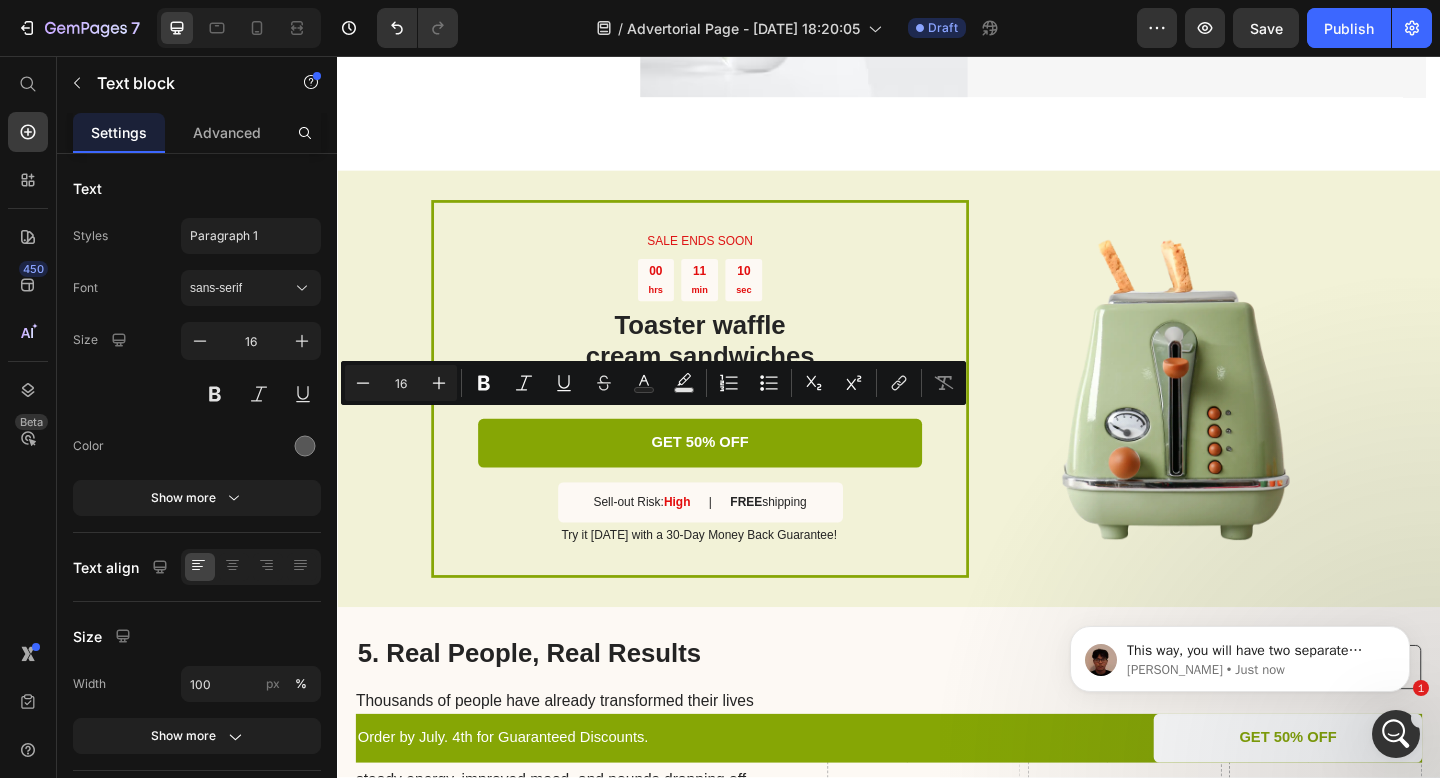 type on "17" 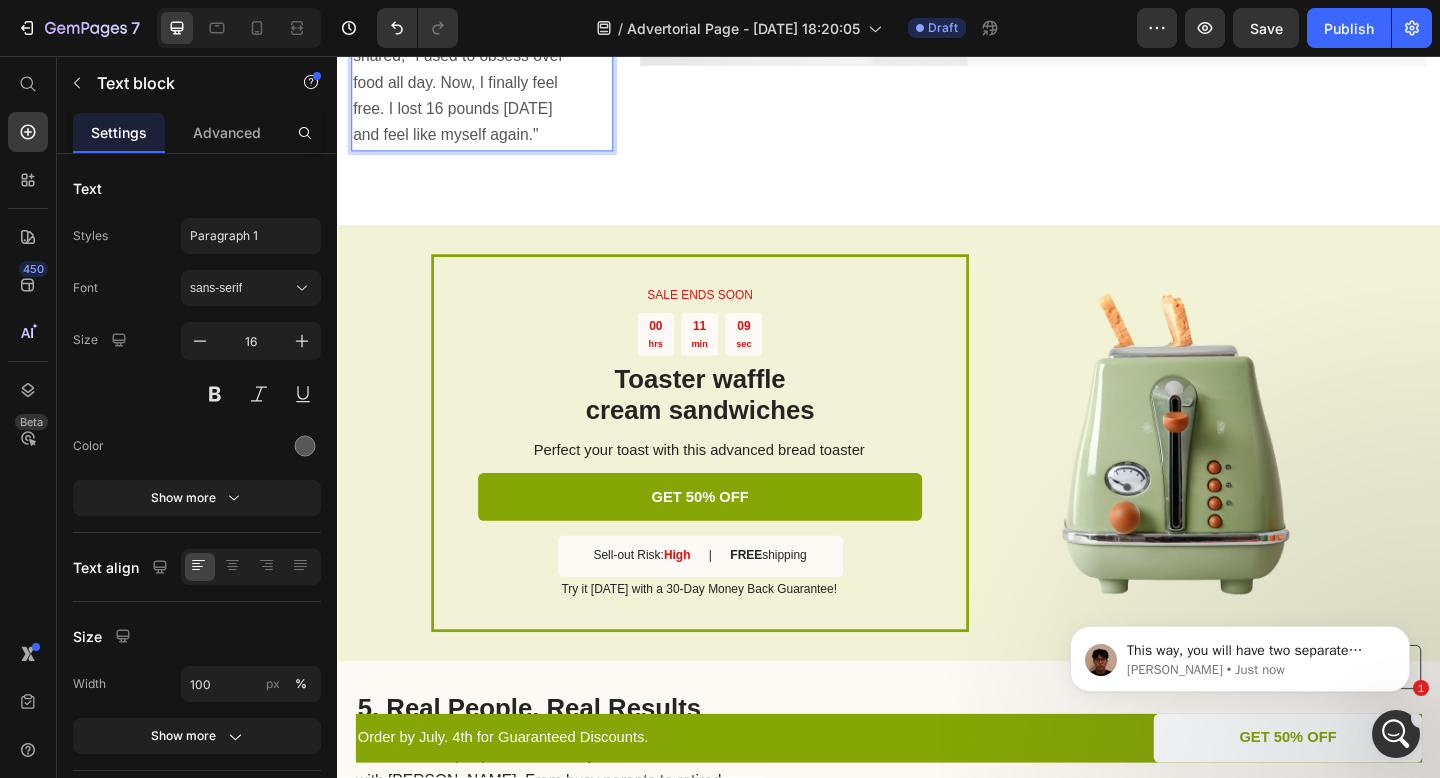scroll, scrollTop: 3870, scrollLeft: 0, axis: vertical 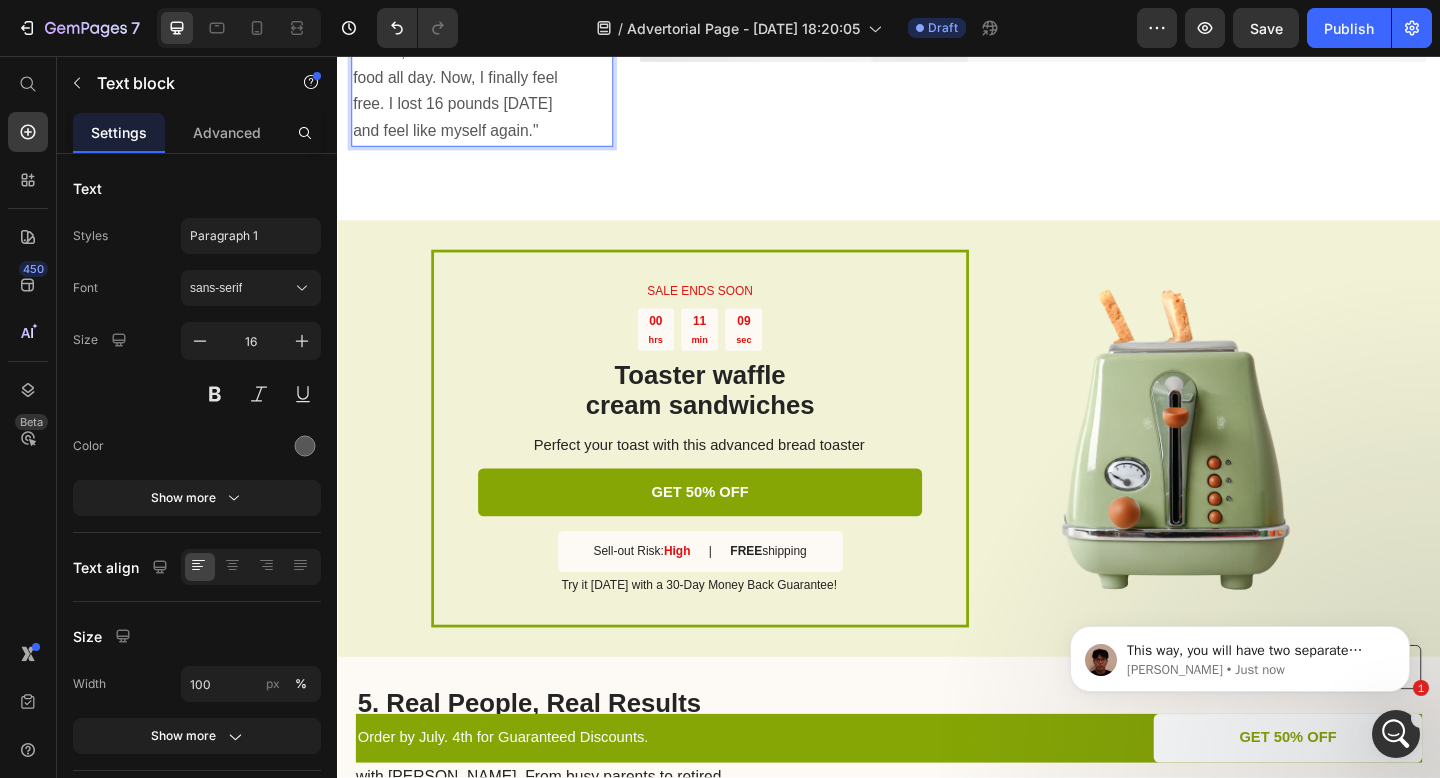 click on "Thousands of people have already transformed their lives with [PERSON_NAME]. From busy parents to retired professionals, users consistently report fewer cravings, steady energy, improved mood, and pounds dropping off—without drastic lifestyle changes. One user shared, "I used to obsess over food all day. Now, I finally feel free. I lost 16 pounds [DATE] and feel like myself again."" at bounding box center (468, -50) 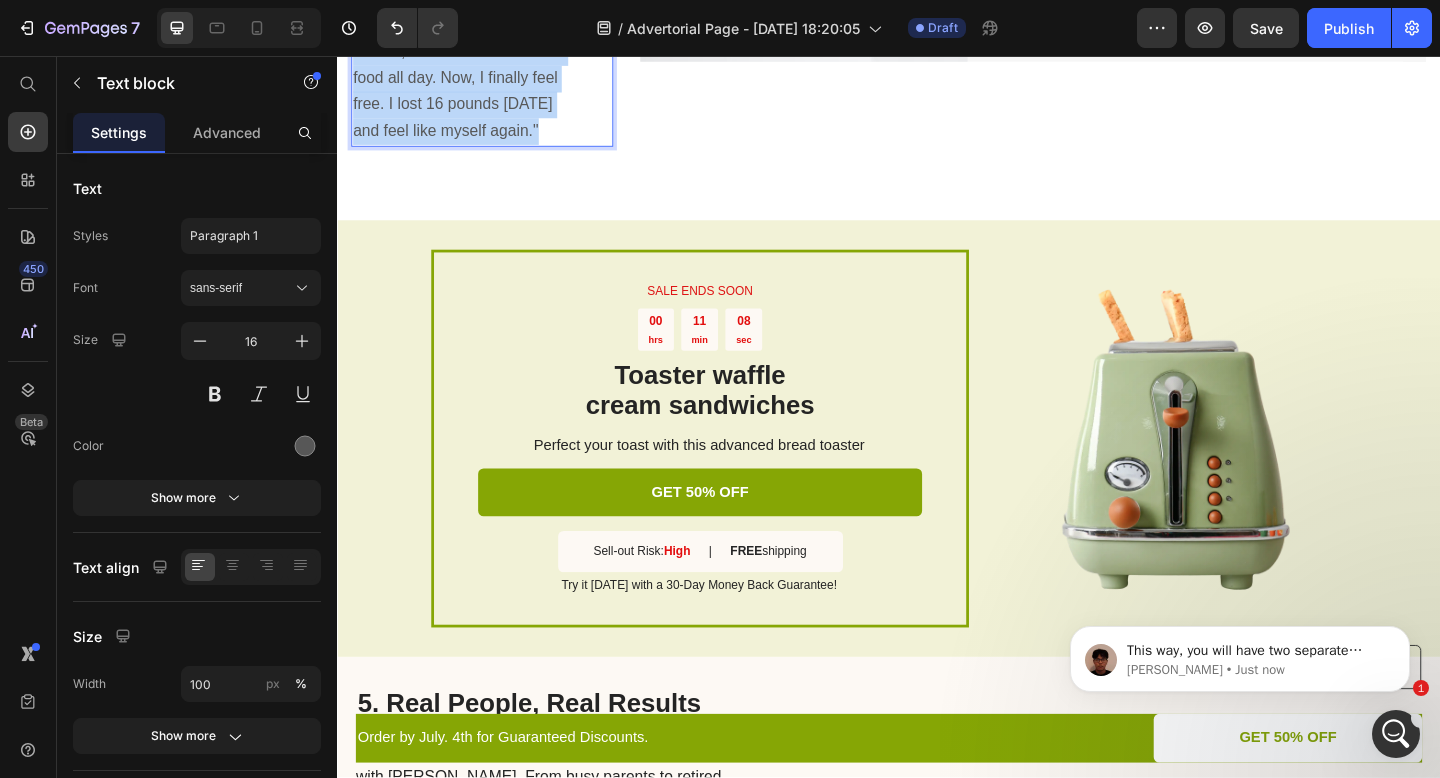 click on "Thousands of people have already transformed their lives with [PERSON_NAME]. From busy parents to retired professionals, users consistently report fewer cravings, steady energy, improved mood, and pounds dropping off—without drastic lifestyle changes. One user shared, "I used to obsess over food all day. Now, I finally feel free. I lost 16 pounds [DATE] and feel like myself again."" at bounding box center (468, -50) 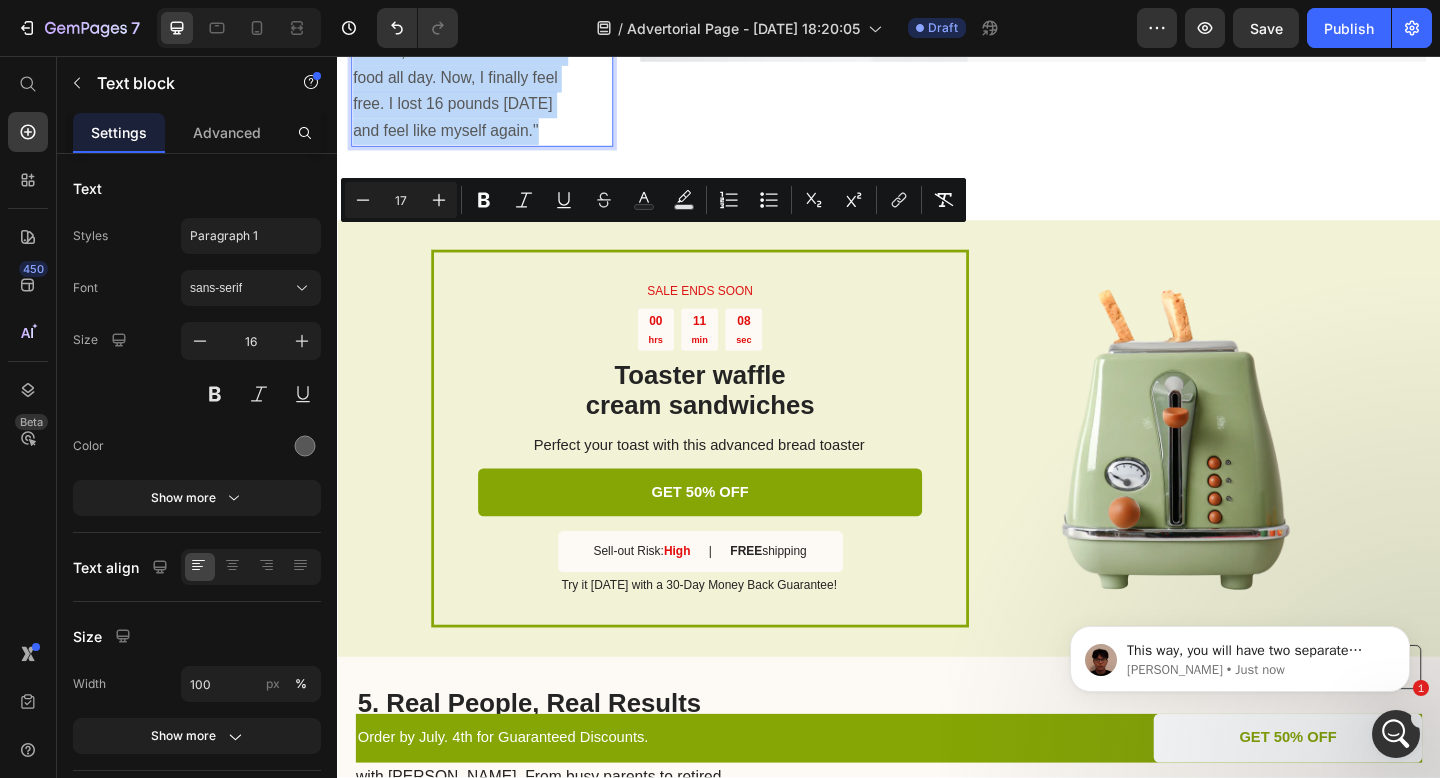 click on "Thousands of people have already transformed their lives with [PERSON_NAME]. From busy parents to retired professionals, users consistently report fewer cravings, steady energy, improved mood, and pounds dropping off—without drastic lifestyle changes. One user shared, "I used to obsess over food all day. Now, I finally feel free. I lost 16 pounds [DATE] and feel like myself again."" at bounding box center (468, -50) 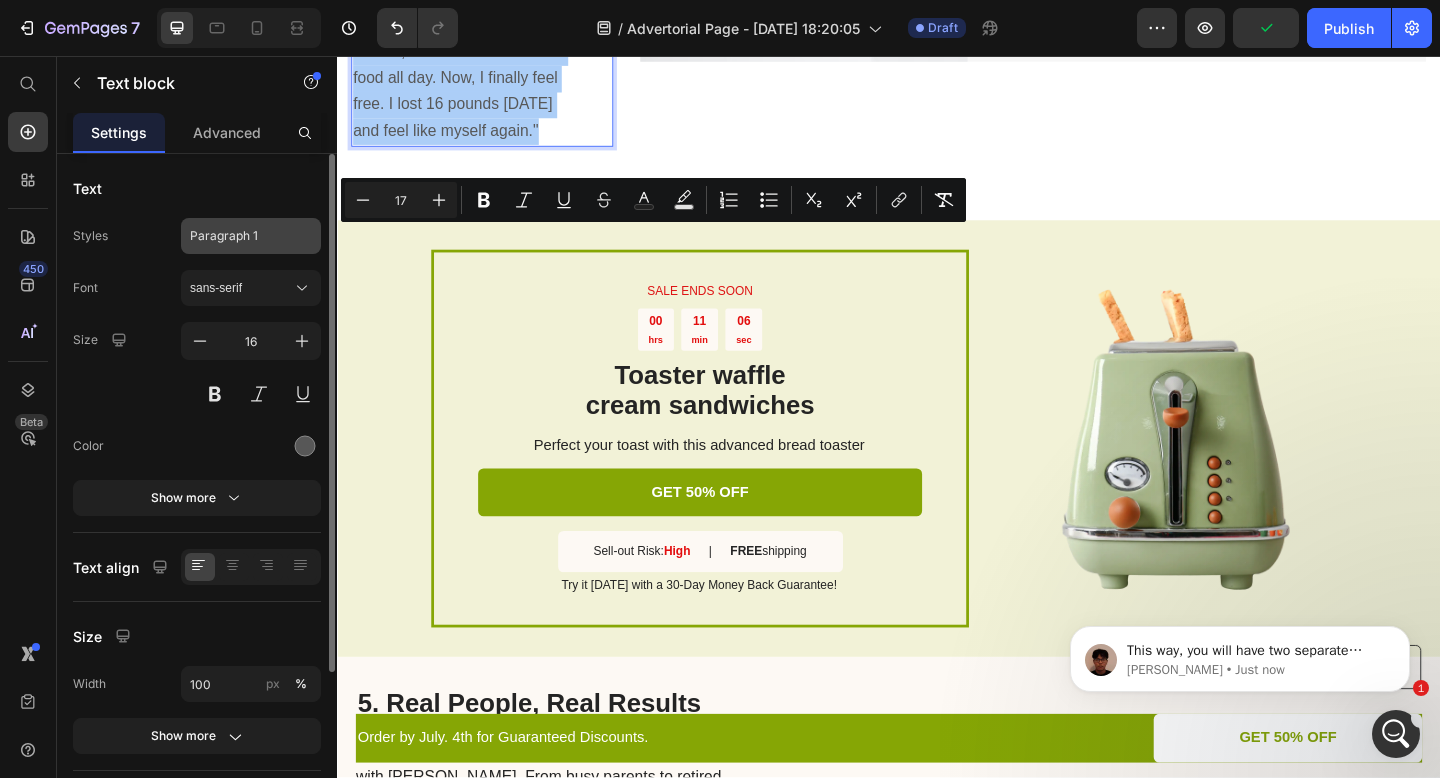 click on "Paragraph 1" 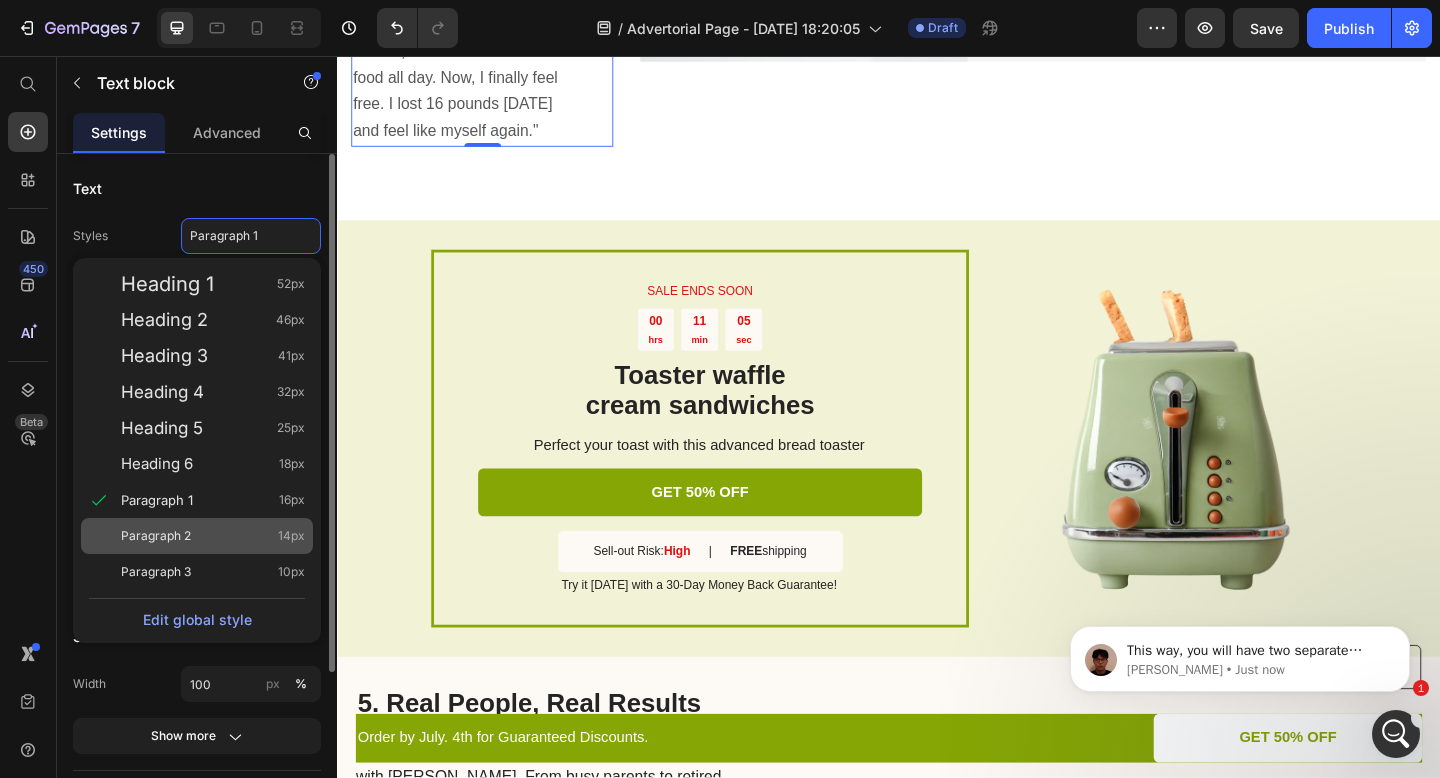 click on "Paragraph 2 14px" 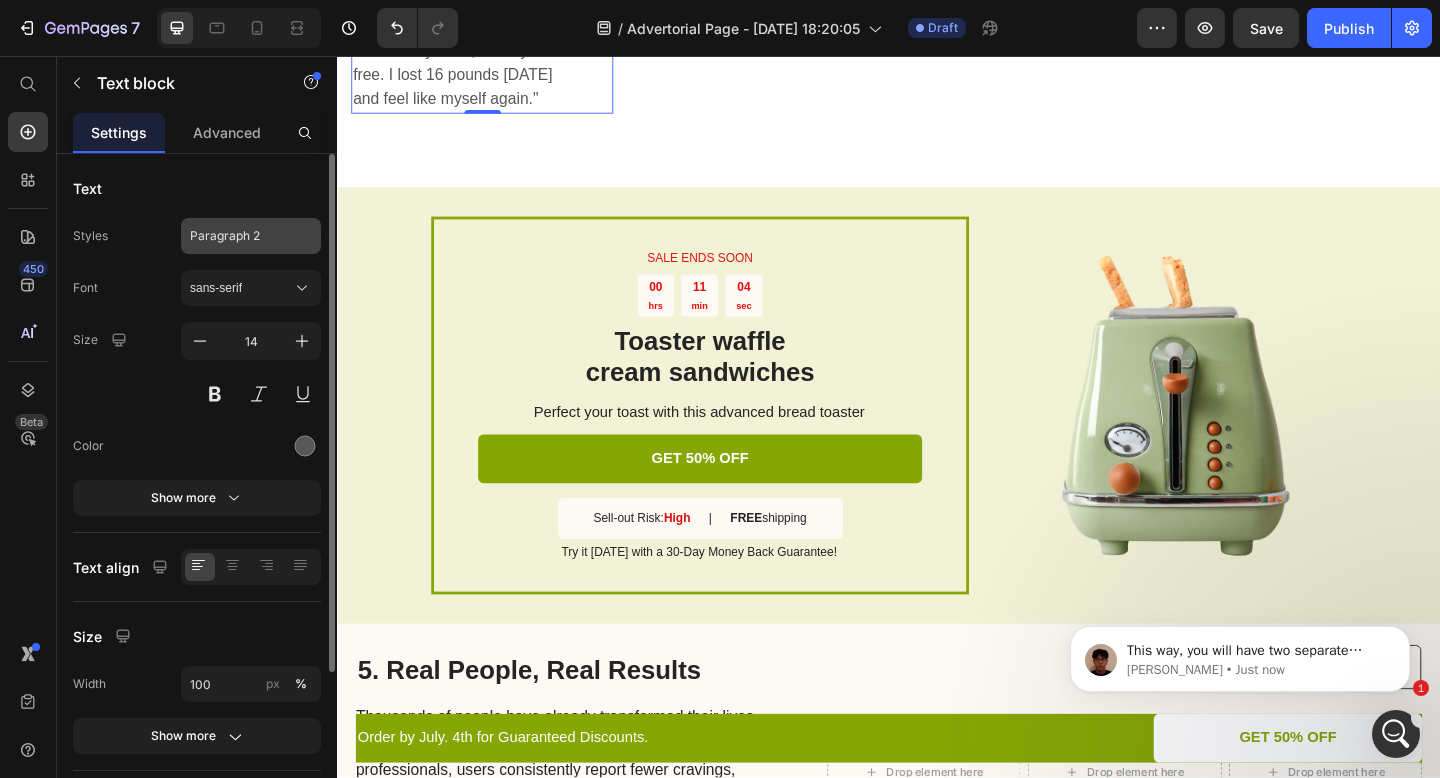 click on "Paragraph 2" at bounding box center (239, 236) 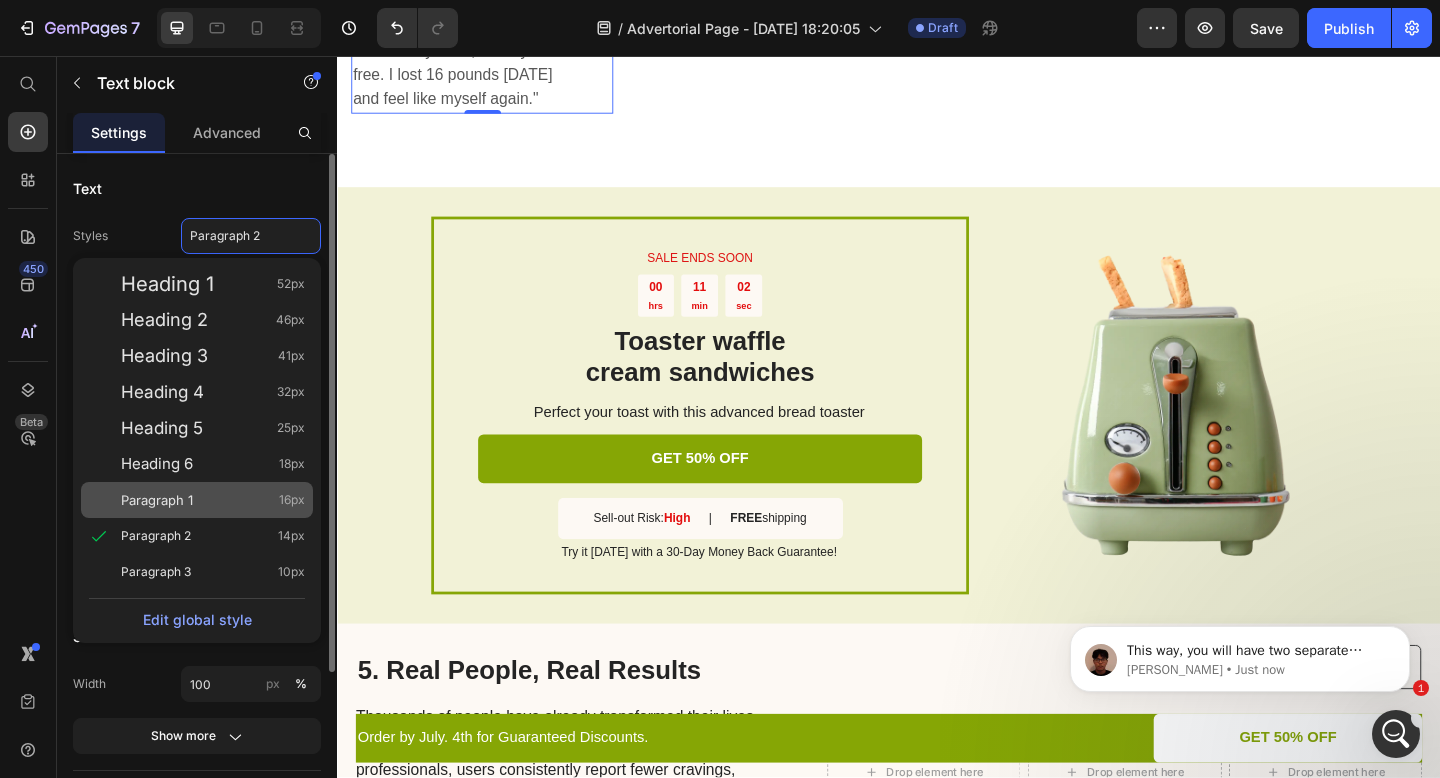 click on "Paragraph 1 16px" at bounding box center (213, 500) 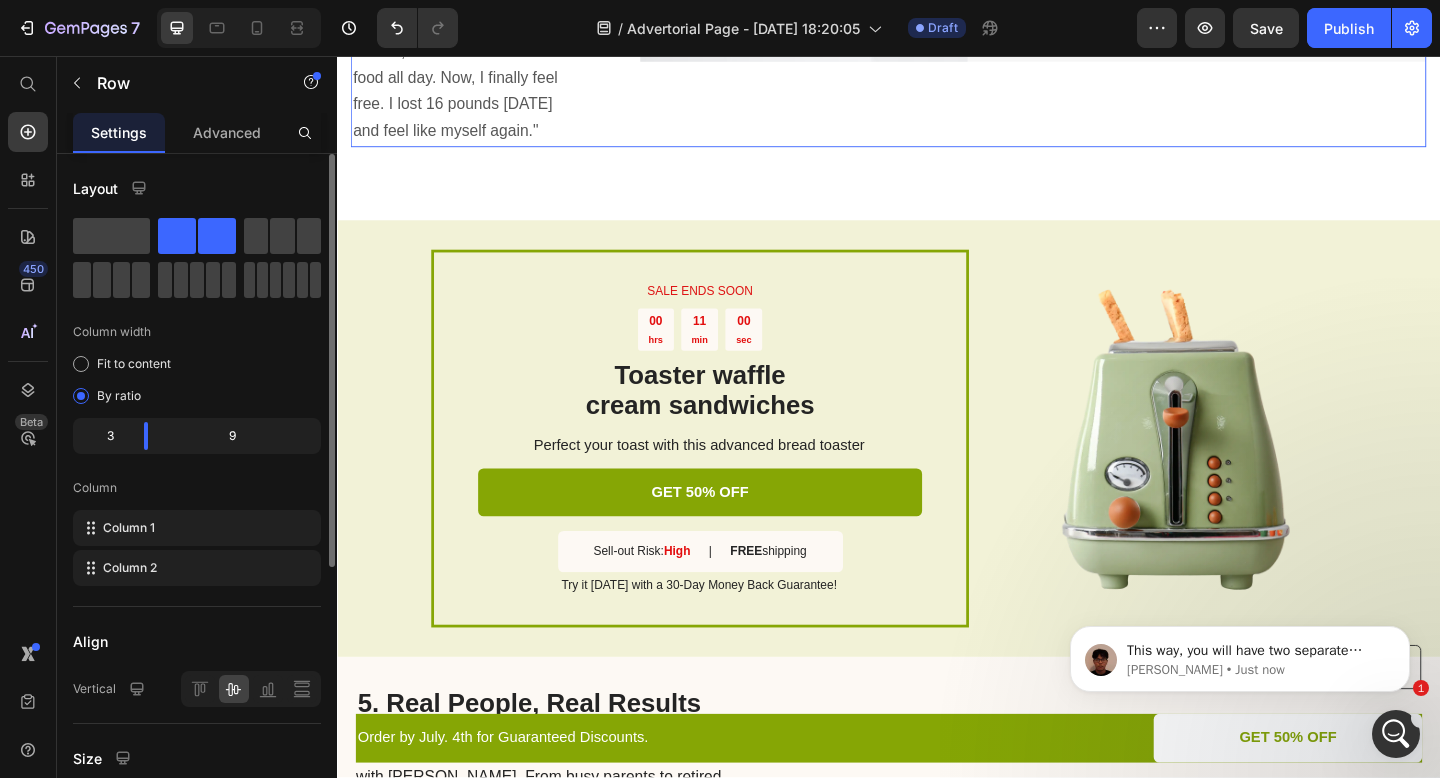 click on "5. Real People, Real Results Heading Thousands of people have already transformed their lives with [PERSON_NAME]. From busy parents to retired professionals, users consistently report fewer cravings, steady energy, improved mood, and pounds dropping off—without drastic lifestyle changes. One user shared, "I used to obsess over food all day. Now, I finally feel free. I lost 16 pounds [DATE] and feel like myself again." Text block       Image                Icon                Icon                Icon                Icon
Icon Icon List Hoz You're walking on a cloud! Text block “ These shoes are everything I hoped they would be ! So comfortable so lightweight and absolutely slip on as easily as they say they do - I will definitely be a repeat customer.” Text block [PERSON_NAME]   / Design Director Text block Row Row Image                Icon                Icon                Icon                Icon
Icon Icon List Hoz You're walking on a cloud! Text block Text block [PERSON_NAME]   Row" at bounding box center [937, -116] 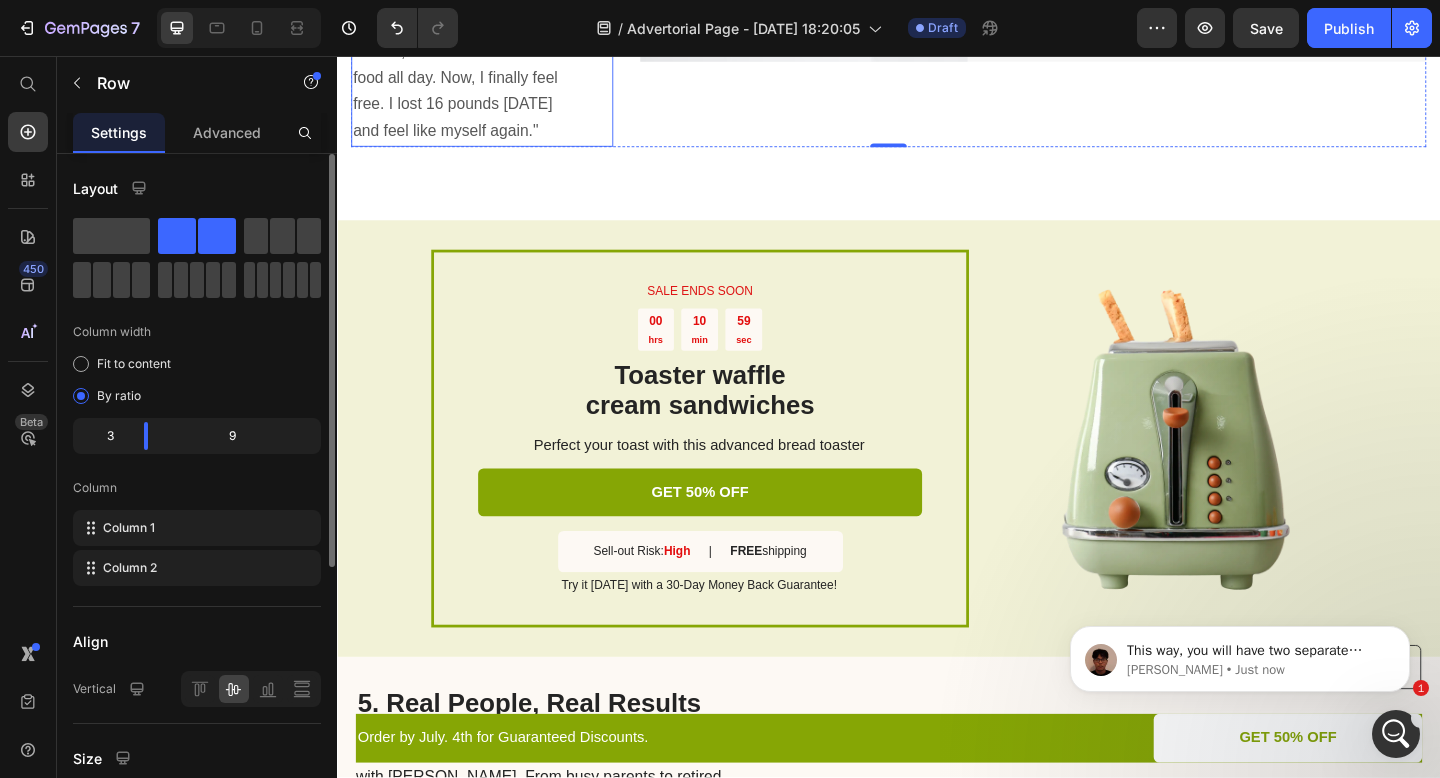 click on "Thousands of people have already transformed their lives with [PERSON_NAME]. From busy parents to retired professionals, users consistently report fewer cravings, steady energy, improved mood, and pounds dropping off—without drastic lifestyle changes. One user shared, "I used to obsess over food all day. Now, I finally feel free. I lost 16 pounds [DATE] and feel like myself again."" at bounding box center (468, -50) 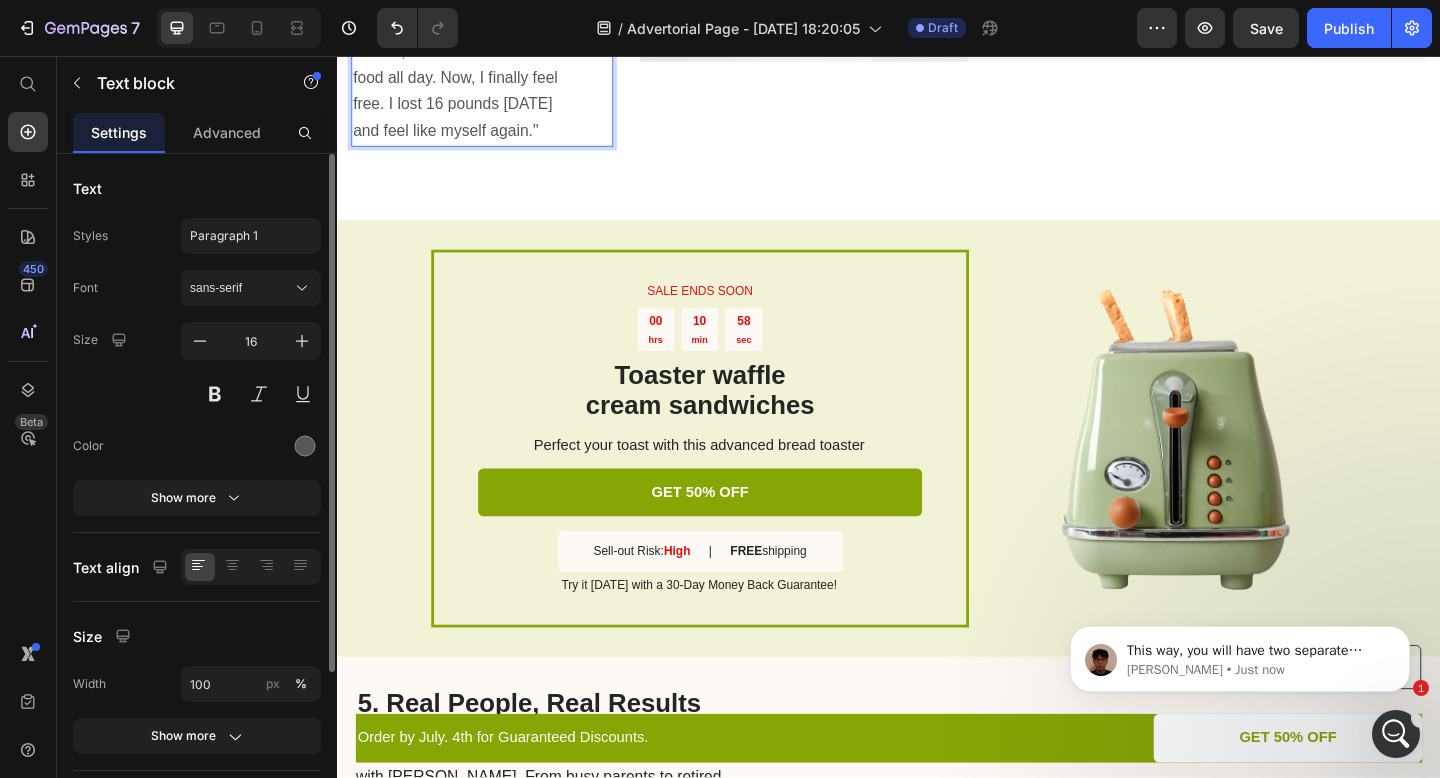 click on "Thousands of people have already transformed their lives with [PERSON_NAME]. From busy parents to retired professionals, users consistently report fewer cravings, steady energy, improved mood, and pounds dropping off—without drastic lifestyle changes. One user shared, "I used to obsess over food all day. Now, I finally feel free. I lost 16 pounds [DATE] and feel like myself again."" at bounding box center (468, -50) 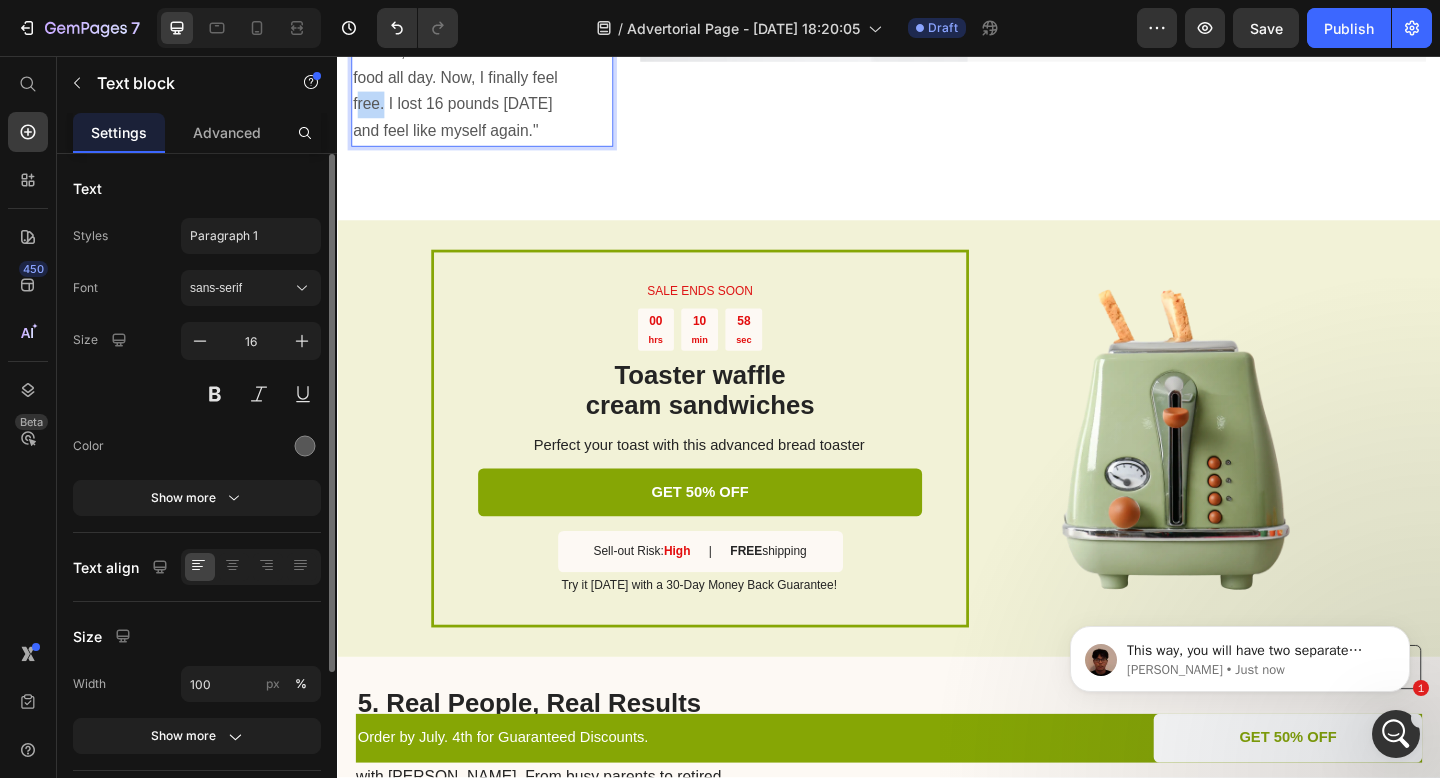 click on "Thousands of people have already transformed their lives with [PERSON_NAME]. From busy parents to retired professionals, users consistently report fewer cravings, steady energy, improved mood, and pounds dropping off—without drastic lifestyle changes. One user shared, "I used to obsess over food all day. Now, I finally feel free. I lost 16 pounds [DATE] and feel like myself again."" at bounding box center (468, -50) 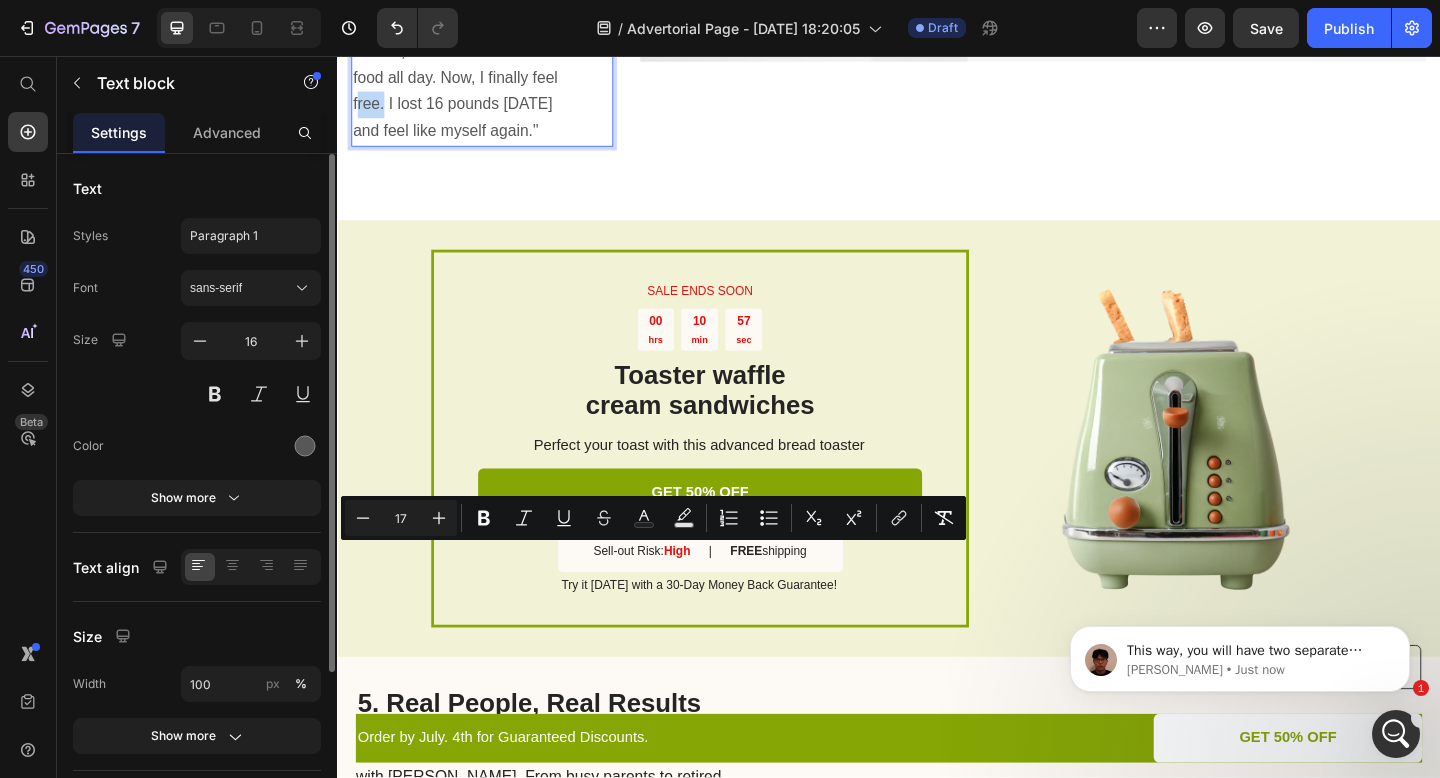 click on "Thousands of people have already transformed their lives with [PERSON_NAME]. From busy parents to retired professionals, users consistently report fewer cravings, steady energy, improved mood, and pounds dropping off—without drastic lifestyle changes. One user shared, "I used to obsess over food all day. Now, I finally feel free. I lost 16 pounds [DATE] and feel like myself again."" at bounding box center [468, -50] 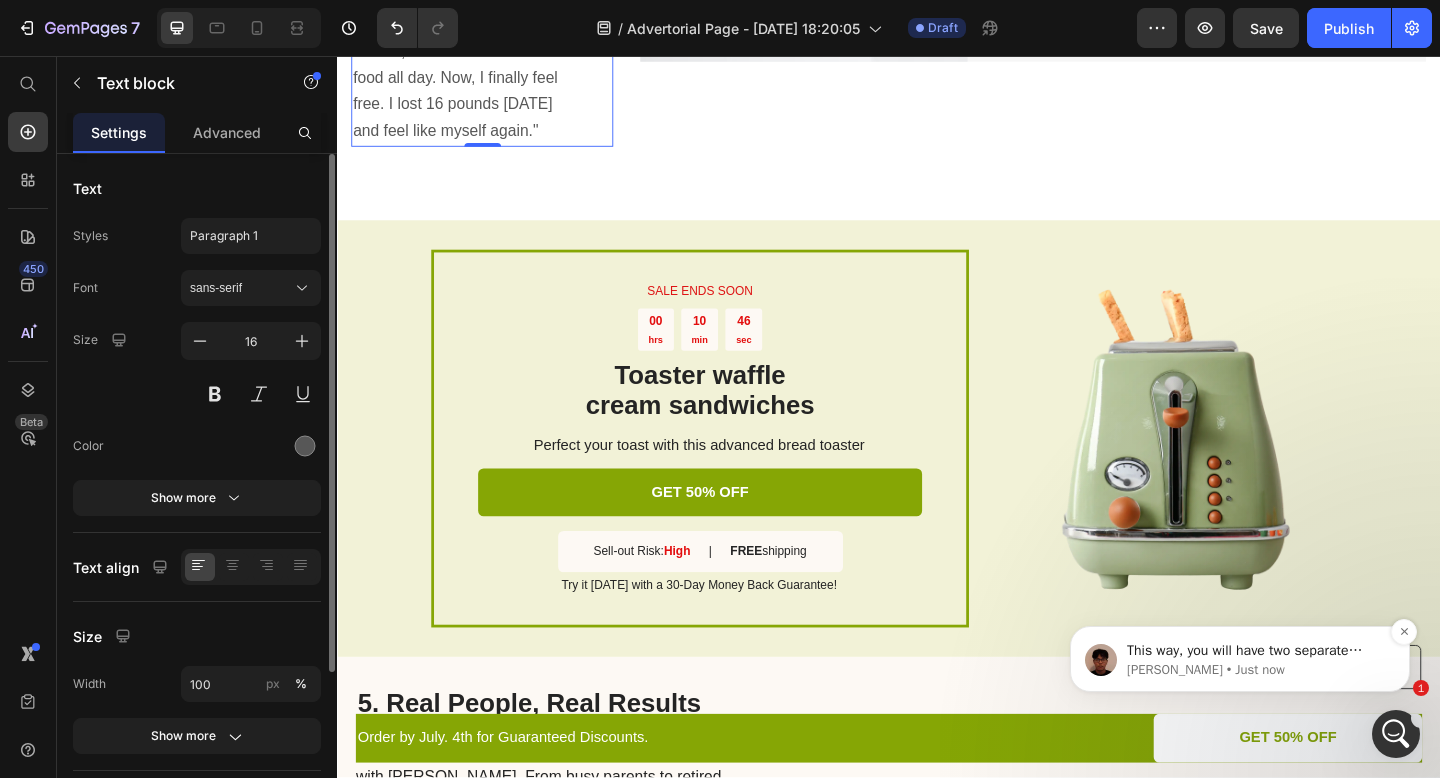 click on "This way, you will have two separate sections that you can make changes to without affecting the other screen views. However, be cautious not to overuse this feature as it may make your template too heavy, which could potentially slow down your page speed. Additionally, remember that elements hidden using the visibility feature are still loaded with the page, they are just not visible to users.   Please give it a try and let us know how it goes." at bounding box center [1256, 651] 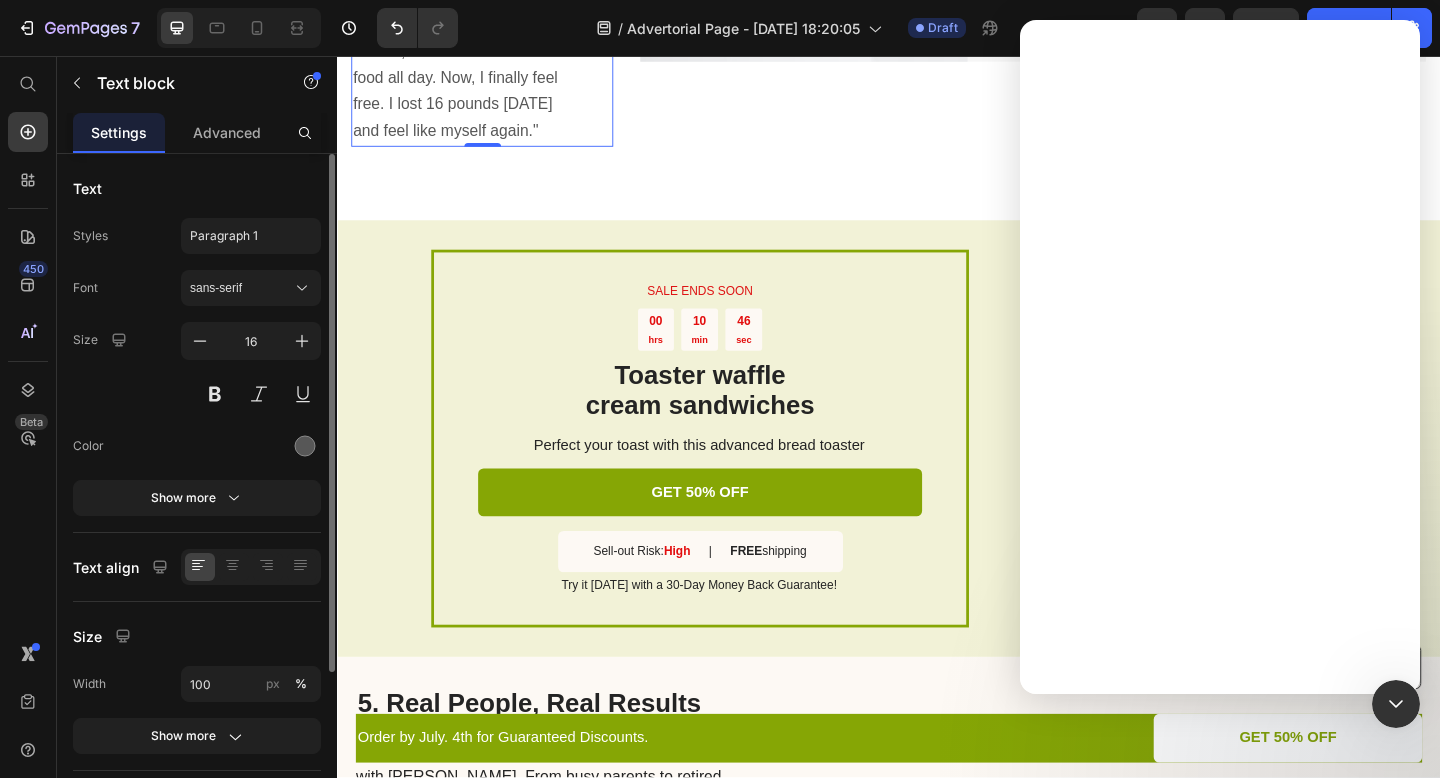 scroll, scrollTop: 0, scrollLeft: 0, axis: both 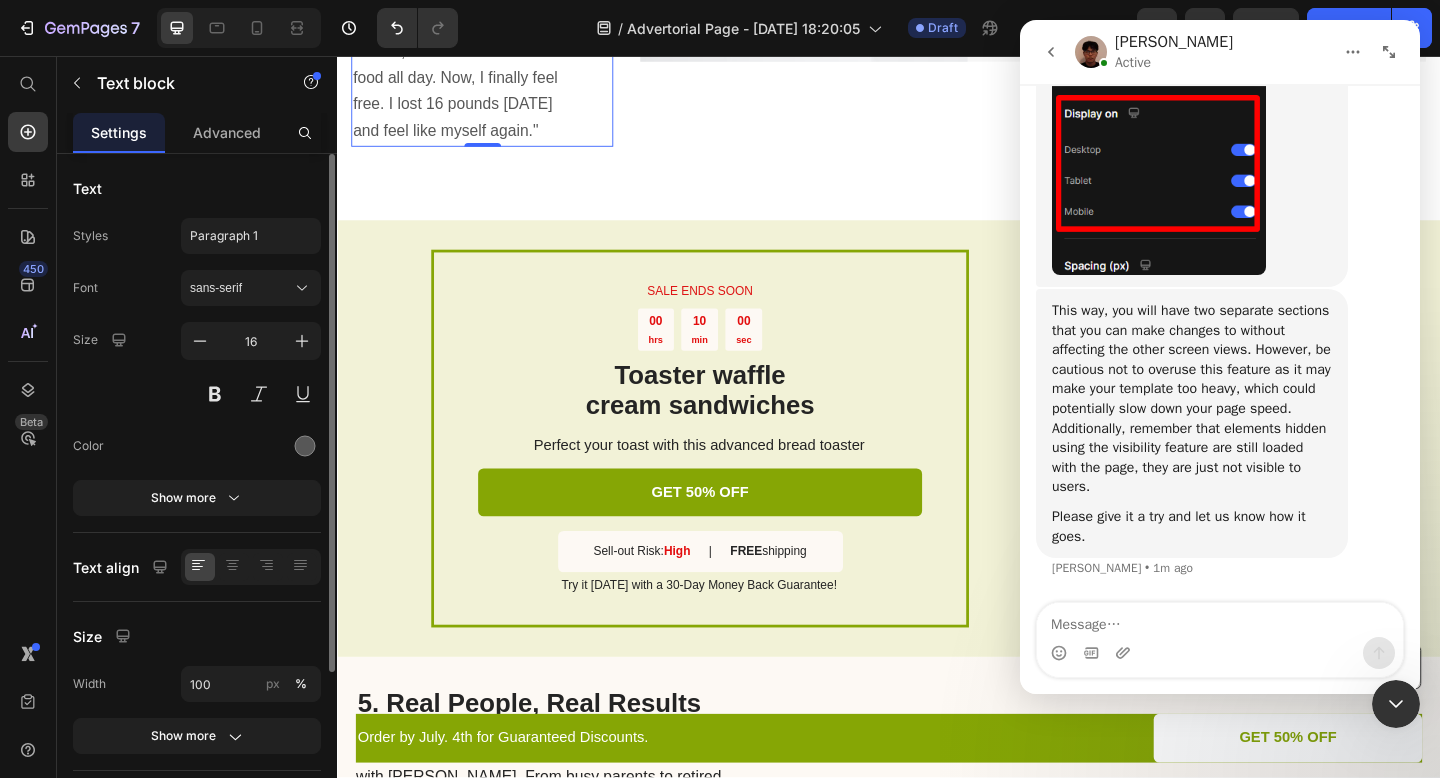click 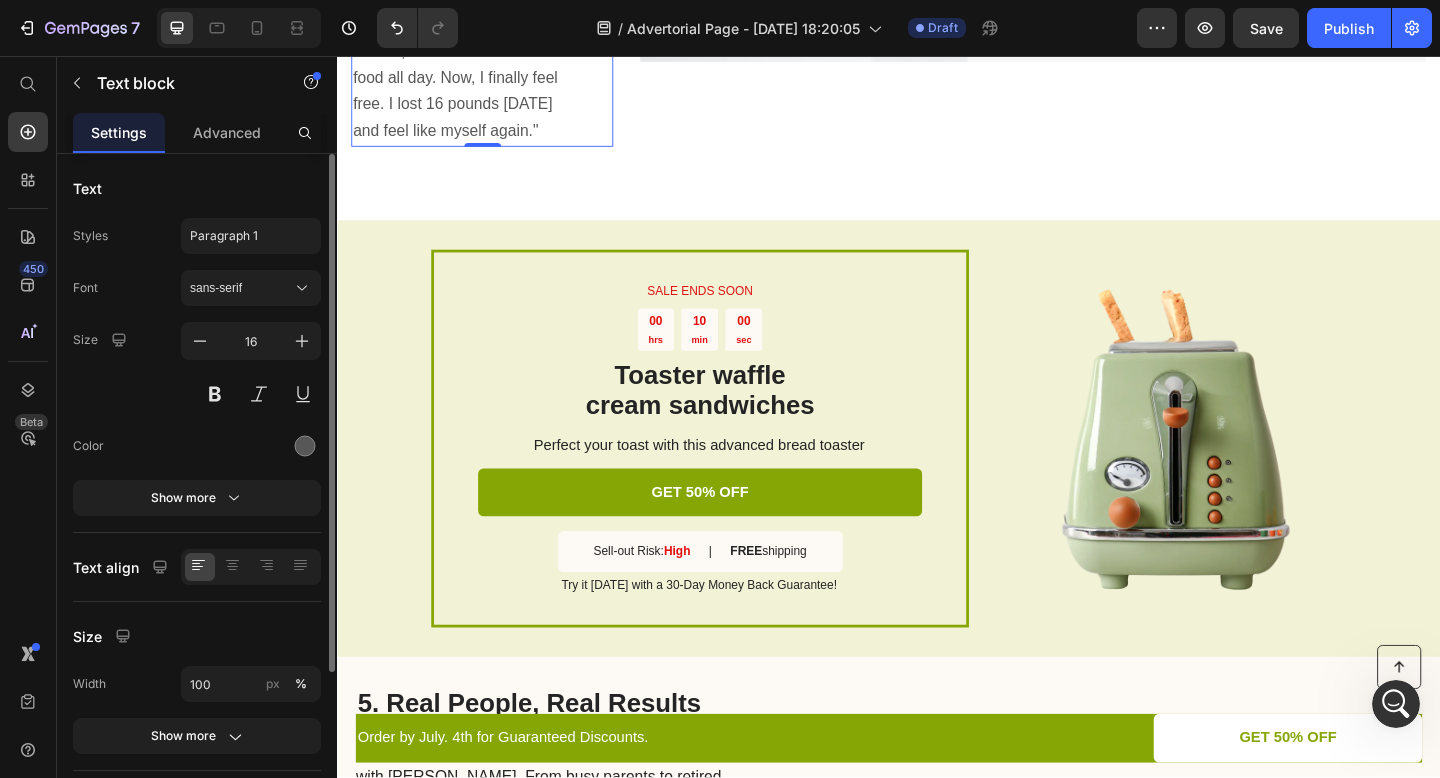 scroll, scrollTop: 0, scrollLeft: 0, axis: both 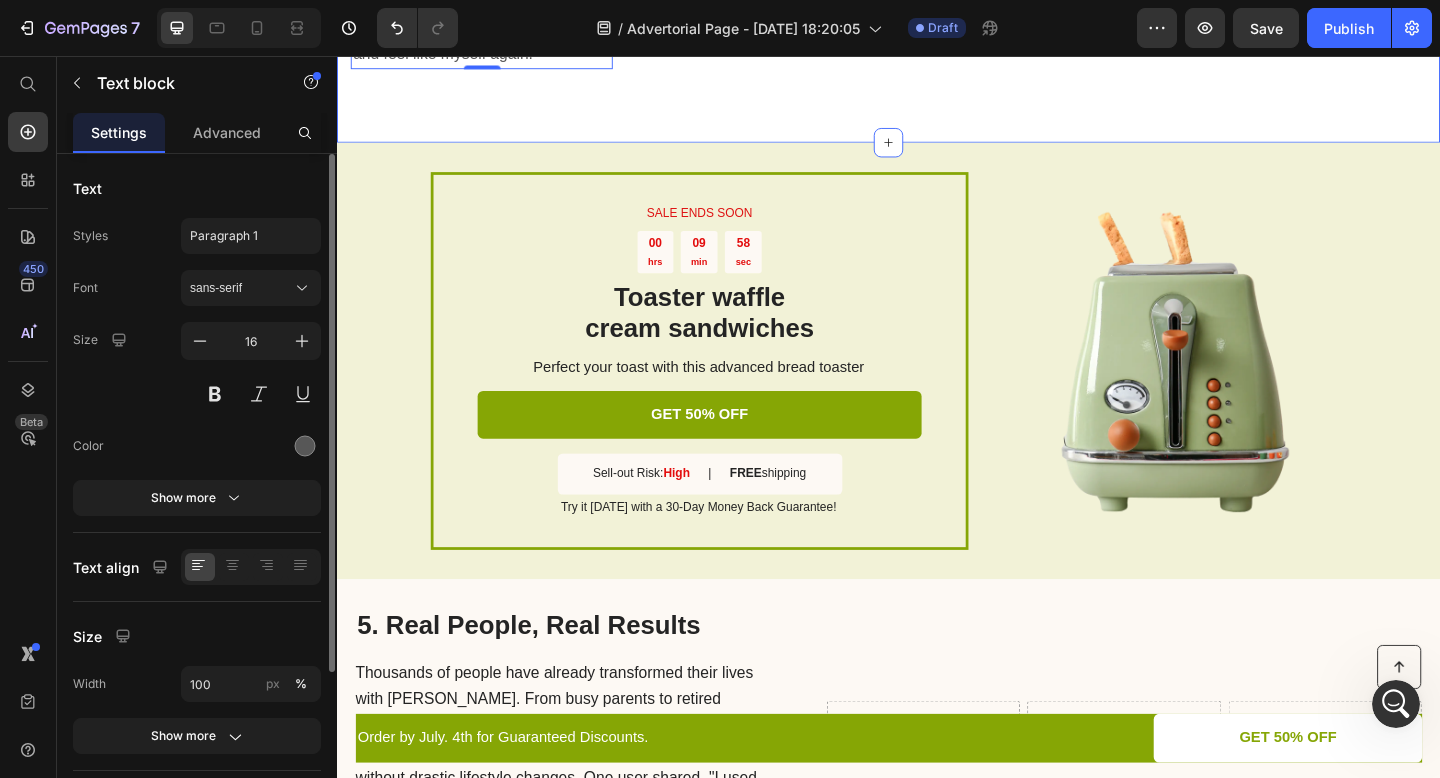 click on "5. Real People, Real Results Heading Thousands of people have already transformed their lives with [PERSON_NAME]. From busy parents to retired professionals, users consistently report fewer cravings, steady energy, improved mood, and pounds dropping off—without drastic lifestyle changes. One user shared, "I used to obsess over food all day. Now, I finally feel free. I lost 16 pounds [DATE] and feel like myself again." Text block   0       Image                Icon                Icon                Icon                Icon
Icon Icon List Hoz You're walking on a cloud! Text block “ These shoes are everything I hoped they would be ! So comfortable so lightweight and absolutely slip on as easily as they say they do - I will definitely be a repeat customer.” Text block [PERSON_NAME]   / Design Director Text block Row Row Image                Icon                Icon                Icon                Icon
Icon Icon List Hoz You're walking on a cloud! Text block Text block [PERSON_NAME]" at bounding box center [937, -200] 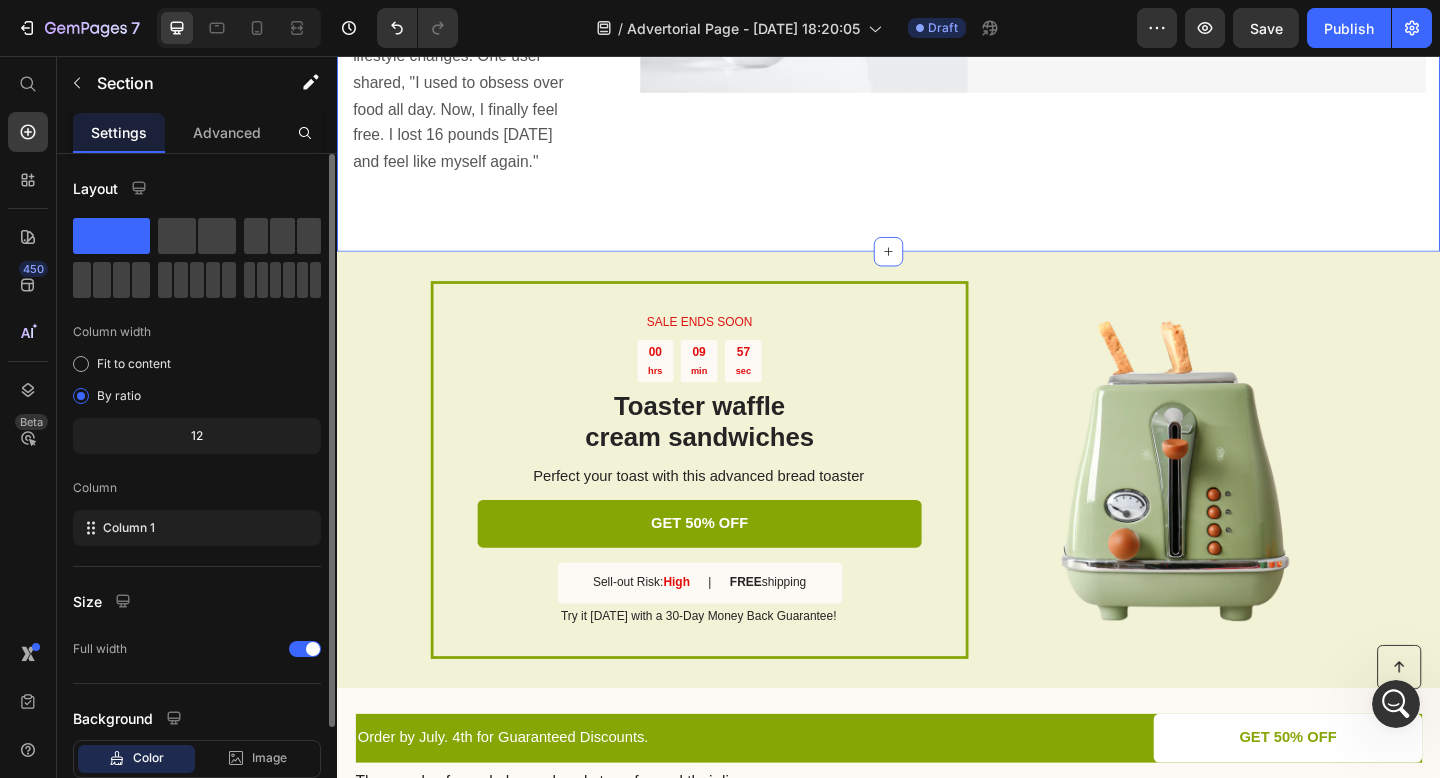 scroll, scrollTop: 3826, scrollLeft: 0, axis: vertical 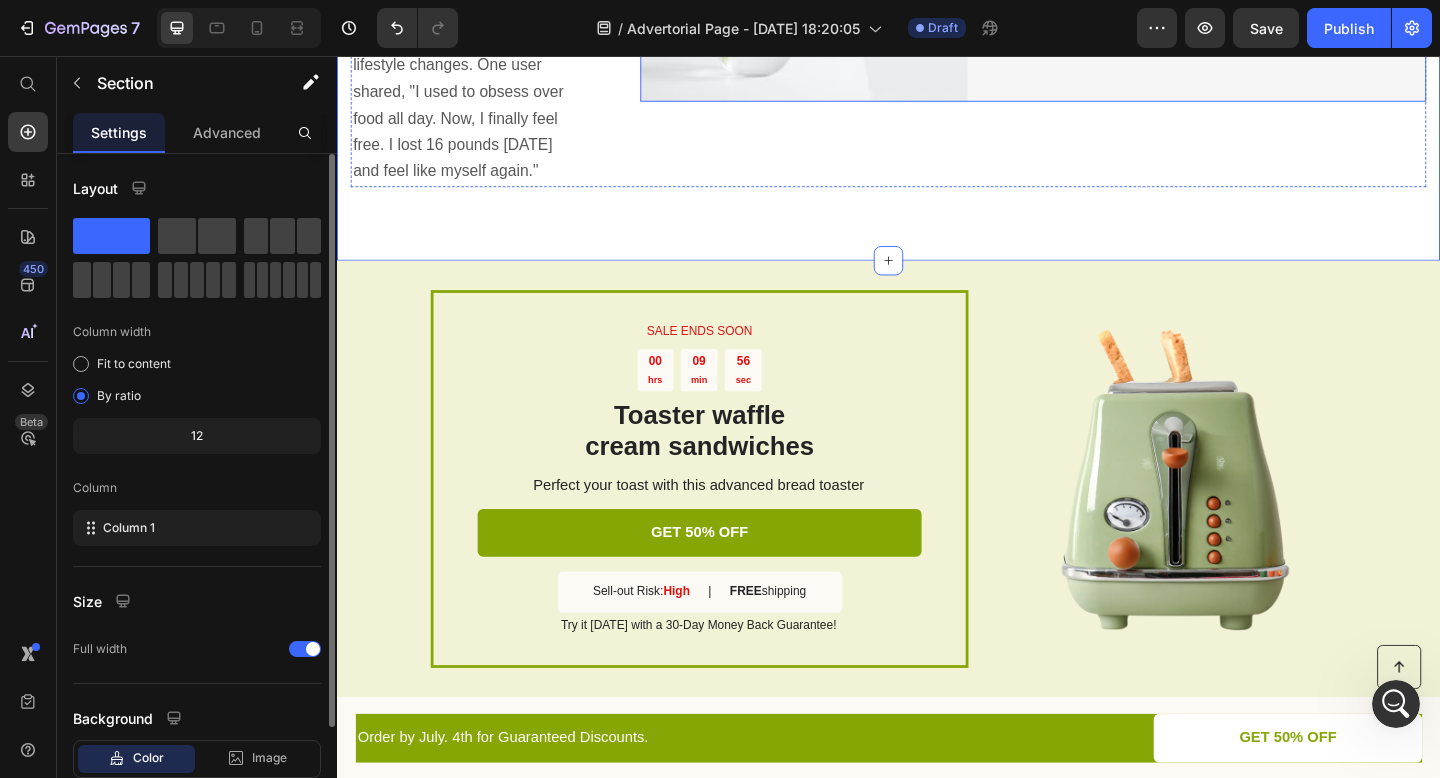 click 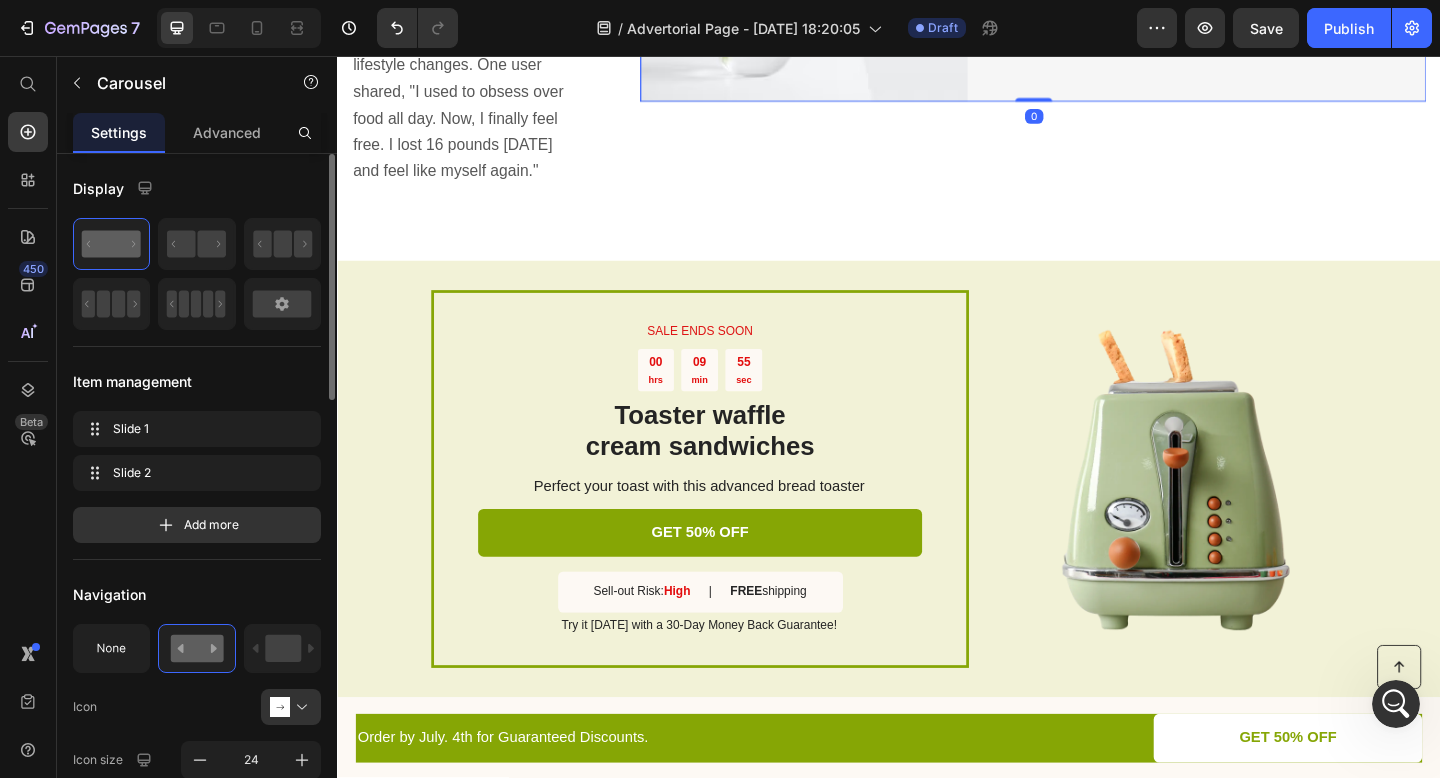click on "Icon                Icon                Icon                Icon
Icon Icon List Hoz You're walking on a cloud! Text block “ These shoes are everything I hoped they would be ! So comfortable so lightweight and absolutely slip on as easily as they say they do - I will definitely be a repeat customer.” Text block [PERSON_NAME]   / Design Director Text block Row" at bounding box center [1272, -72] 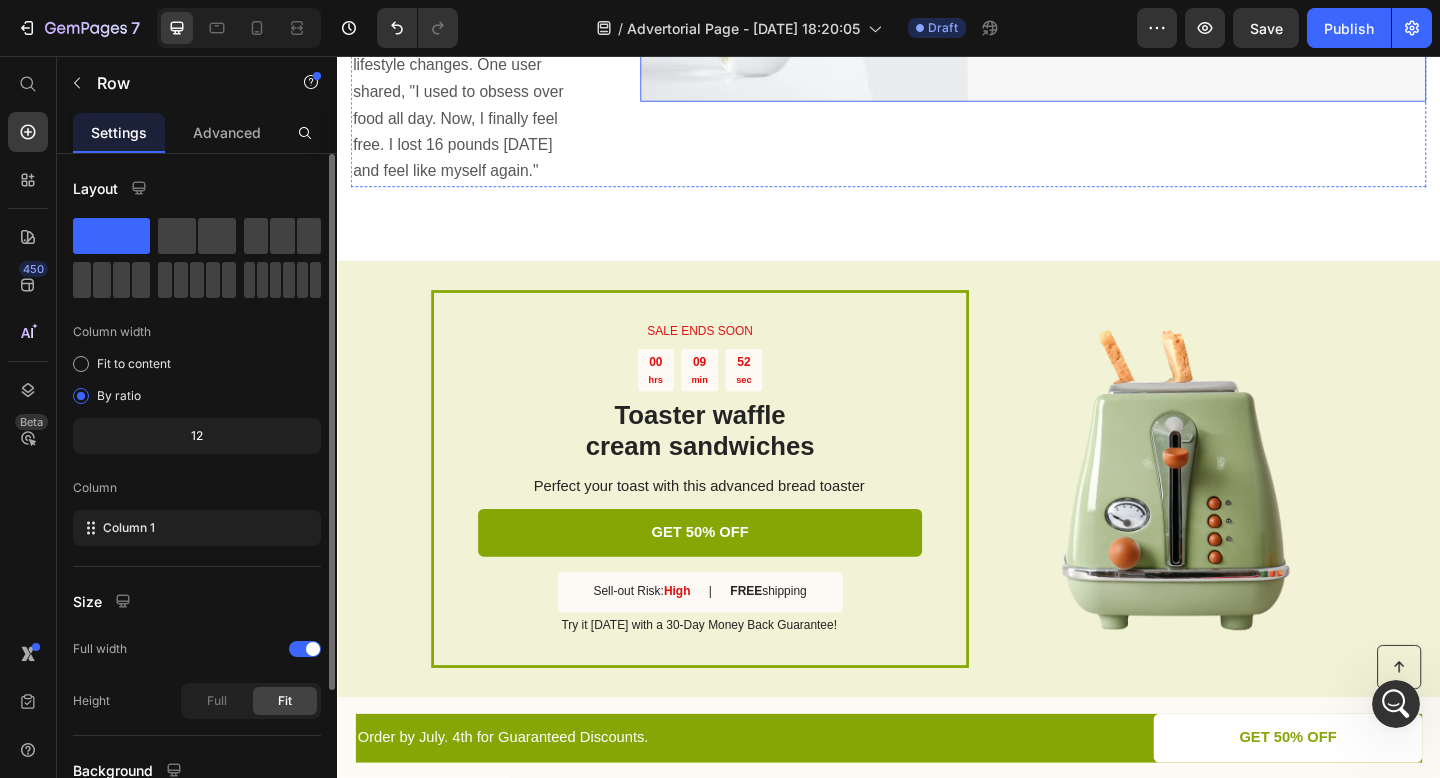click 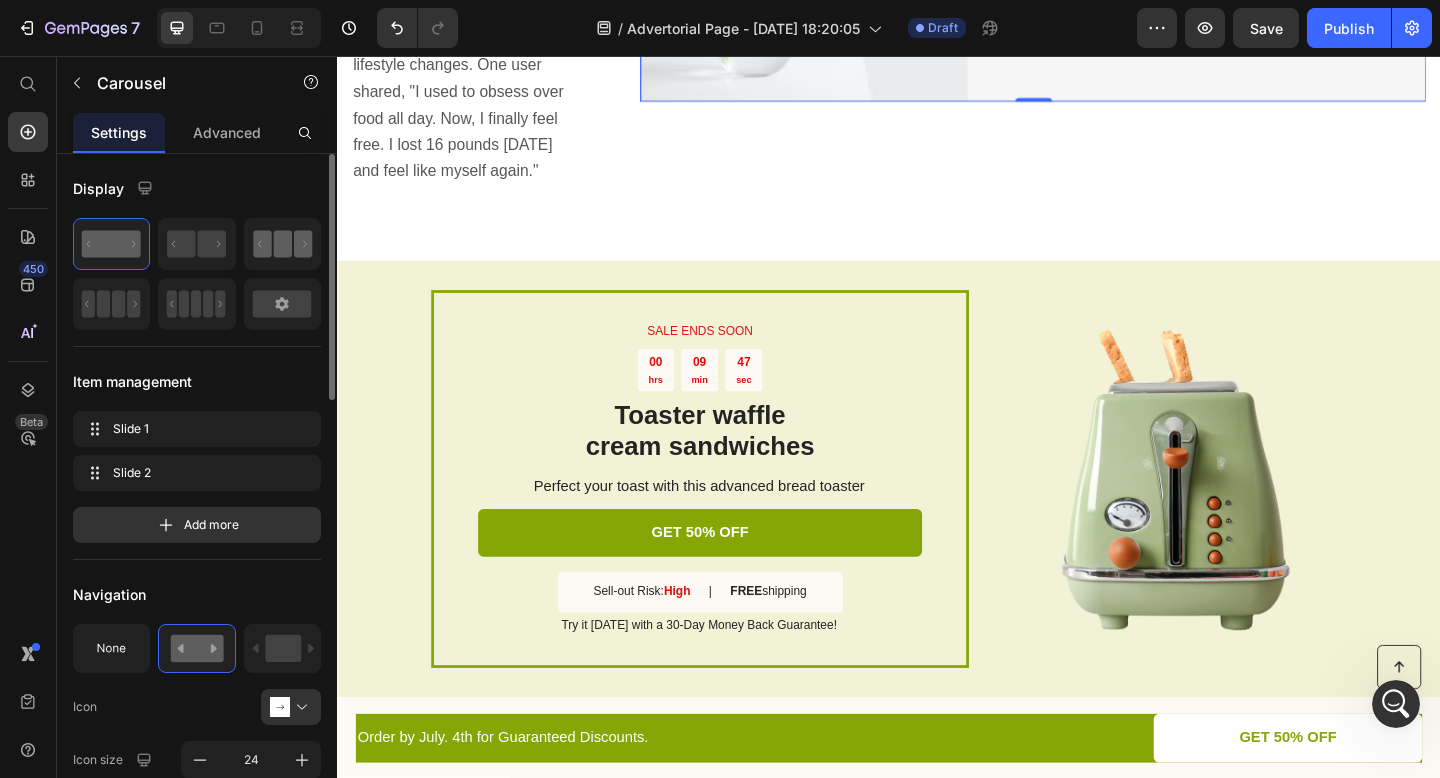 click 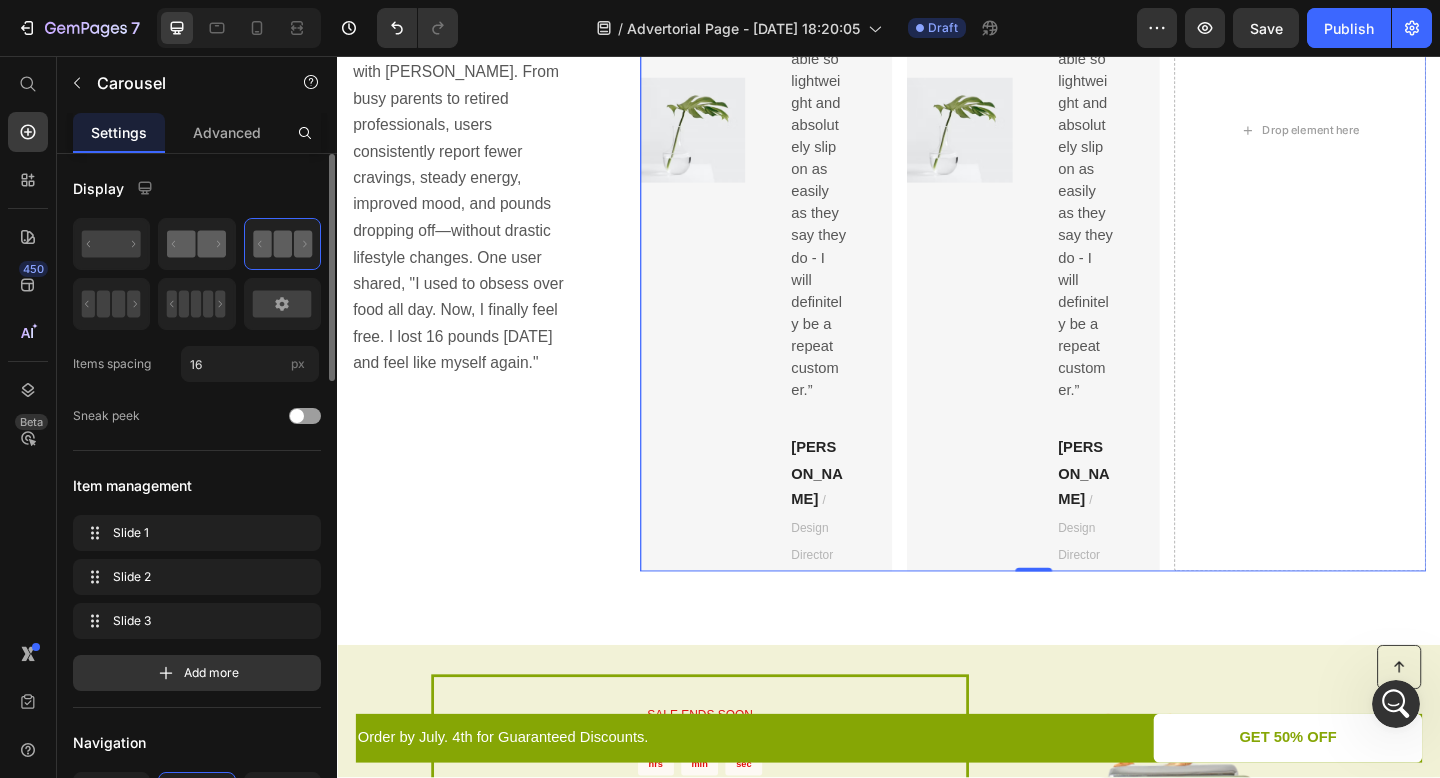 click 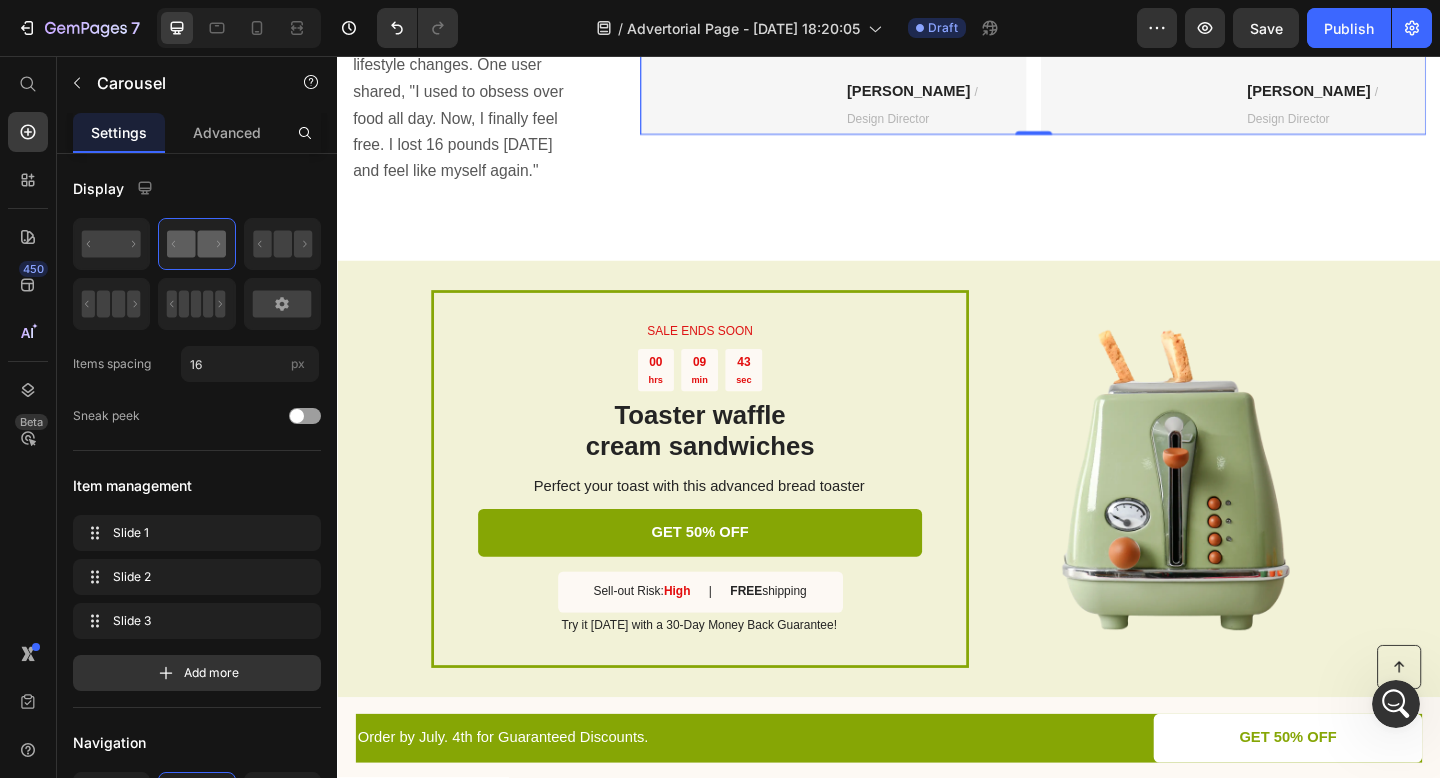 click 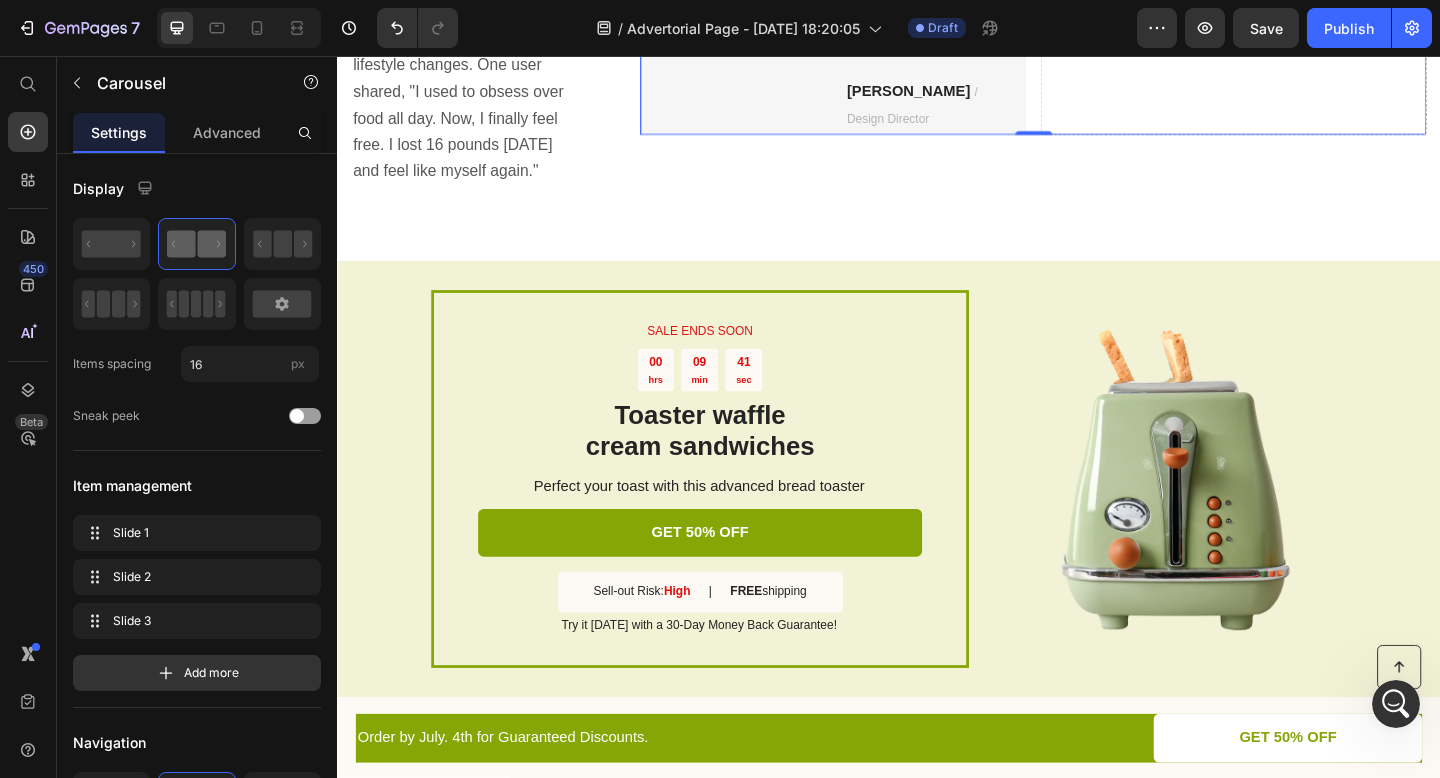 click on "Drop element here" at bounding box center (1324, -72) 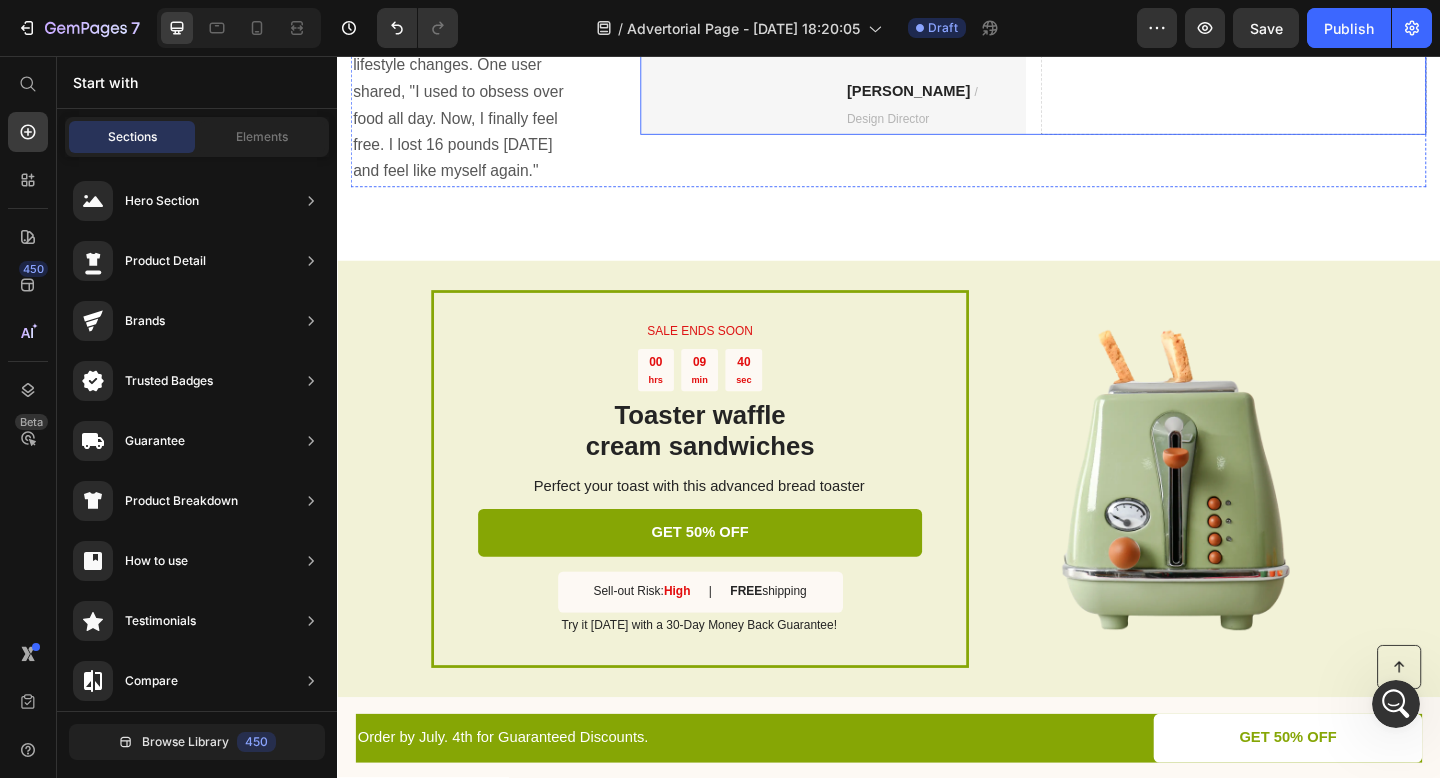 click on "Drop element here" at bounding box center (1324, -72) 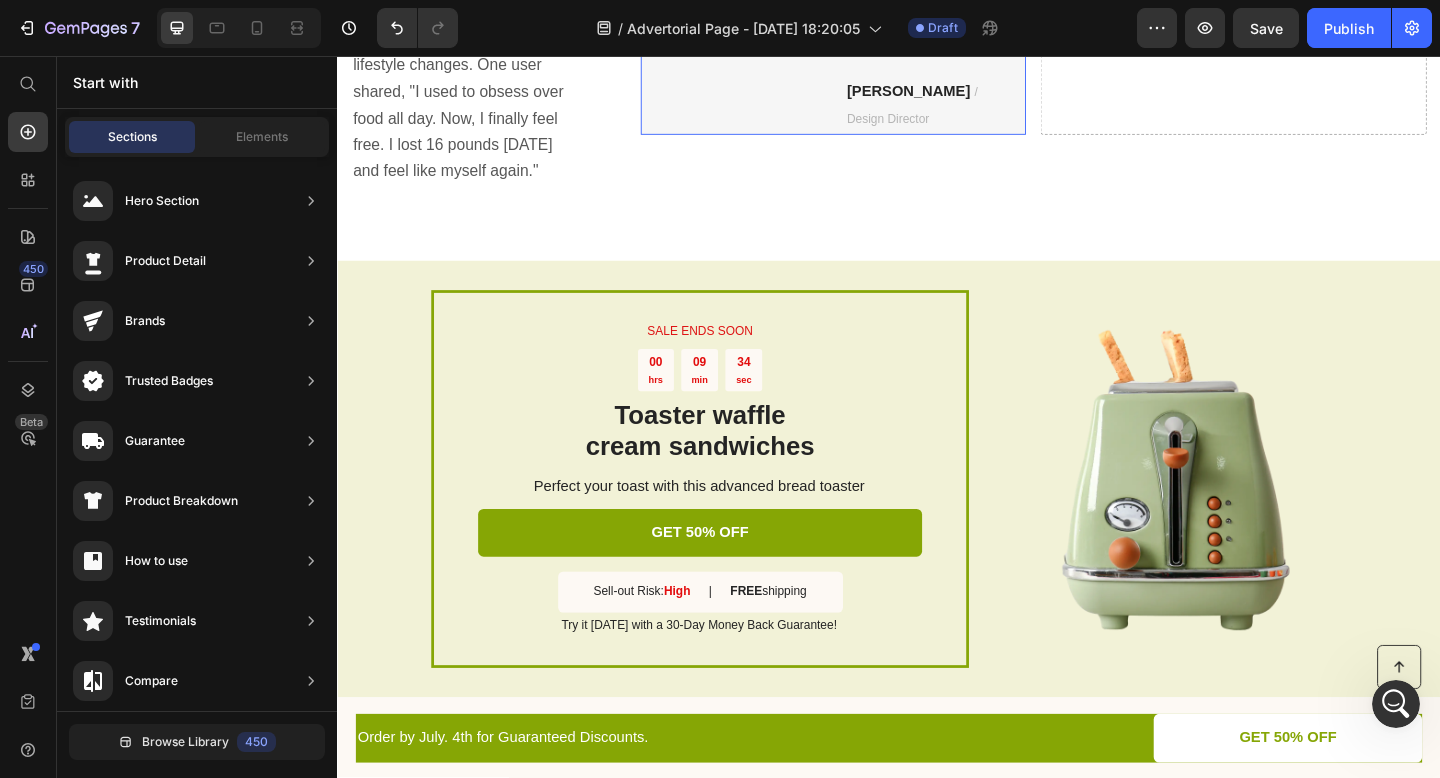 click on "Image" at bounding box center [754, -71] 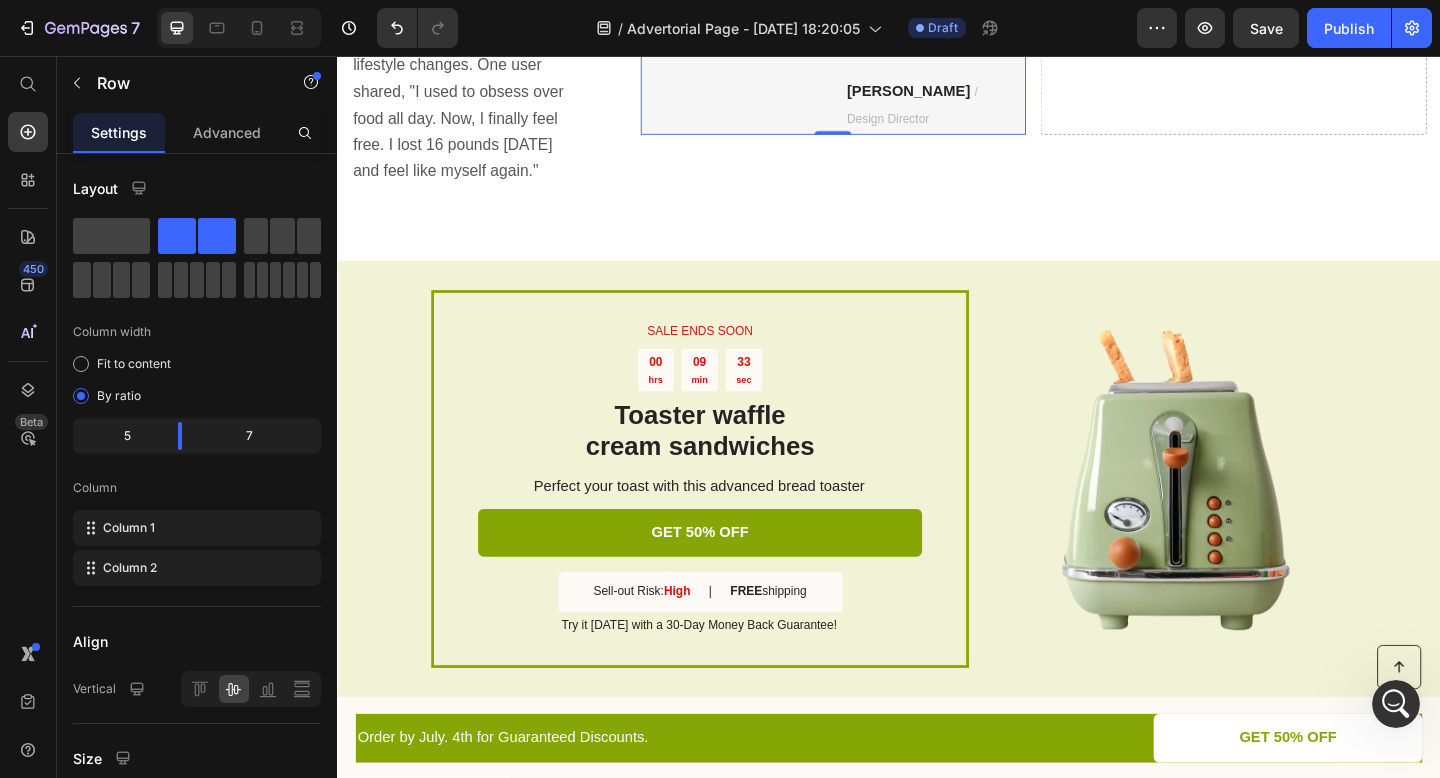 click 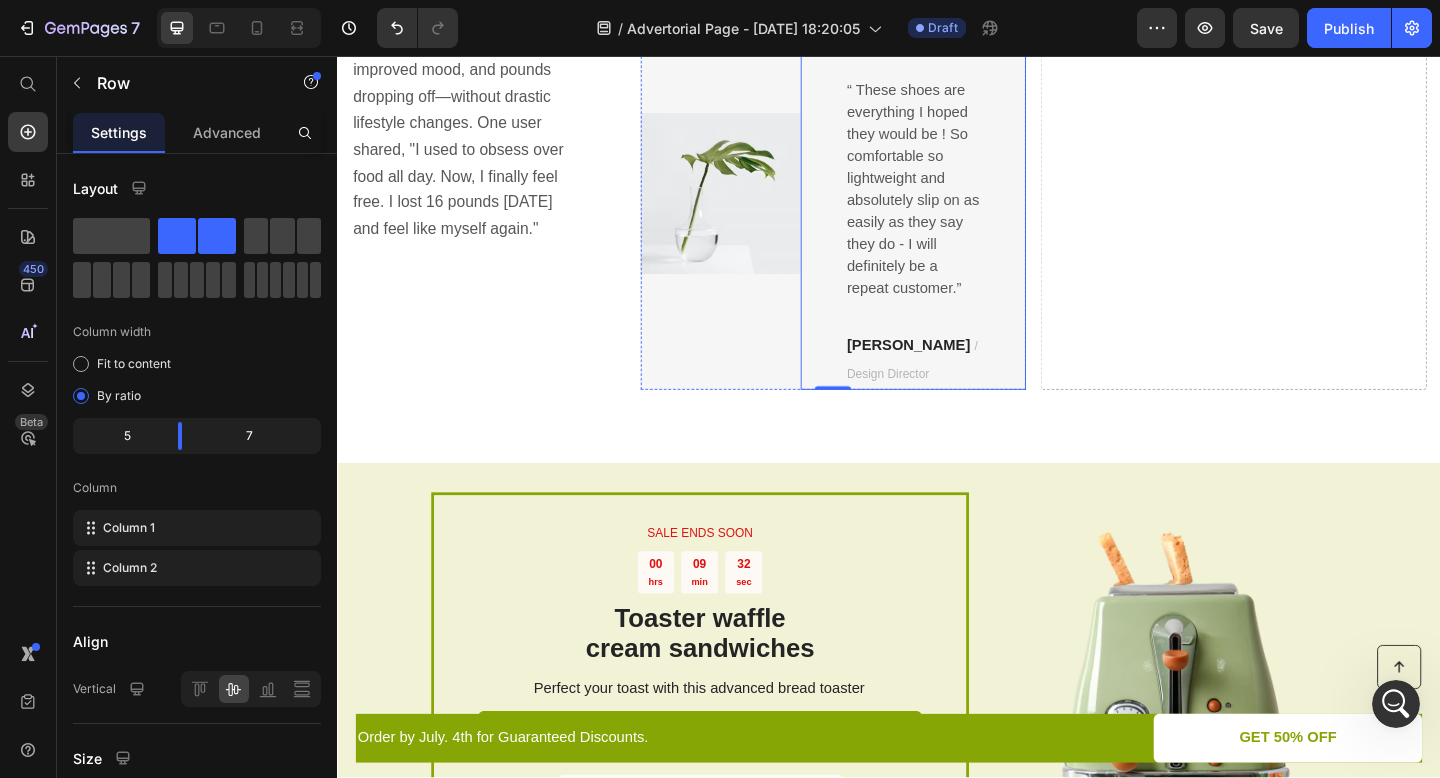 scroll, scrollTop: 3912, scrollLeft: 0, axis: vertical 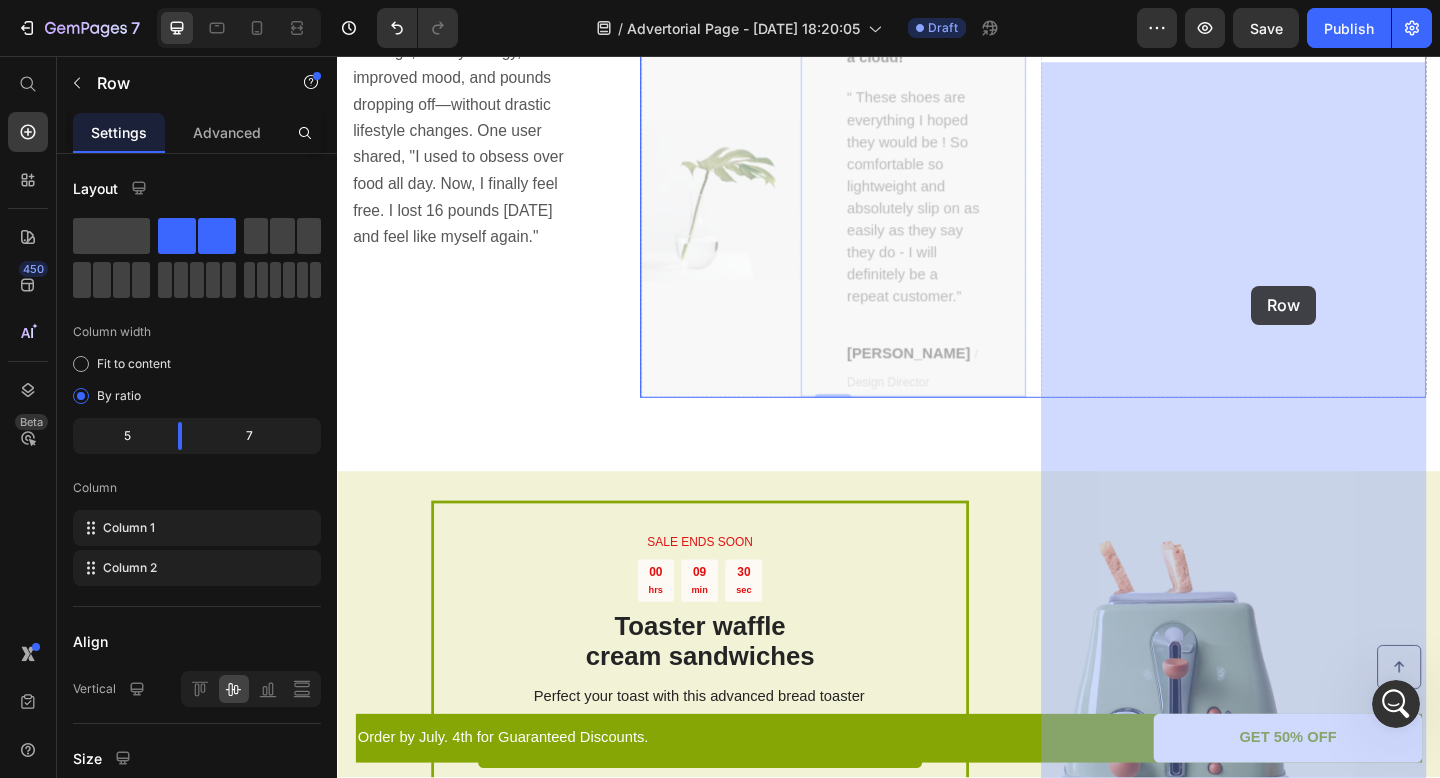 drag, startPoint x: 803, startPoint y: 540, endPoint x: 1331, endPoint y: 306, distance: 577.52924 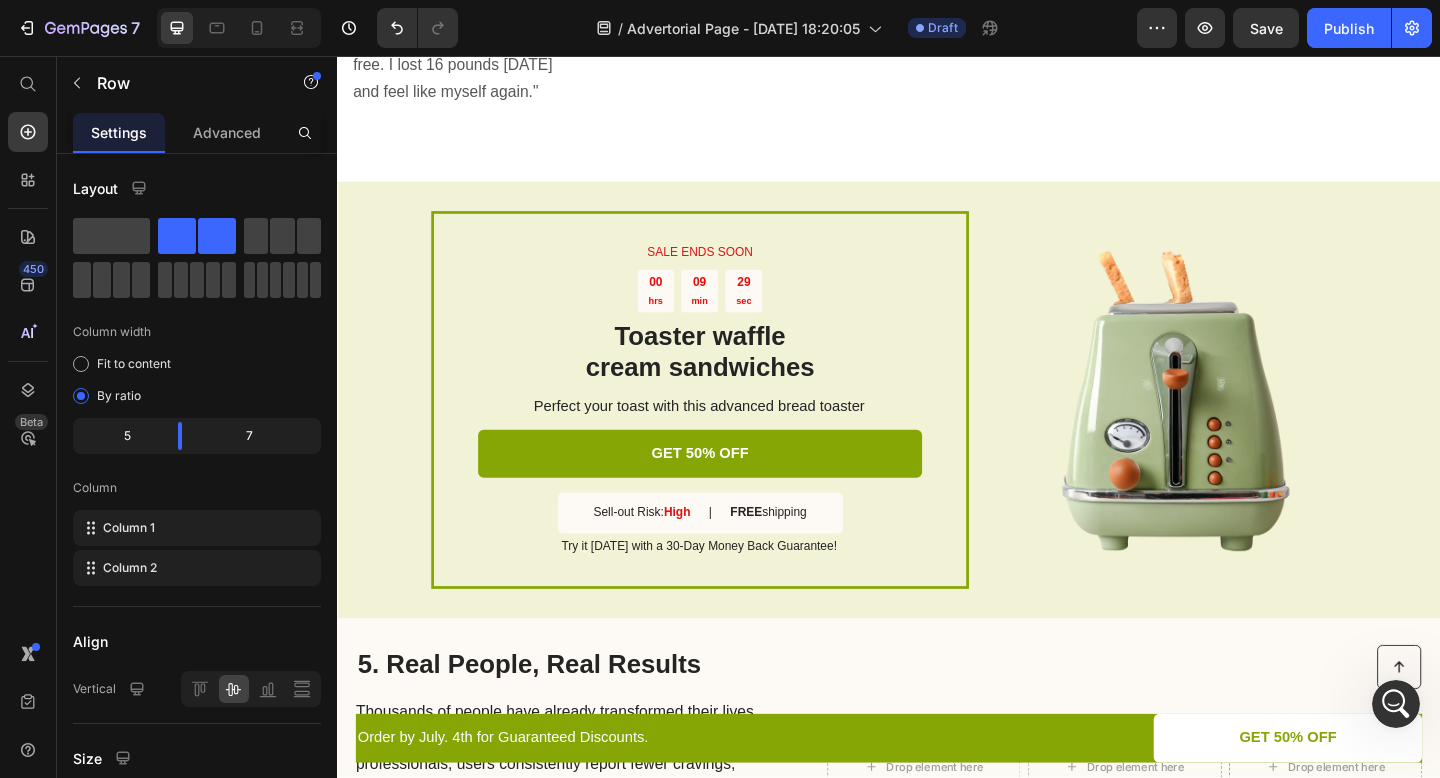 scroll, scrollTop: 3768, scrollLeft: 0, axis: vertical 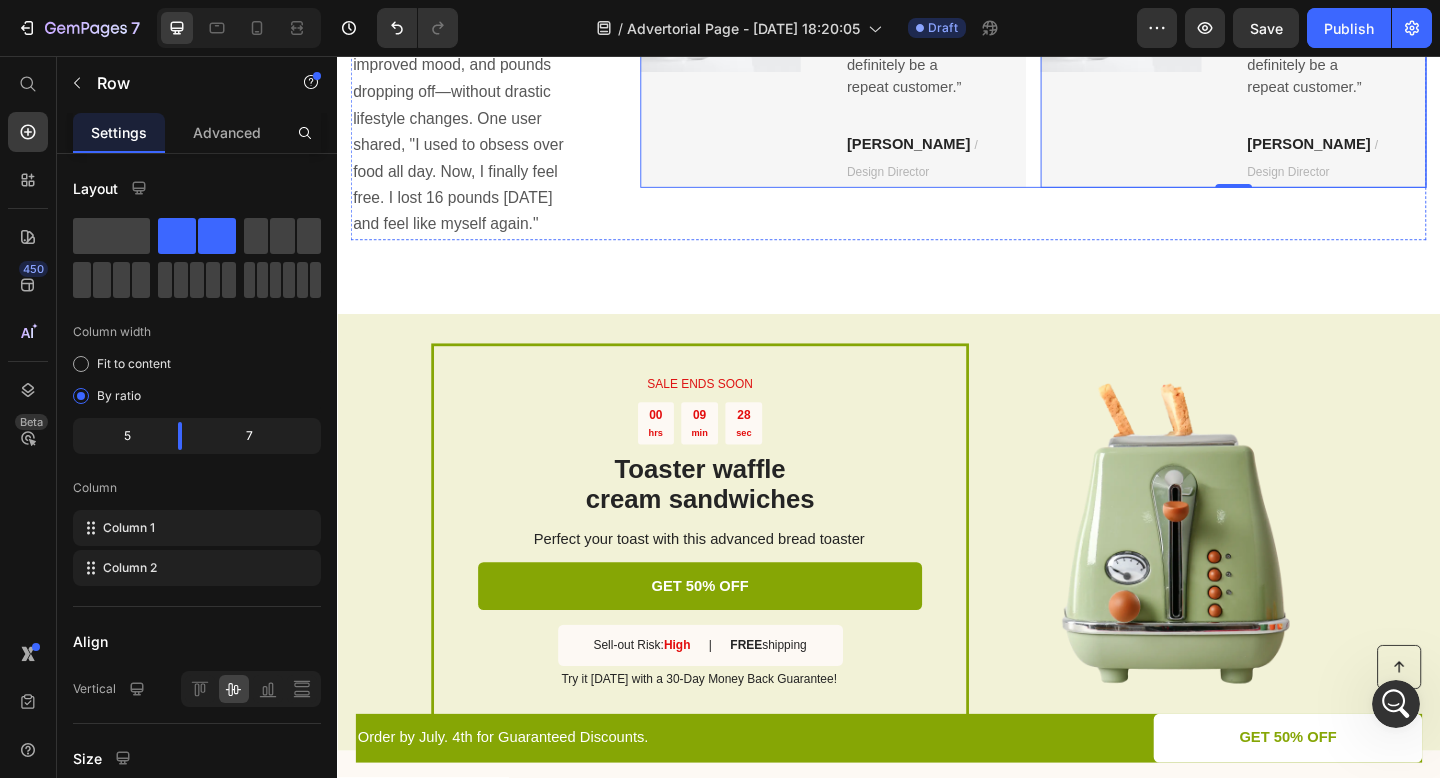 click 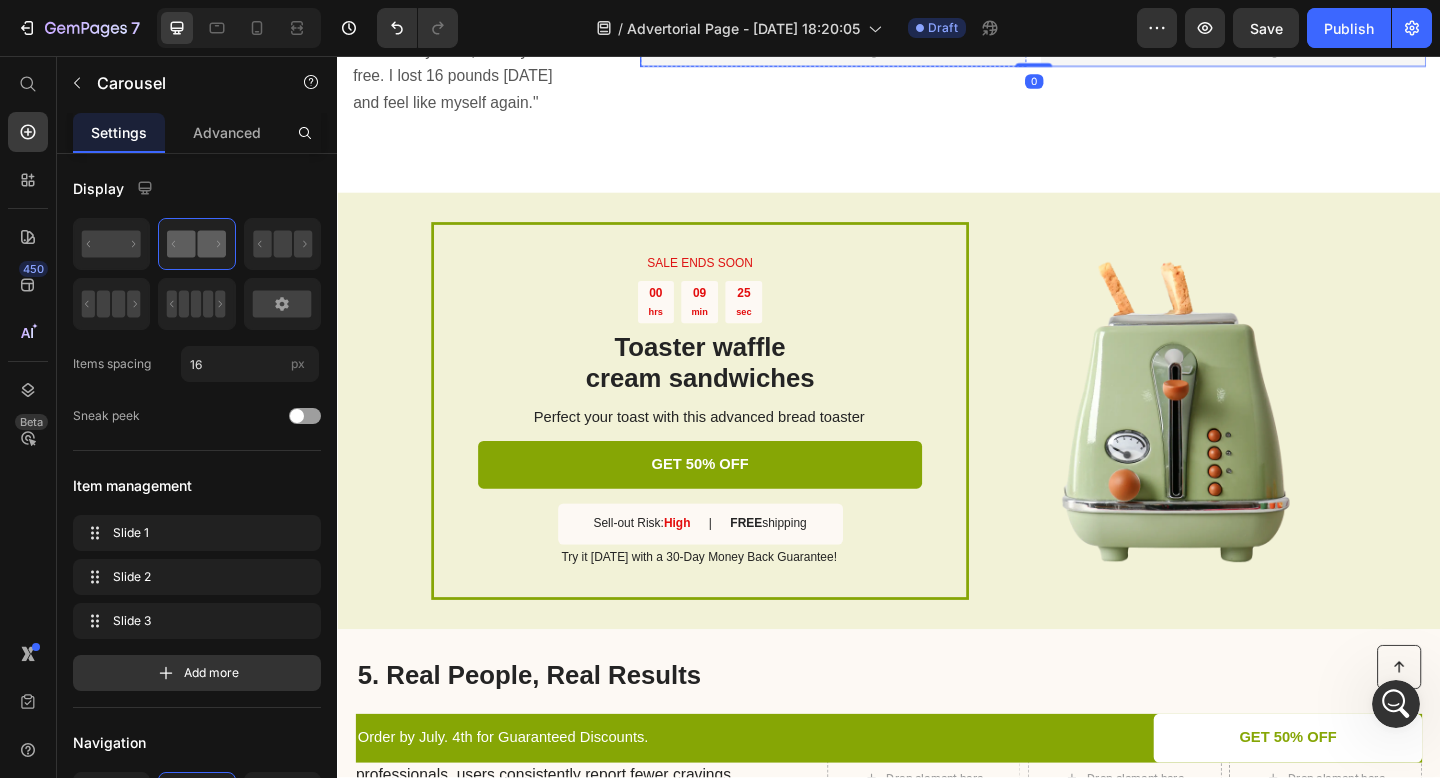 scroll, scrollTop: 3903, scrollLeft: 0, axis: vertical 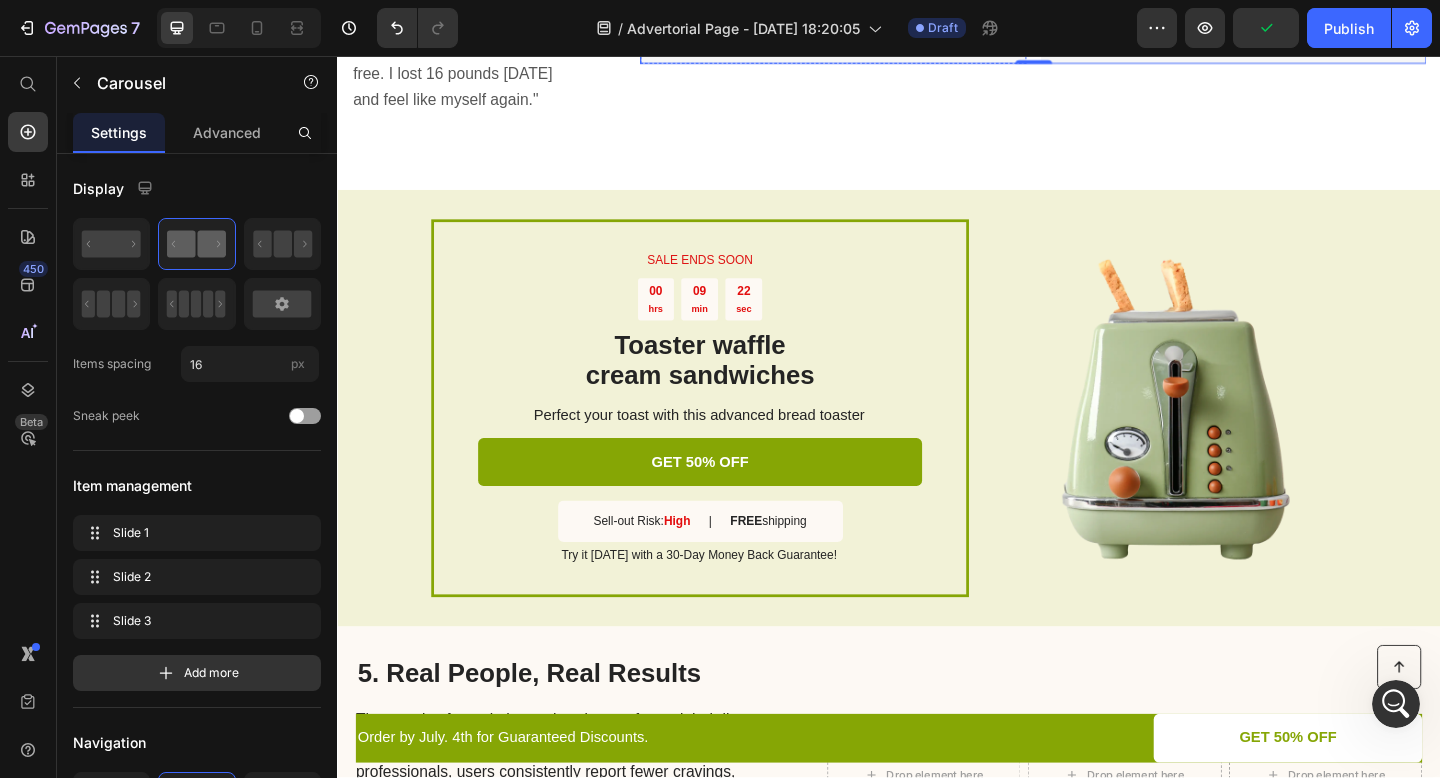 click at bounding box center [754, -149] 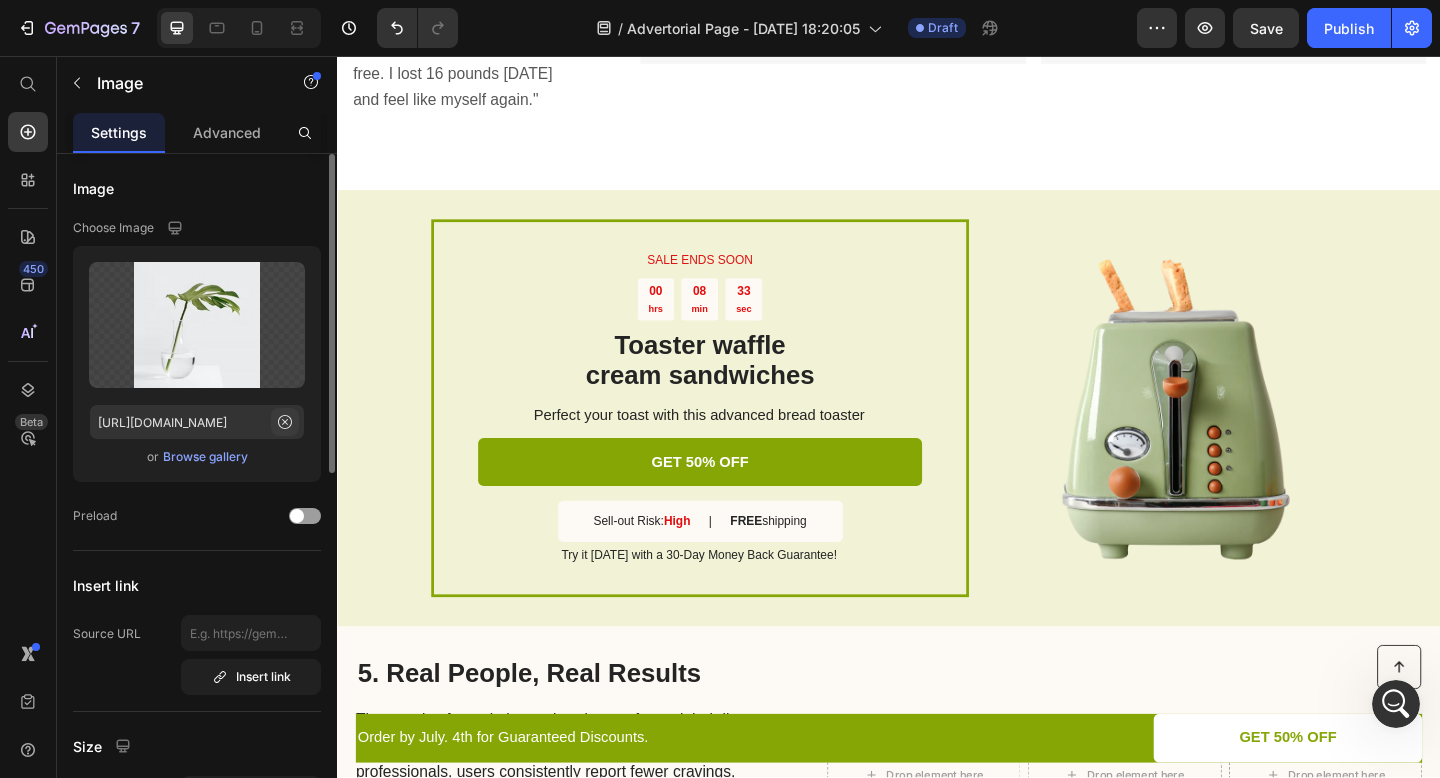 click 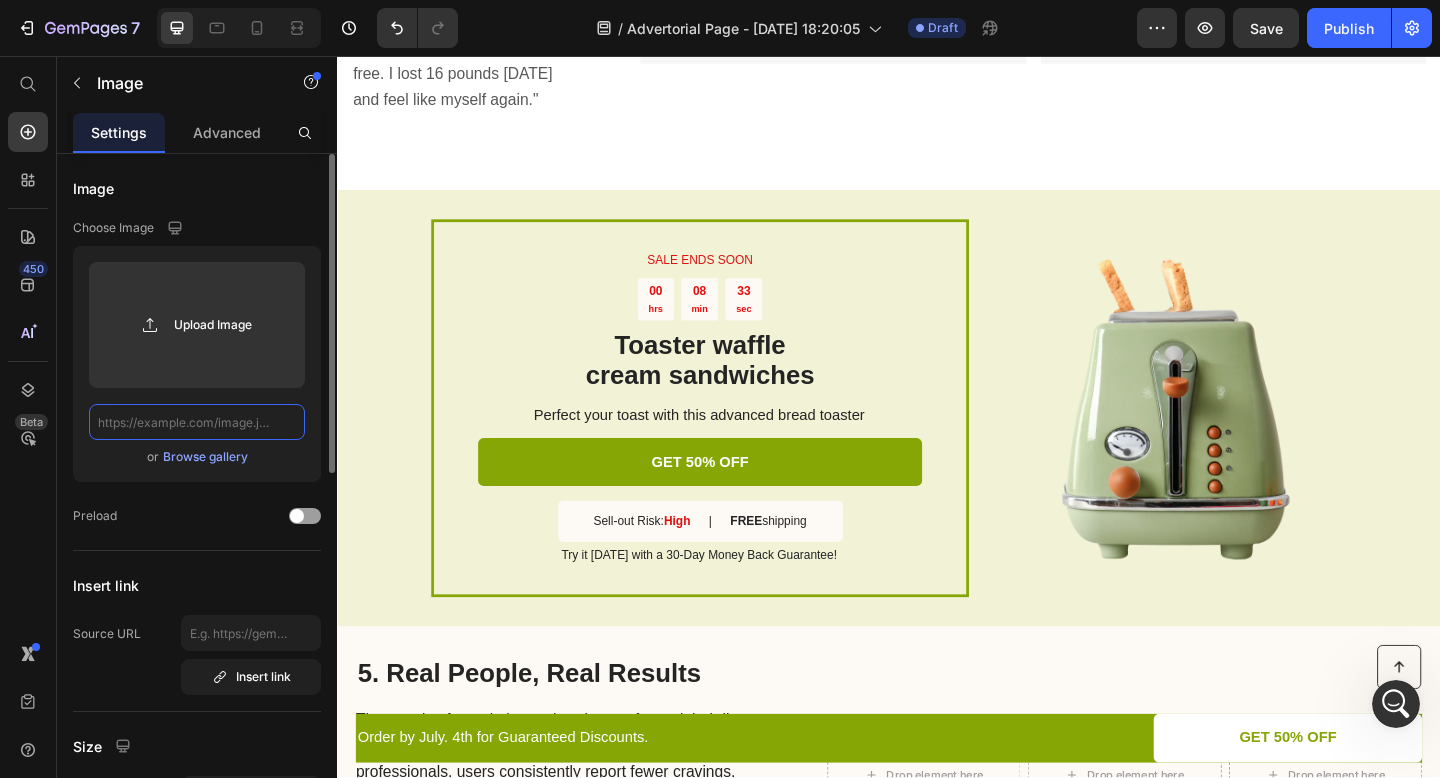 scroll, scrollTop: 0, scrollLeft: 0, axis: both 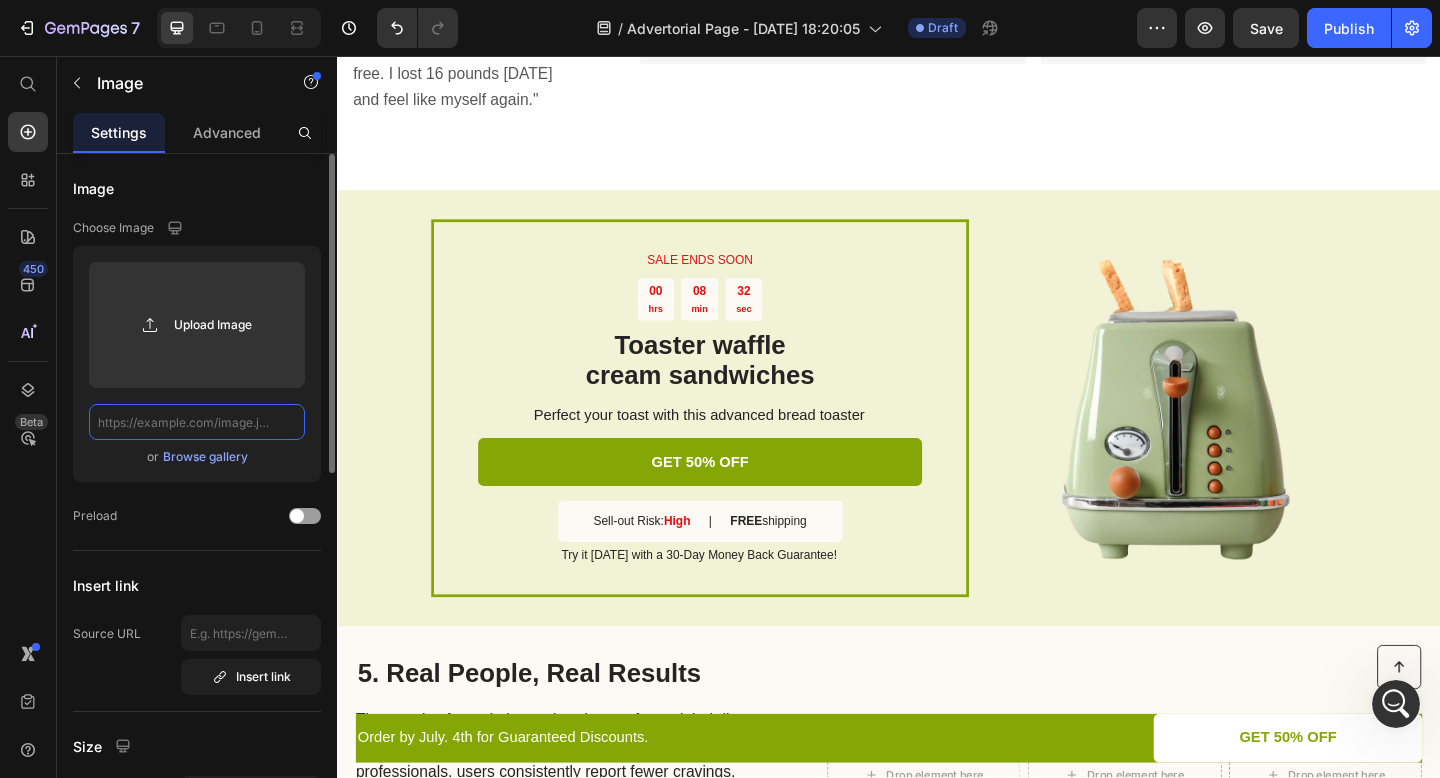 paste on "[URL][DOMAIN_NAME]" 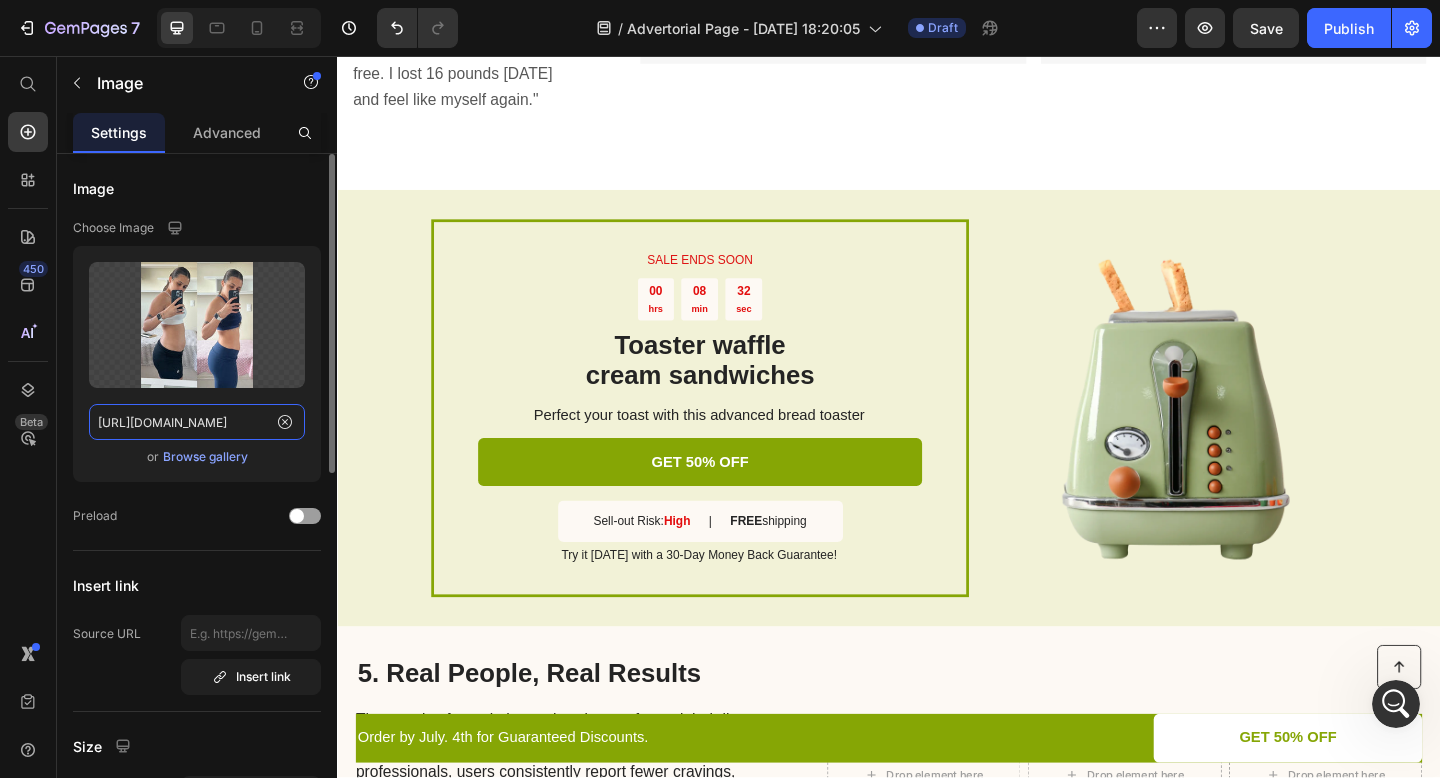 scroll, scrollTop: 0, scrollLeft: 704, axis: horizontal 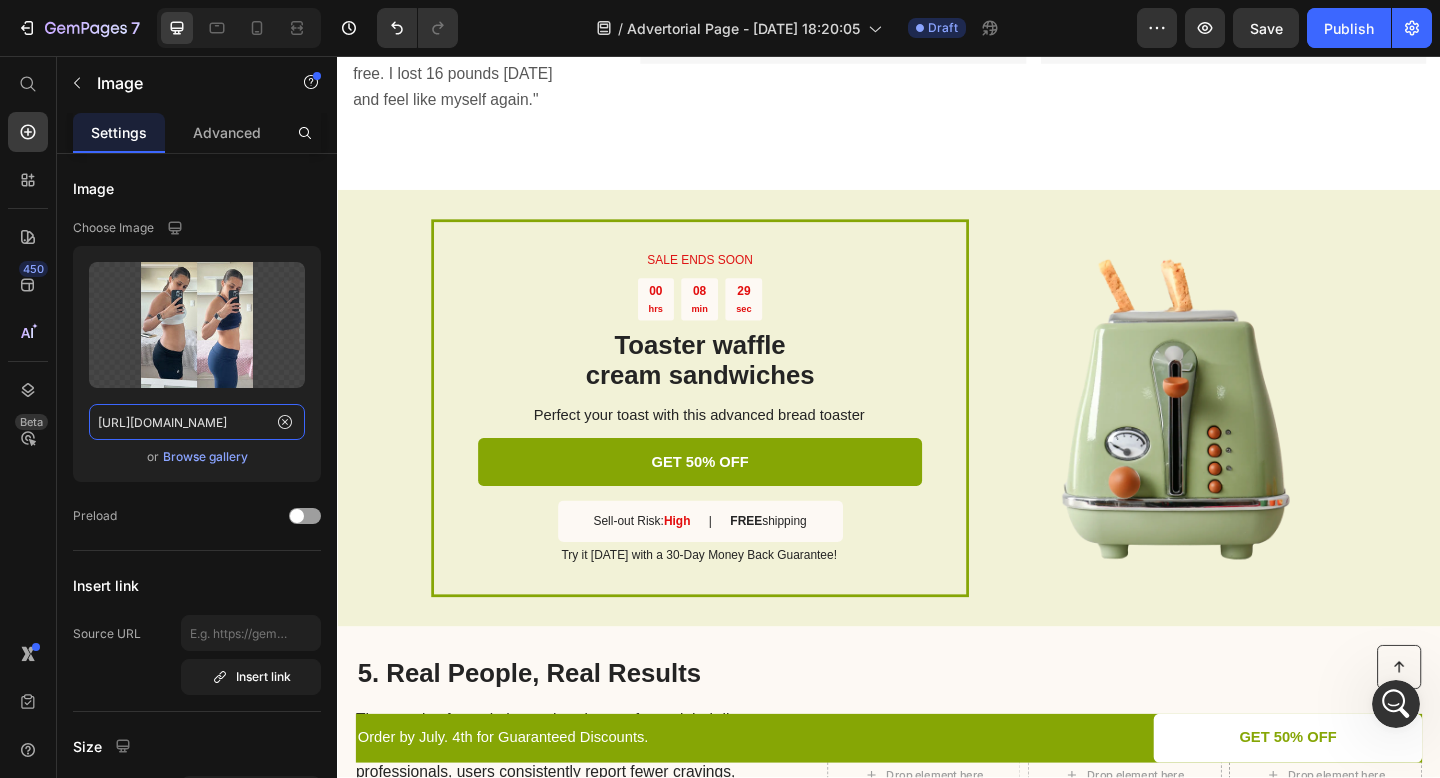 type on "[URL][DOMAIN_NAME]" 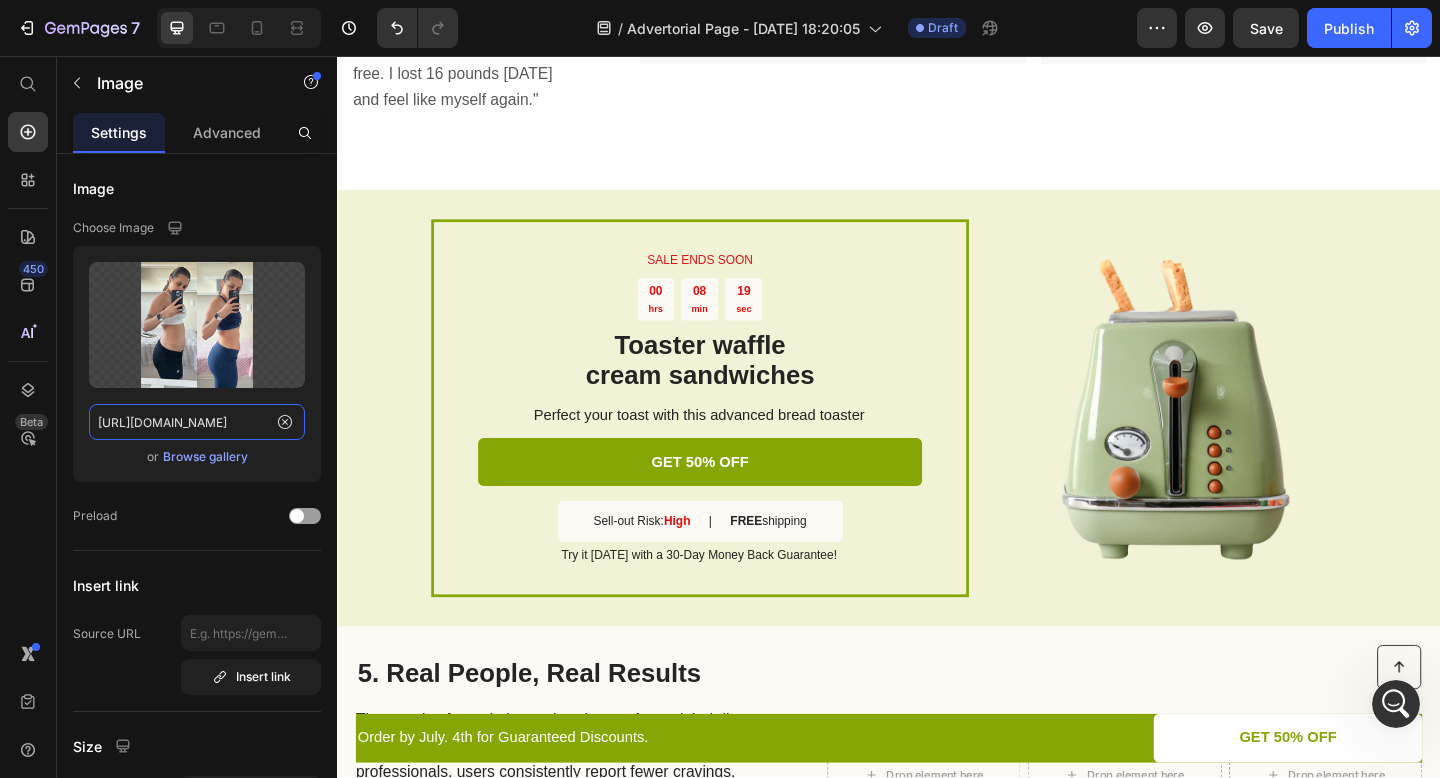 scroll, scrollTop: 0, scrollLeft: 0, axis: both 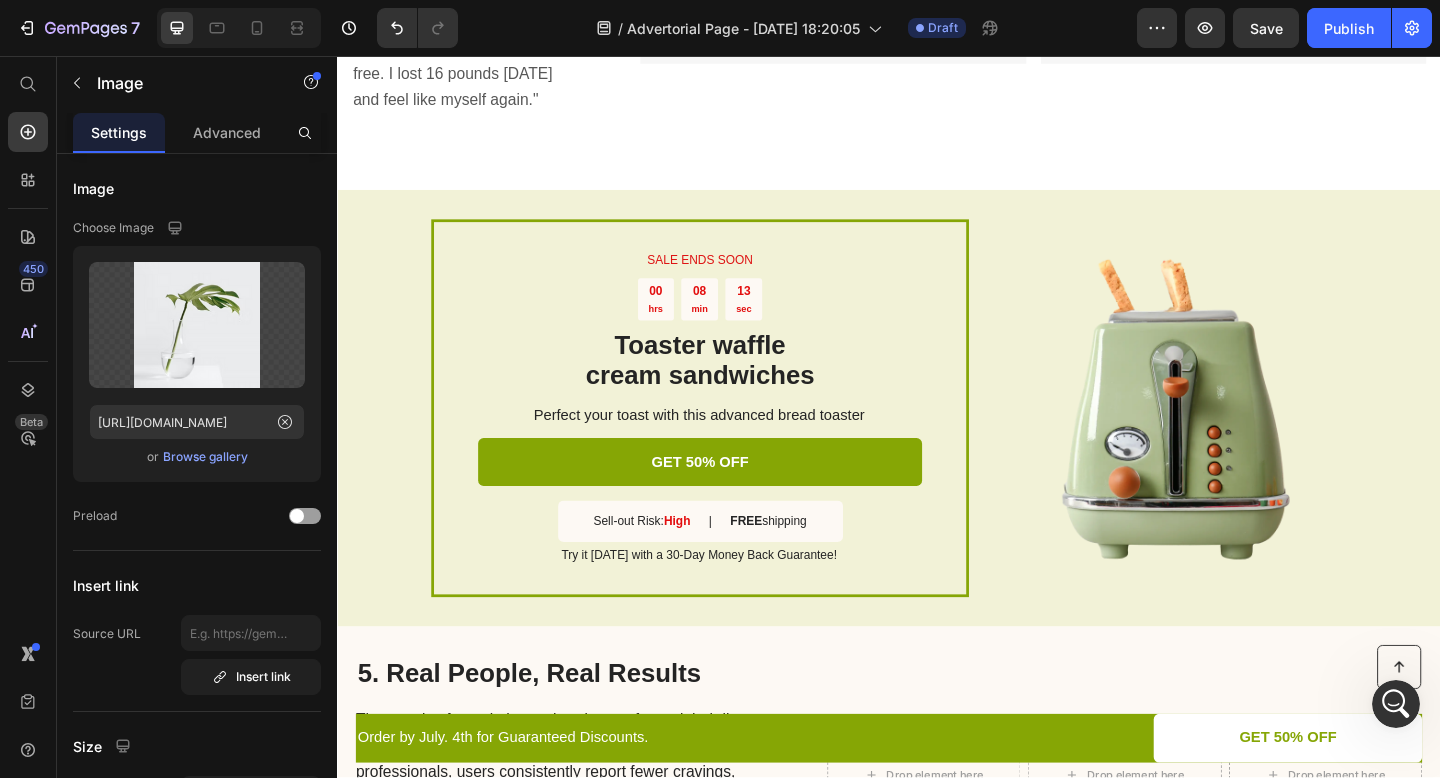 click at bounding box center [1190, -149] 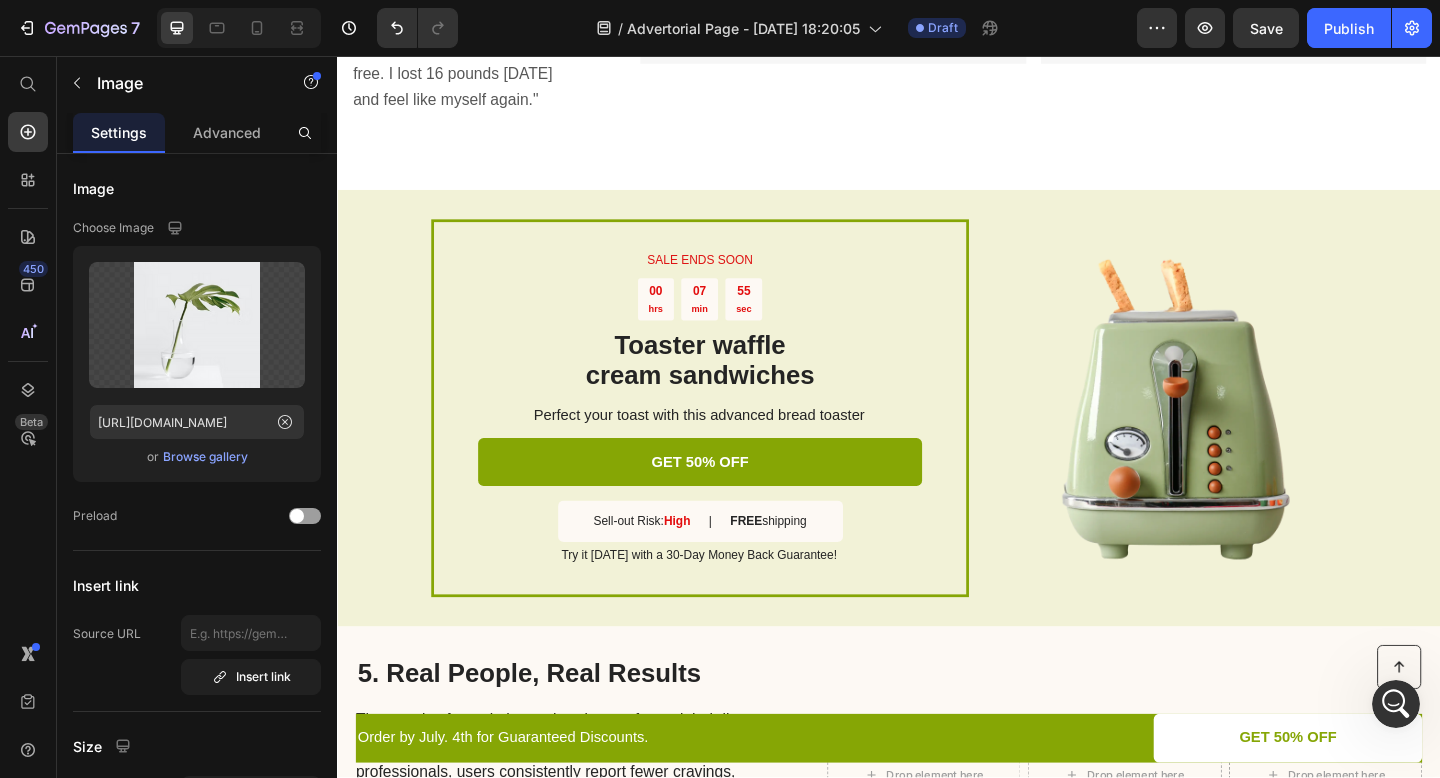 click at bounding box center [1190, -149] 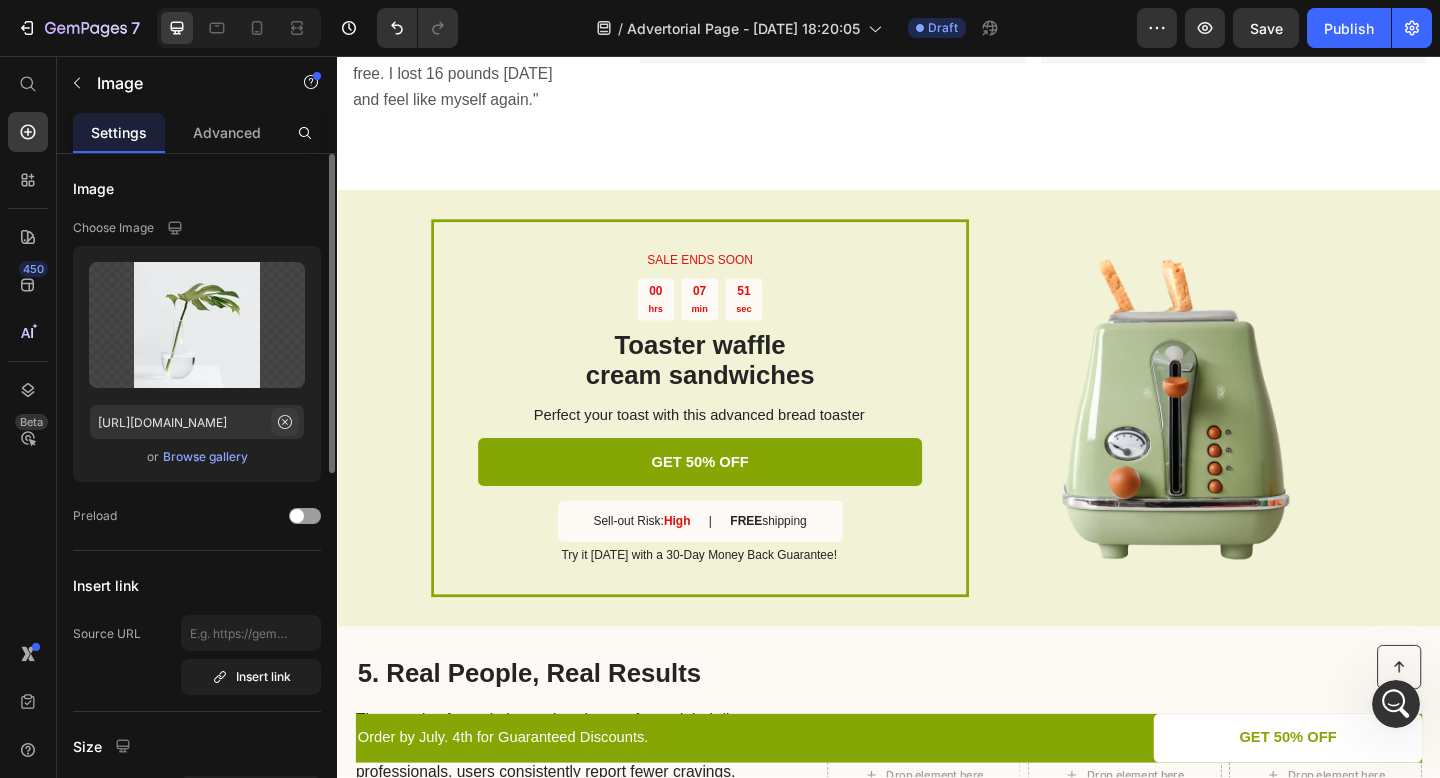 click 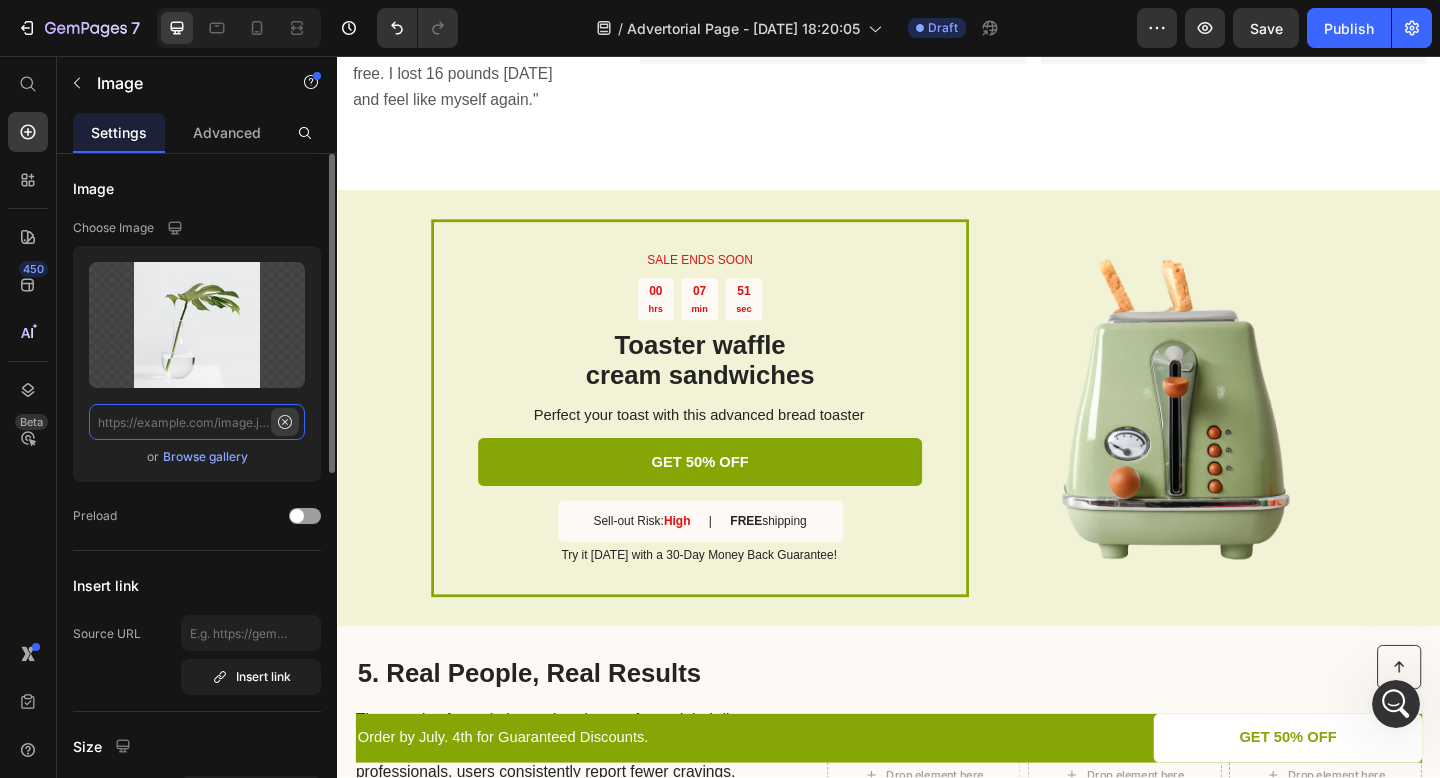 scroll, scrollTop: 0, scrollLeft: 0, axis: both 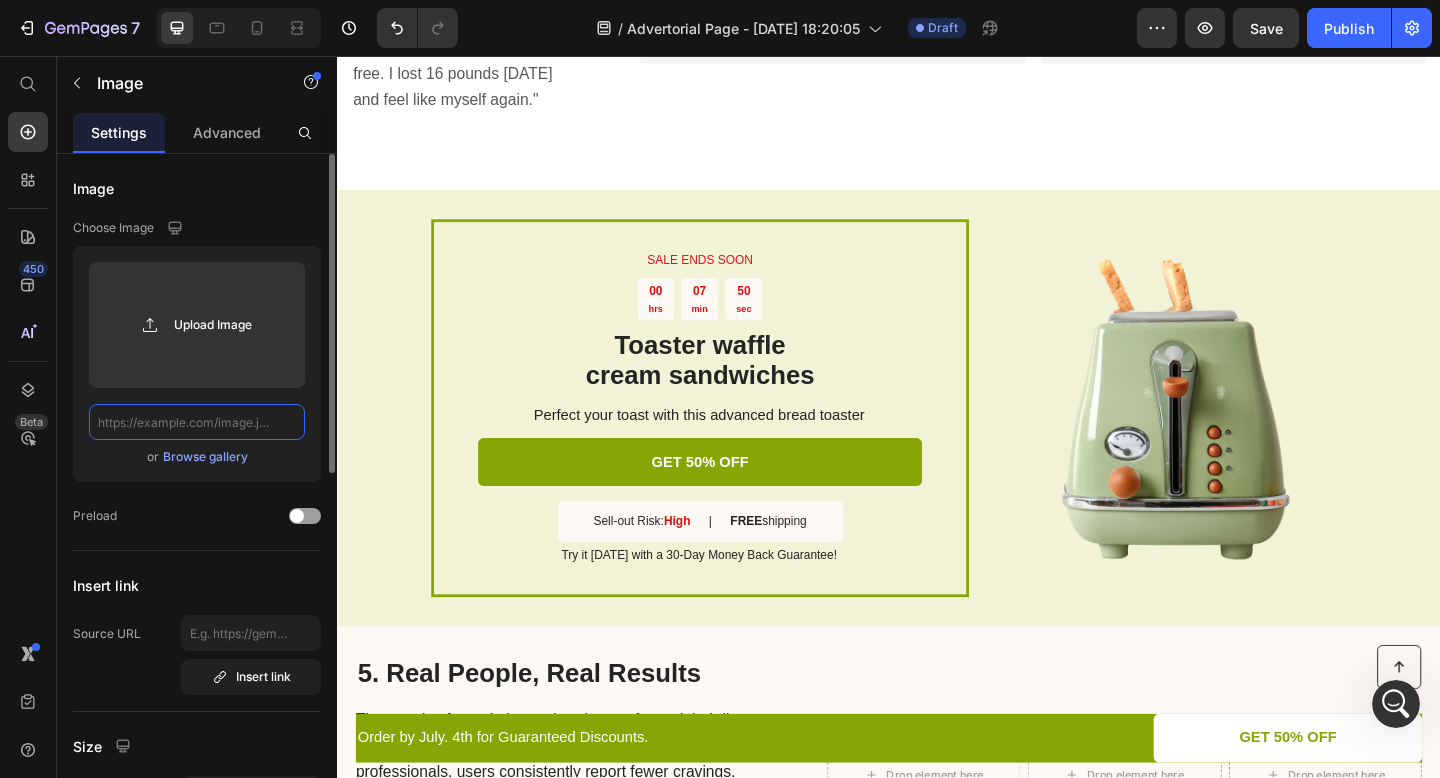 paste on "[URL][DOMAIN_NAME]" 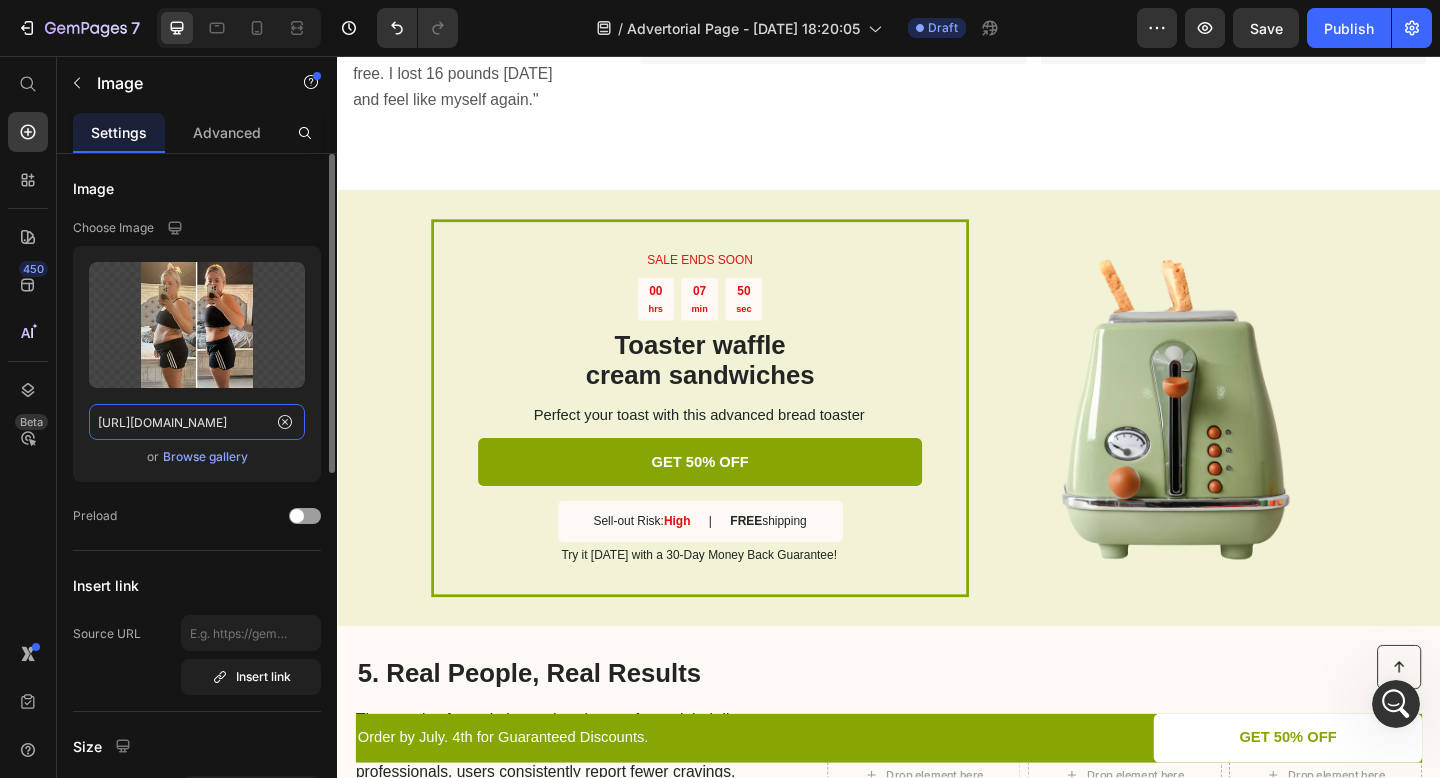 scroll, scrollTop: 0, scrollLeft: 701, axis: horizontal 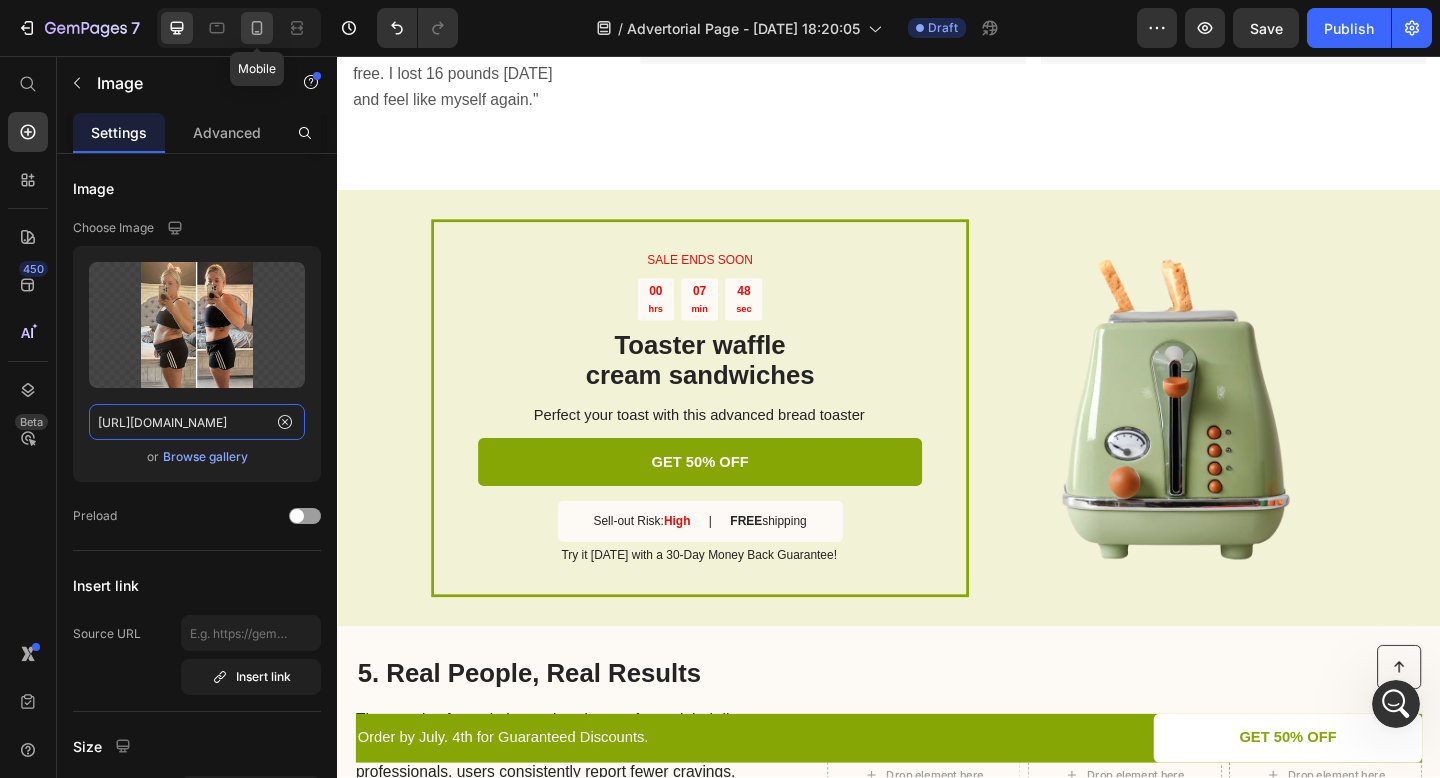type on "[URL][DOMAIN_NAME]" 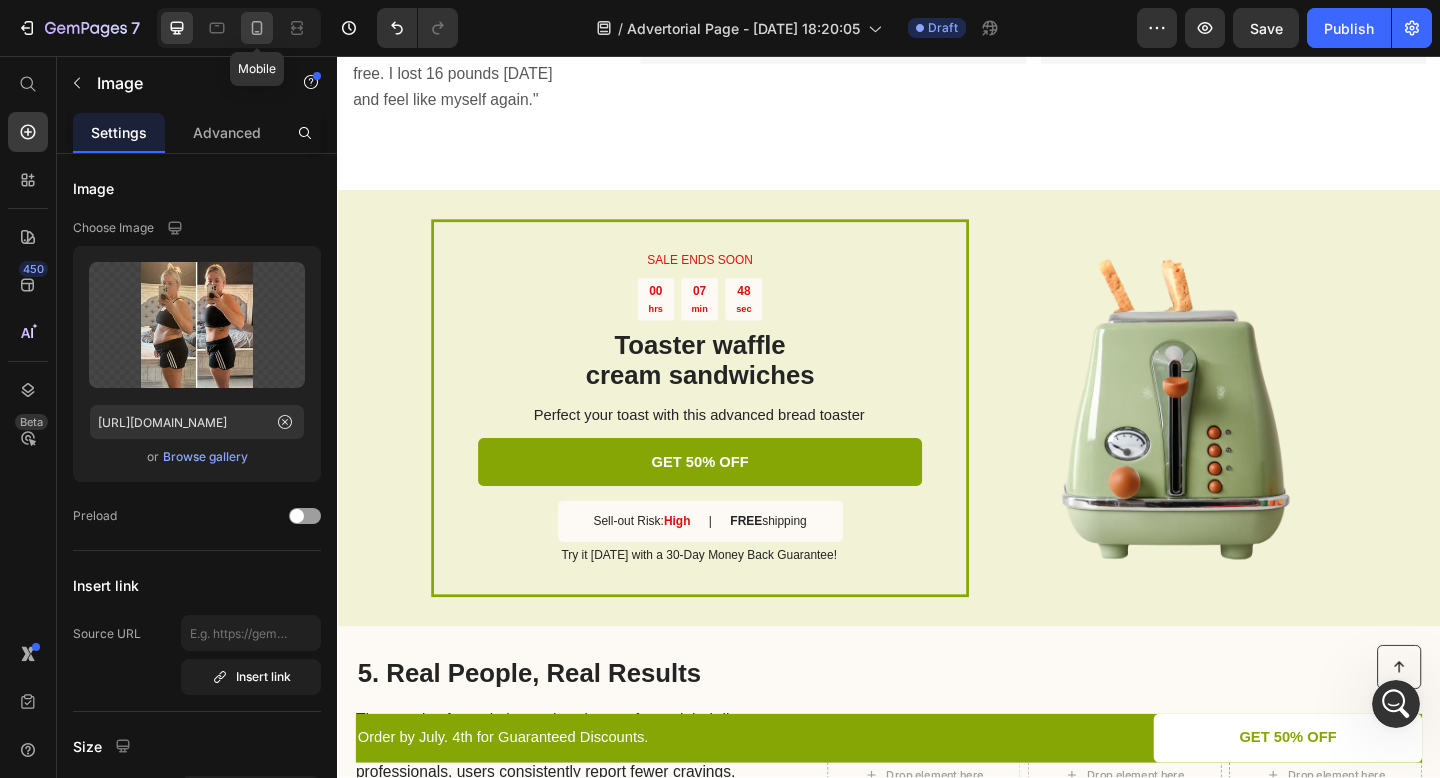 click 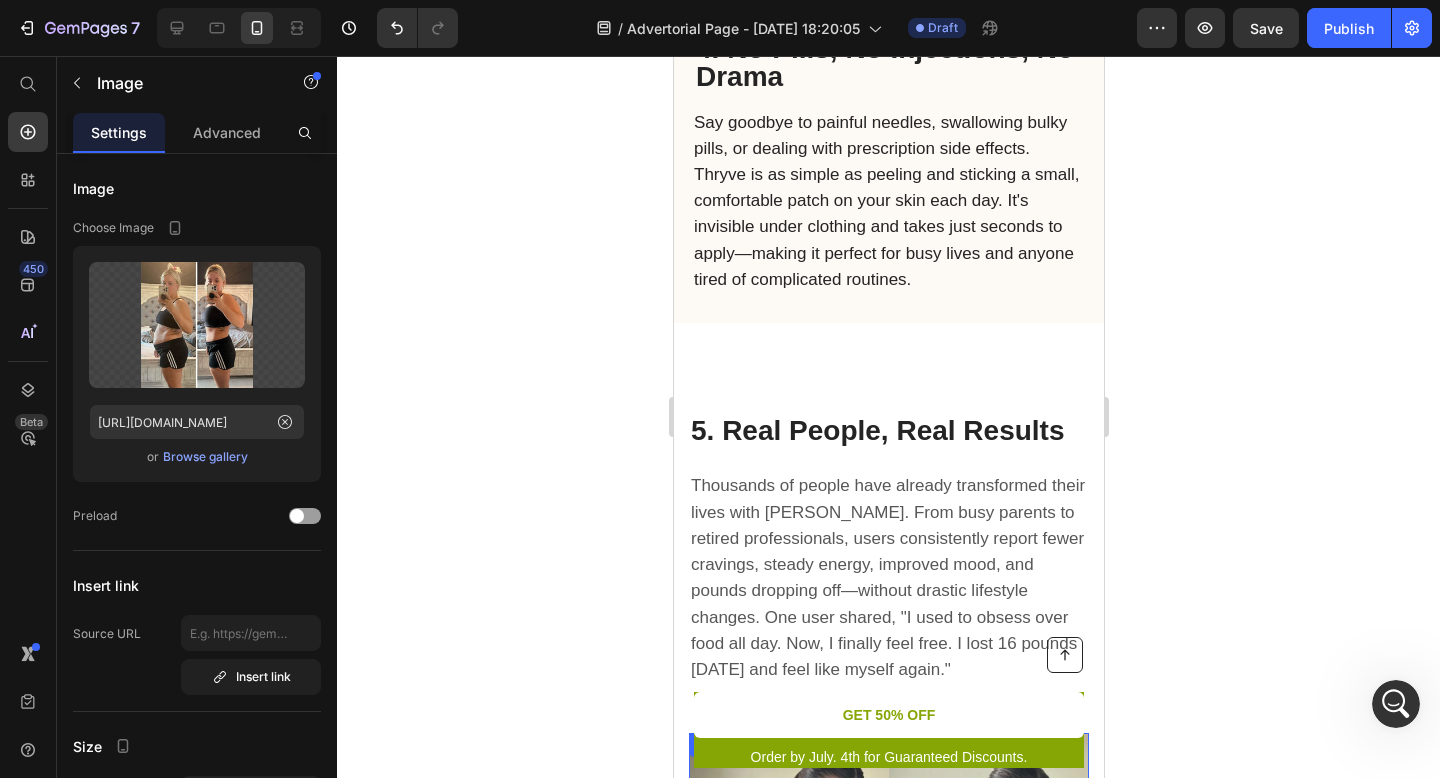 scroll, scrollTop: 4783, scrollLeft: 0, axis: vertical 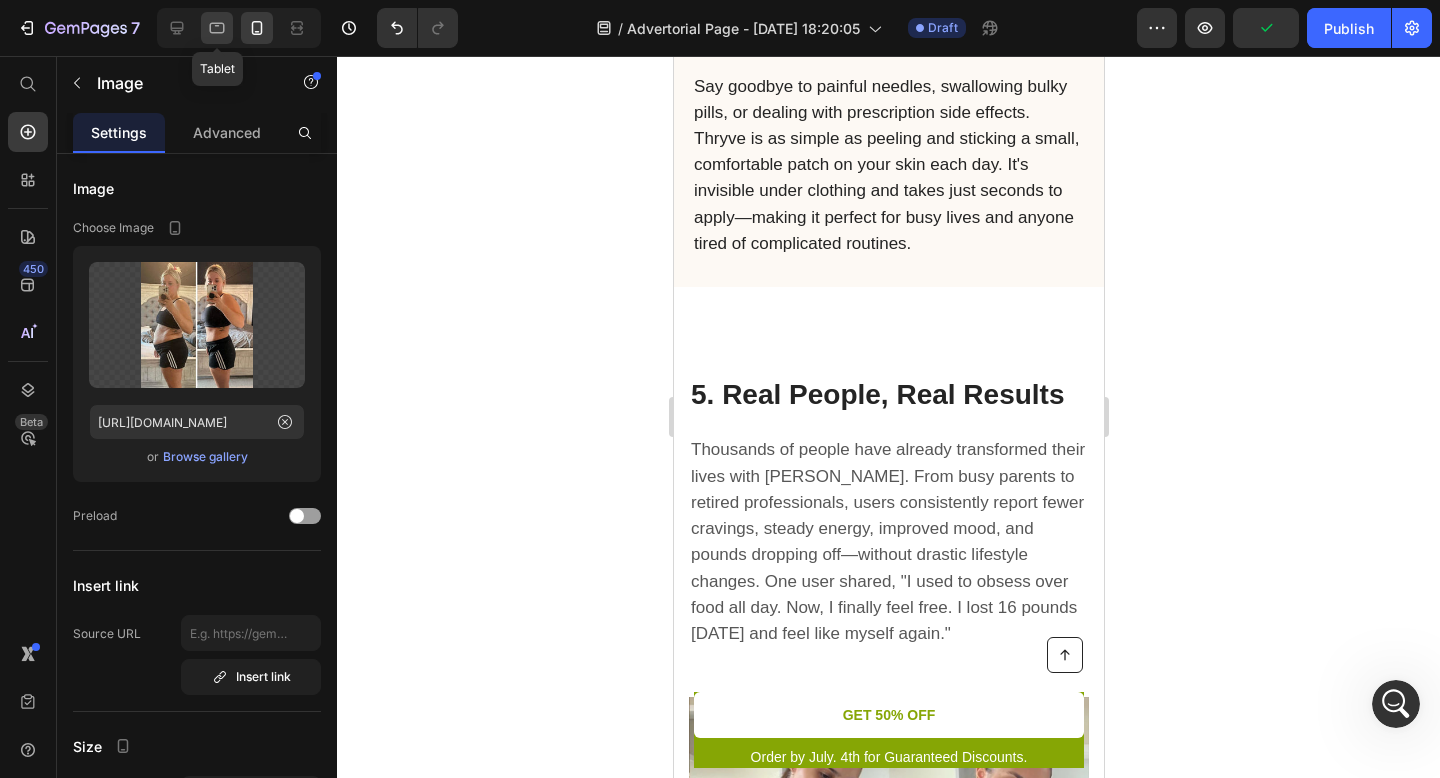 click 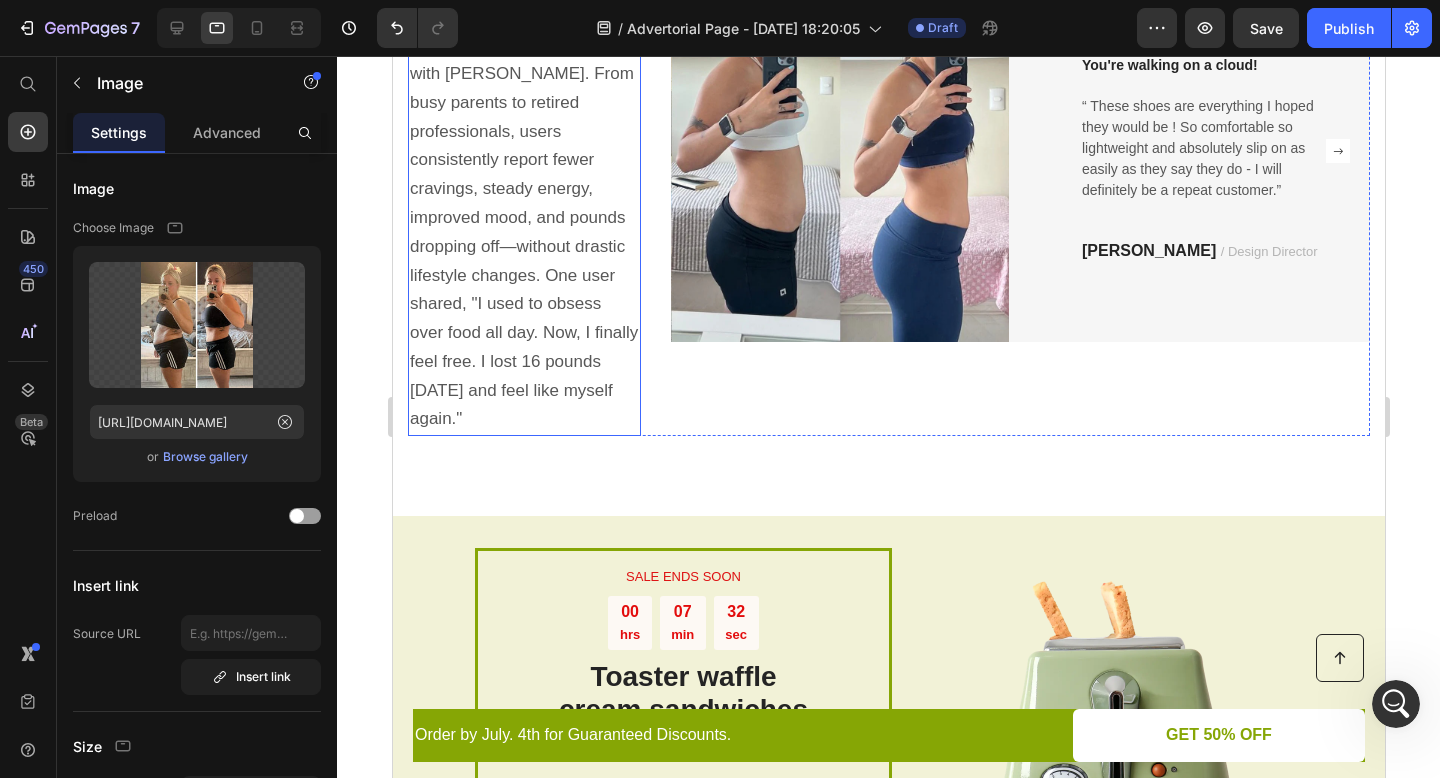 scroll, scrollTop: 3665, scrollLeft: 0, axis: vertical 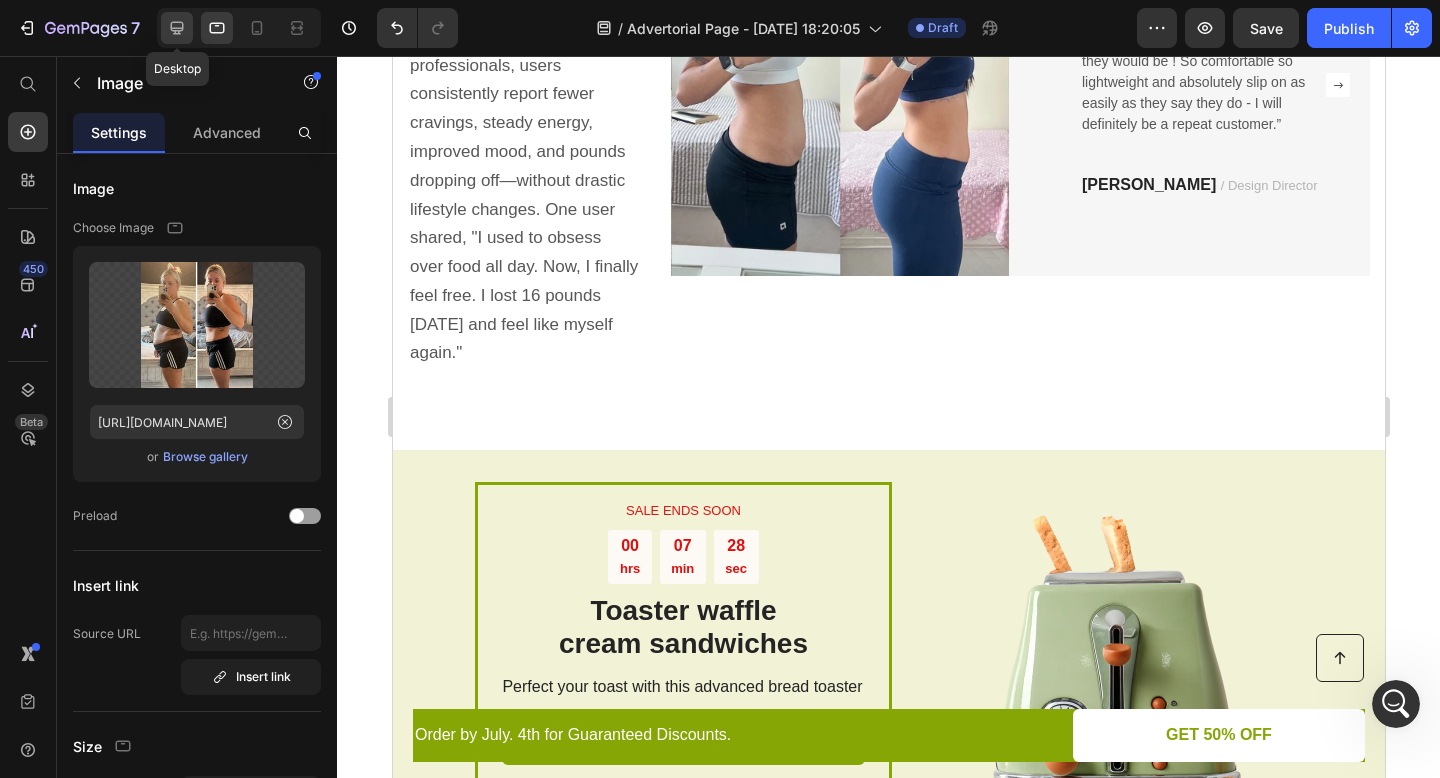 click 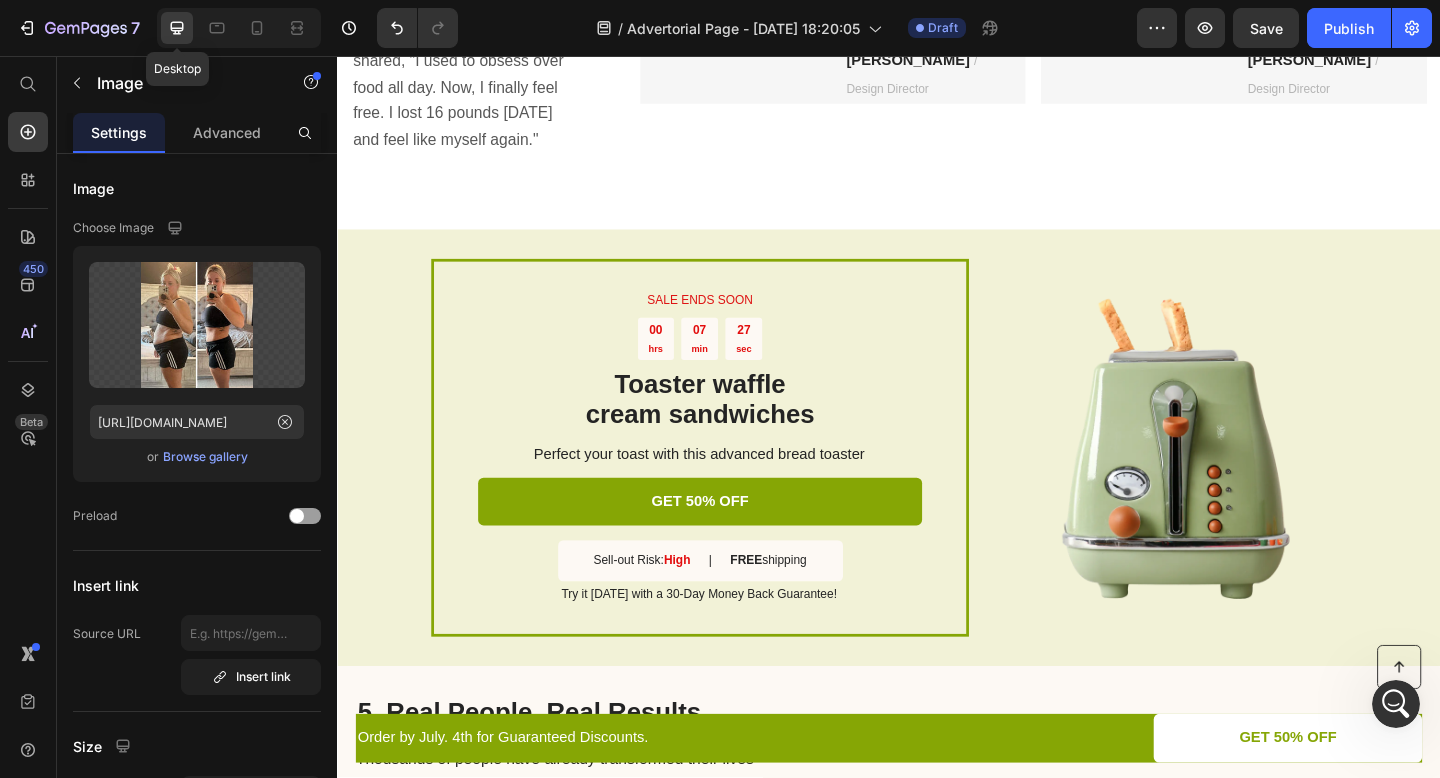 scroll, scrollTop: 4035, scrollLeft: 0, axis: vertical 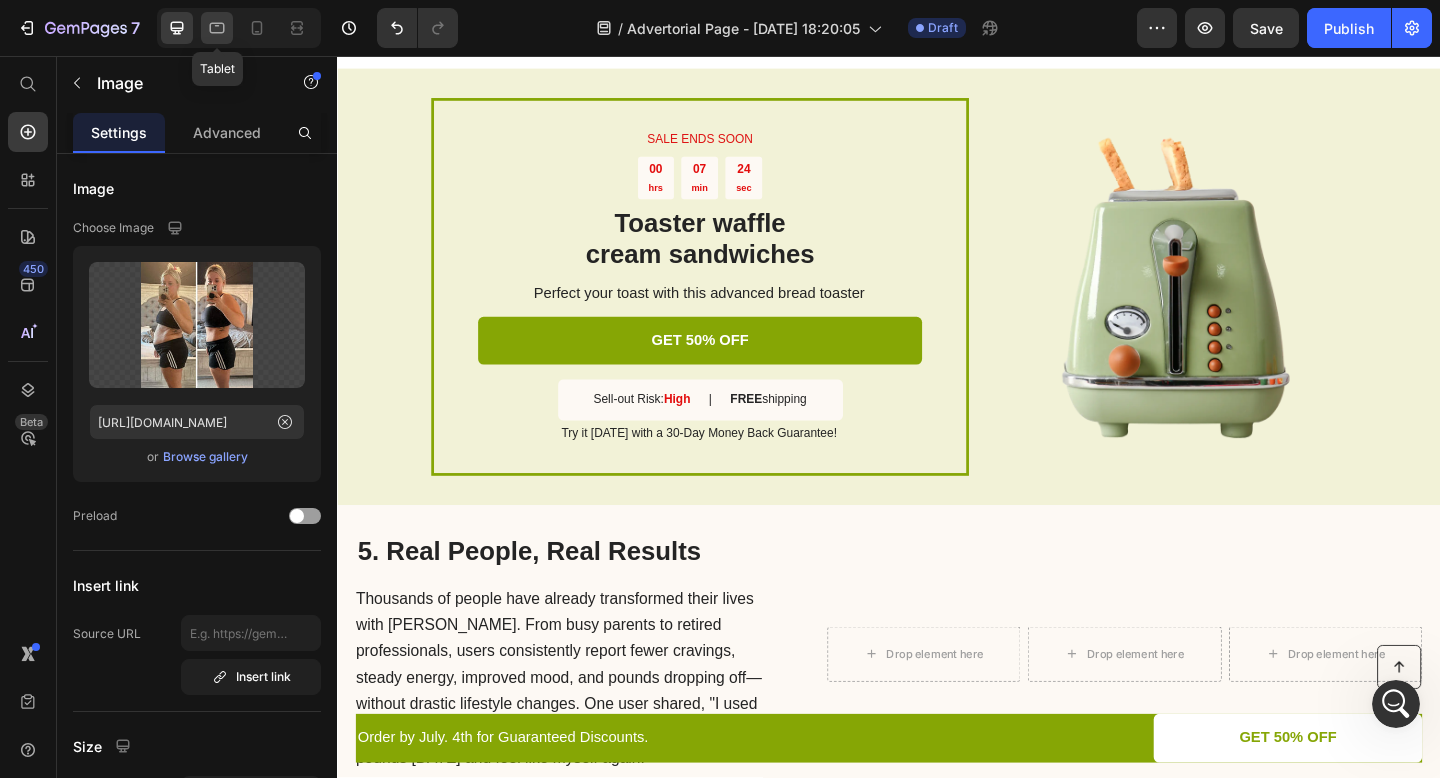 click 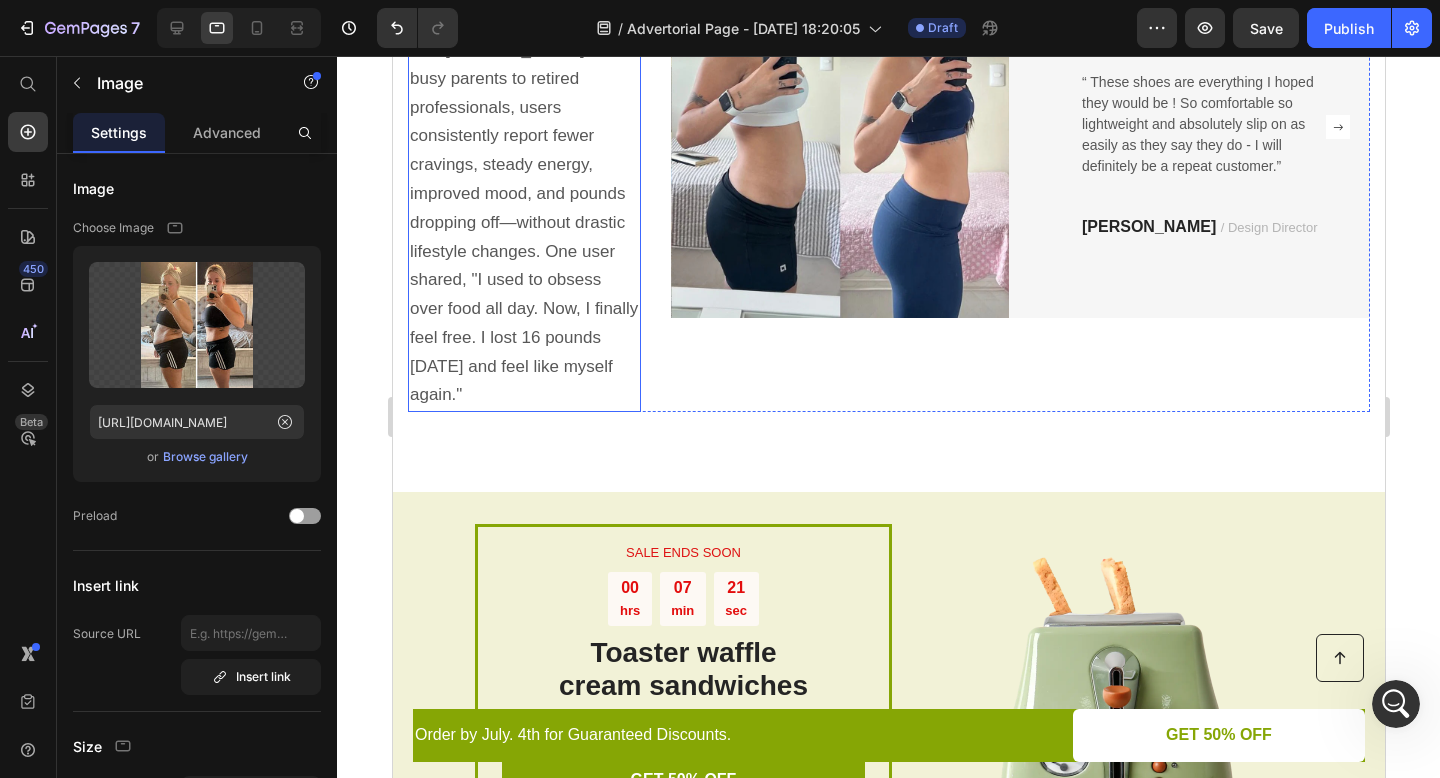 scroll, scrollTop: 3660, scrollLeft: 0, axis: vertical 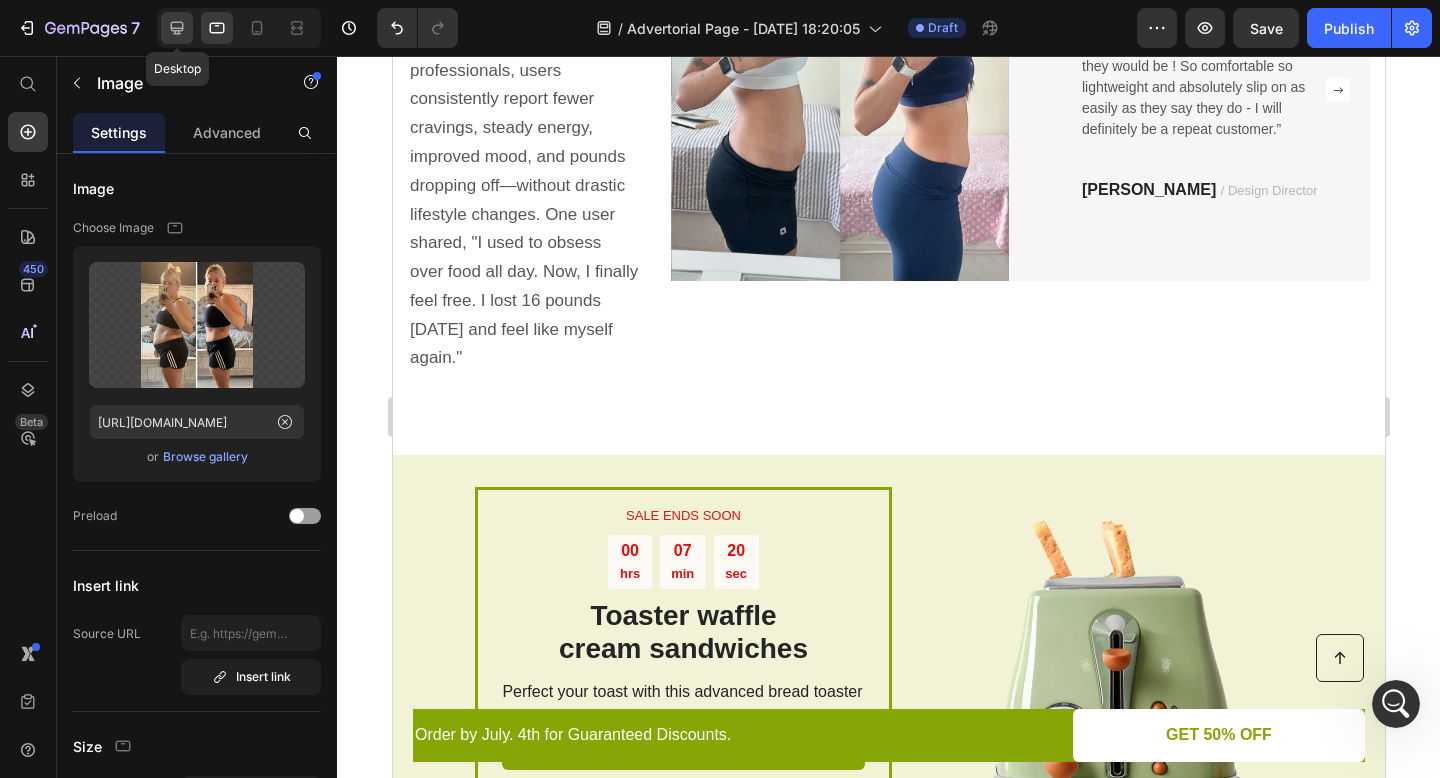 click 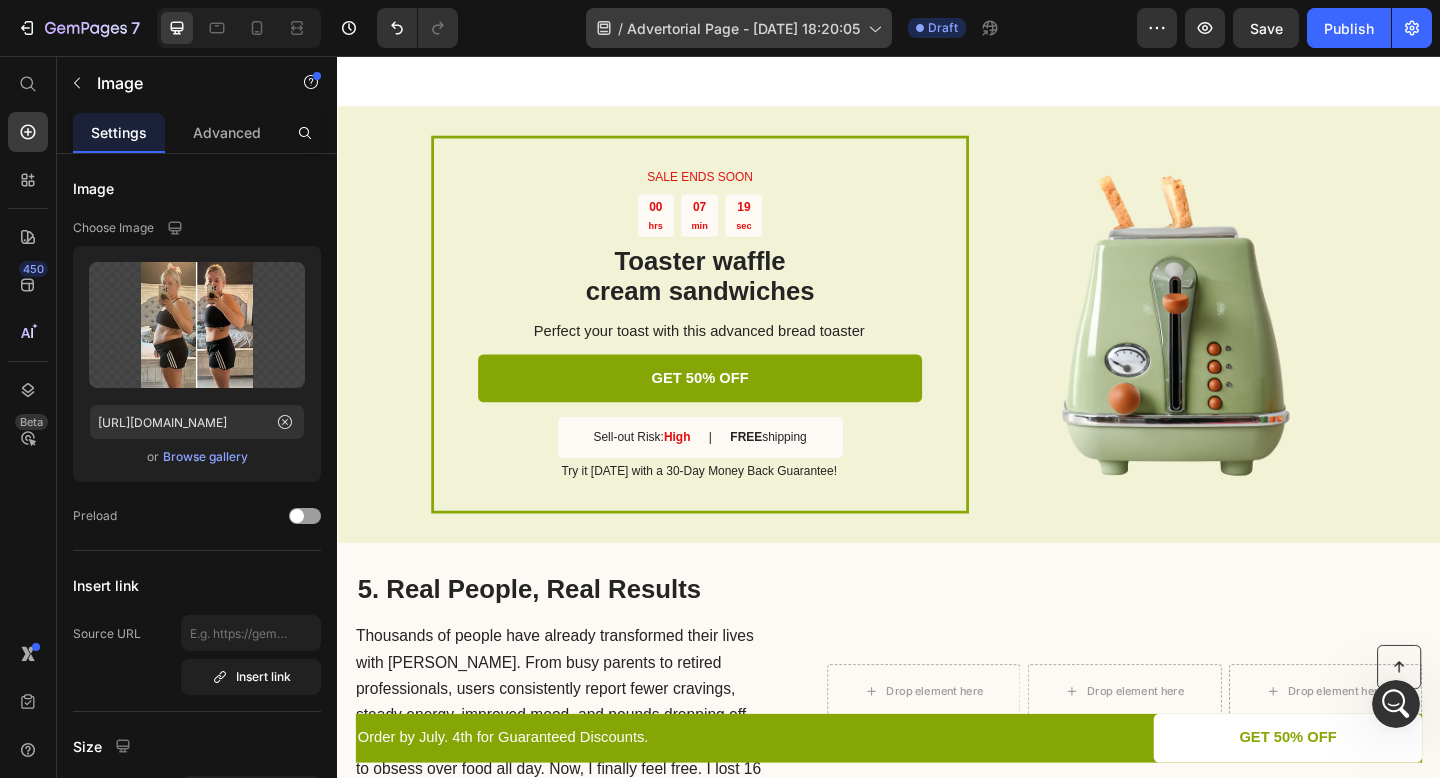 scroll, scrollTop: 4035, scrollLeft: 0, axis: vertical 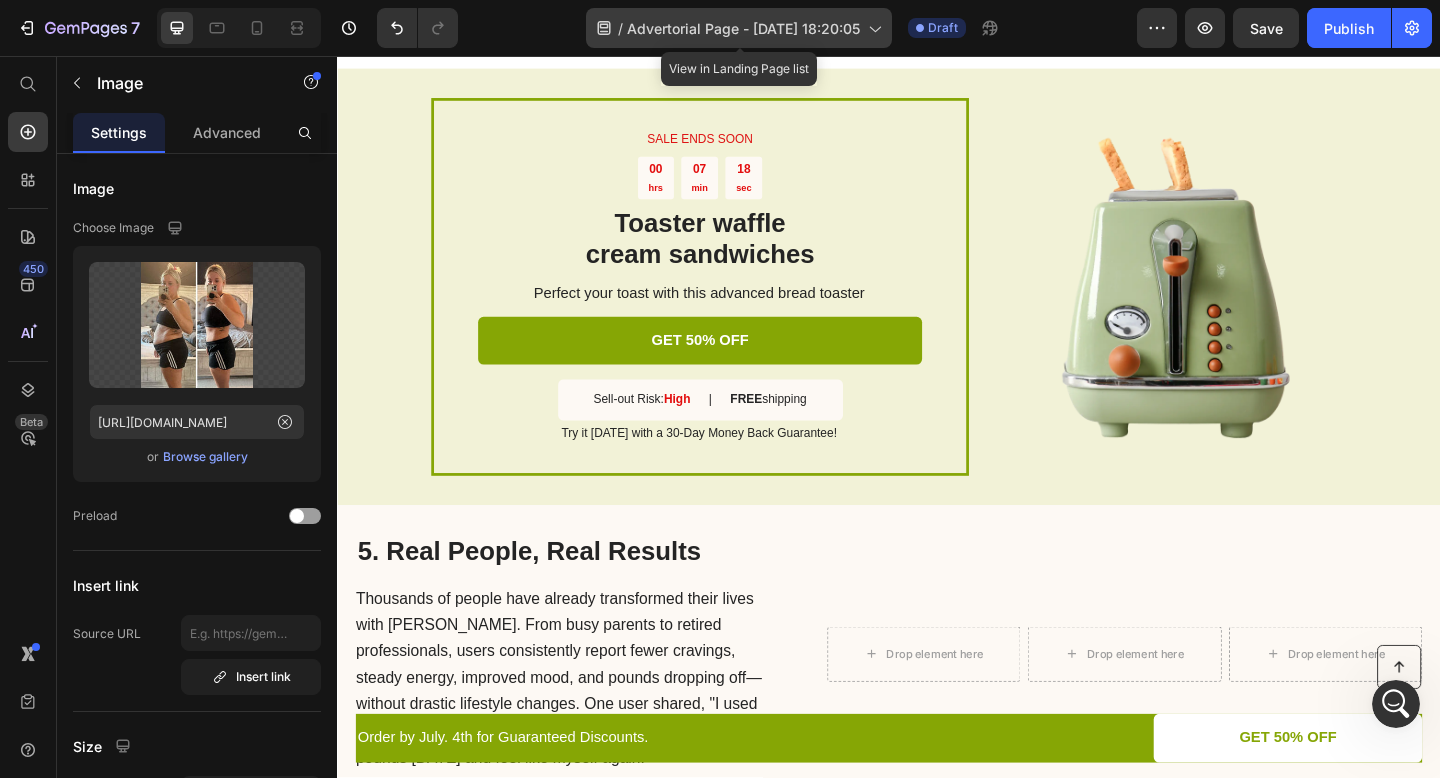 click on "Advertorial Page - [DATE] 18:20:05" at bounding box center (743, 28) 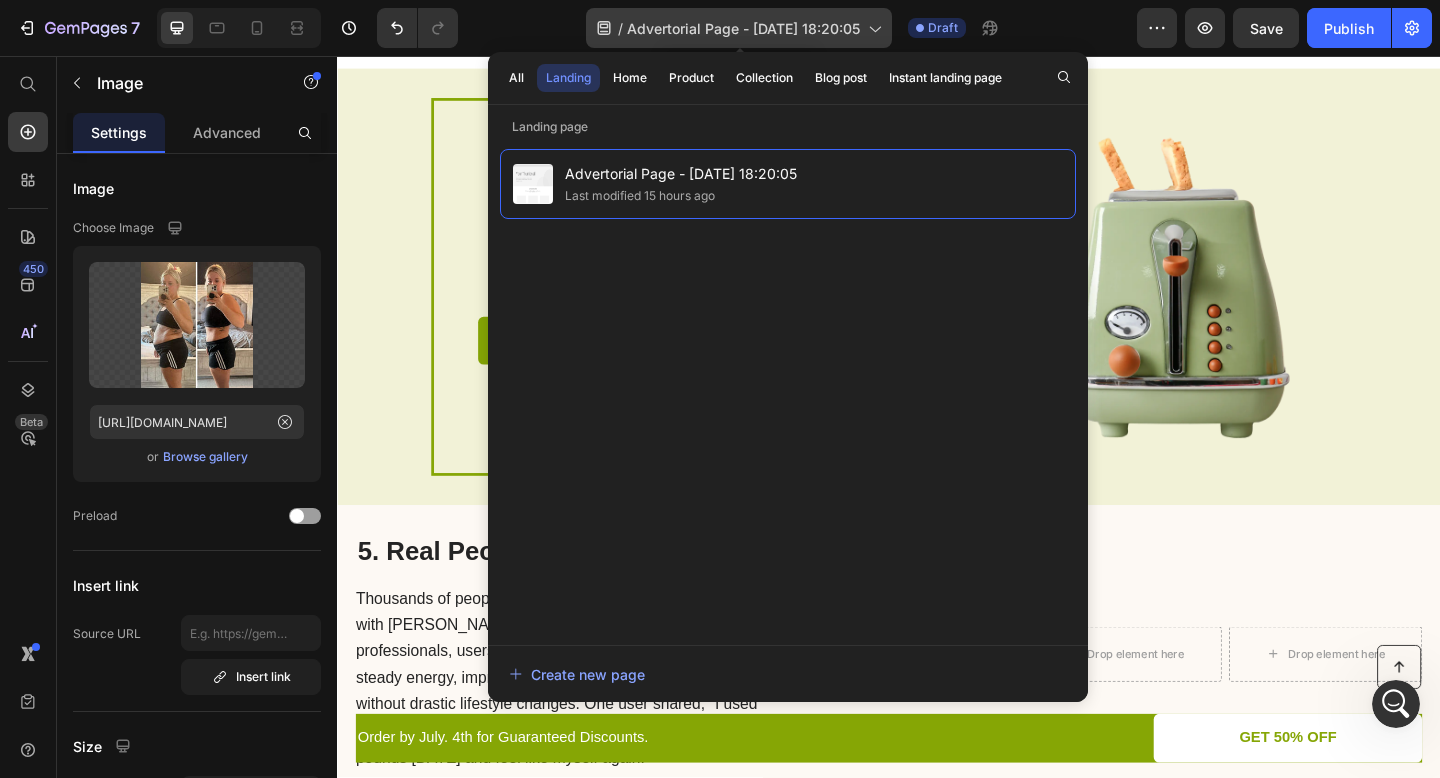 click on "Advertorial Page - [DATE] 18:20:05" at bounding box center [743, 28] 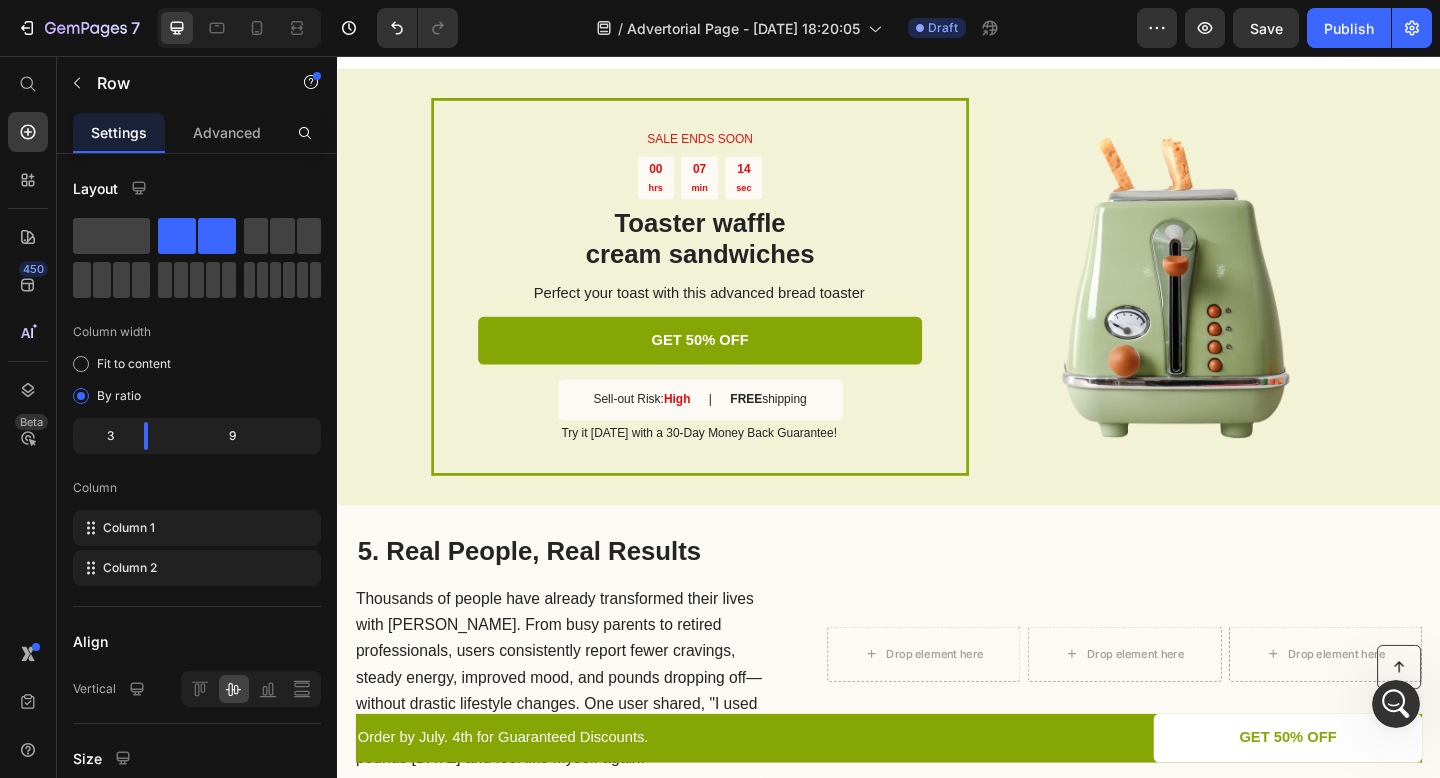click on "Image                Icon                Icon                Icon                Icon
Icon Icon List Hoz You're walking on a cloud! Text block “ These shoes are everything I hoped they would be ! So comfortable so lightweight and absolutely slip on as easily as they say they do - I will definitely be a repeat customer.” Text block [PERSON_NAME]   / Design Director Text block Row Row Image                Icon                Icon                Icon                Icon
Icon Icon List Hoz You're walking on a cloud! Text block “ These shoes are everything I hoped they would be ! So comfortable so lightweight and absolutely slip on as easily as they say they do - I will definitely be a repeat customer.” Text block [PERSON_NAME]   / Design Director Text block Row Row Image                Icon                Icon                Icon                Icon
Icon Icon List Hoz You're walking on a cloud! Text block Text block [PERSON_NAME]   / Design Director Text block Row Row" at bounding box center [1094, -281] 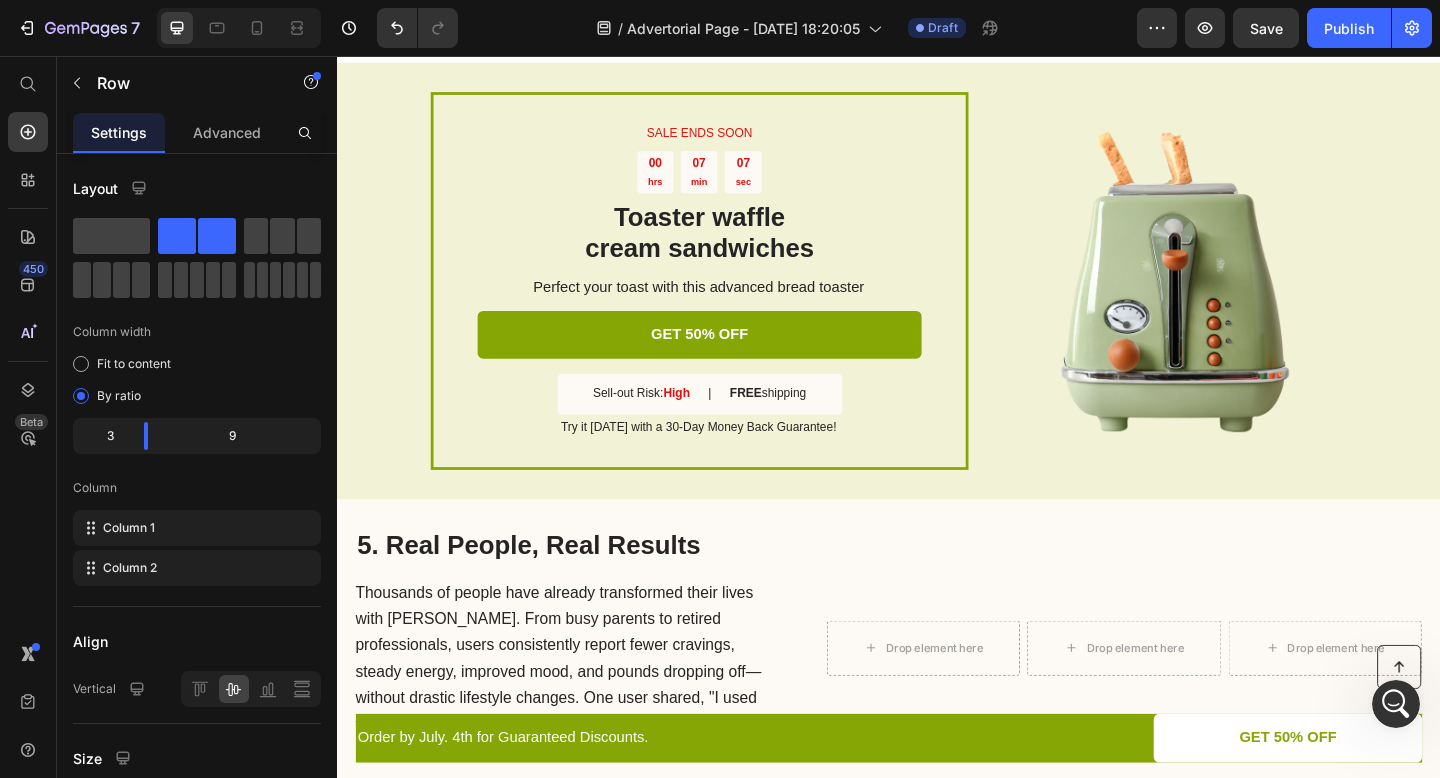 scroll, scrollTop: 4065, scrollLeft: 0, axis: vertical 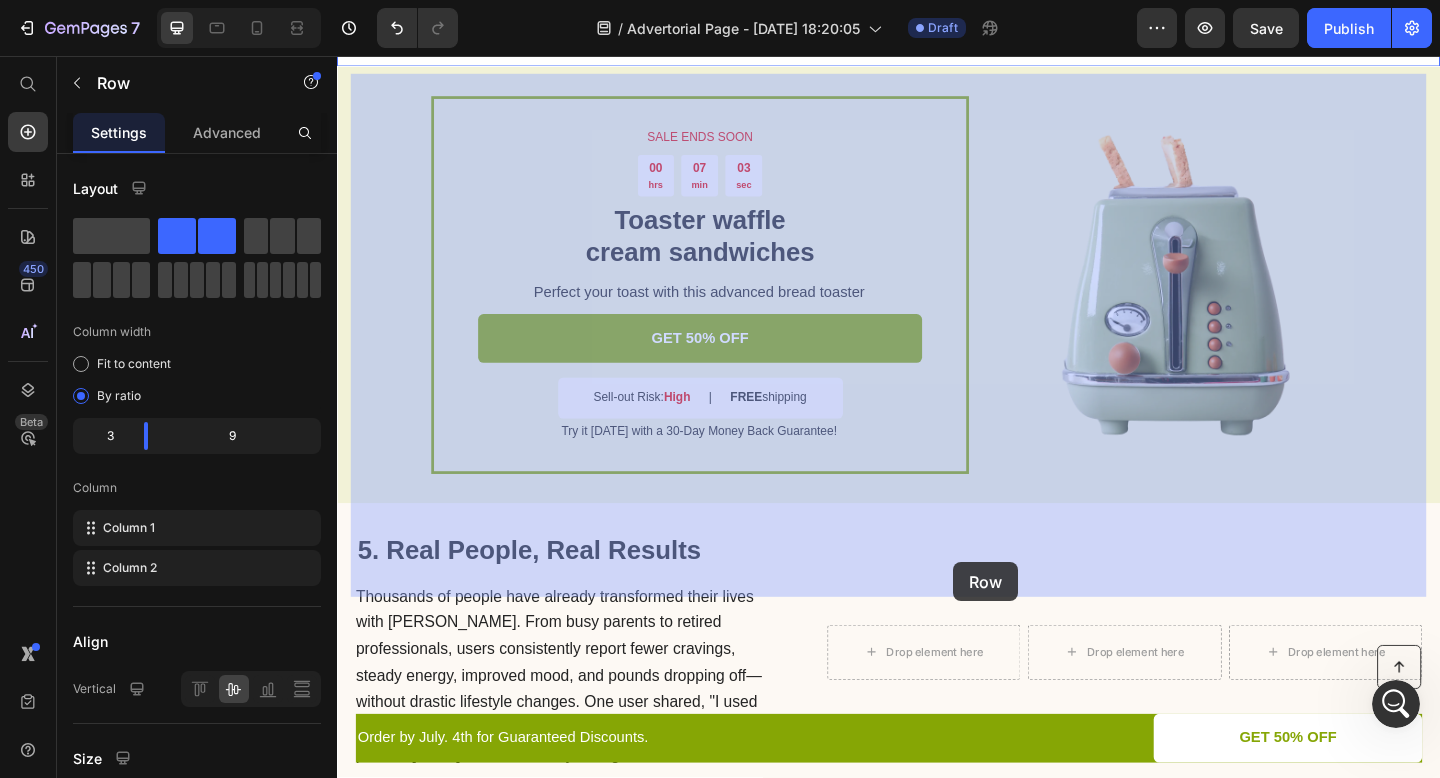 drag, startPoint x: 1094, startPoint y: 626, endPoint x: 1007, endPoint y: 606, distance: 89.26926 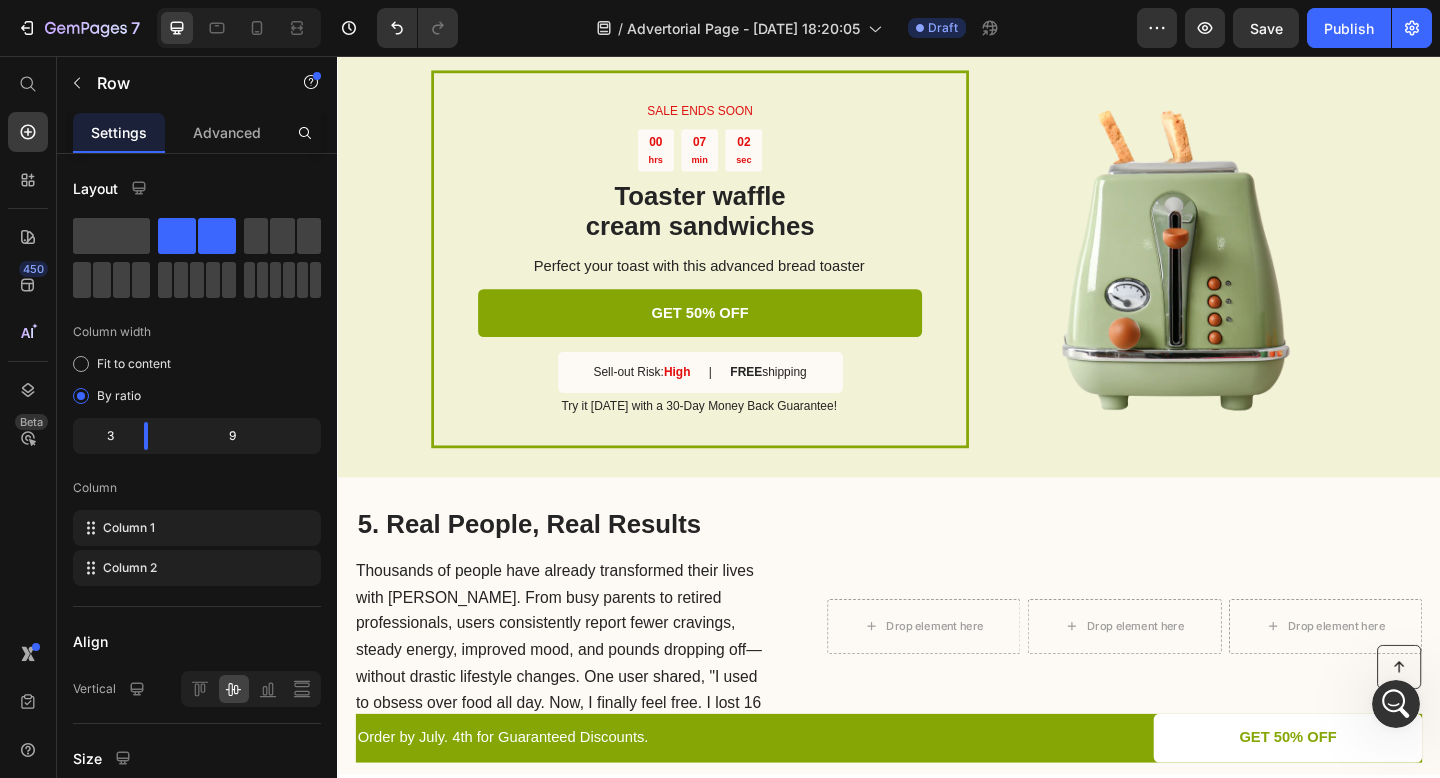 click 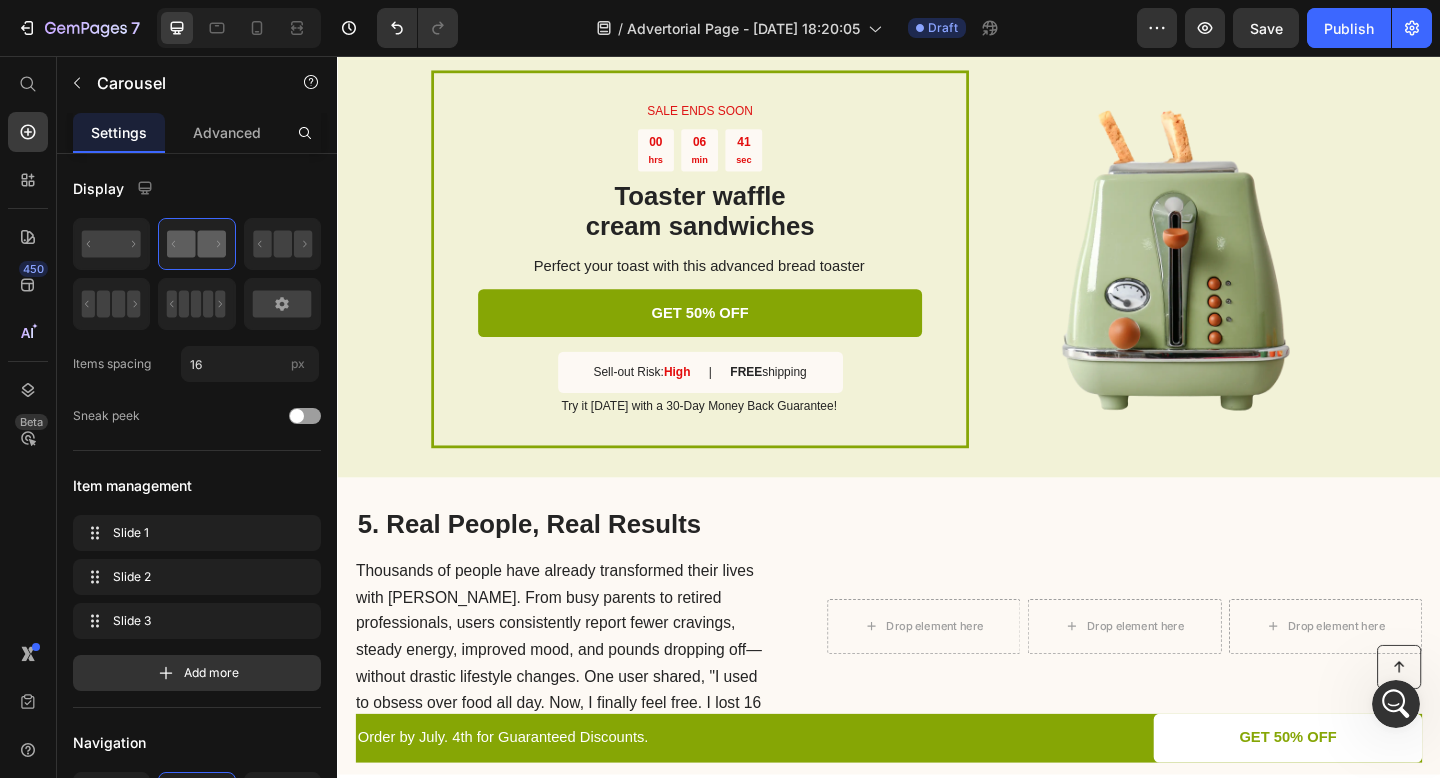 click at bounding box center [1190, -311] 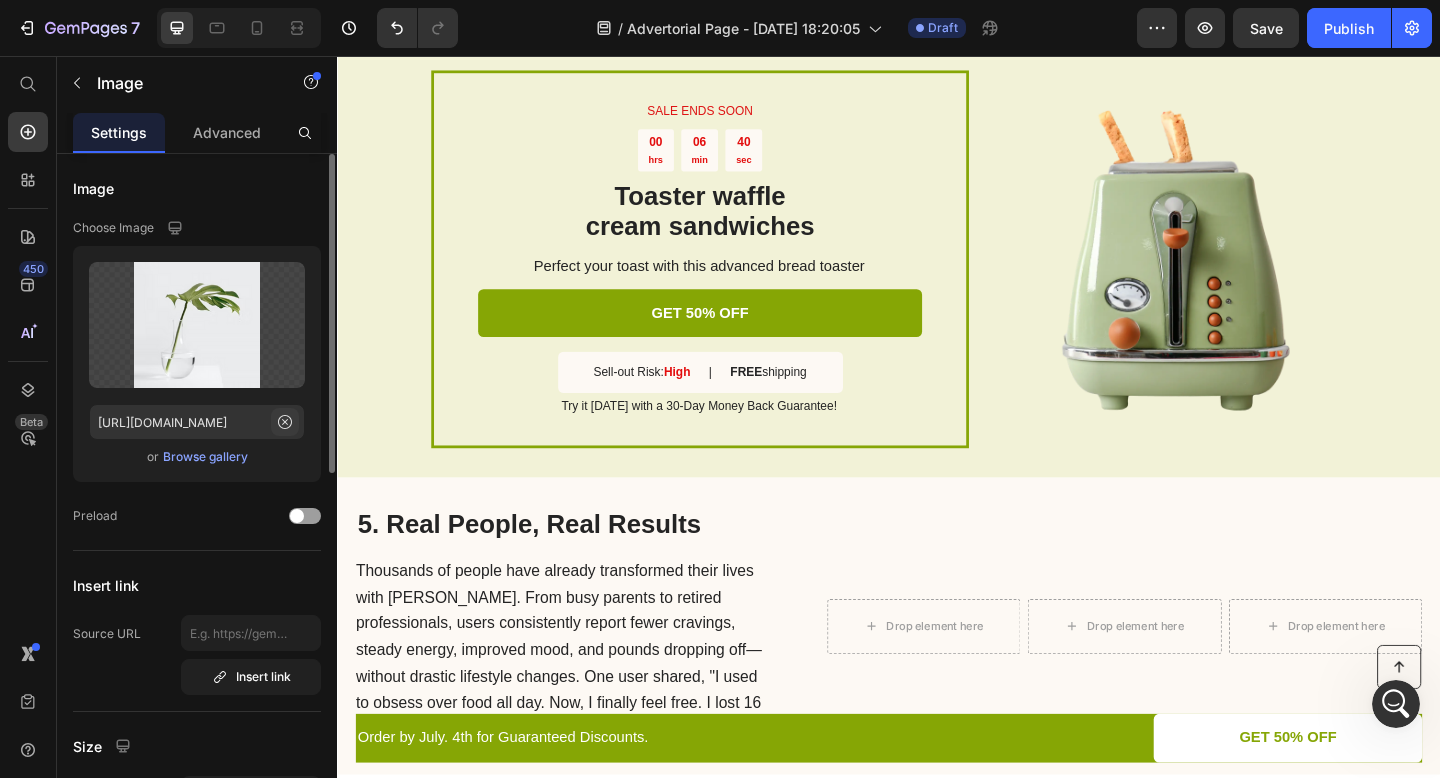 click 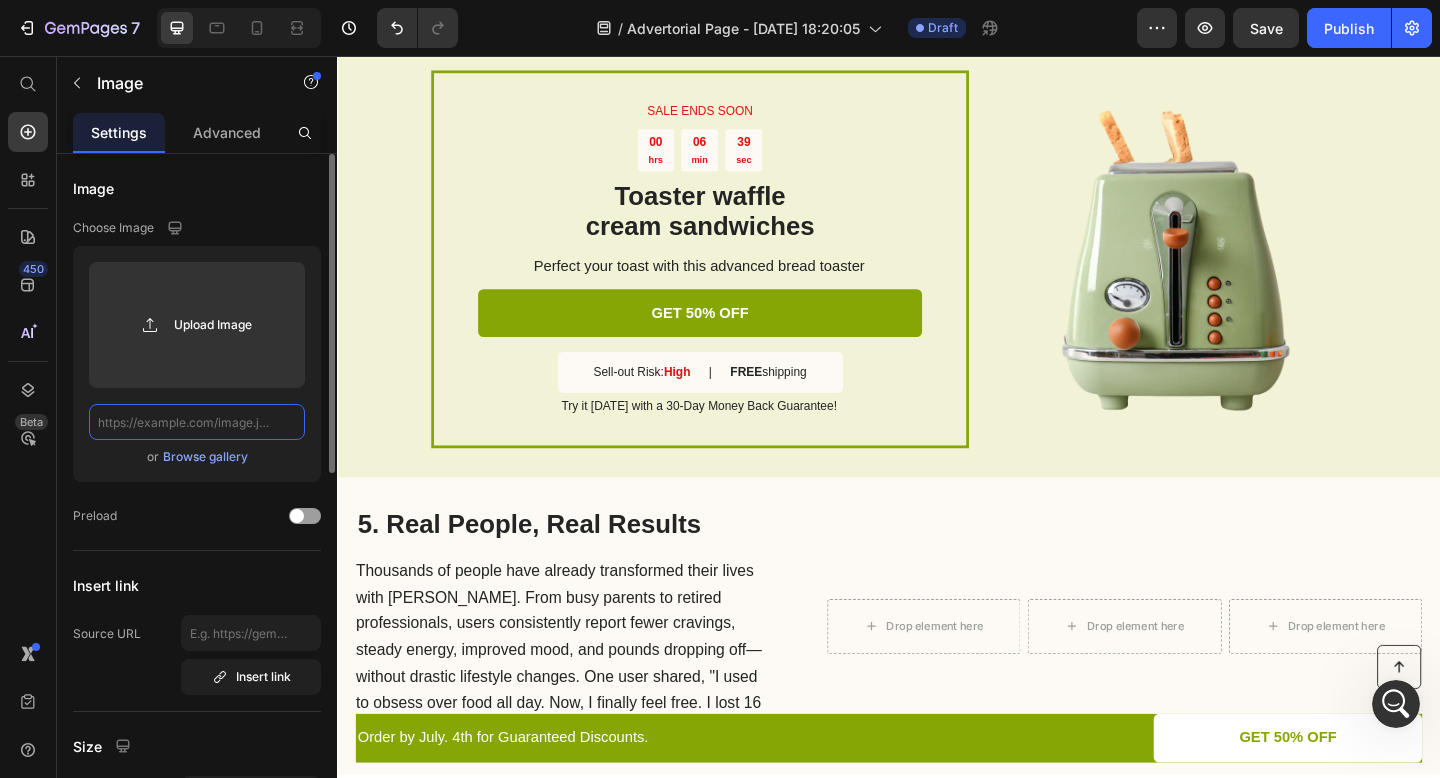 scroll, scrollTop: 0, scrollLeft: 0, axis: both 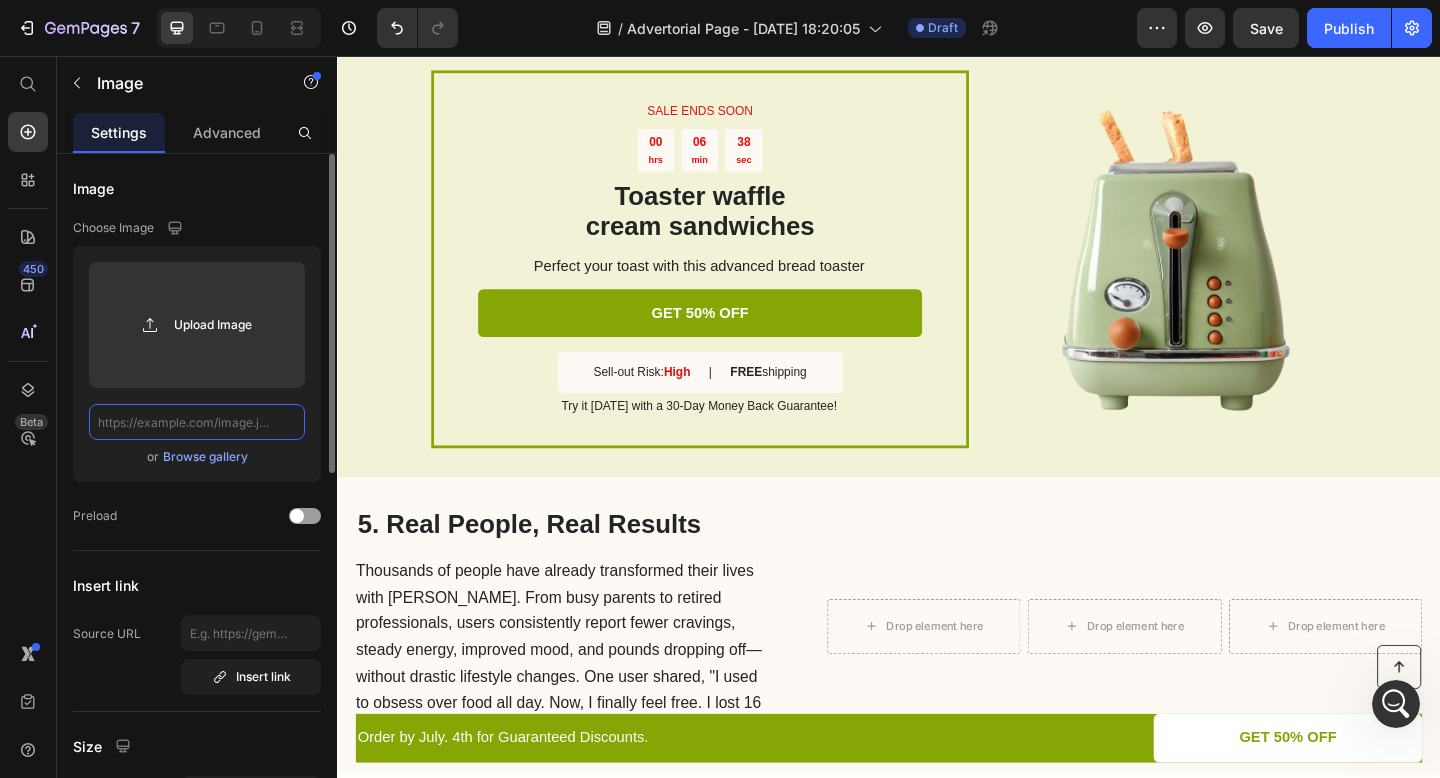 paste on "[URL][DOMAIN_NAME]" 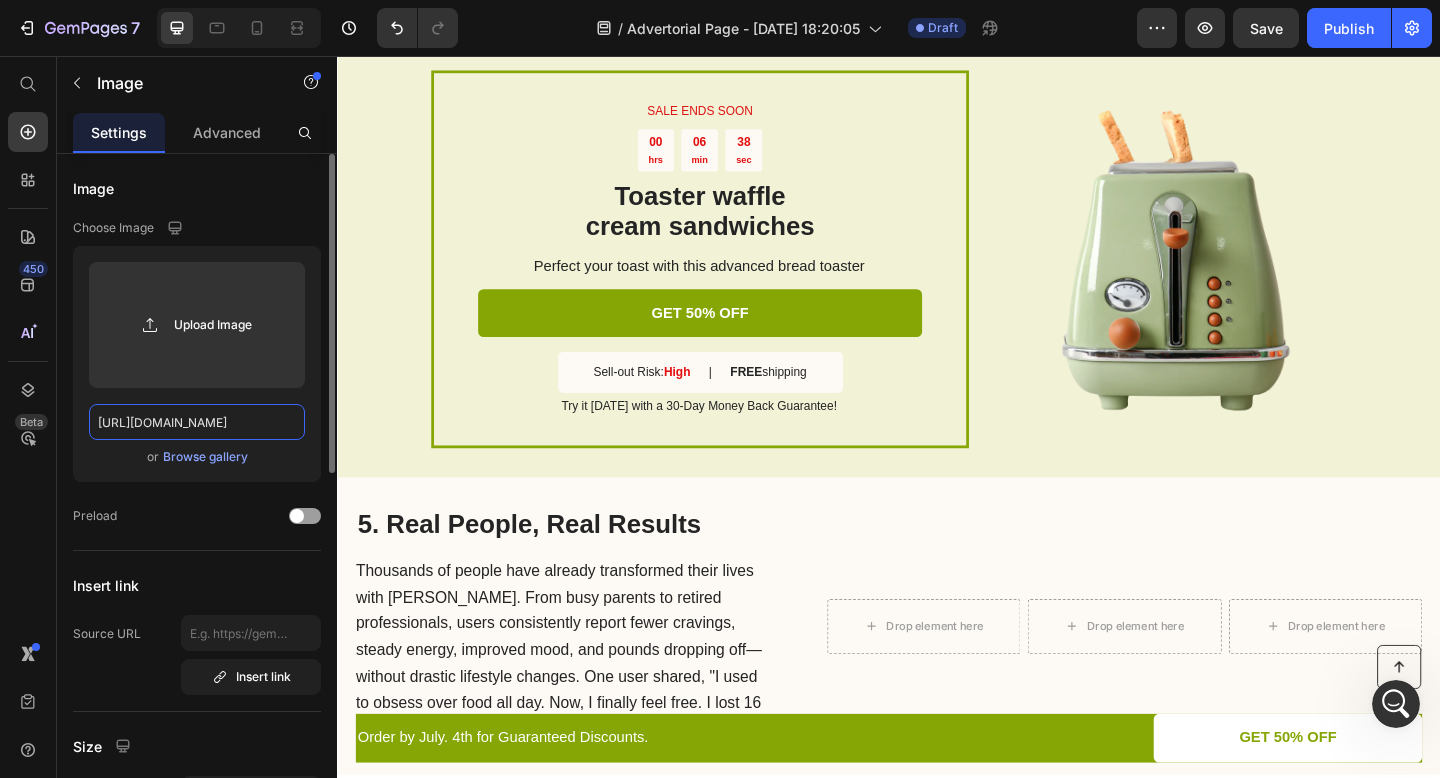 scroll, scrollTop: 0, scrollLeft: 697, axis: horizontal 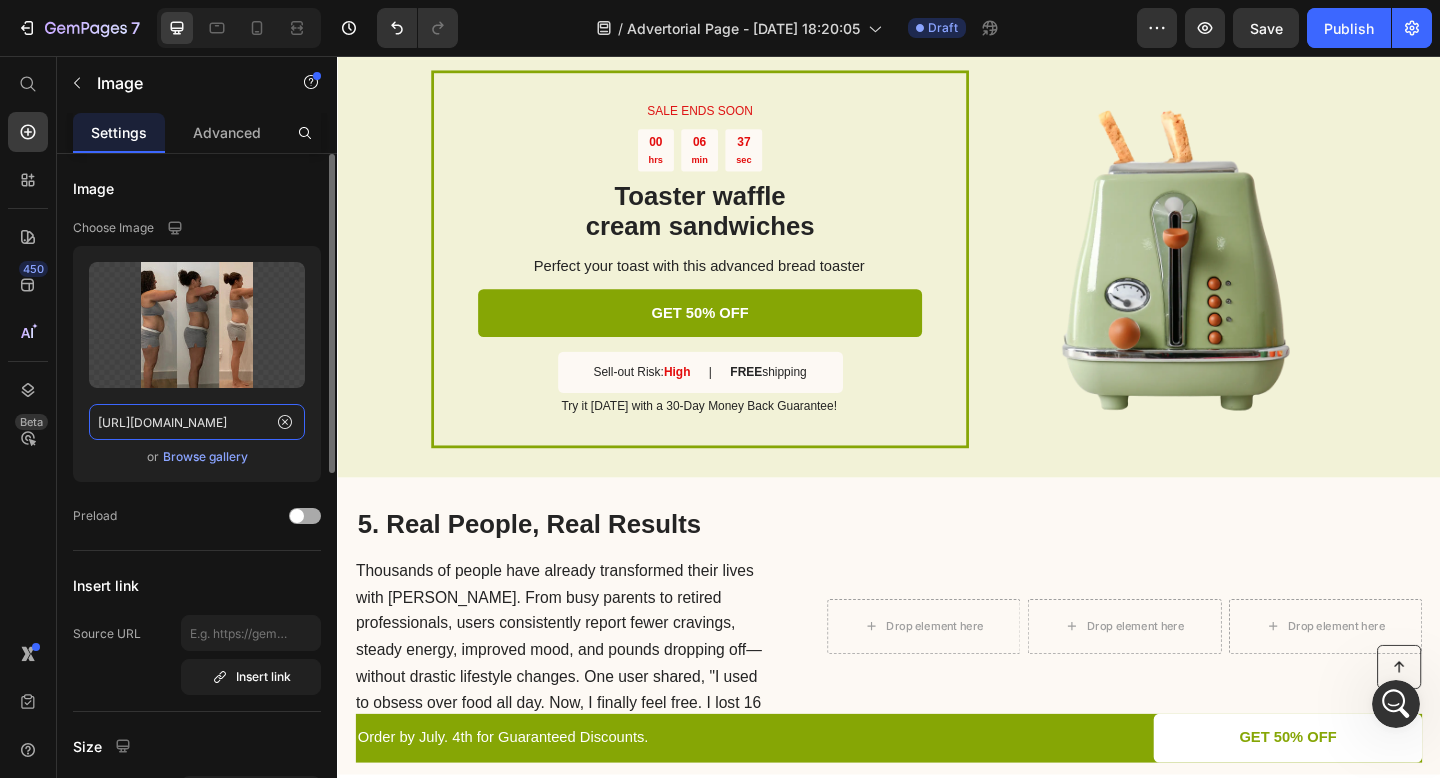 type on "[URL][DOMAIN_NAME]" 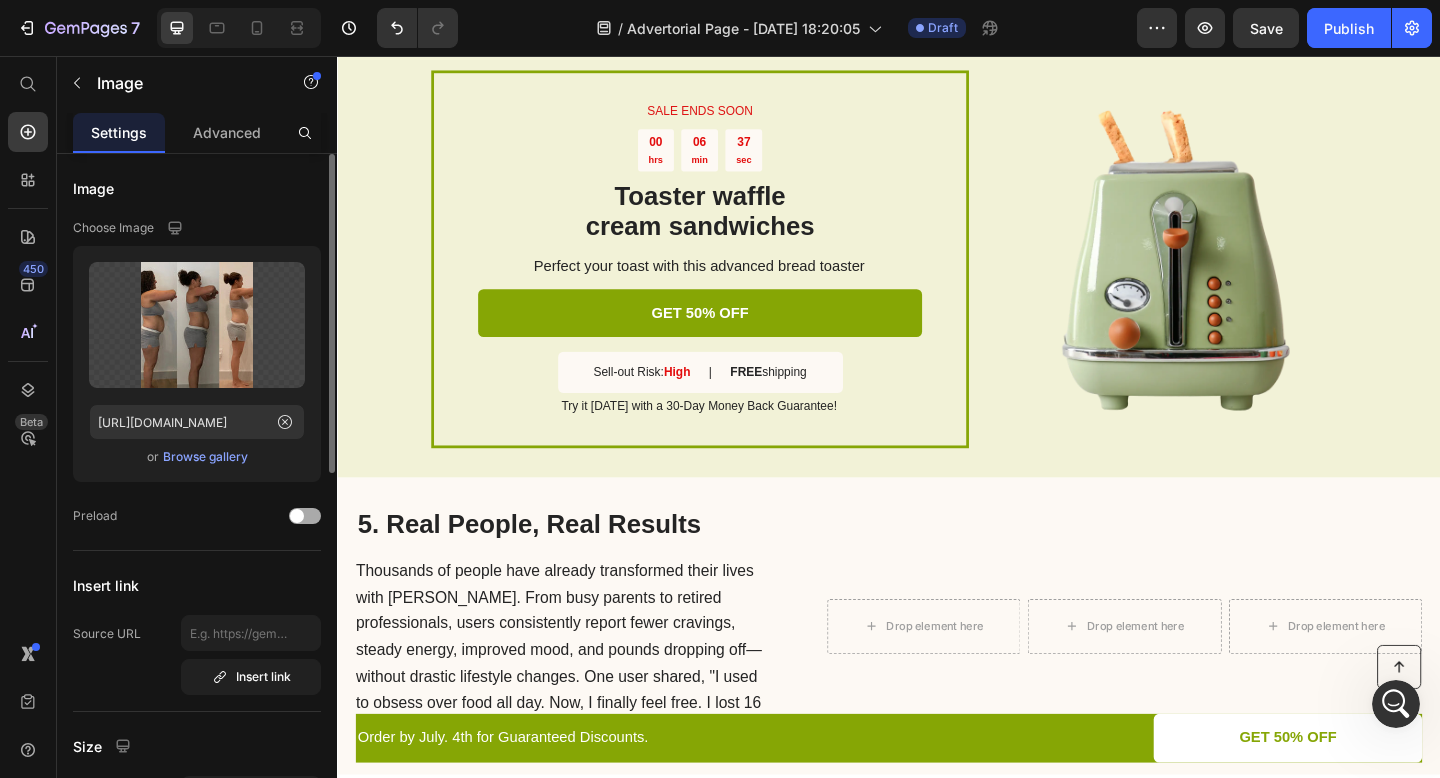 scroll, scrollTop: 0, scrollLeft: 0, axis: both 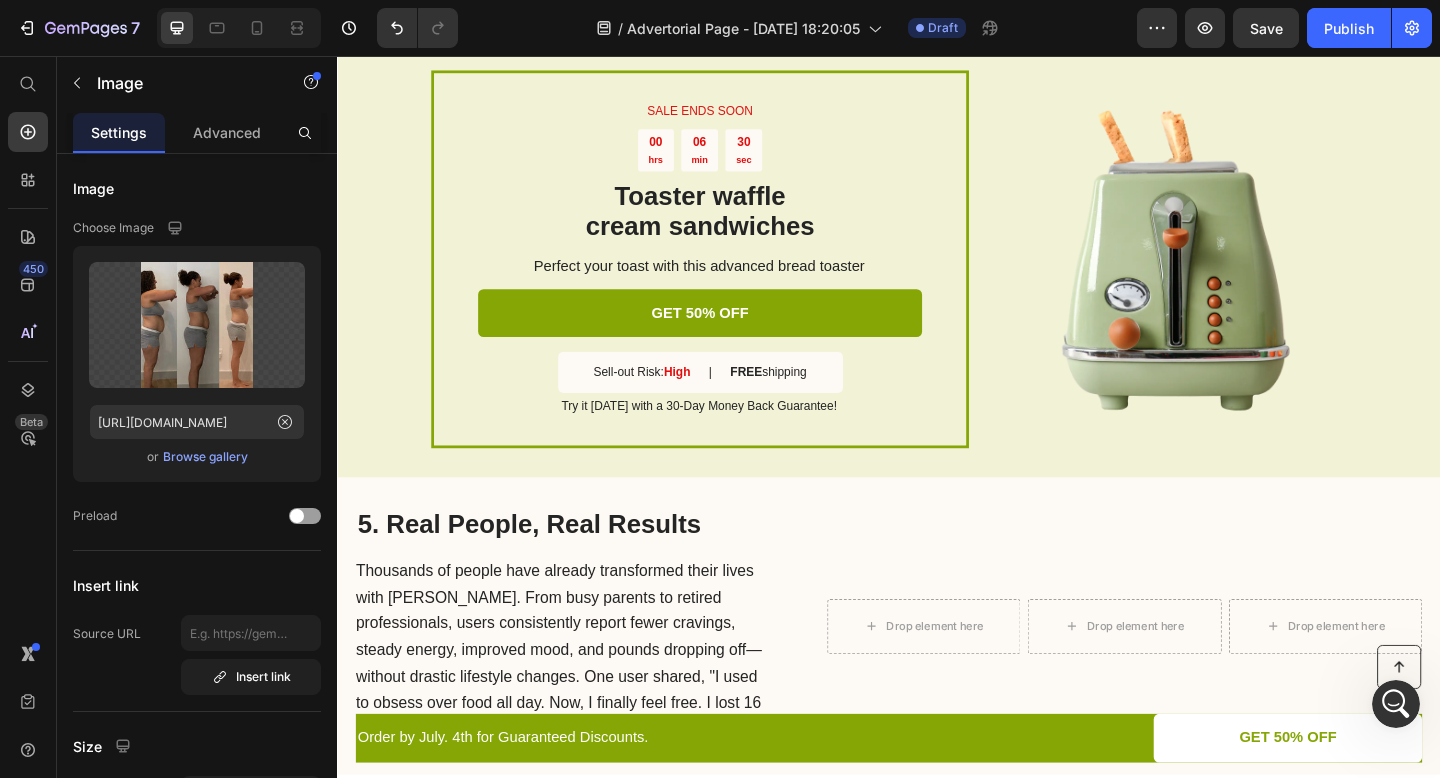 click 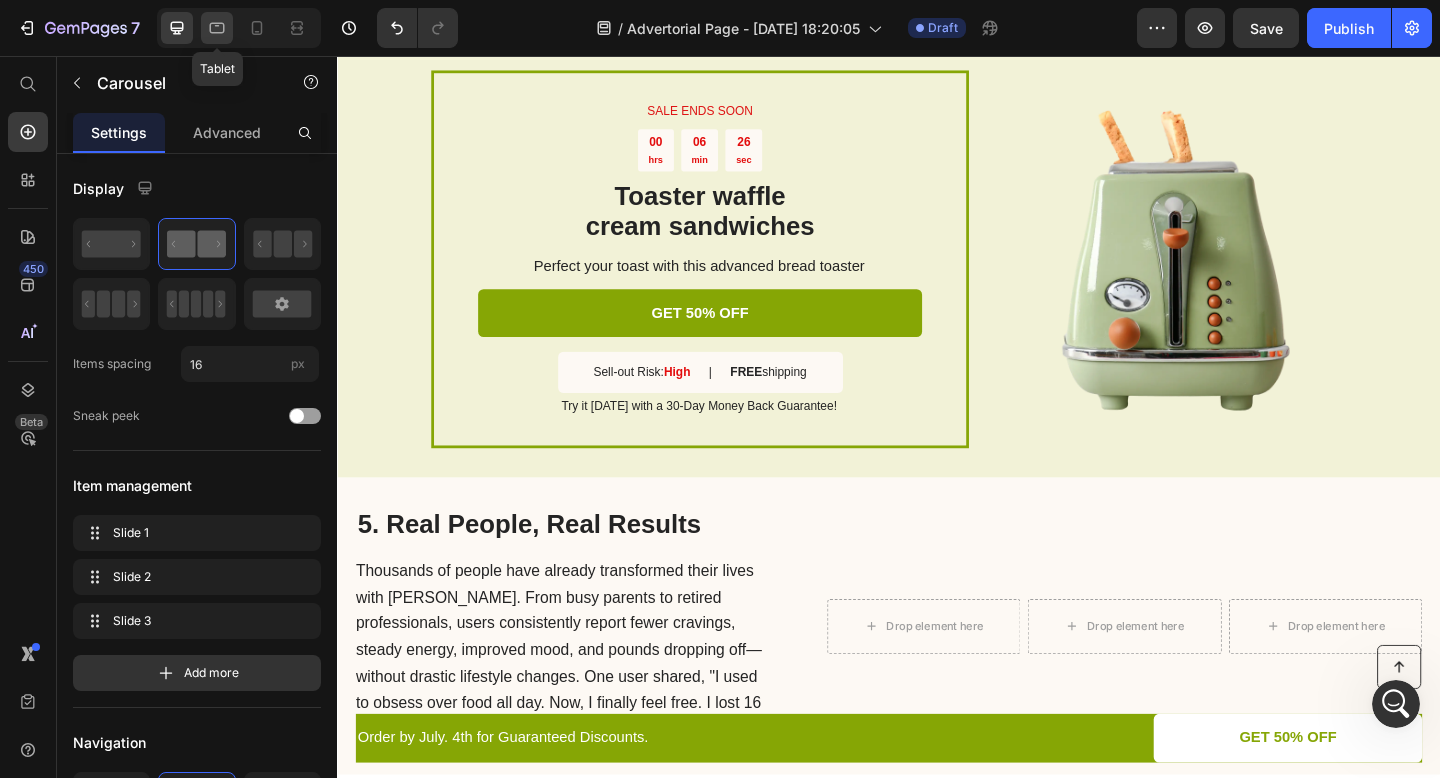 click 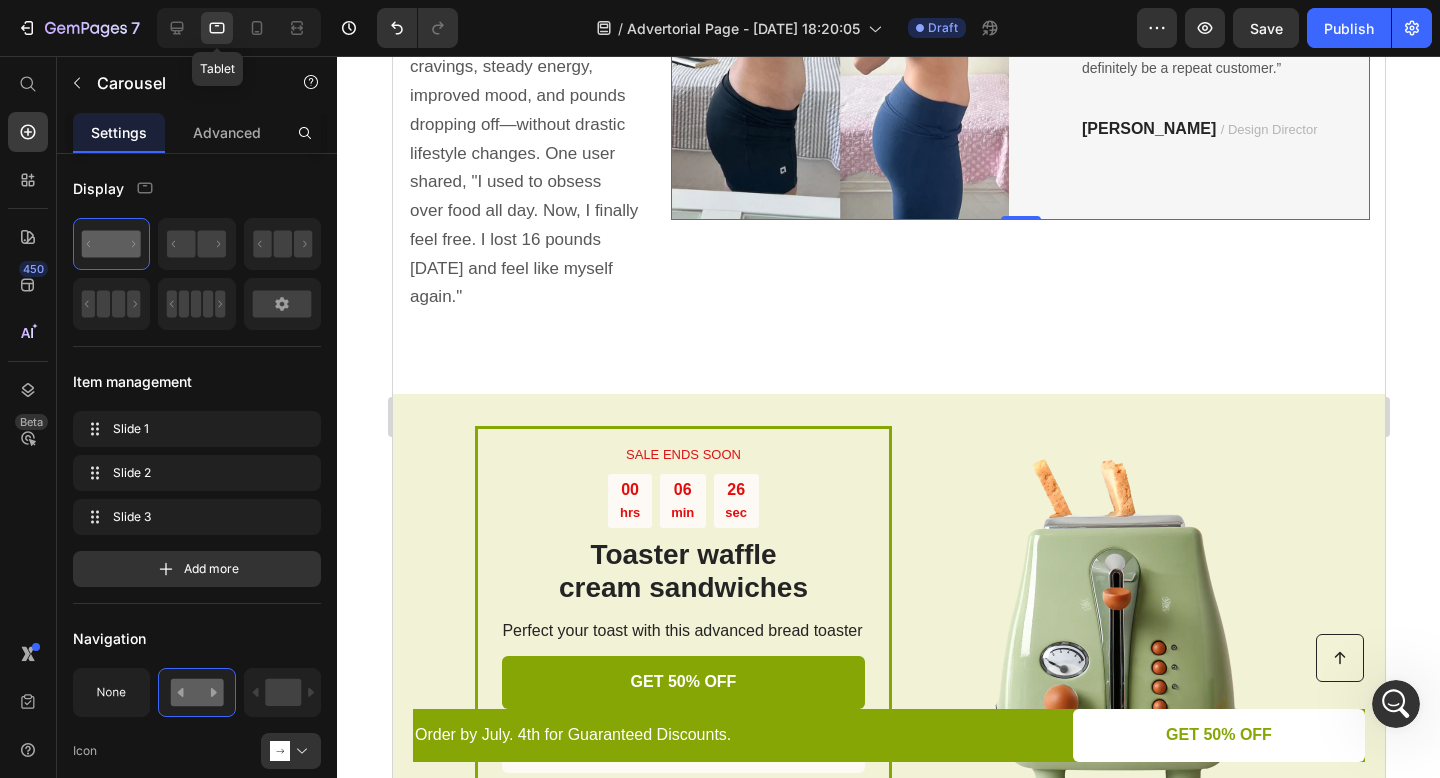 scroll, scrollTop: 3723, scrollLeft: 0, axis: vertical 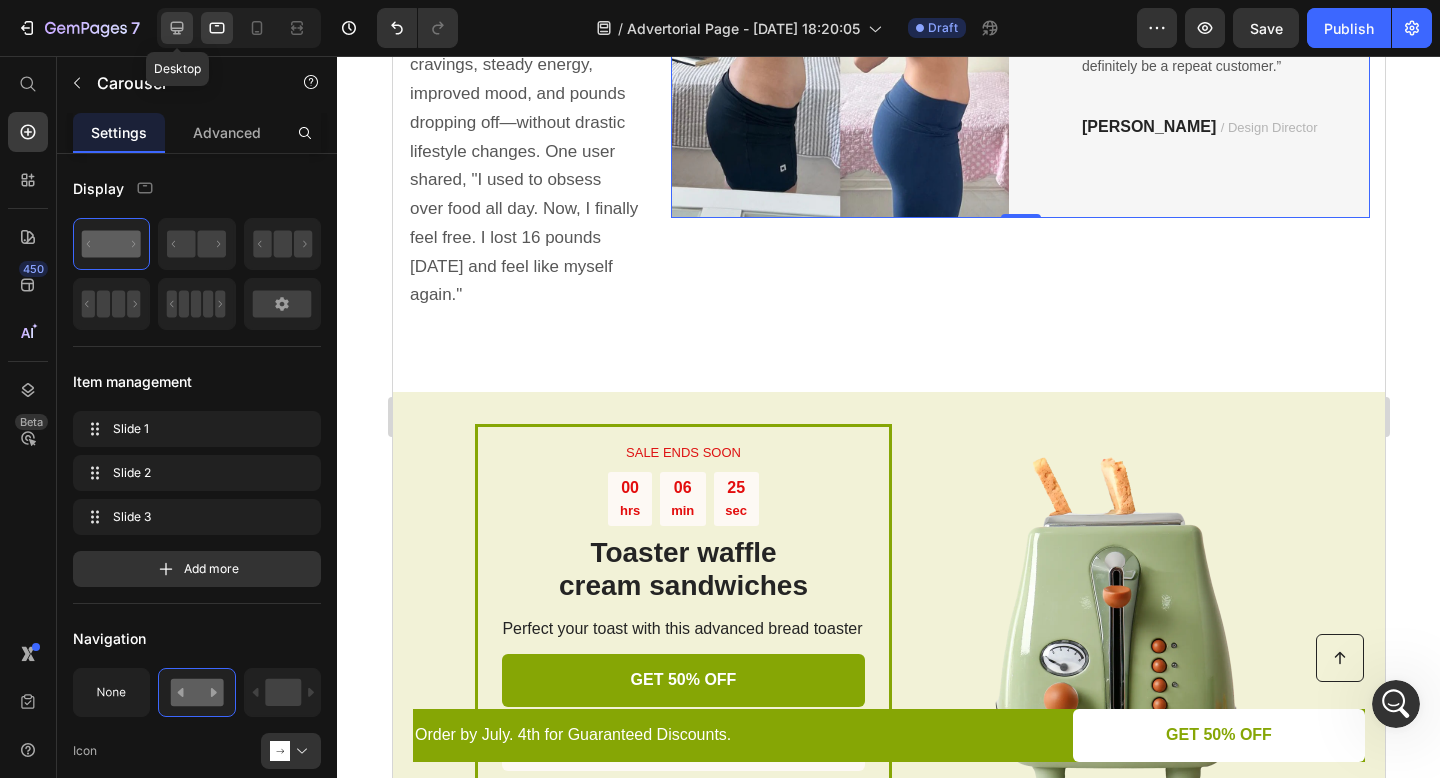 click 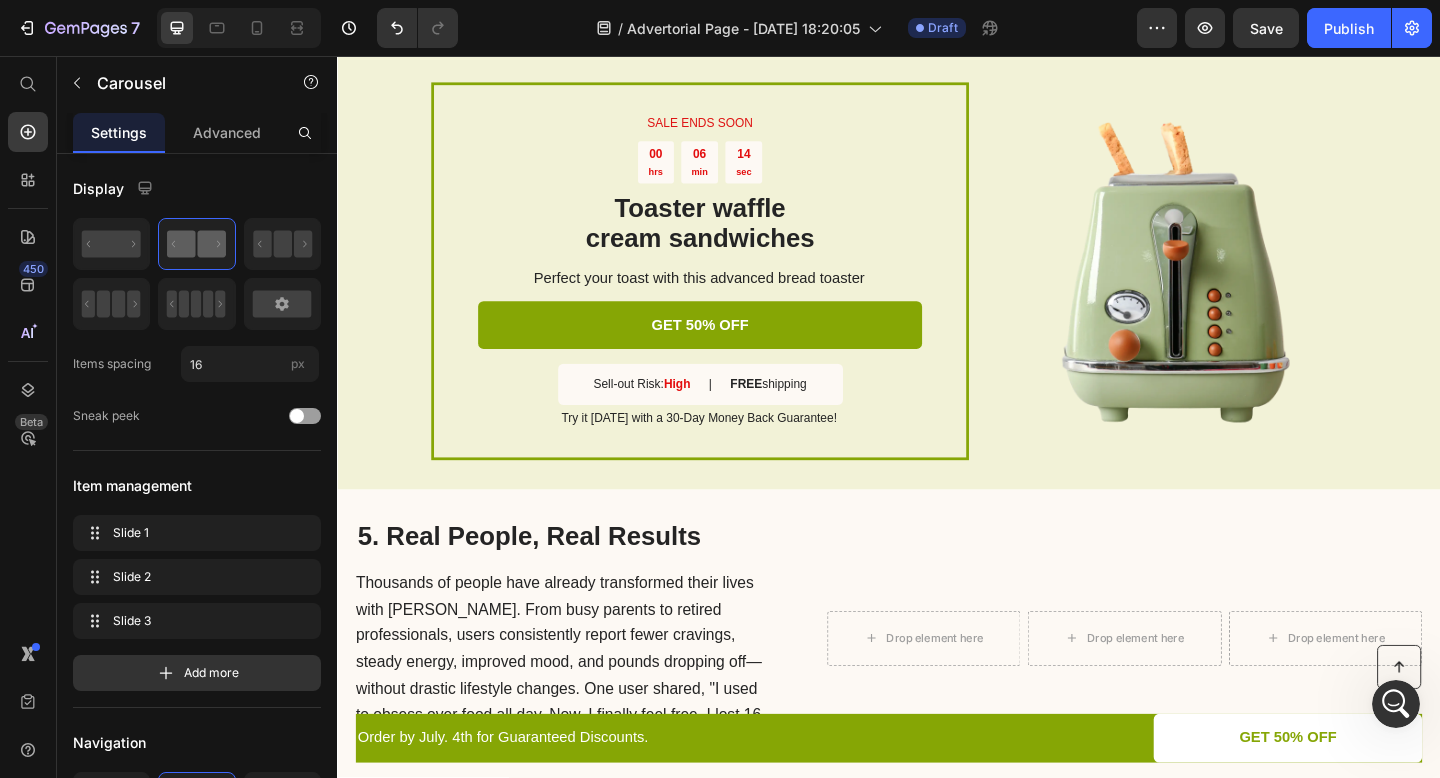 scroll, scrollTop: 3988, scrollLeft: 0, axis: vertical 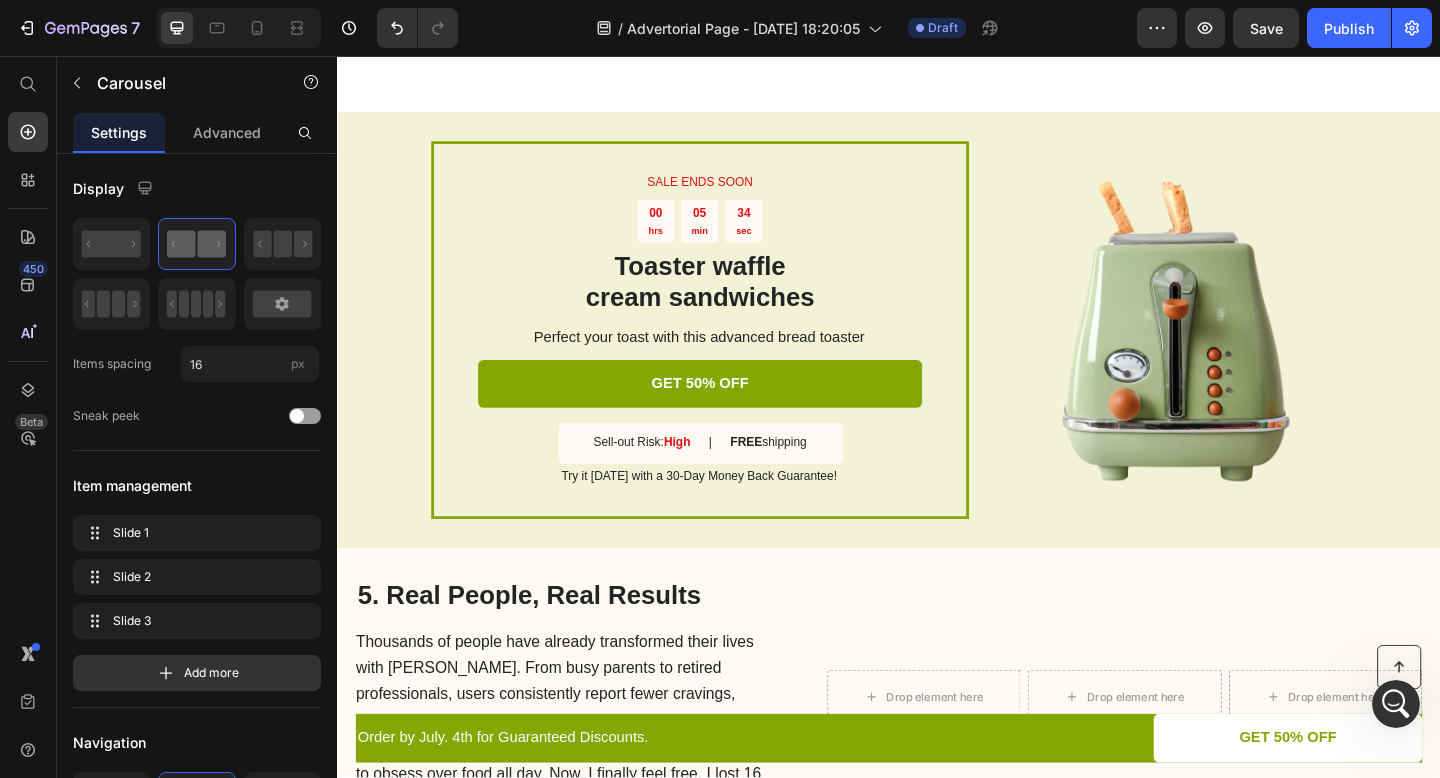 click on "[PERSON_NAME]" at bounding box center (959, -68) 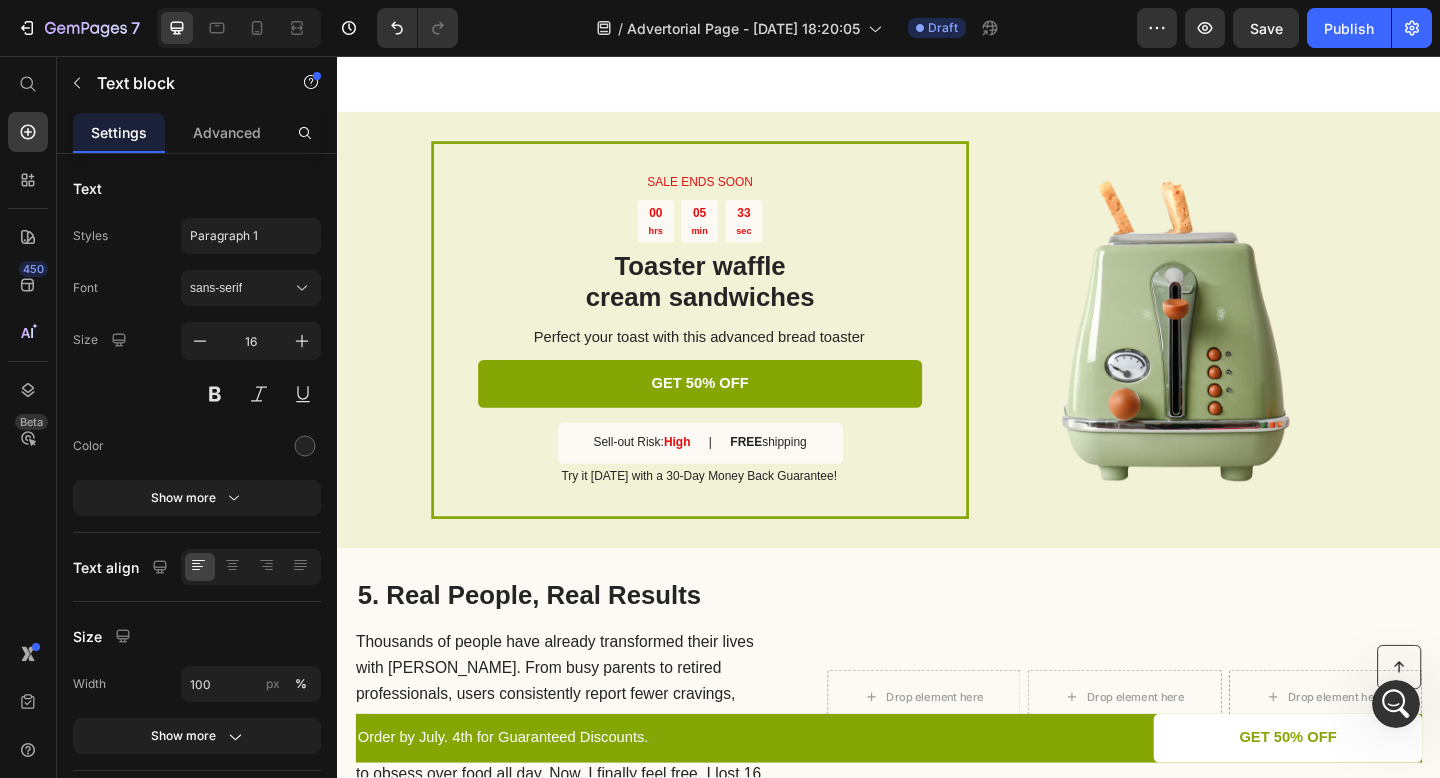 click on "[PERSON_NAME]" at bounding box center [959, -68] 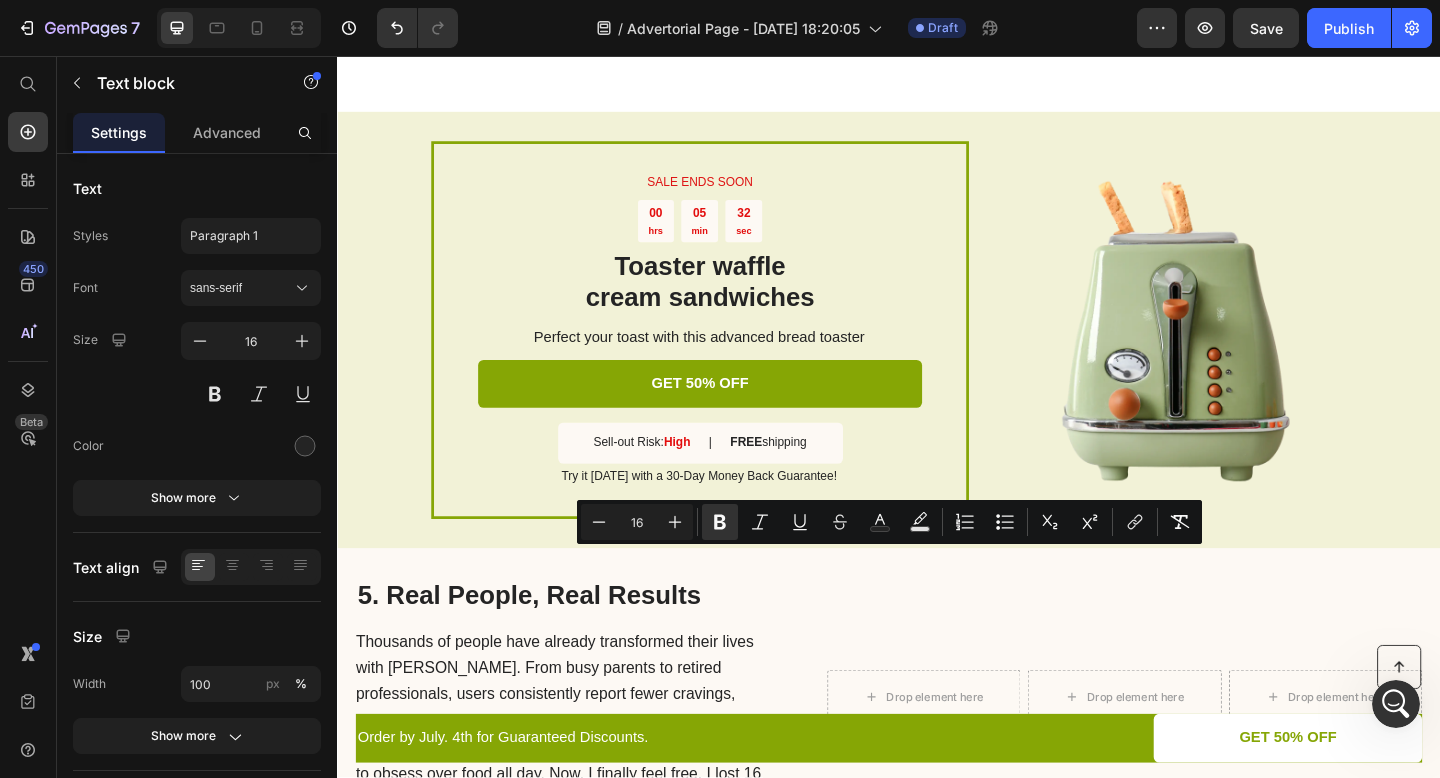 click on "[PERSON_NAME]" at bounding box center [959, -68] 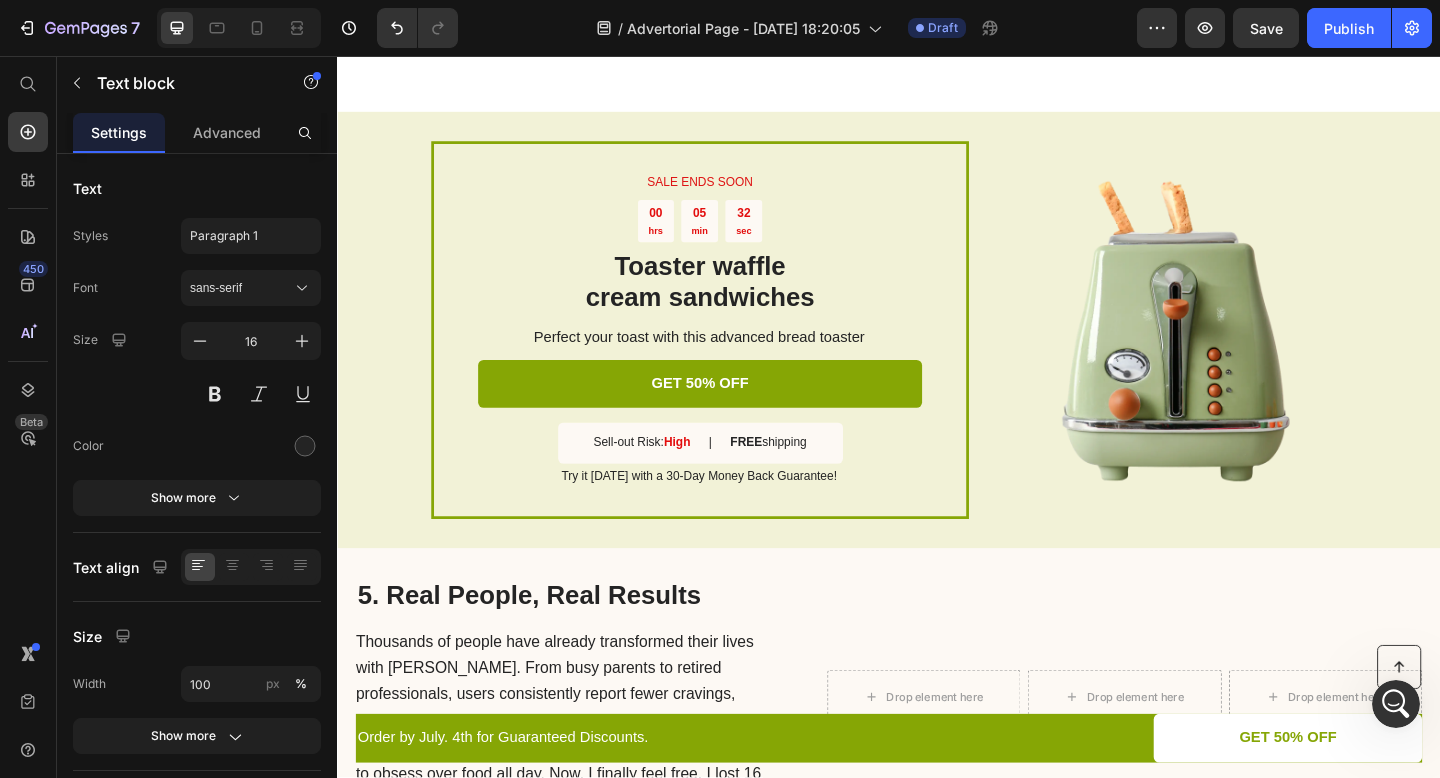 click on "[PERSON_NAME]" at bounding box center (959, -68) 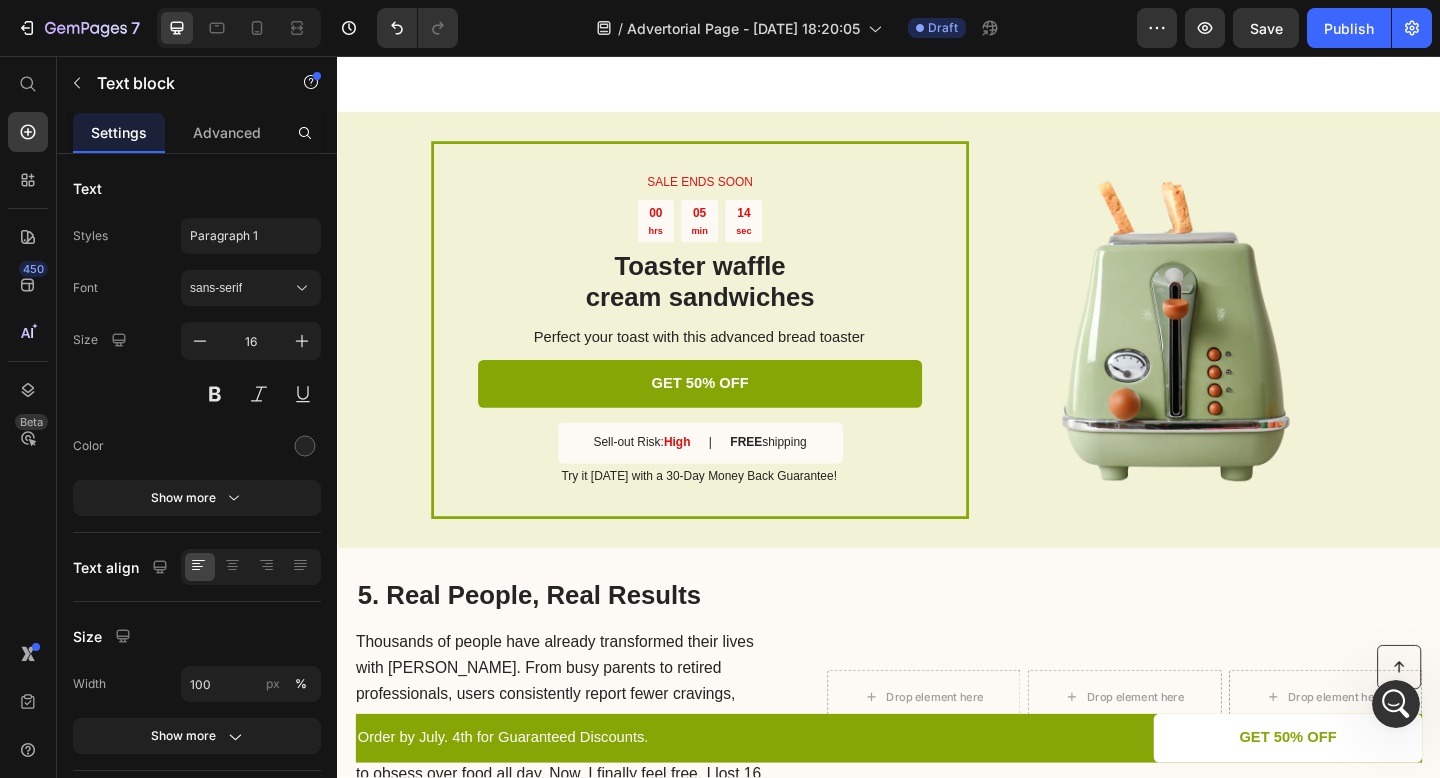 click on "You're walking on a cloud!" at bounding box center (964, -415) 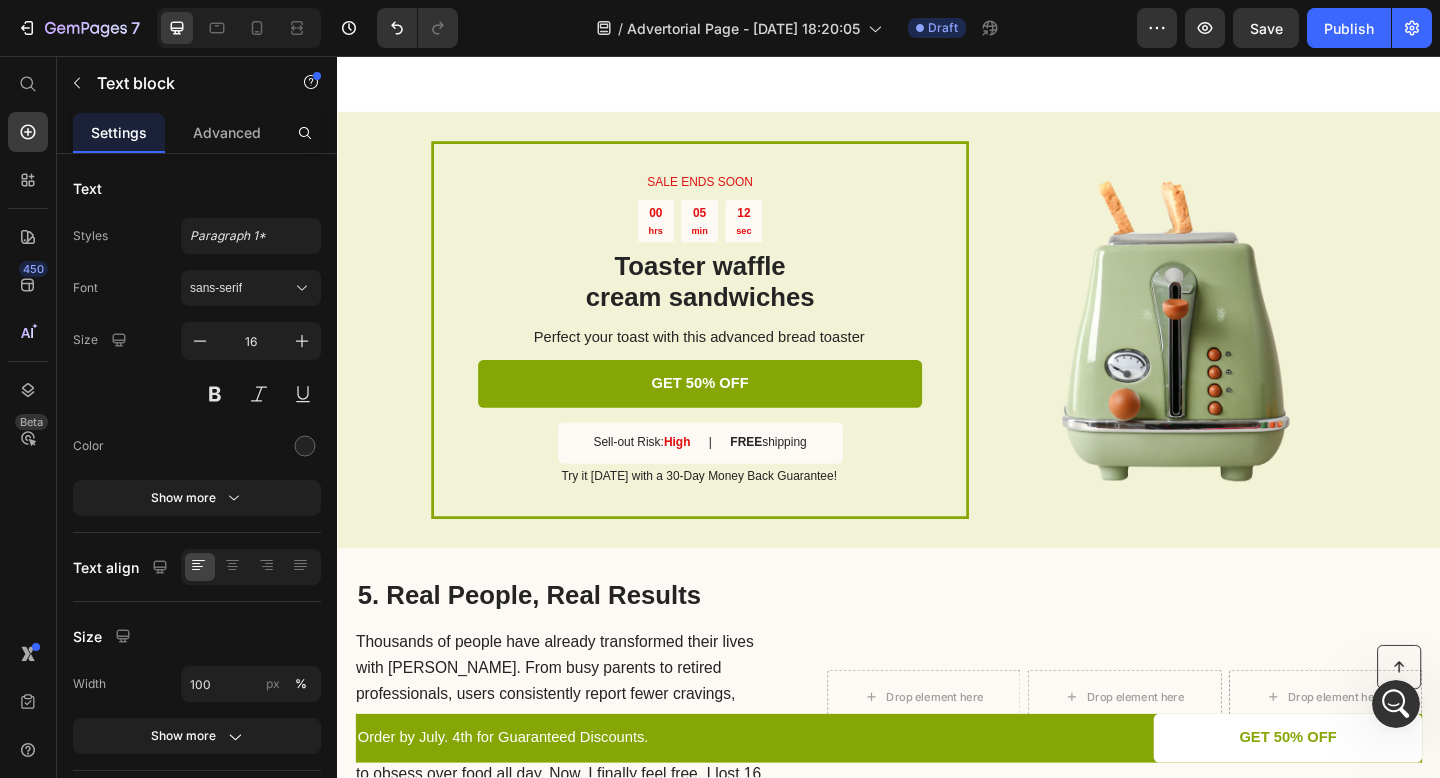 click 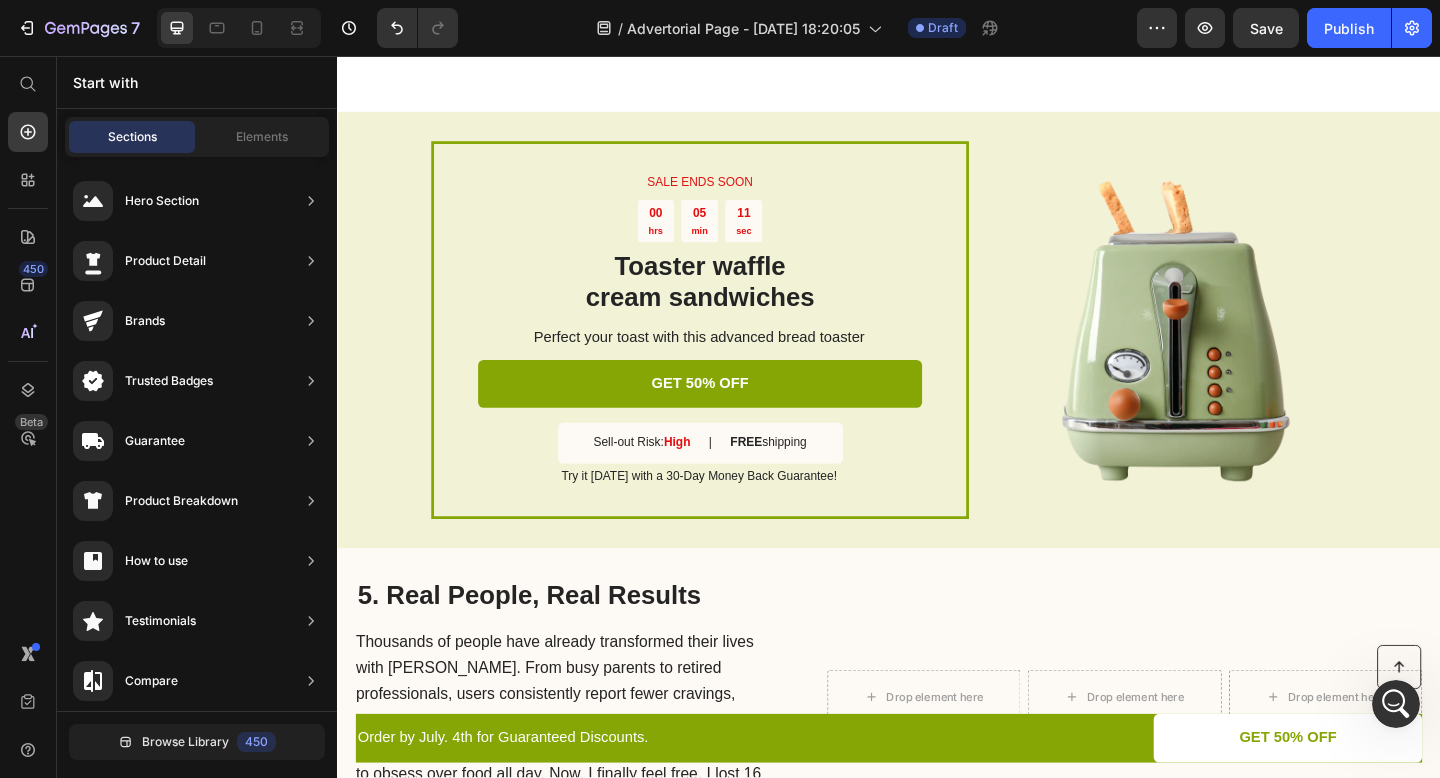 click on "“ These shoes are everything I hoped they would be ! So comfortable so lightweight and absolutely slip on as easily as they say they do - I will definitely be a repeat customer.”" at bounding box center [964, -305] 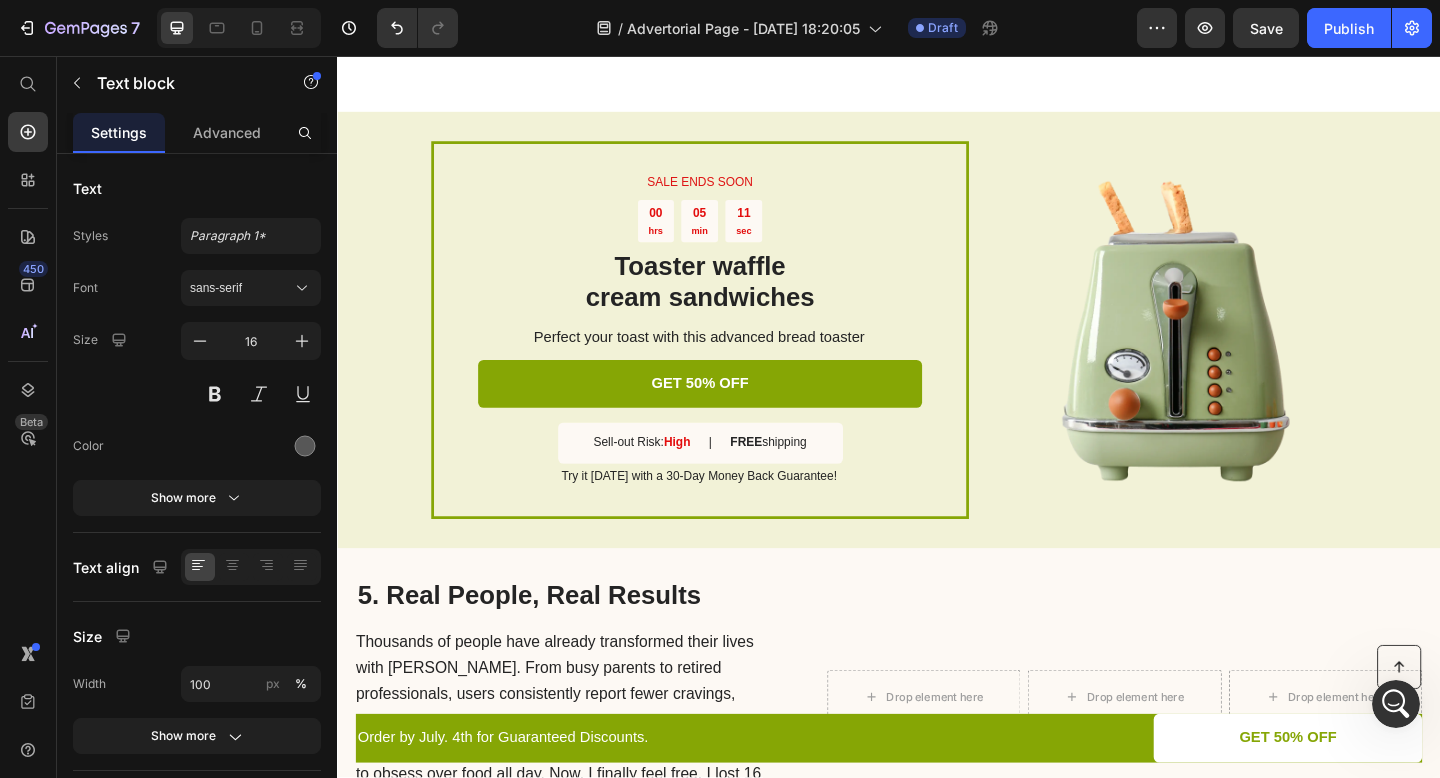 click on "“ These shoes are everything I hoped they would be ! So comfortable so lightweight and absolutely slip on as easily as they say they do - I will definitely be a repeat customer.”" at bounding box center [964, -305] 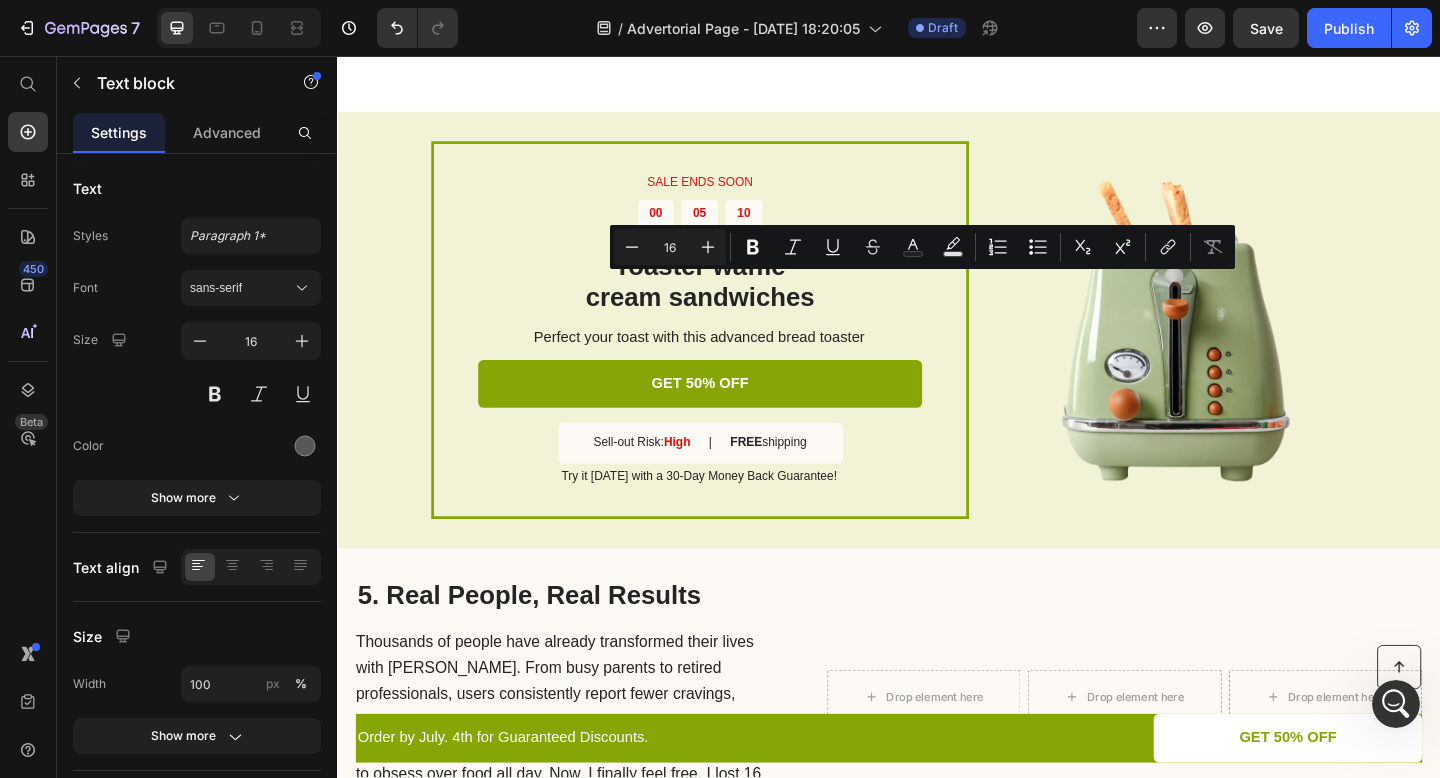 click on "“ These shoes are everything I hoped they would be ! So comfortable so lightweight and absolutely slip on as easily as they say they do - I will definitely be a repeat customer.”" at bounding box center [964, -305] 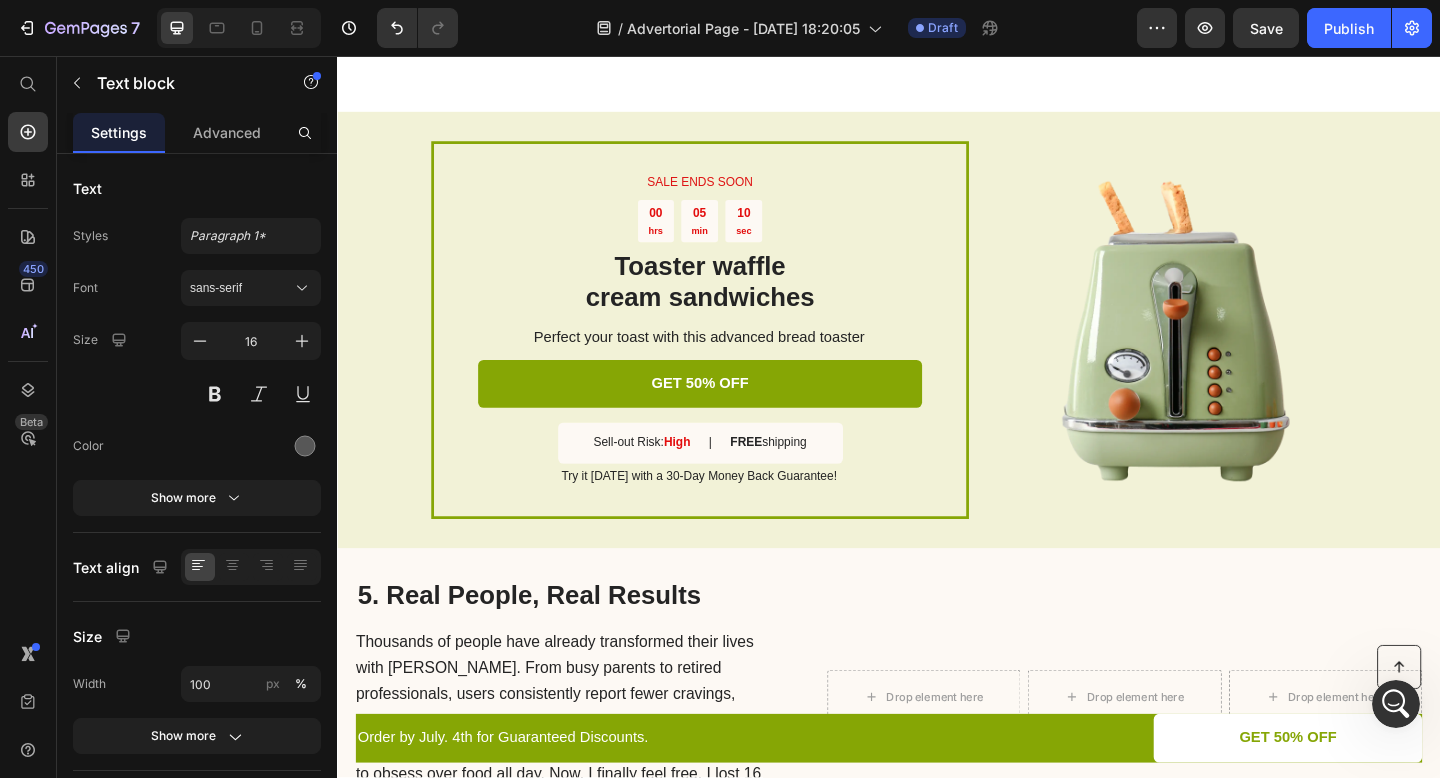 click on "“ These shoes are everything I hoped they would be ! So comfortable so lightweight and absolutely slip on as easily as they say they do - I will definitely be a repeat customer.”" at bounding box center [964, -305] 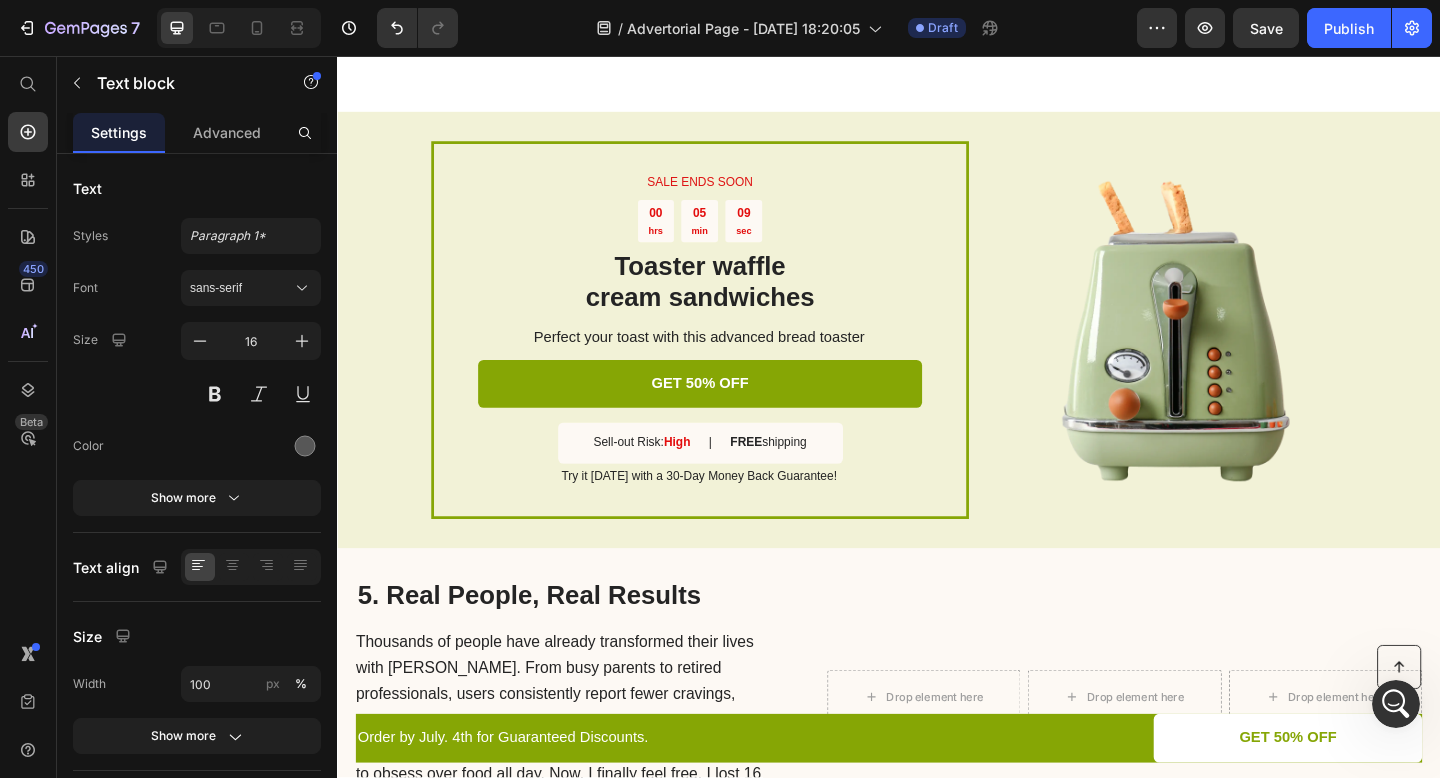 scroll, scrollTop: 3918, scrollLeft: 0, axis: vertical 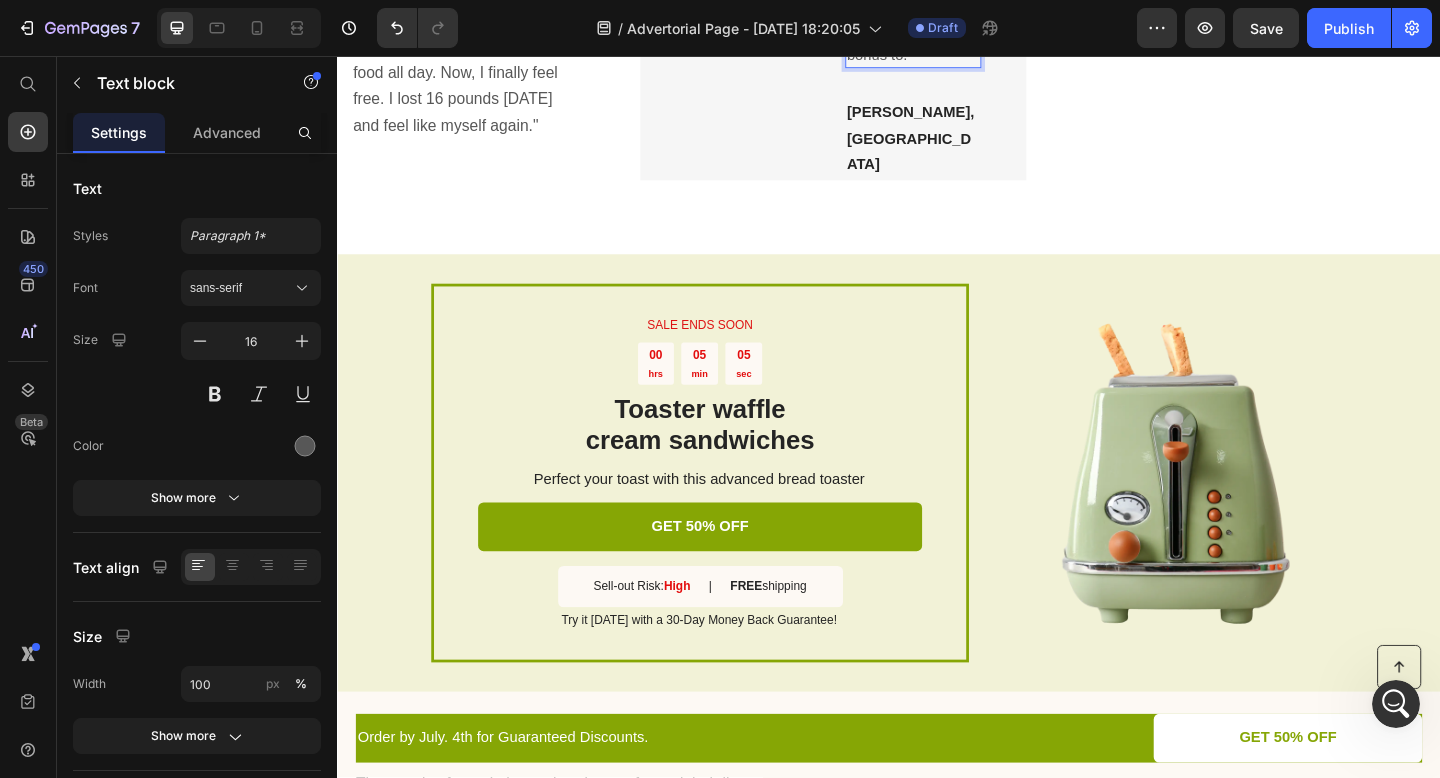 click on ""These work well for [MEDICAL_DATA] and craving control. Lost two pounds within the first 10 days, but I still get some food thoughts when I get stressed out. I might try doing multiple patches to see if that works better. But it does help me stick to my routine and follow my meal plan. Also notices steadier energy levels throught the day, which is a bonus to."" at bounding box center [964, -172] 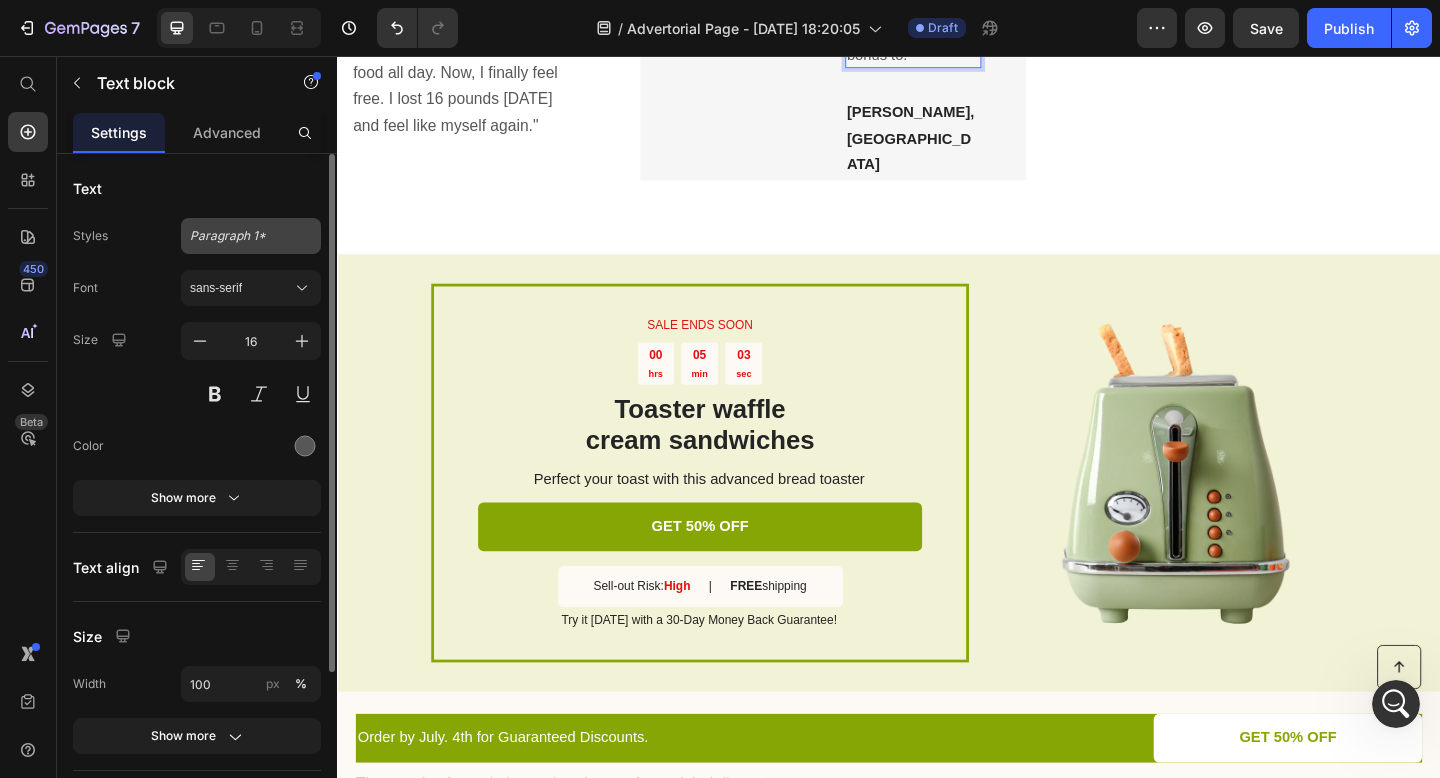 click on "Paragraph 1*" at bounding box center (251, 236) 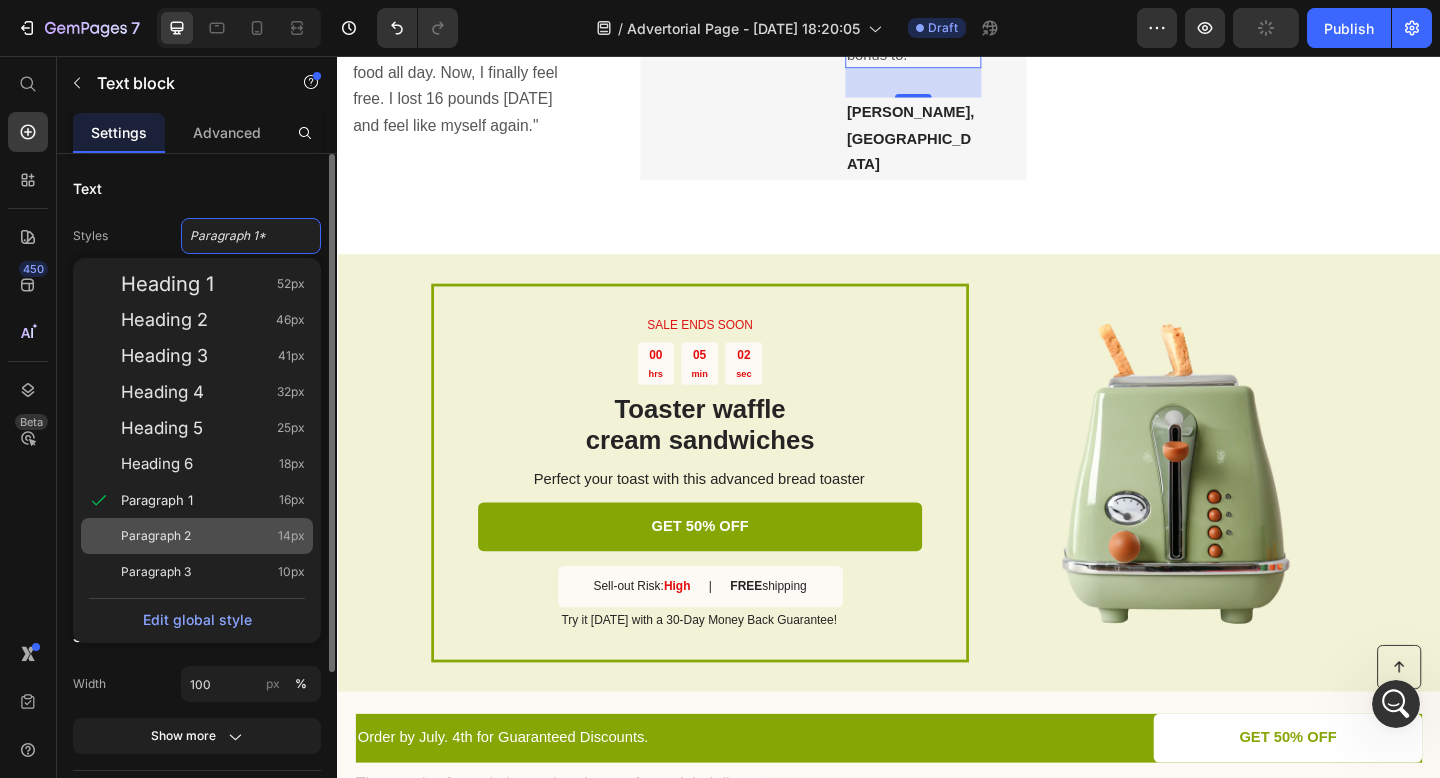 click on "Paragraph 2 14px" at bounding box center (213, 536) 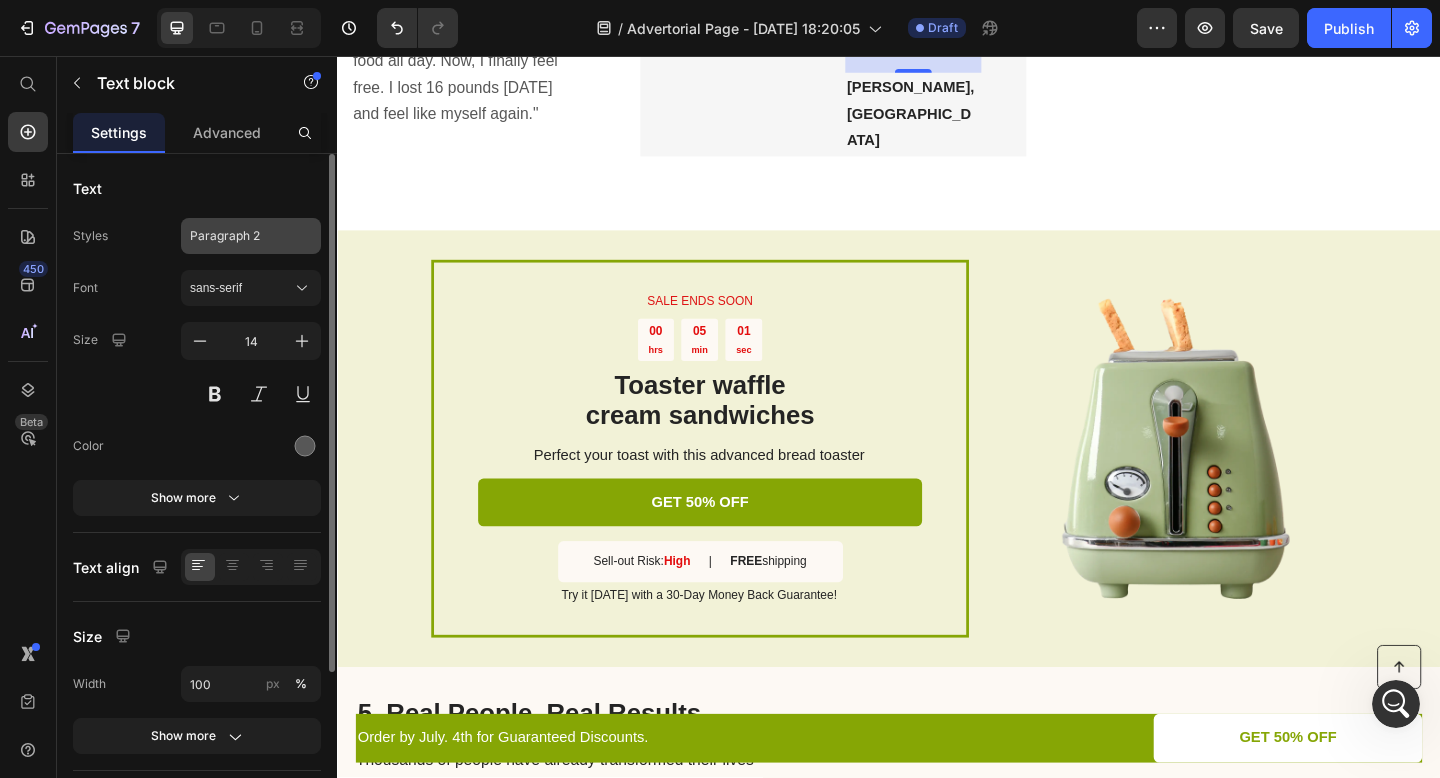 click on "Paragraph 2" at bounding box center (239, 236) 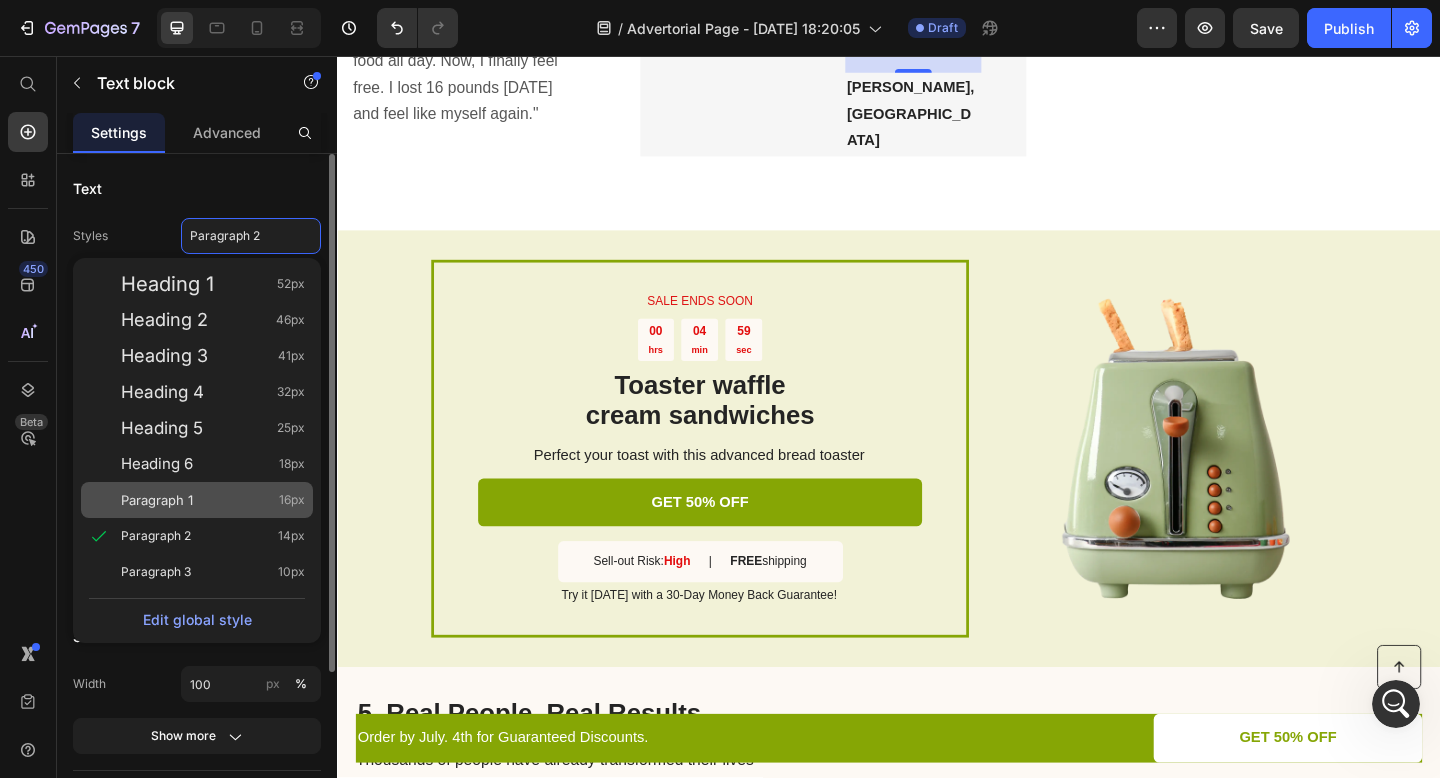 click on "Paragraph 1 16px" at bounding box center (213, 500) 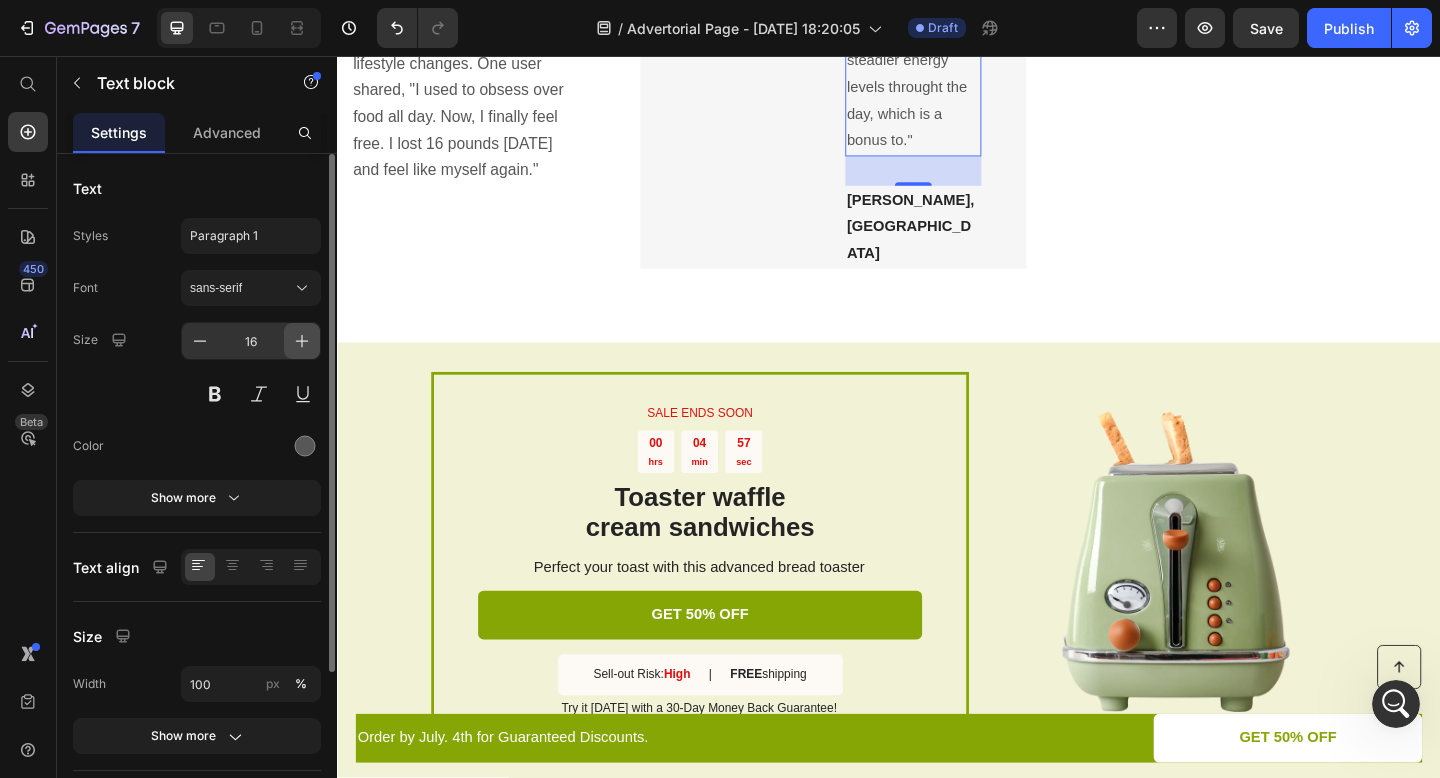 click 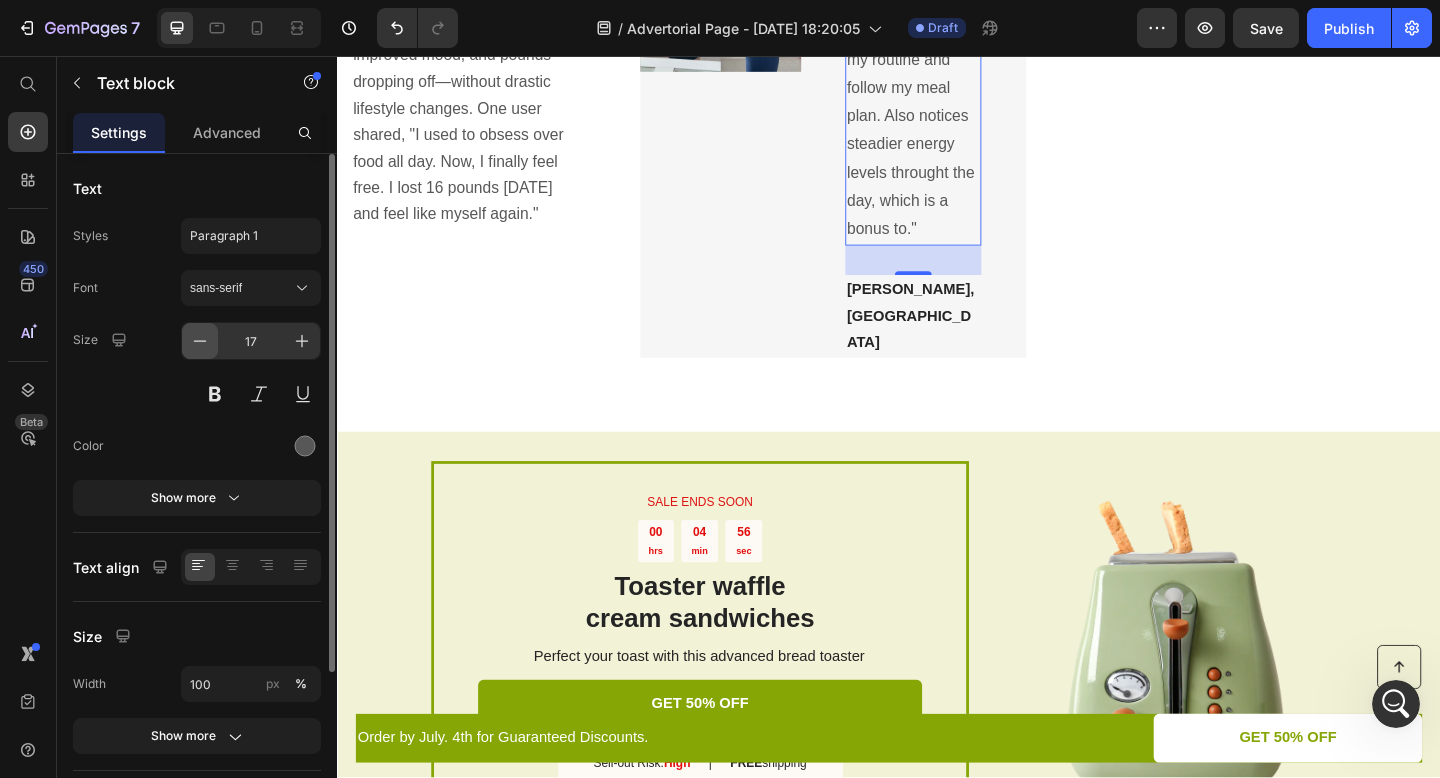 click 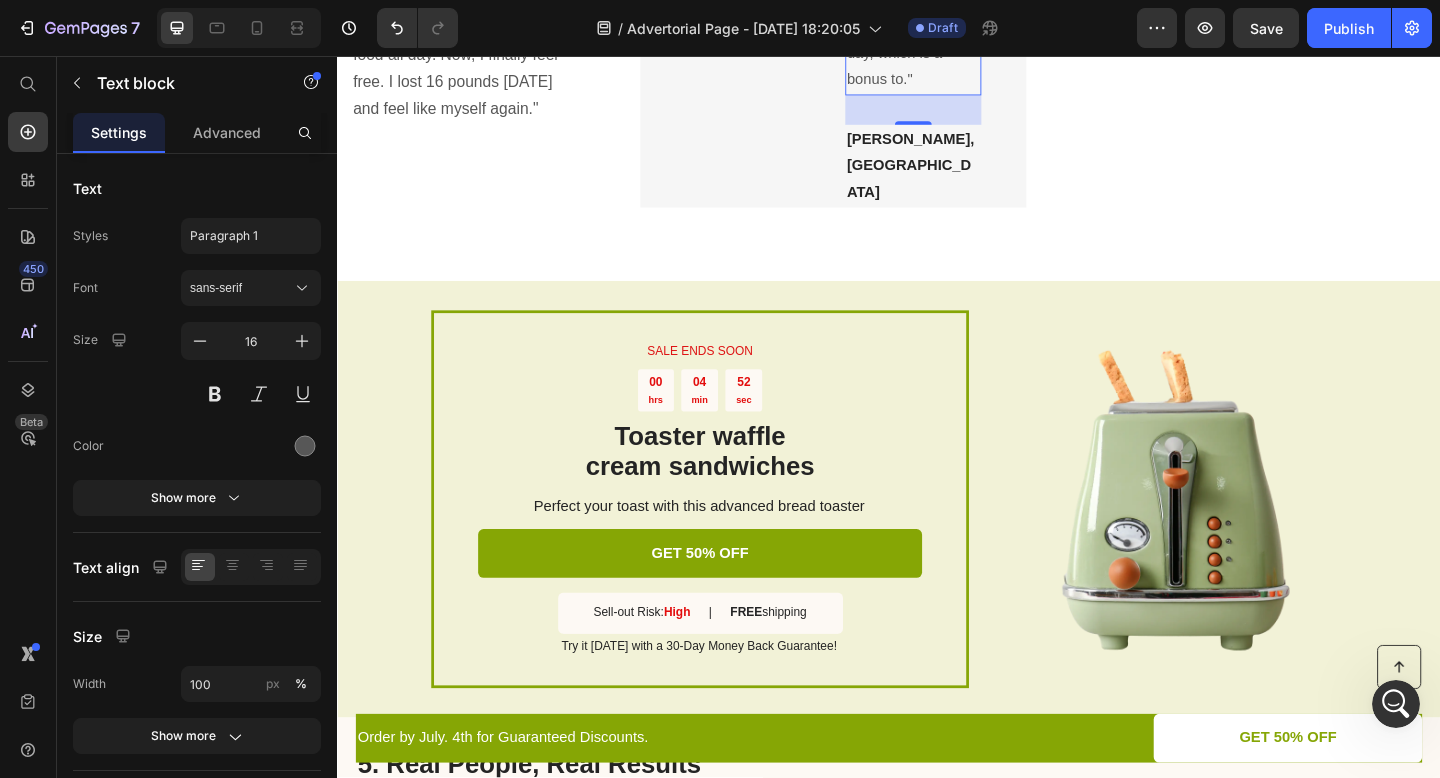 scroll, scrollTop: 3992, scrollLeft: 0, axis: vertical 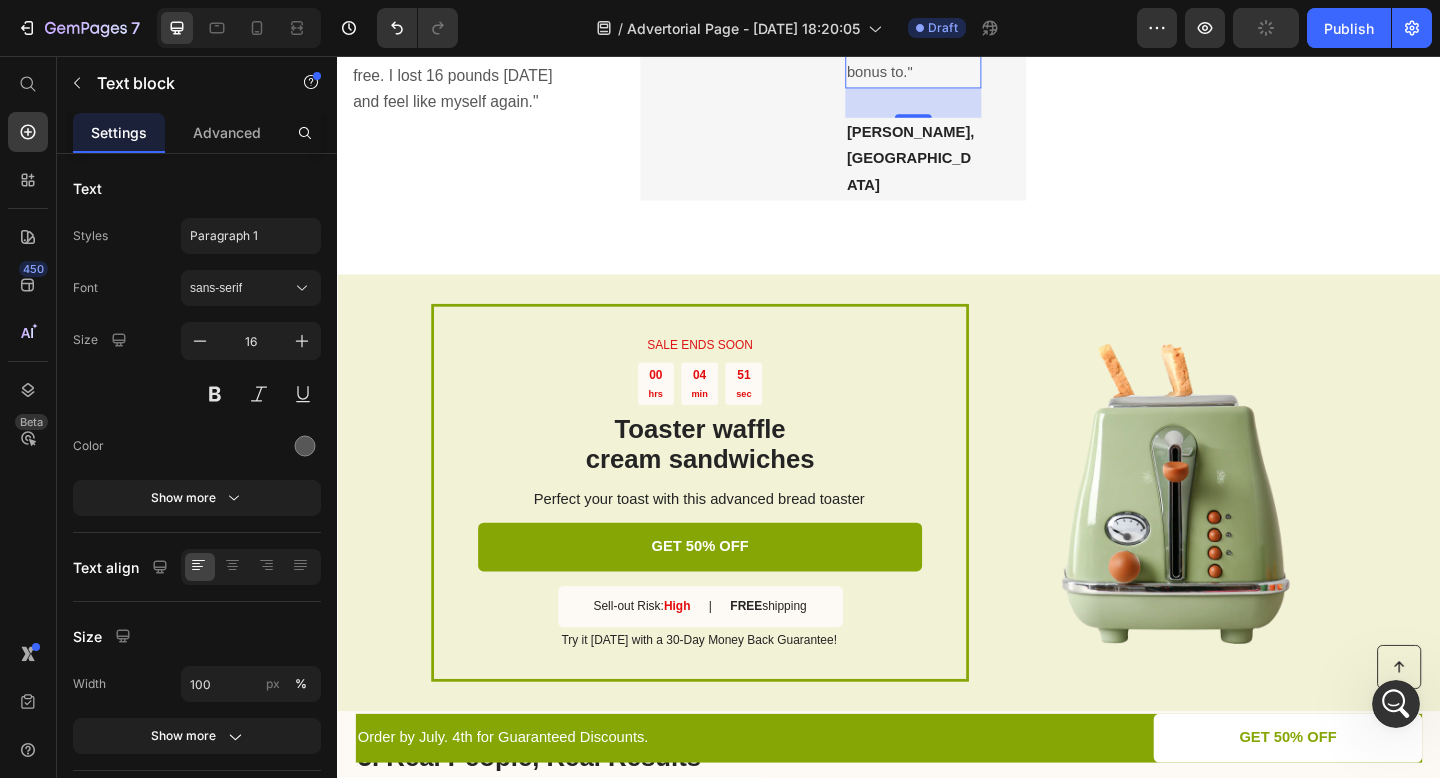 click on "“ These shoes are everything I hoped they would be ! So comfortable so lightweight and absolutely slip on as easily as they say they do - I will definitely be a repeat customer.”" at bounding box center [1399, -298] 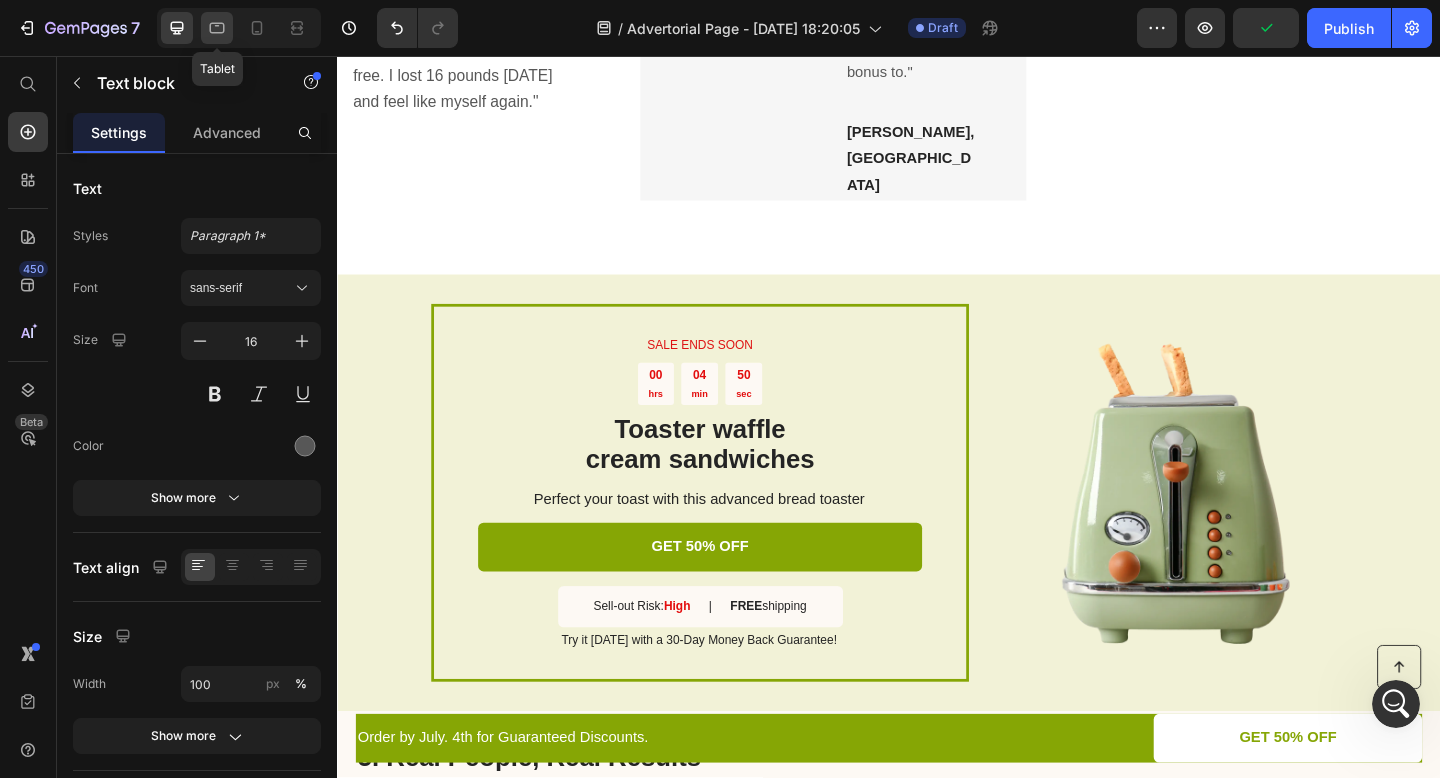 click 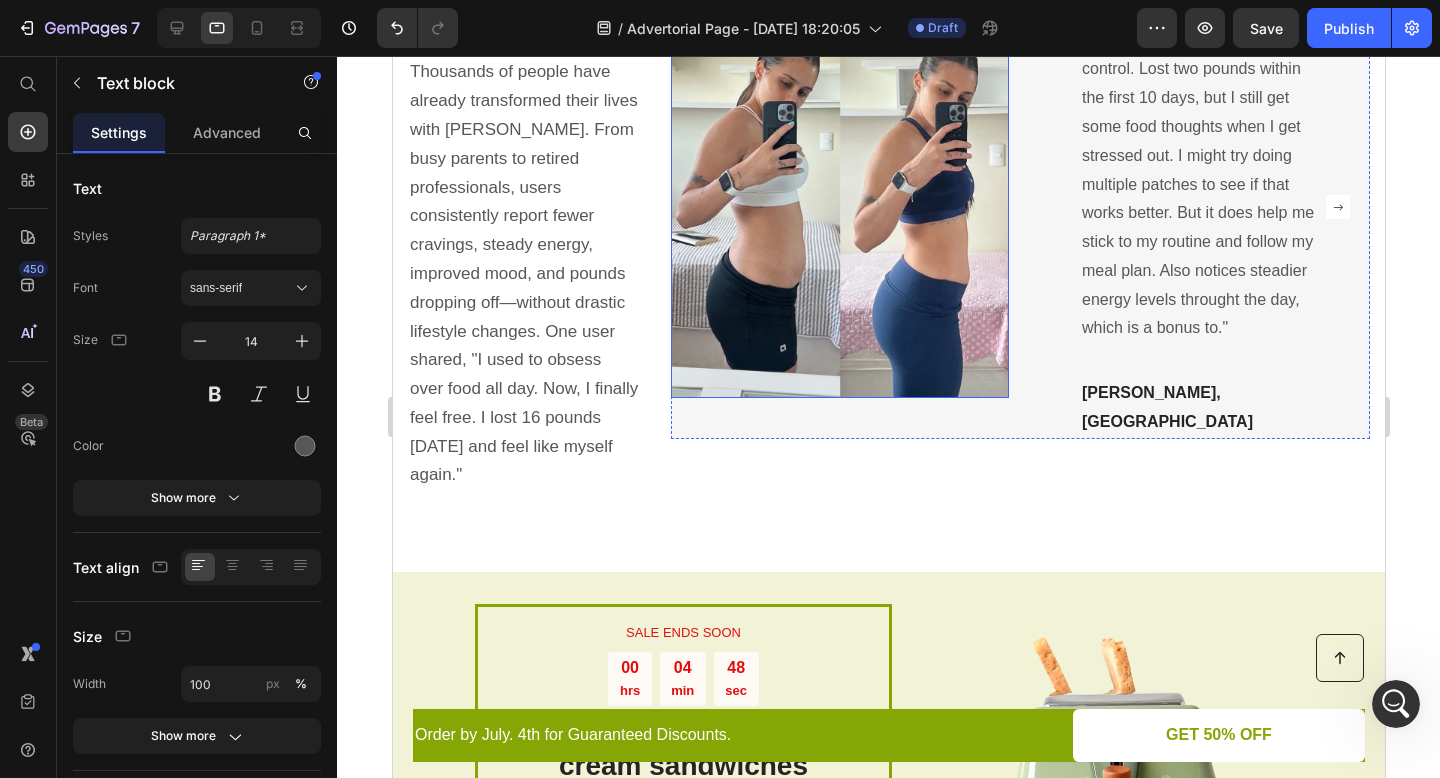 scroll, scrollTop: 3643, scrollLeft: 0, axis: vertical 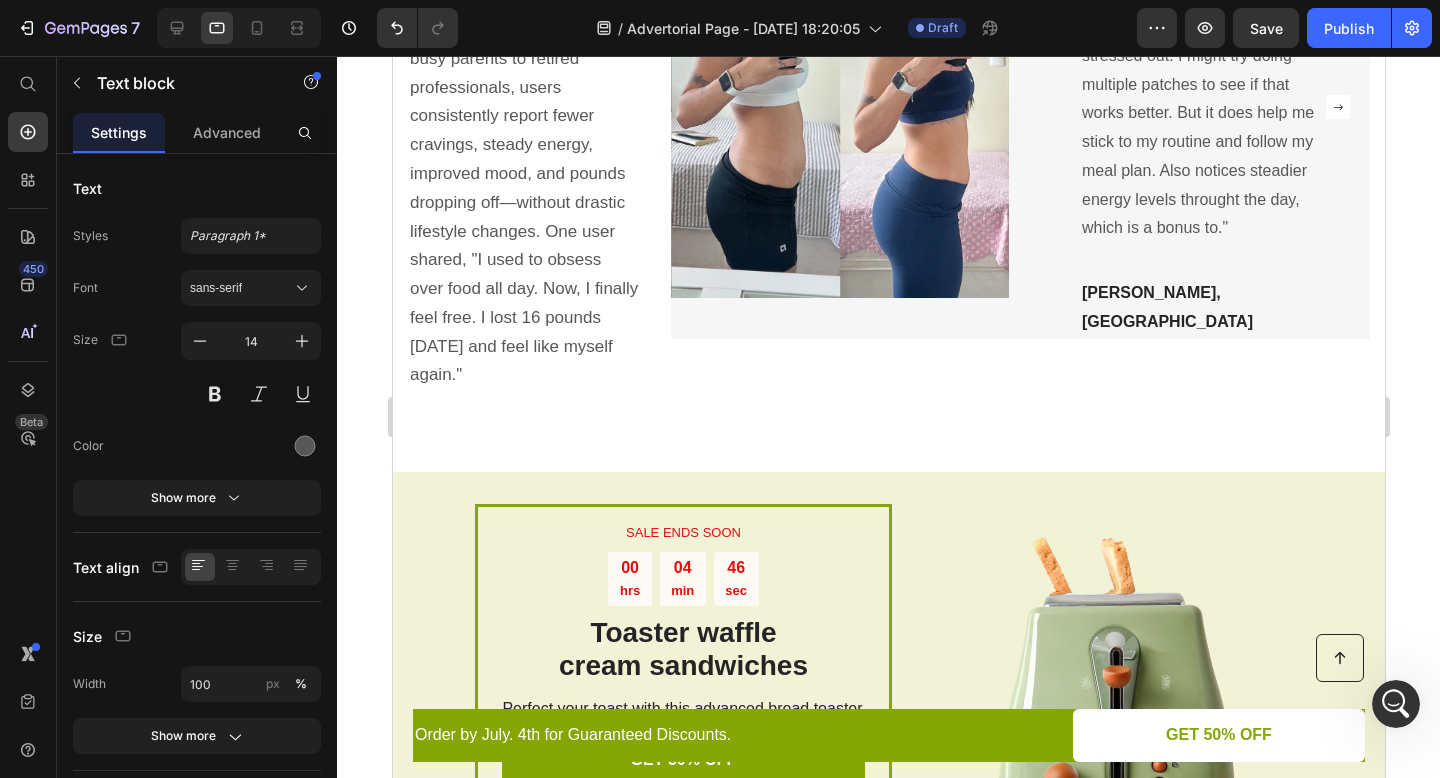 click on "Icon" at bounding box center [1149, -118] 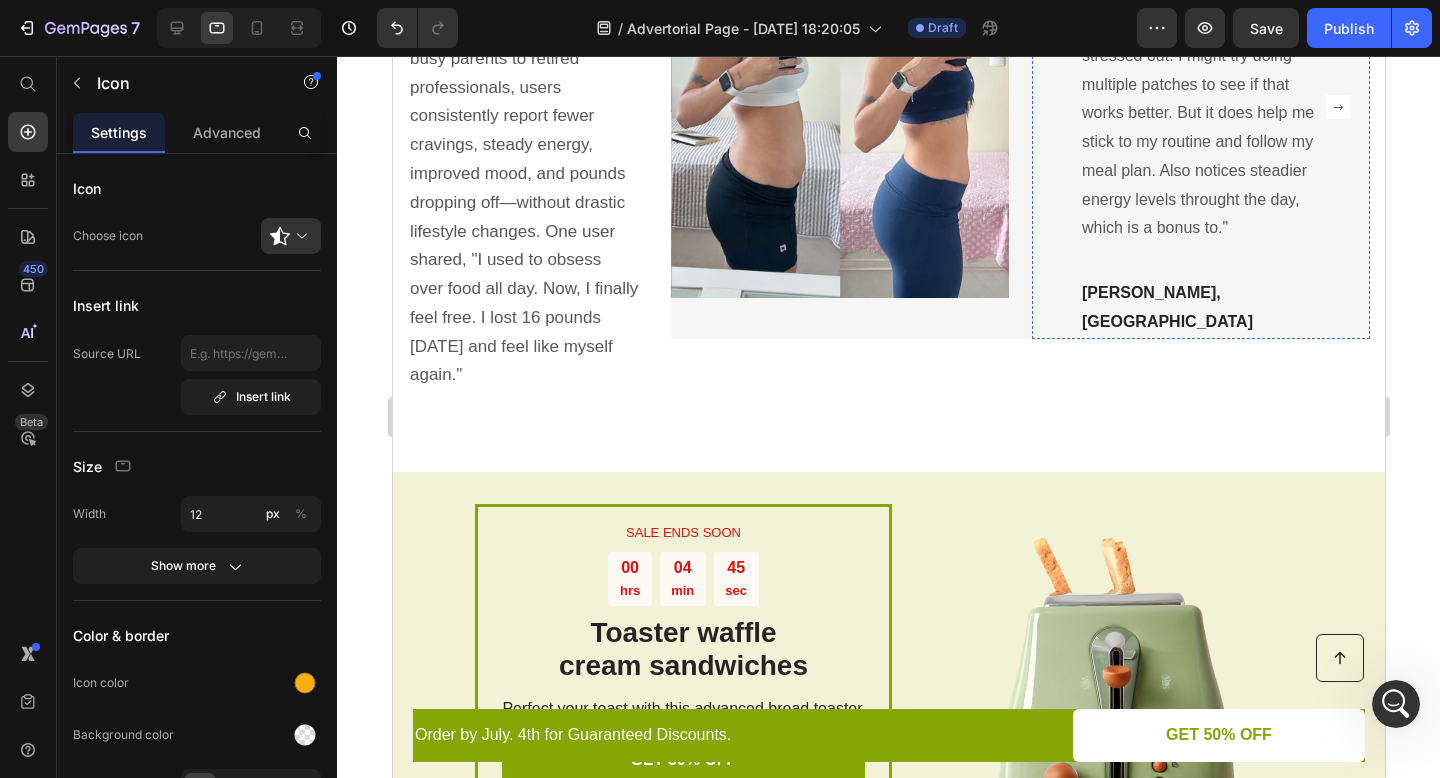 click on "Icon                Icon                Icon                Icon
Icon   0" at bounding box center [1200, -118] 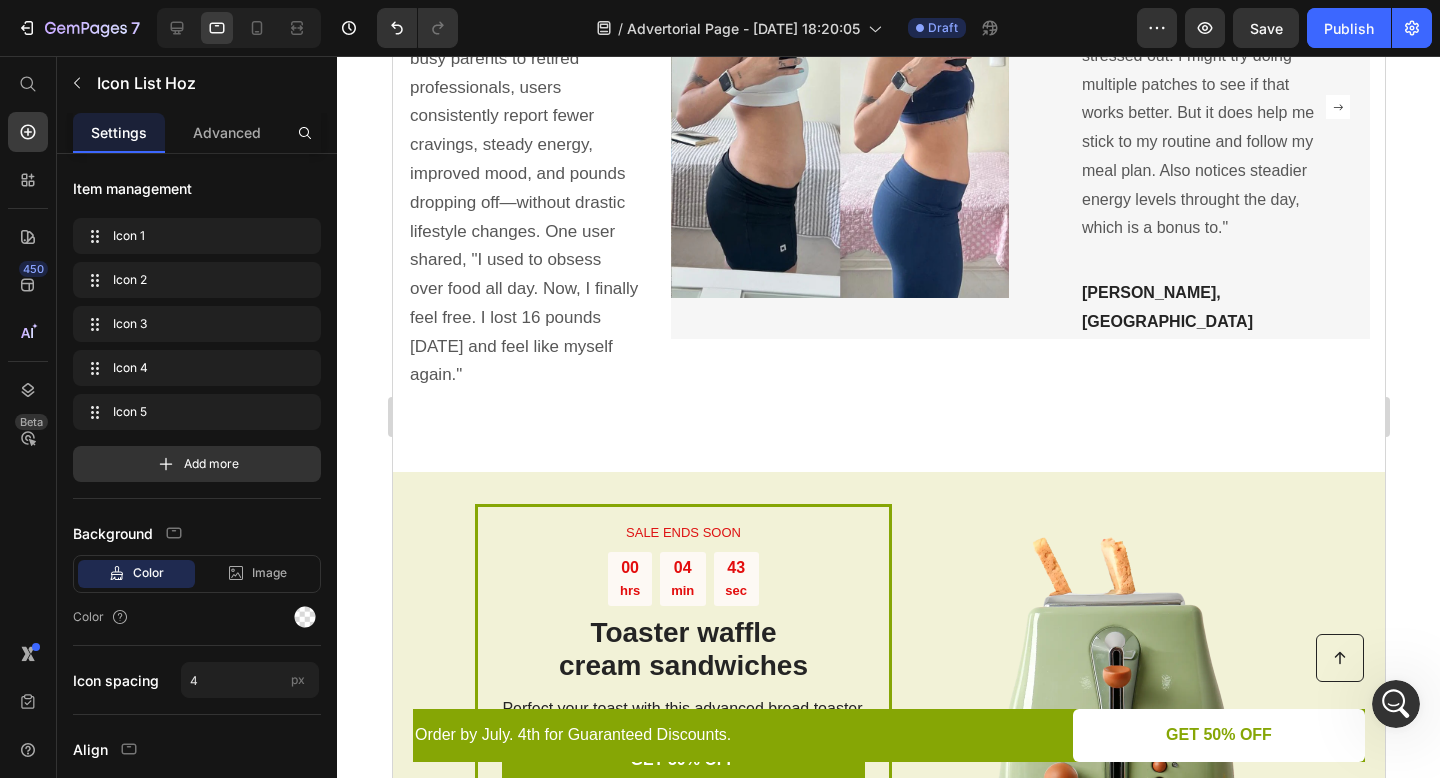 click on "Icon                Icon                Icon                Icon
Icon" at bounding box center (1200, -118) 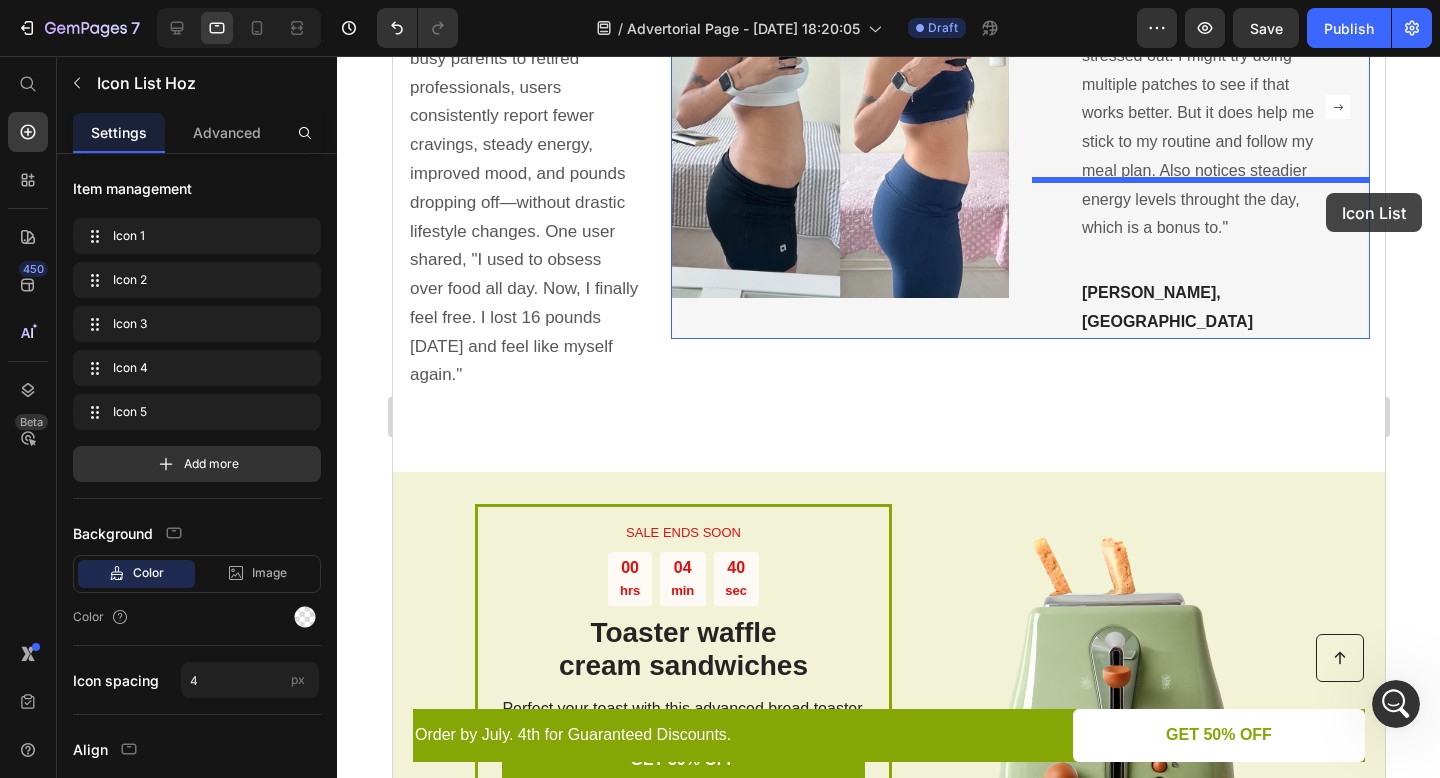 click on "Tablet  ( 992 px) iPhone 13 Mini iPhone 13 Pro iPhone 11 Pro Max iPhone 15 Pro Max Pixel 7 Galaxy S8+ Galaxy S20 Ultra iPad Mini iPad Air iPad Pro Header
Button Order by July. 4th for Guaranteed Discounts. Text Block GET 50% OFF Button Row Sticky Image Slim Summer Sale: 50% OFF + FREESHIPPING Text Block 00 HRS 04 MIN 03 SEC Countdown Timer Row Advertorial Text Block Row Row 6 Surprising Reasons People Are Switching from [MEDICAL_DATA] to This Natural Patch Heading  "No more needles. No more nausea. Just consistent appetite control — naturally." Text Block Image By  [PERSON_NAME] Heading Last Updated May 1.2025 Text Block Row   Meet Thryve : the transdermal GLP-1 patch that's helping countless people regain control of their health and happiness without synthetic drugs or injections. Text Block But first, why GLP-1? Heading GLP-1 ([MEDICAL_DATA]-like peptide-1) is naturally produced by your body and acts as a powerful "un-hunger" hormone, regulating appetite, blood sugar, and metabolism.     Text Block" at bounding box center (888, 73) 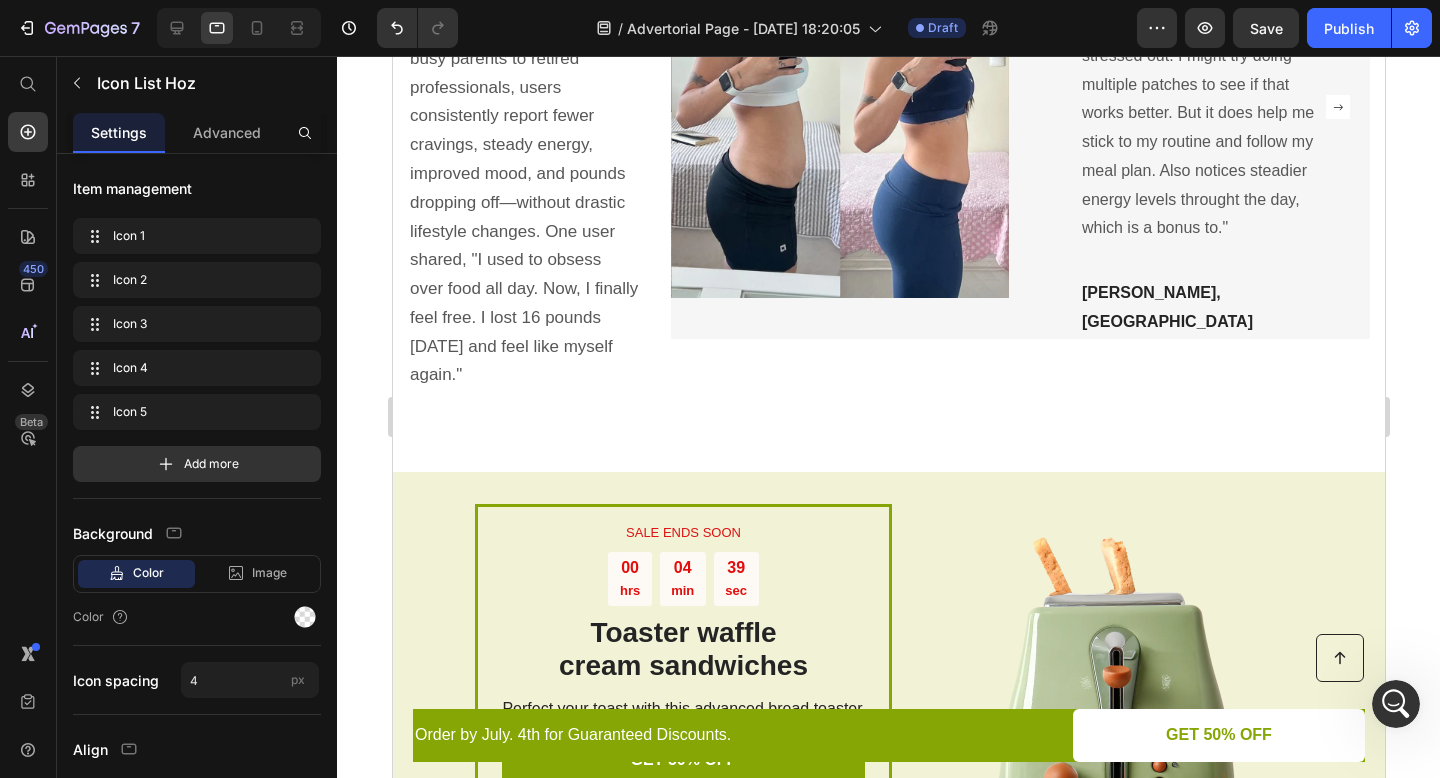 click on "8" at bounding box center (1200, -108) 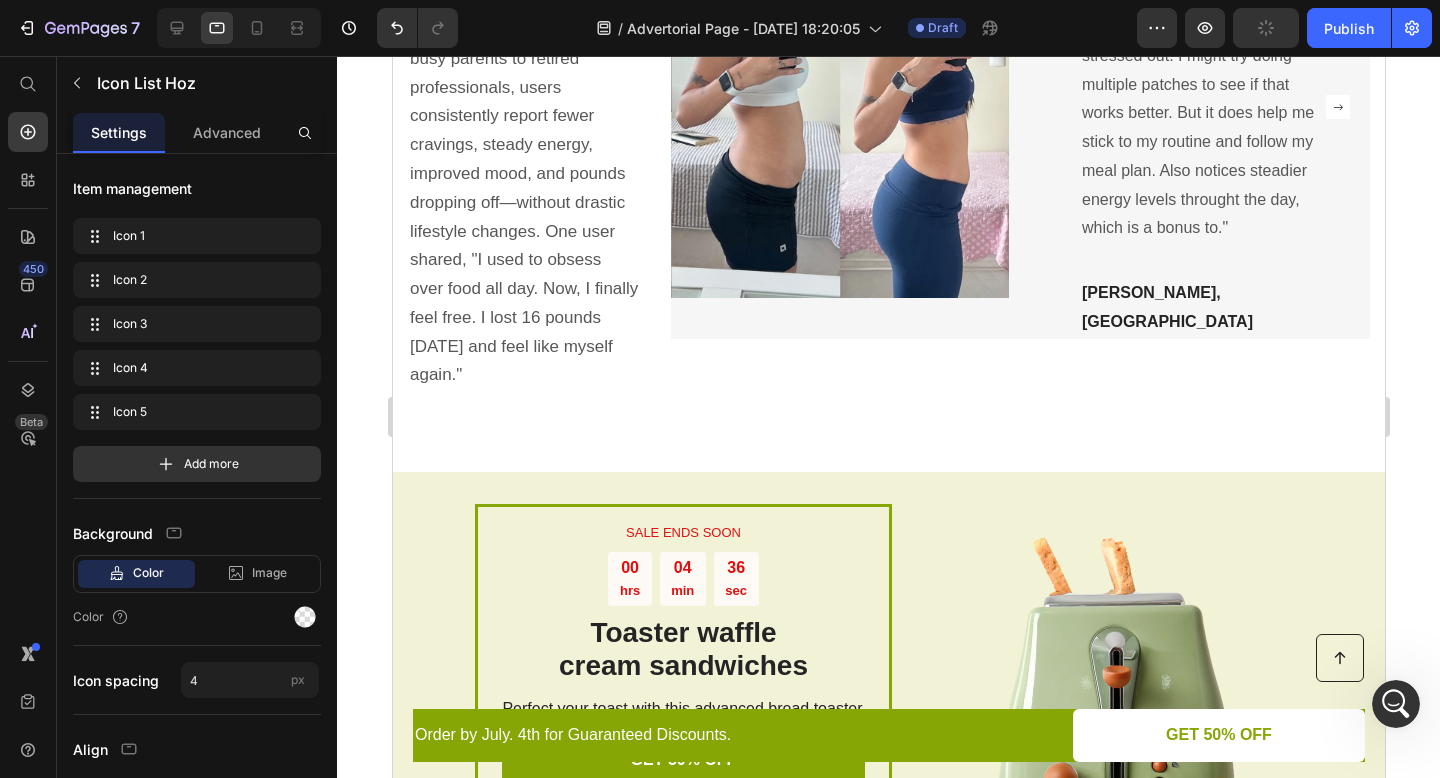 click on "Icon" at bounding box center (1085, -118) 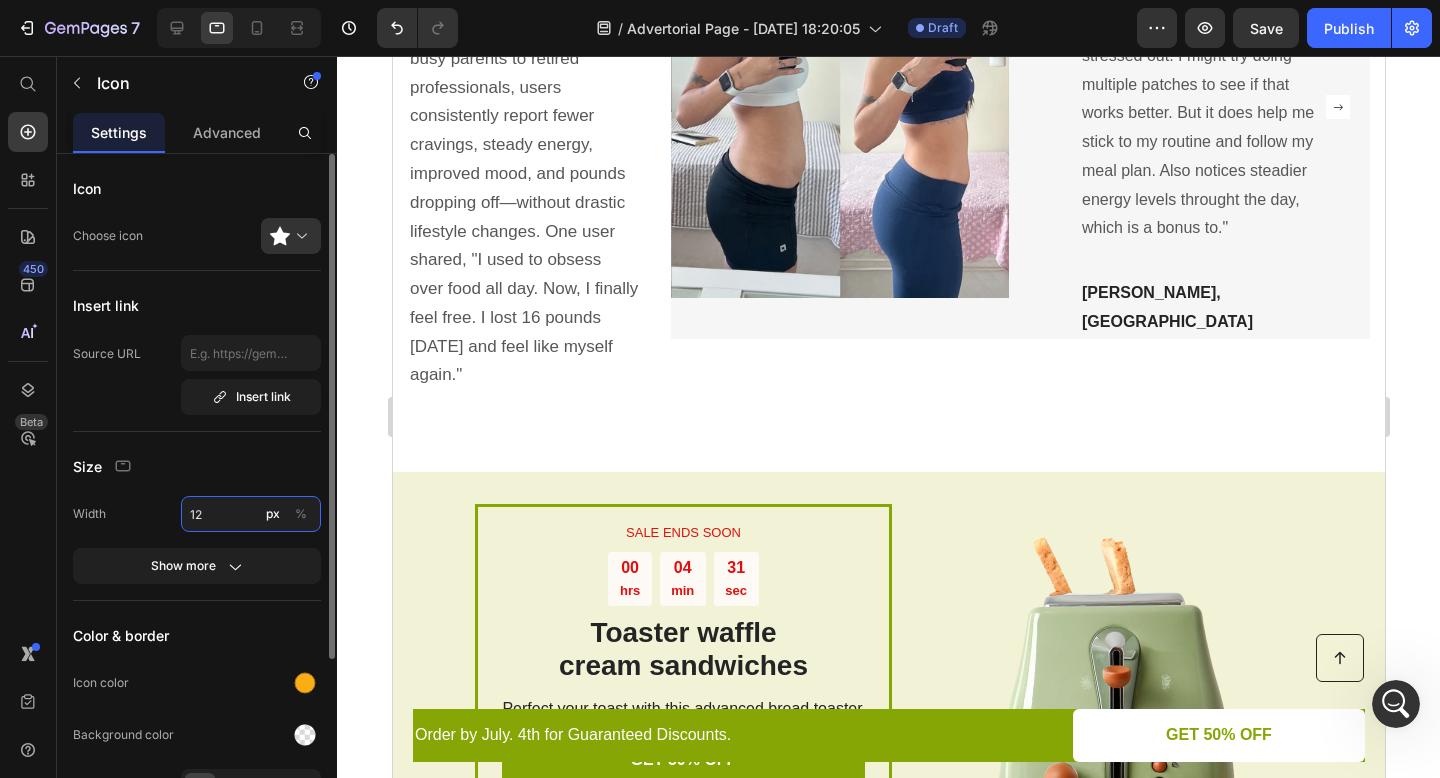 click on "12" at bounding box center [251, 514] 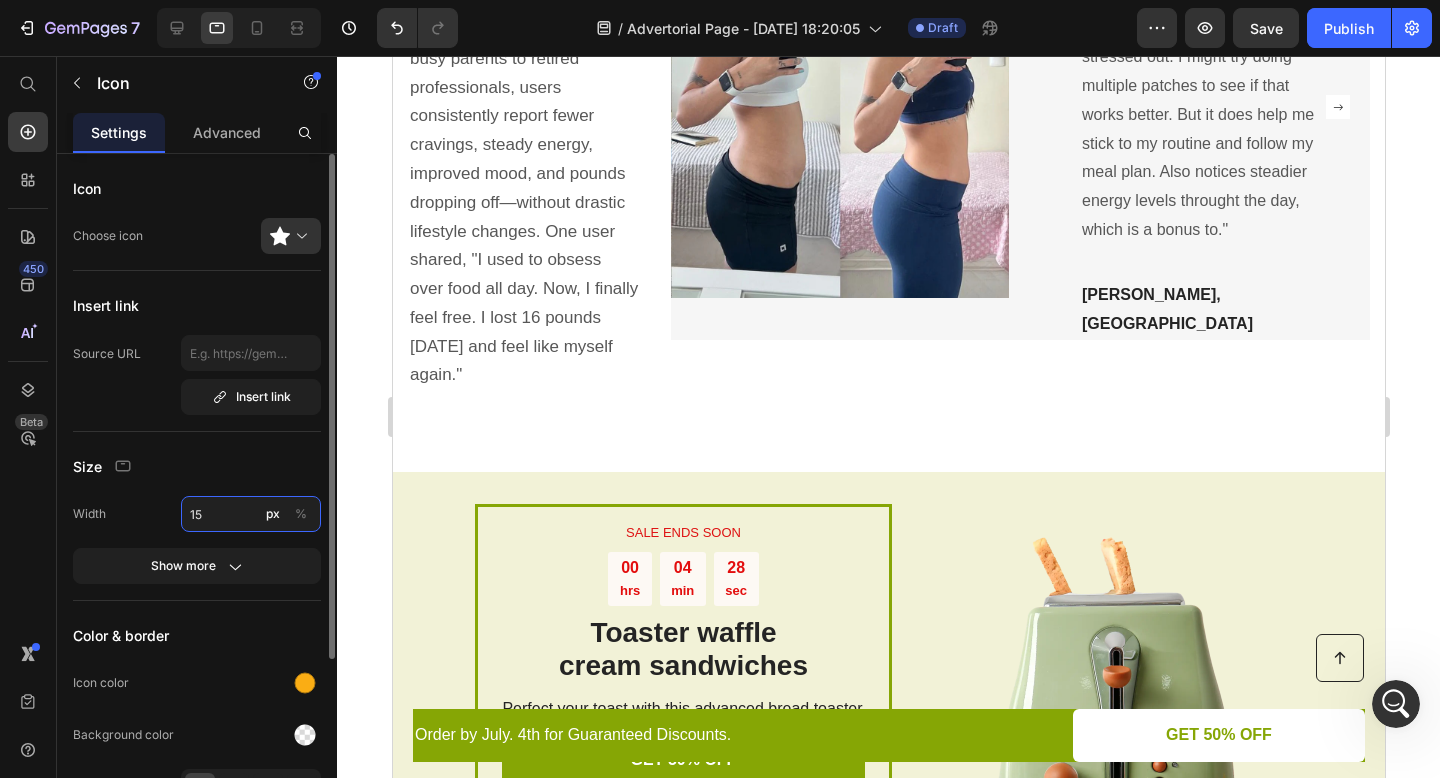 type on "15" 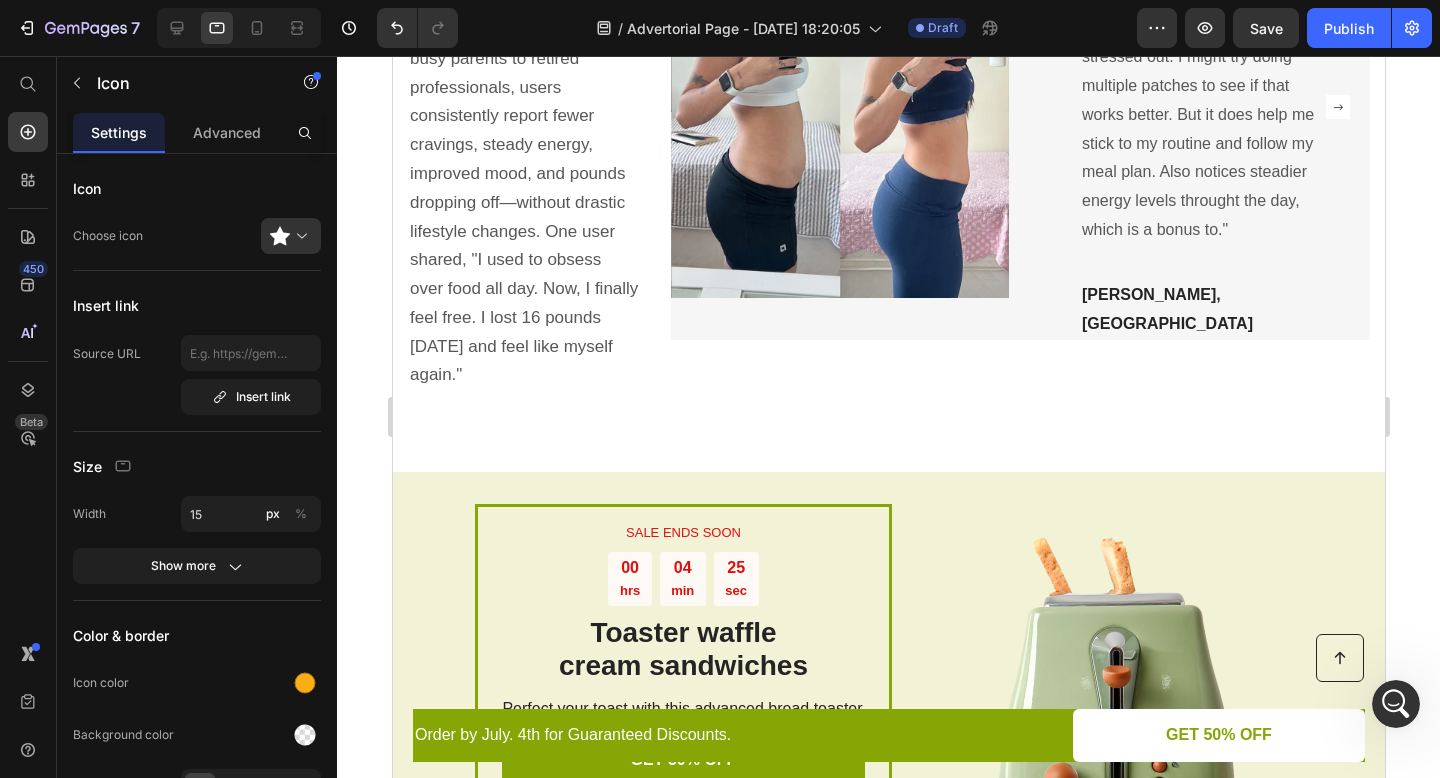 click on "Icon" at bounding box center [1104, -120] 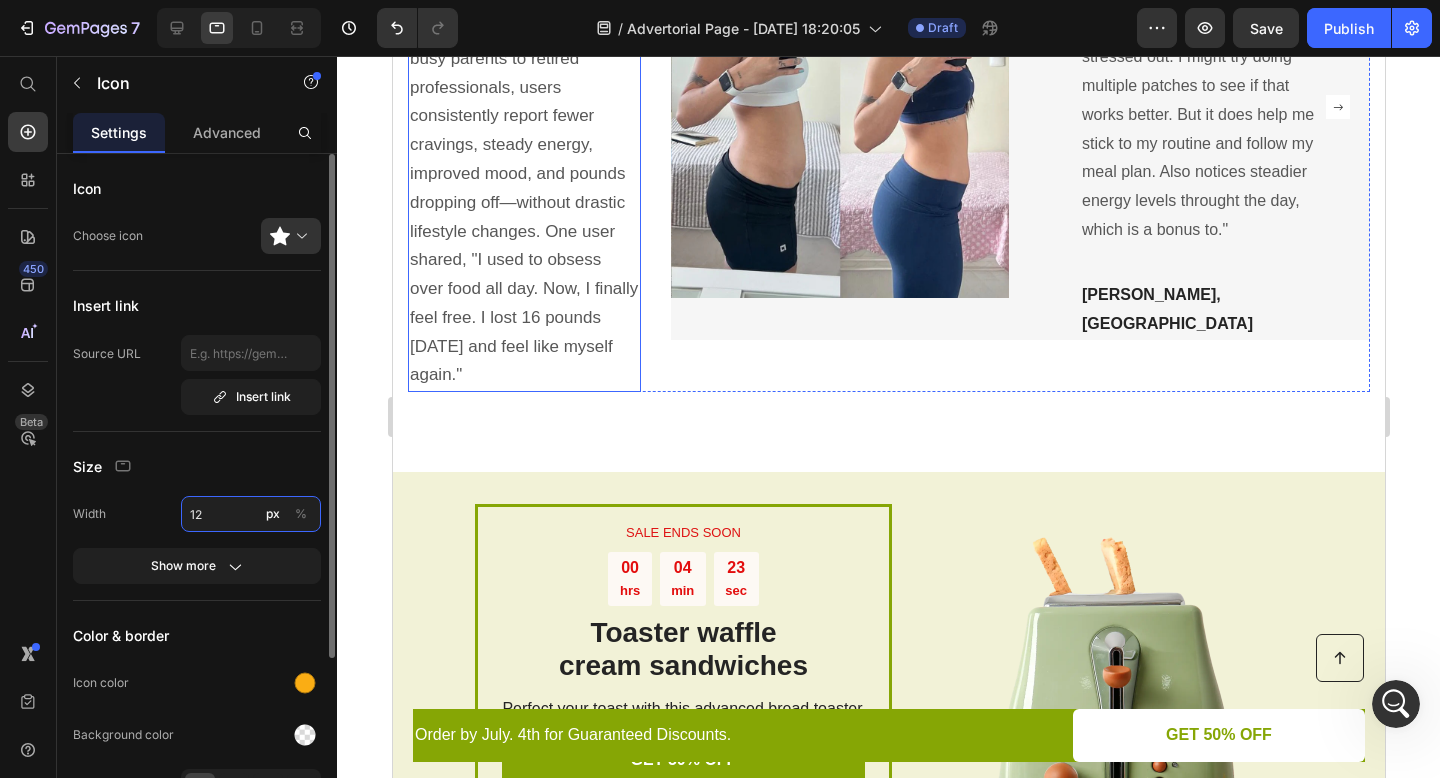 click on "12" at bounding box center (251, 514) 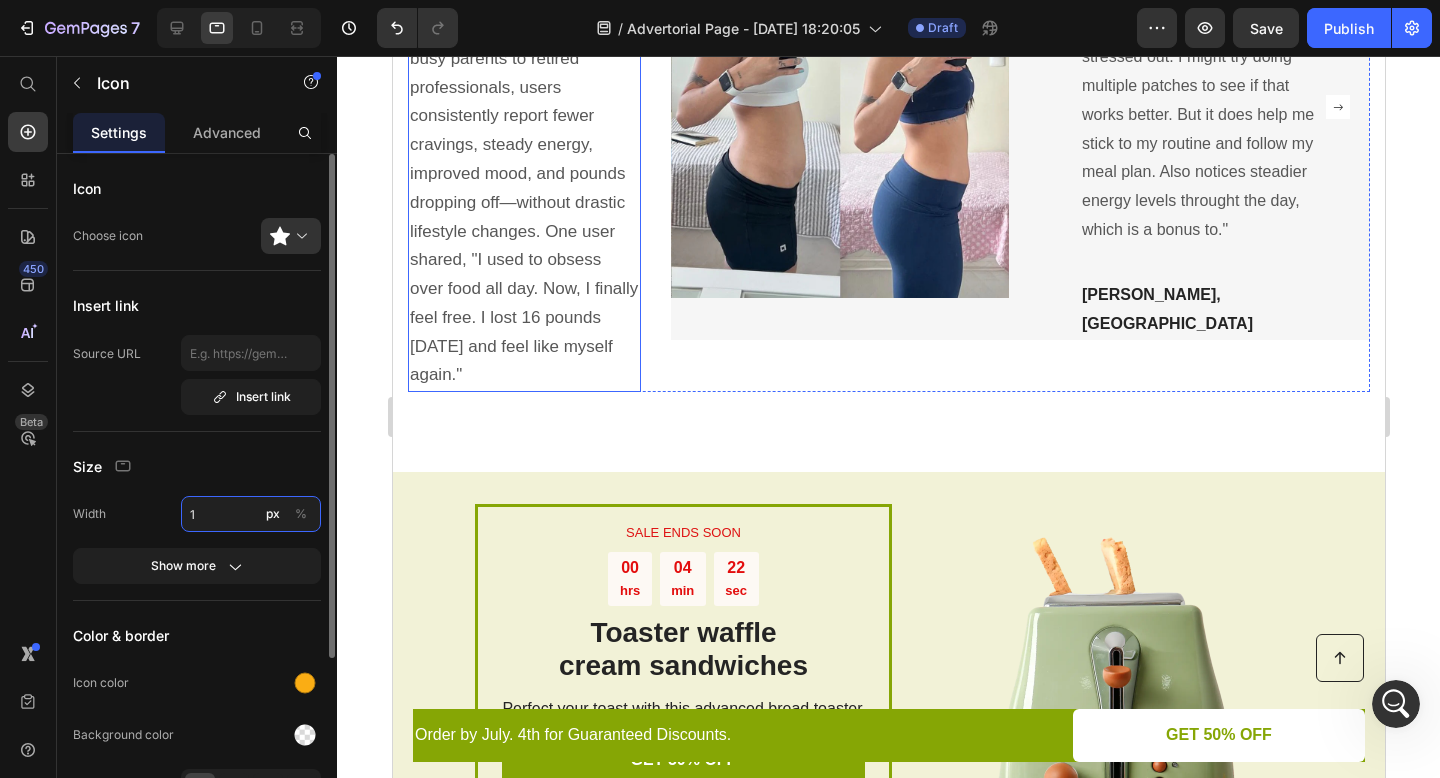 type on "15" 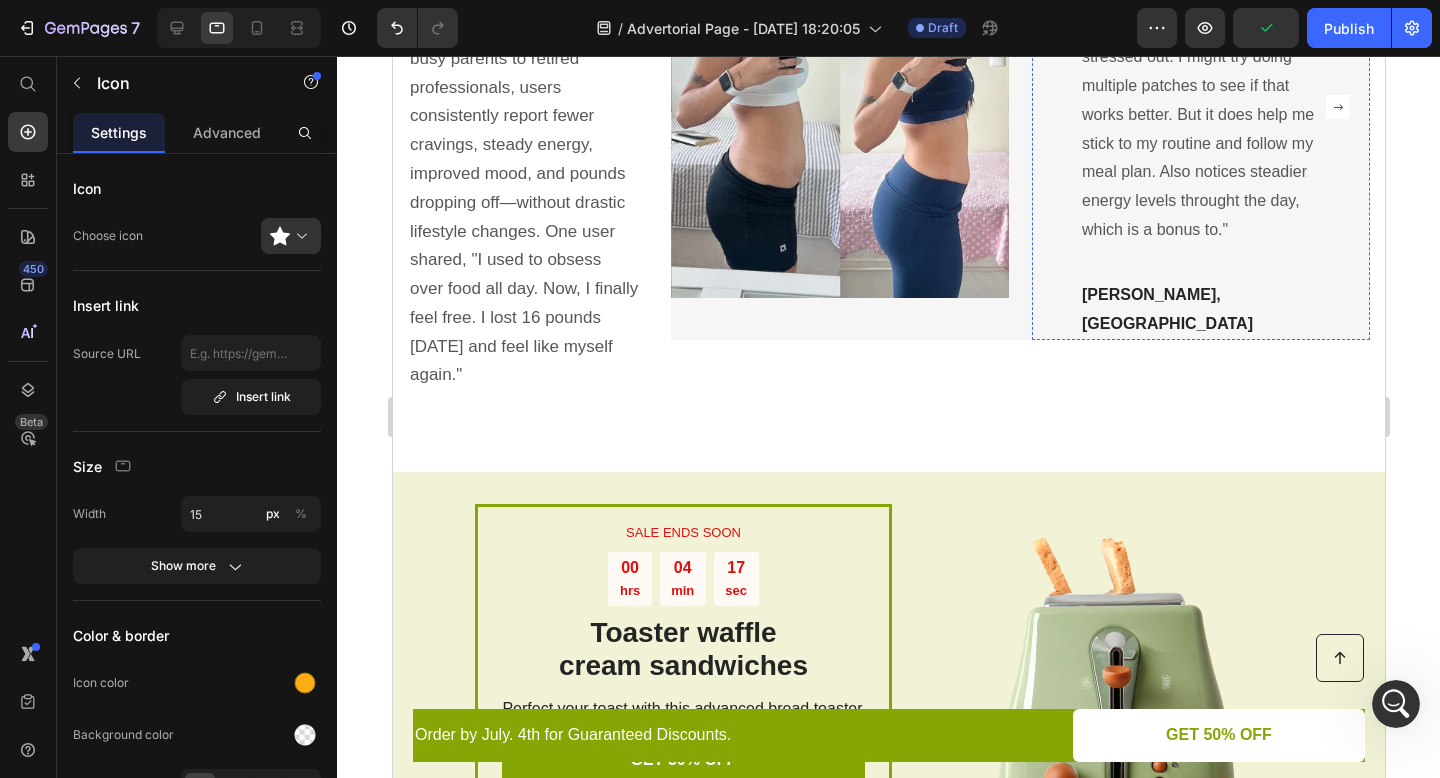 click 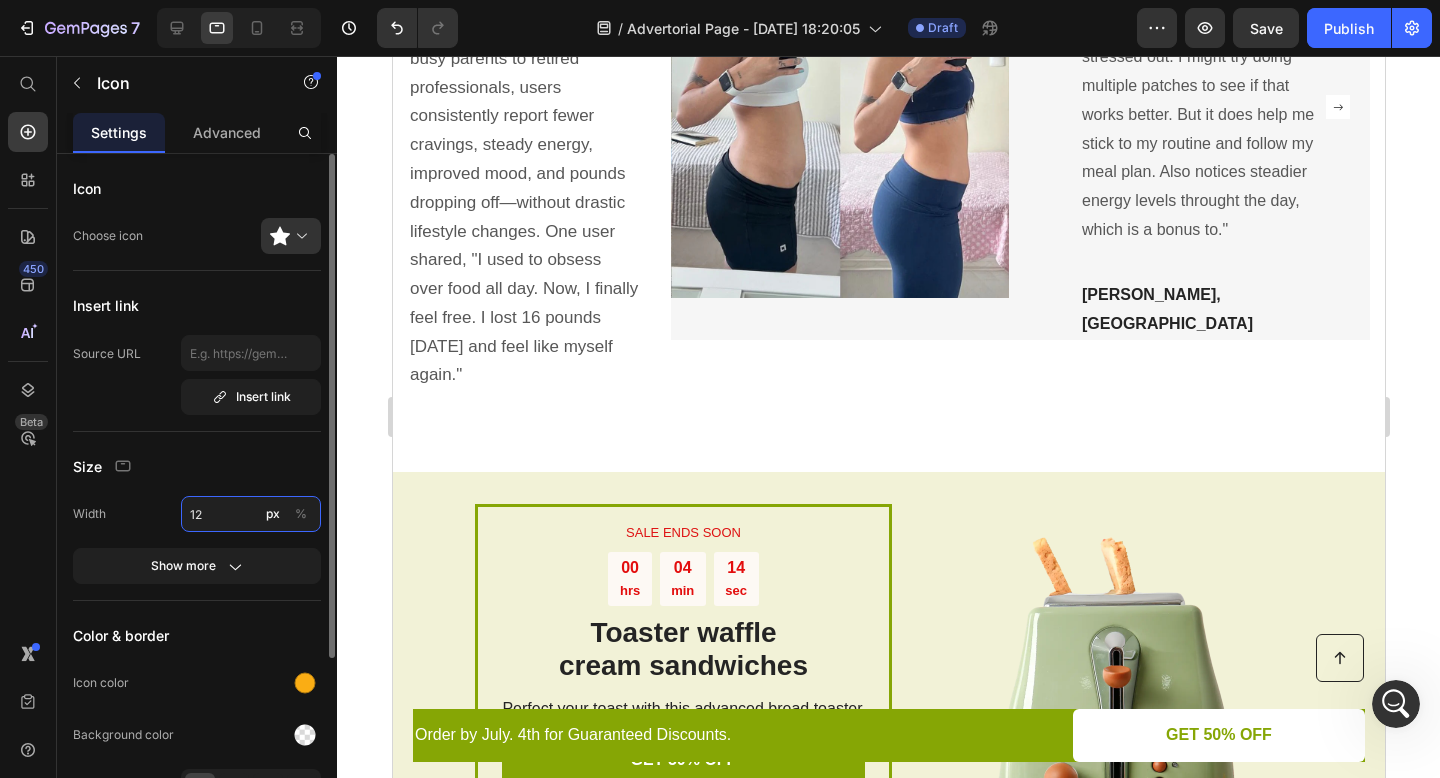 click on "12" at bounding box center (251, 514) 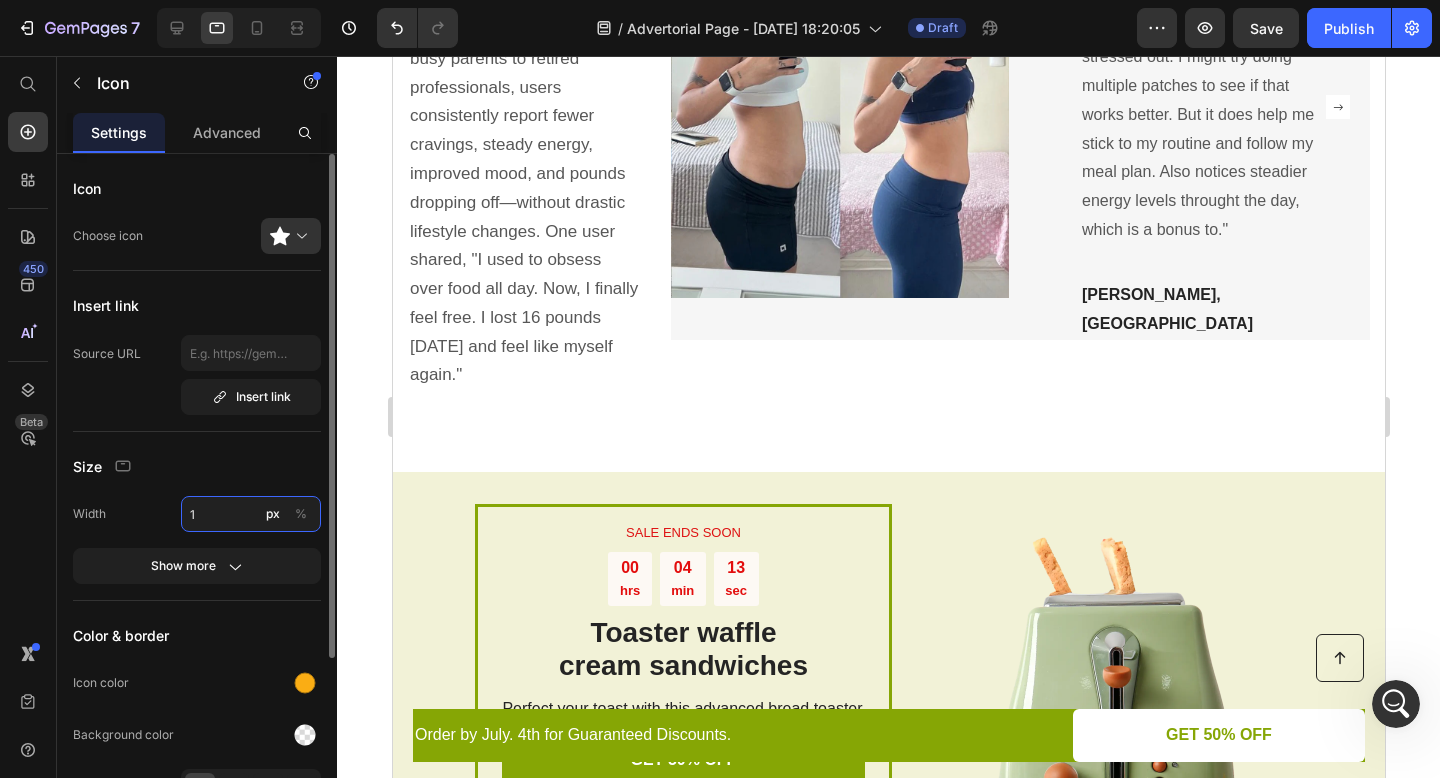 type on "15" 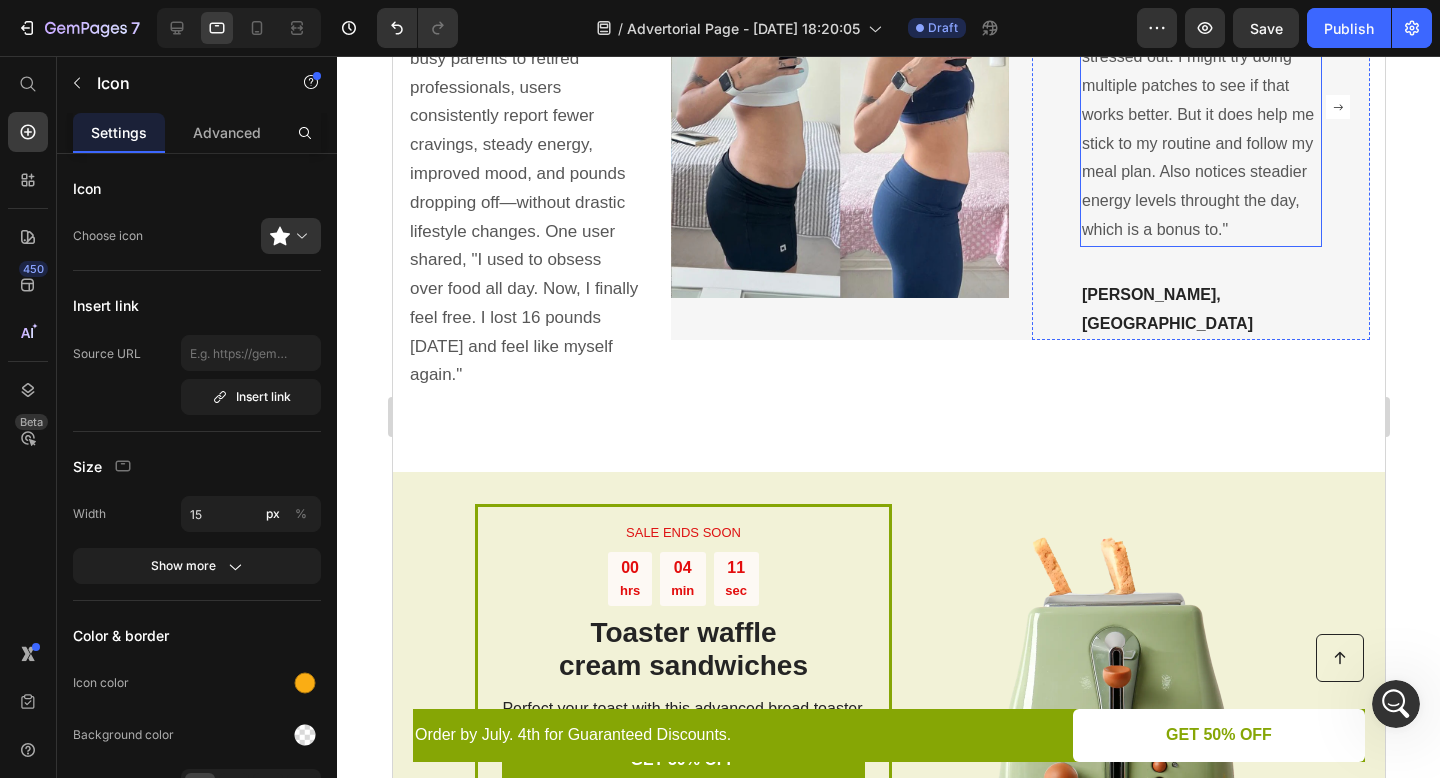 click on ""These work well for [MEDICAL_DATA] and craving control. Lost two pounds within the first 10 days, but I still get some food thoughts when I get stressed out. I might try doing multiple patches to see if that works better. But it does help me stick to my routine and follow my meal plan. Also notices steadier energy levels throught the day, which is a bonus to."" at bounding box center (1200, 72) 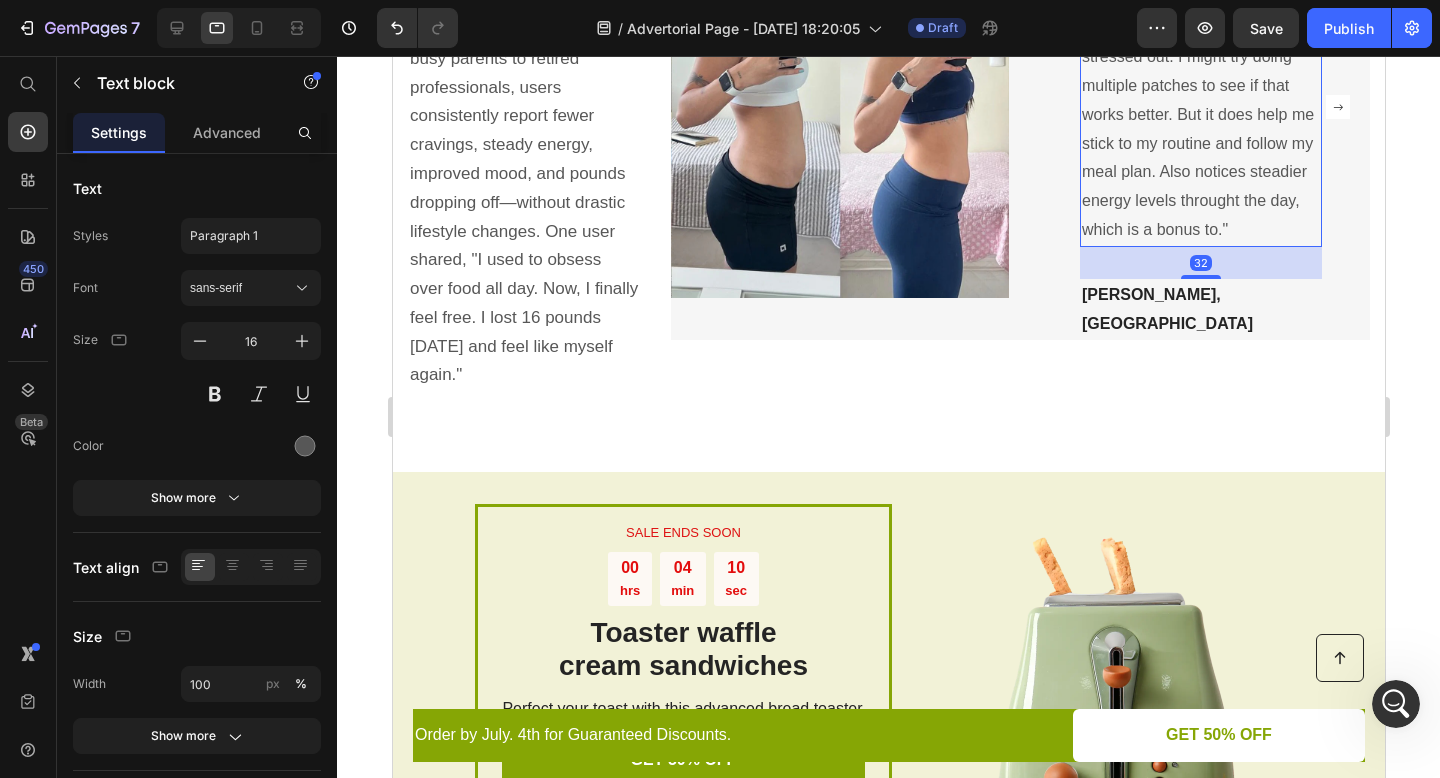 click 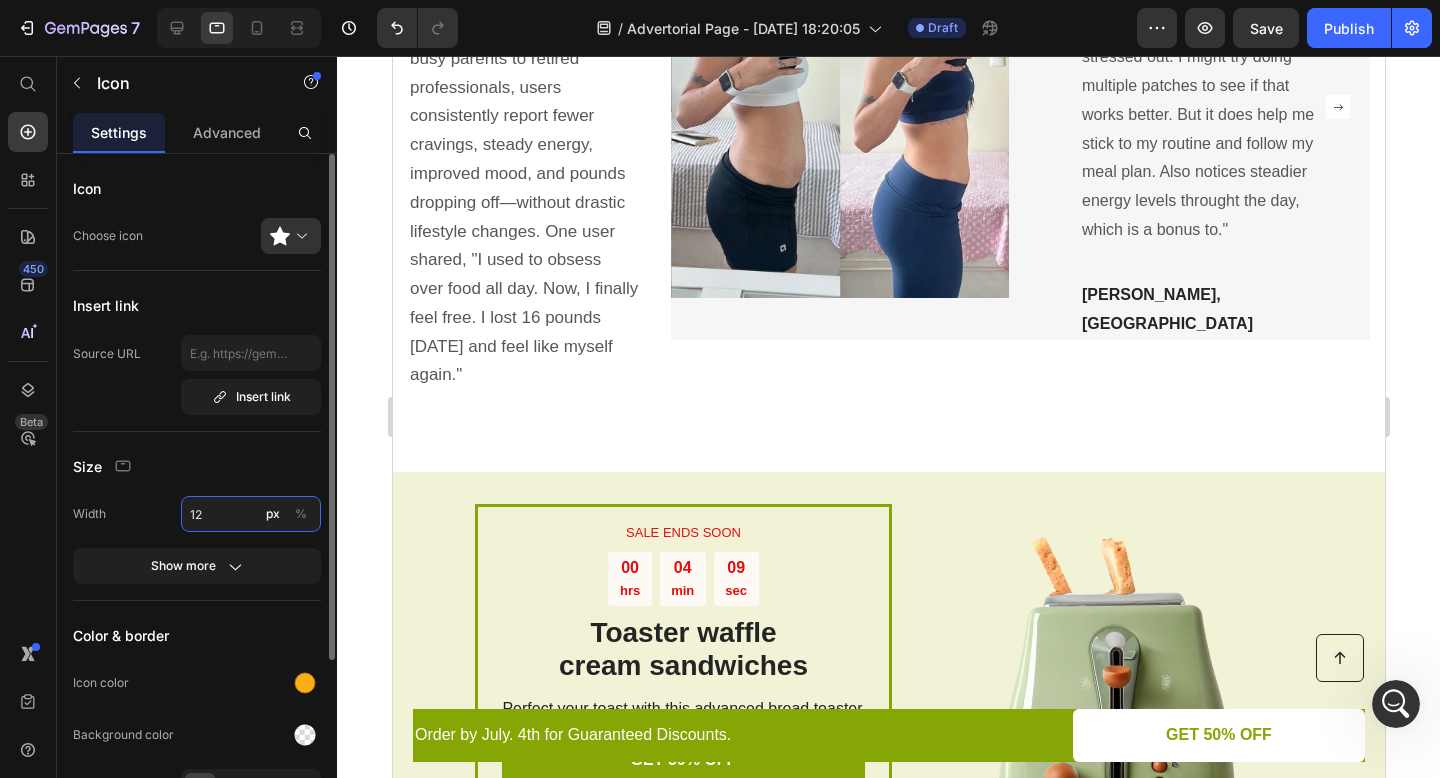 click on "12" at bounding box center [251, 514] 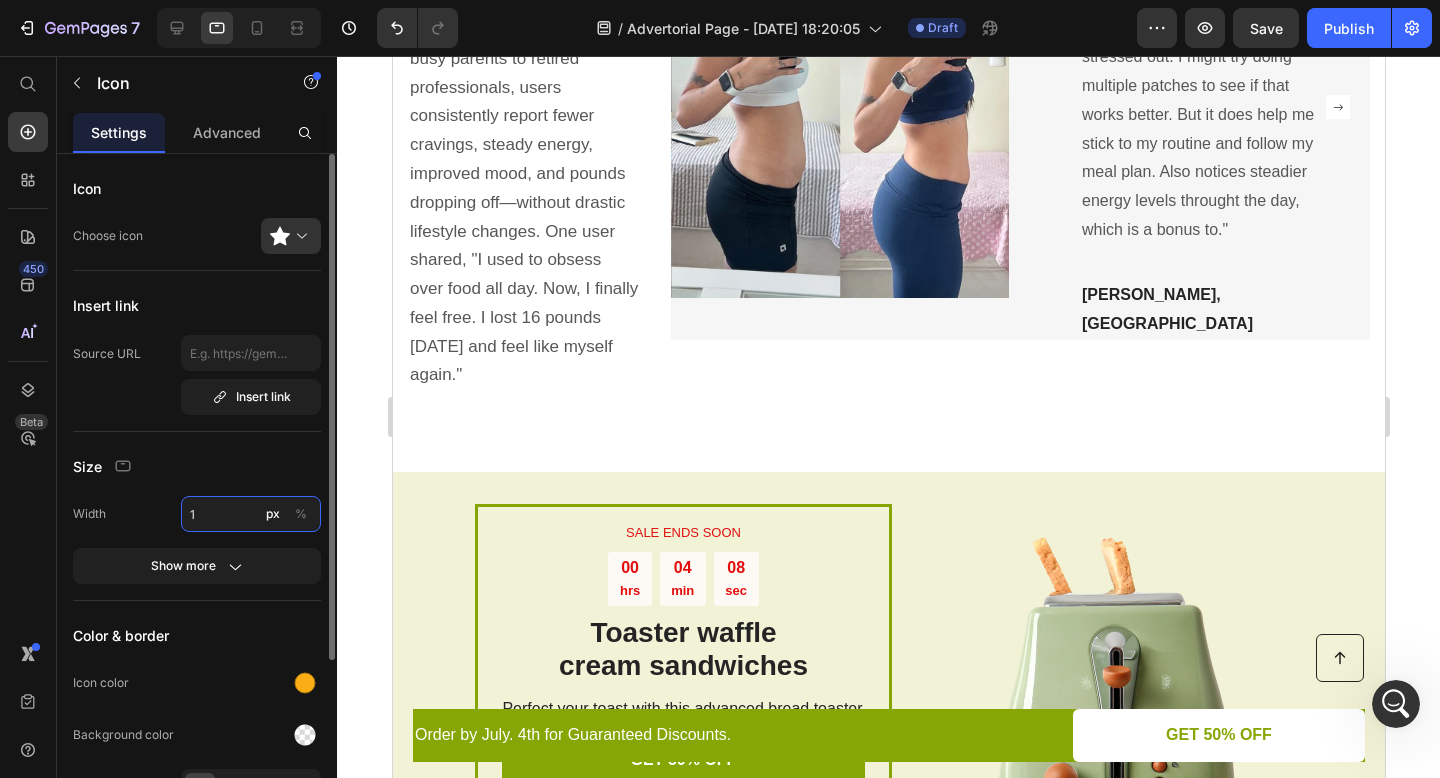 type on "15" 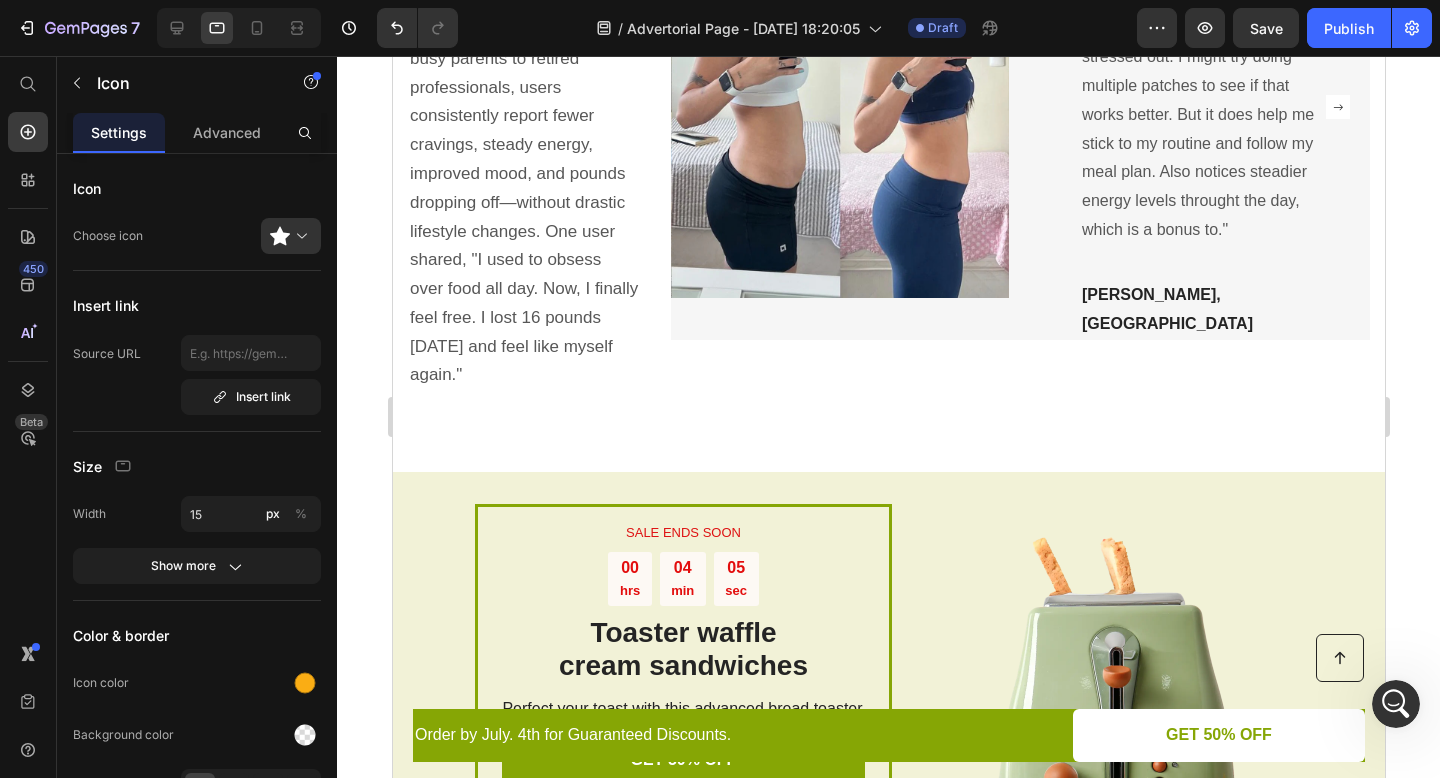 click 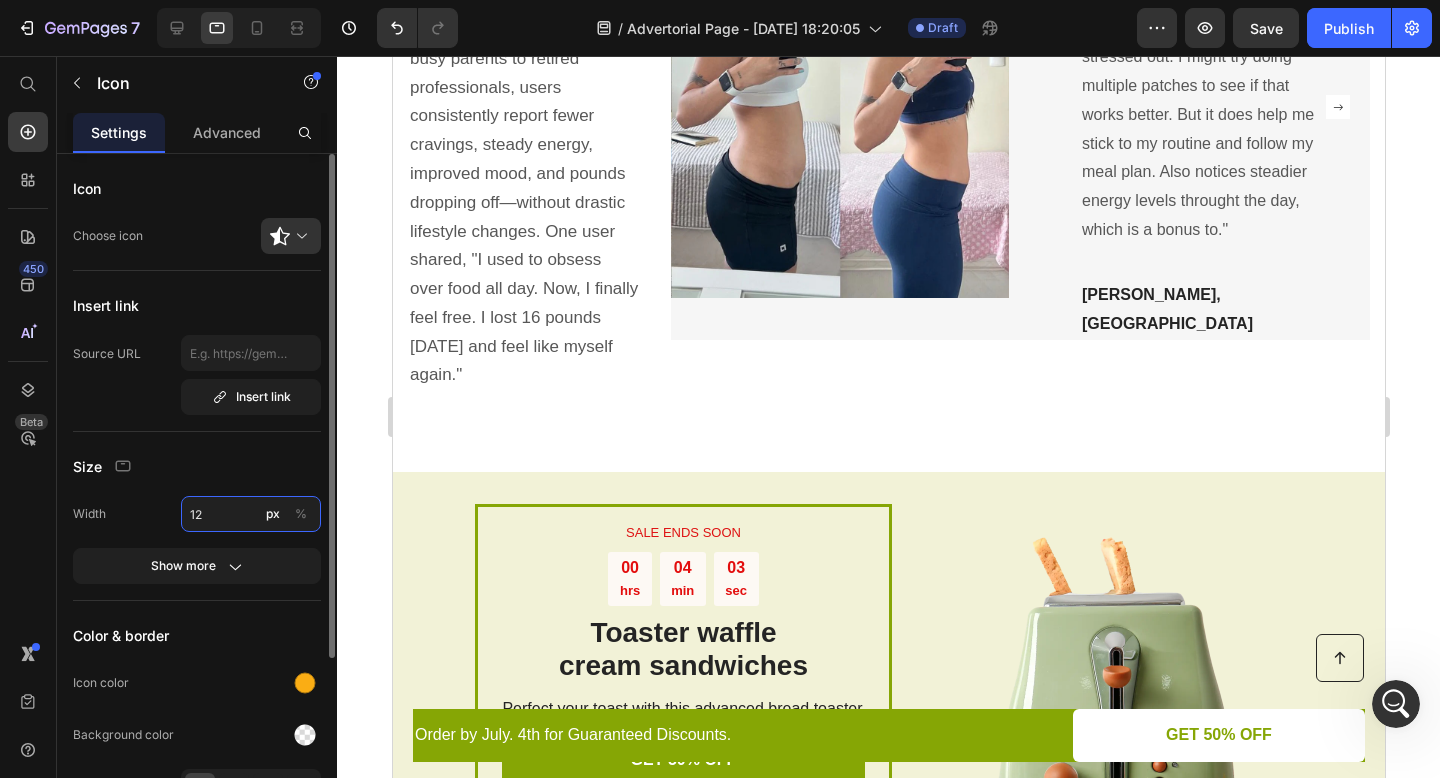 click on "12" at bounding box center [251, 514] 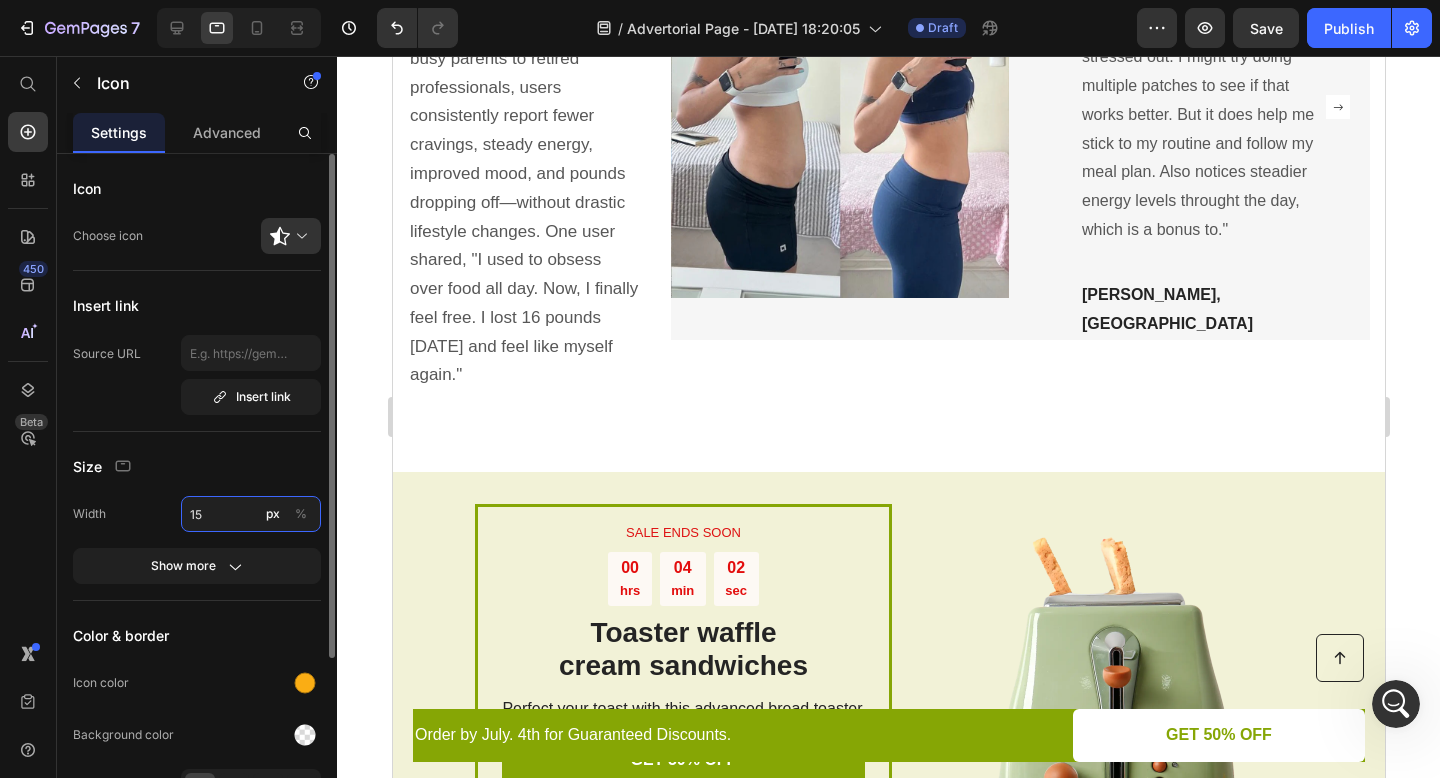 type on "15" 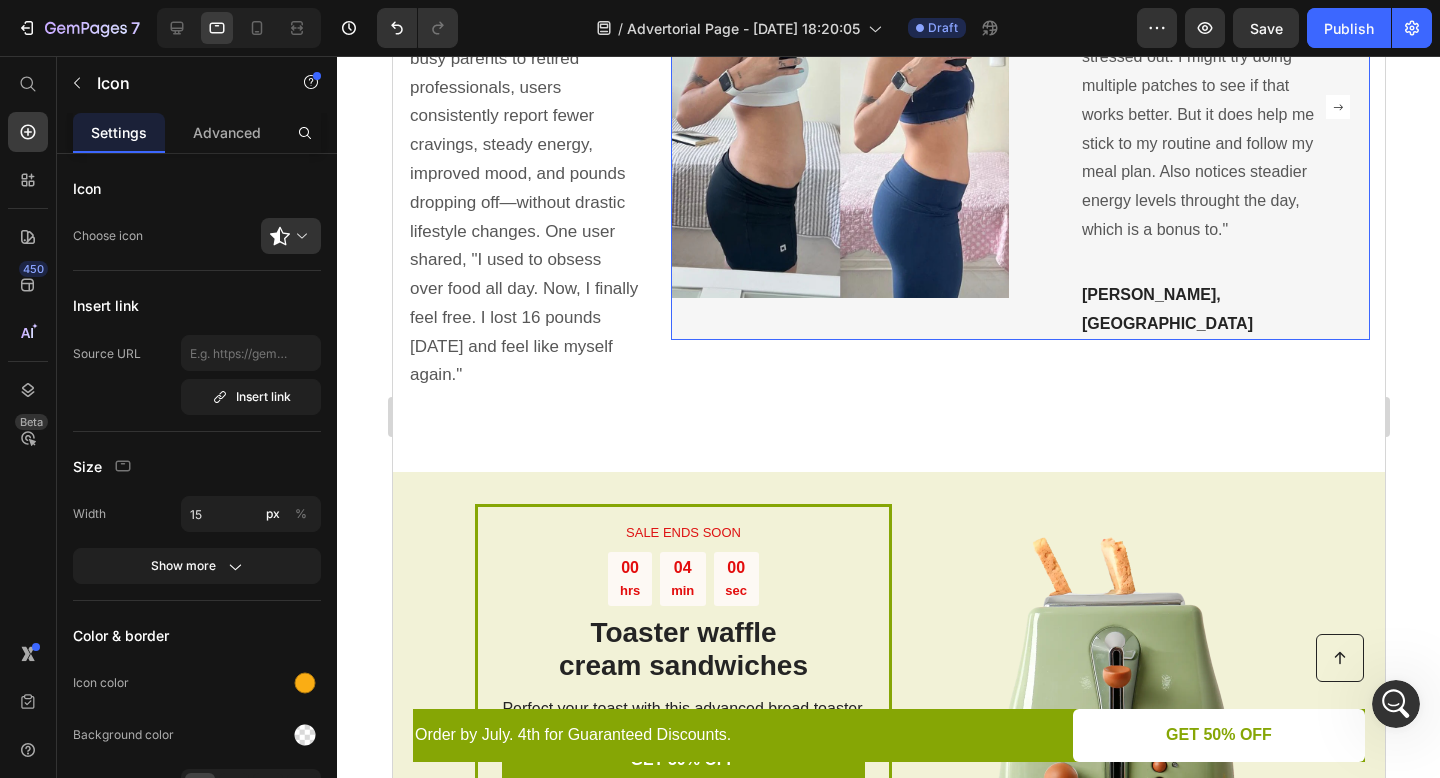 click on "Image                Icon                Icon                Icon                Icon
Icon   0 Icon List Hoz "These work well for [MEDICAL_DATA] and craving control. Lost two pounds within the first 10 days, but I still get some food thoughts when I get stressed out. I might try doing multiple patches to see if that works better. But it does help me stick to my routine and follow my meal plan. Also notices steadier energy levels throught the day, which is a bonus to." Text block [PERSON_NAME], UK Text block Row Row Image                Icon                Icon                Icon                Icon
Icon Icon List Hoz You're walking on a cloud! Text block “ These shoes are everything I hoped they would be ! So comfortable so lightweight and absolutely slip on as easily as they say they do - I will definitely be a repeat customer.” Text block [PERSON_NAME]   / Design Director Text block Row Row Image                Icon                Icon                Icon" at bounding box center [1019, 107] 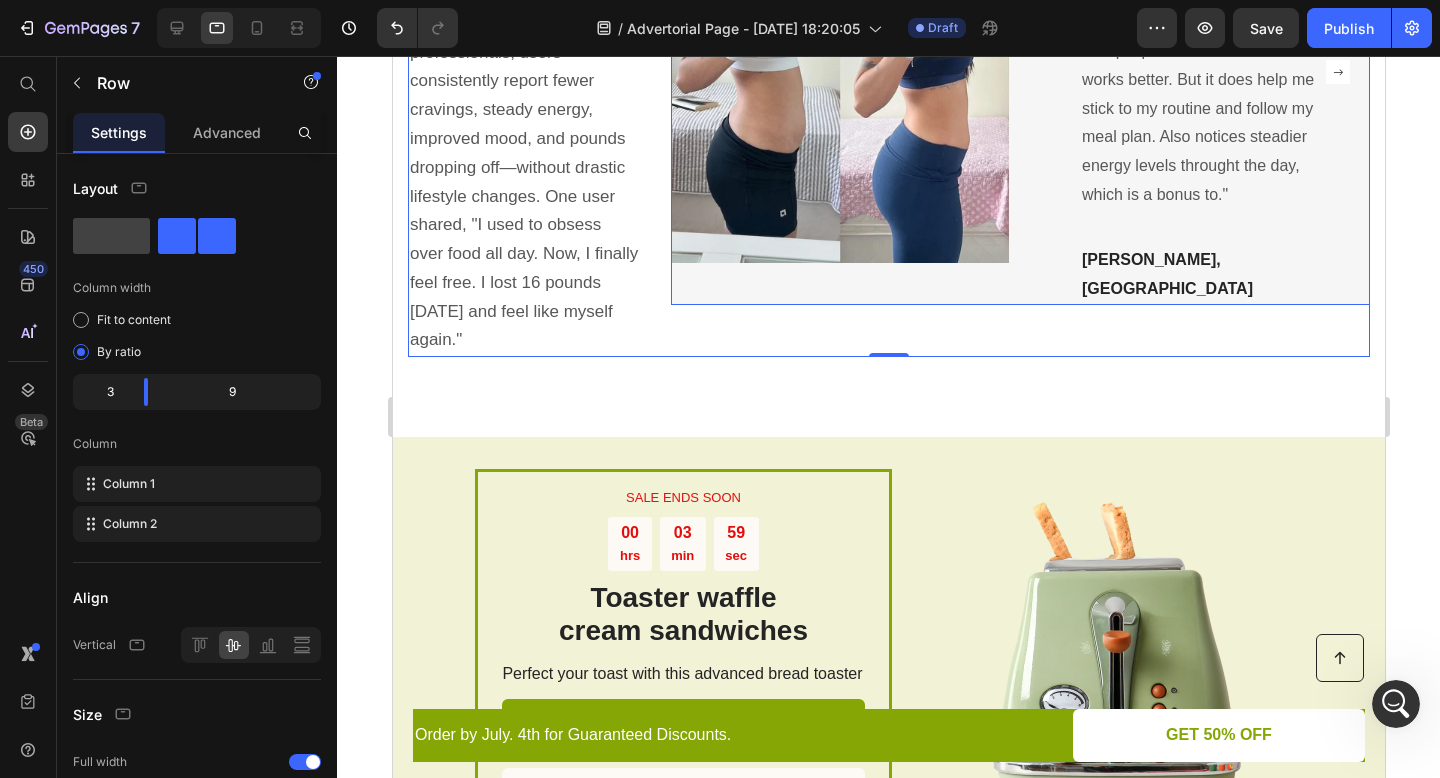 scroll, scrollTop: 3686, scrollLeft: 0, axis: vertical 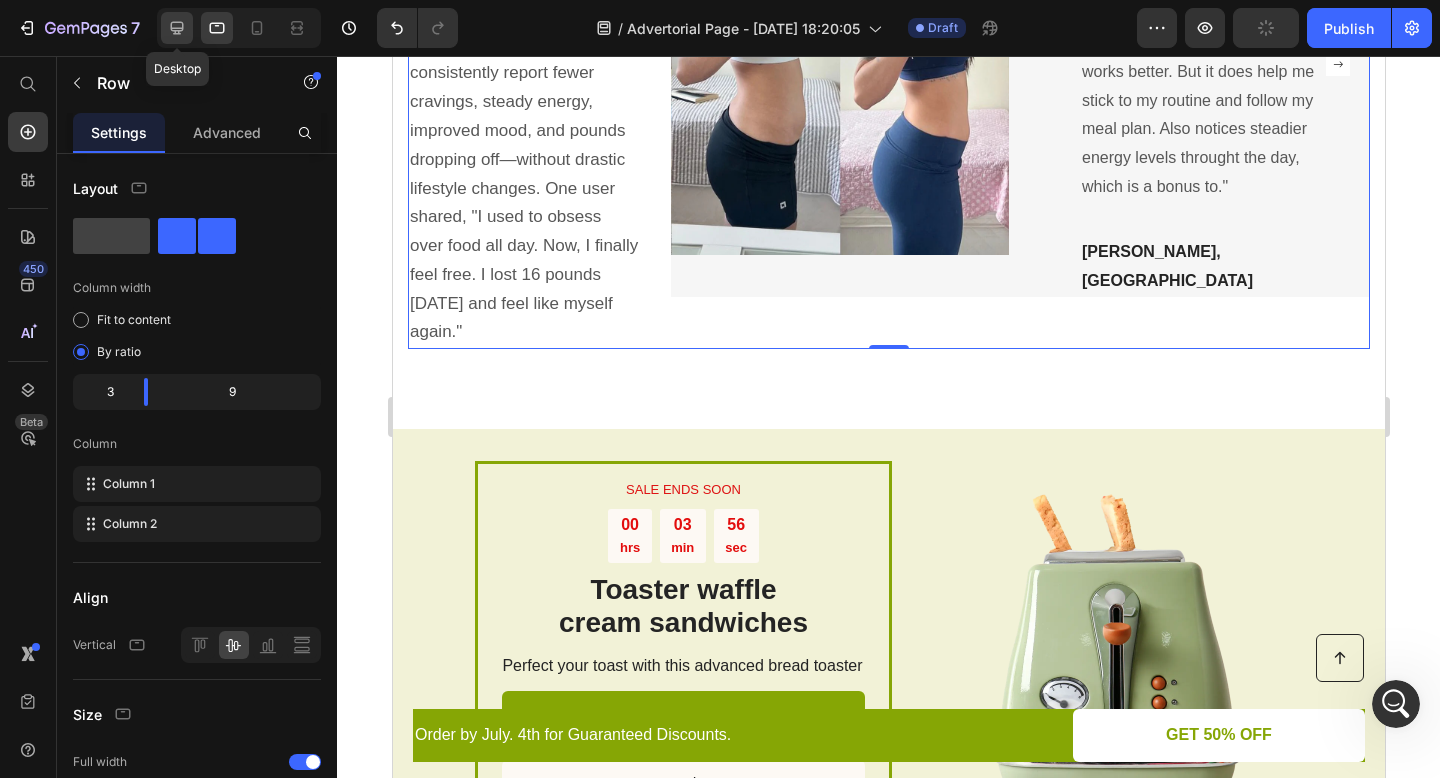 click 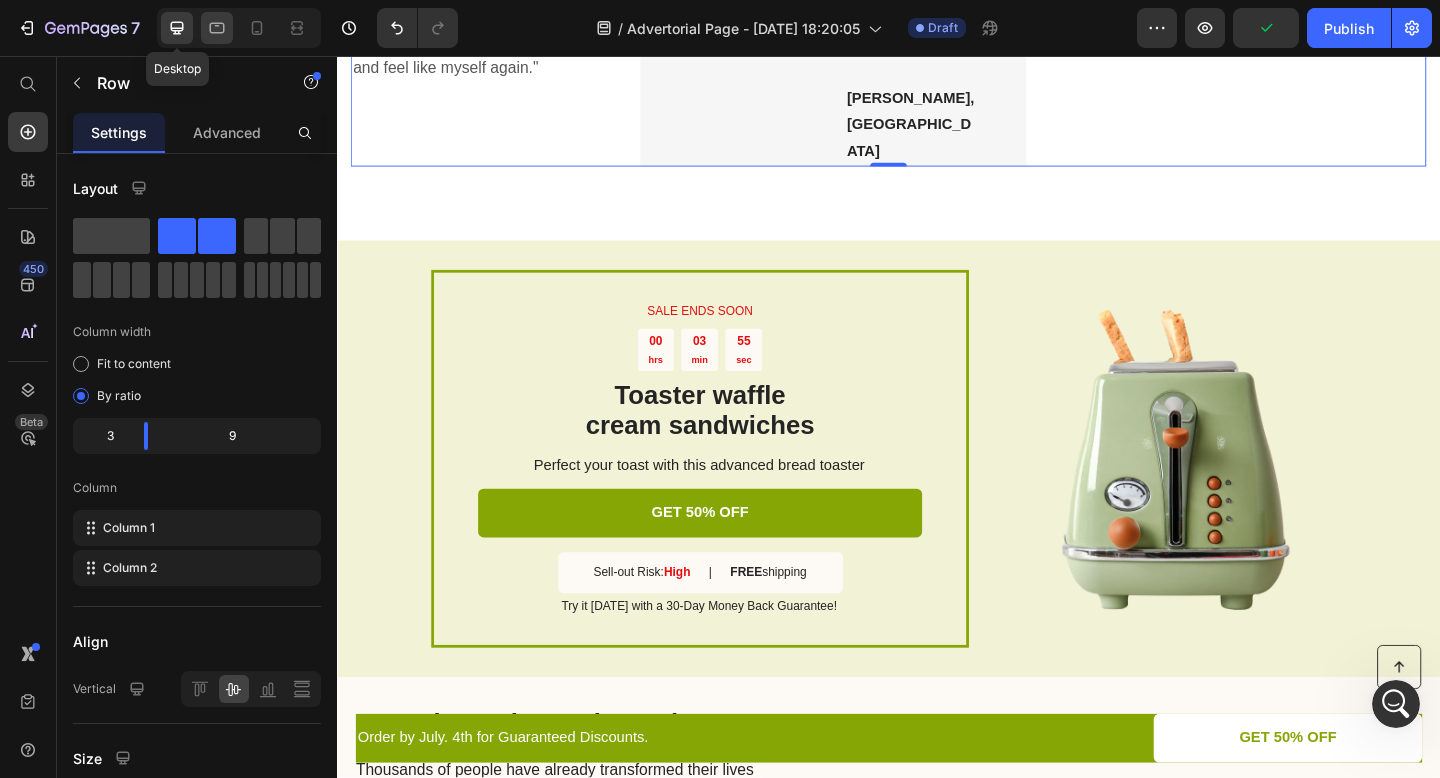 scroll, scrollTop: 4015, scrollLeft: 0, axis: vertical 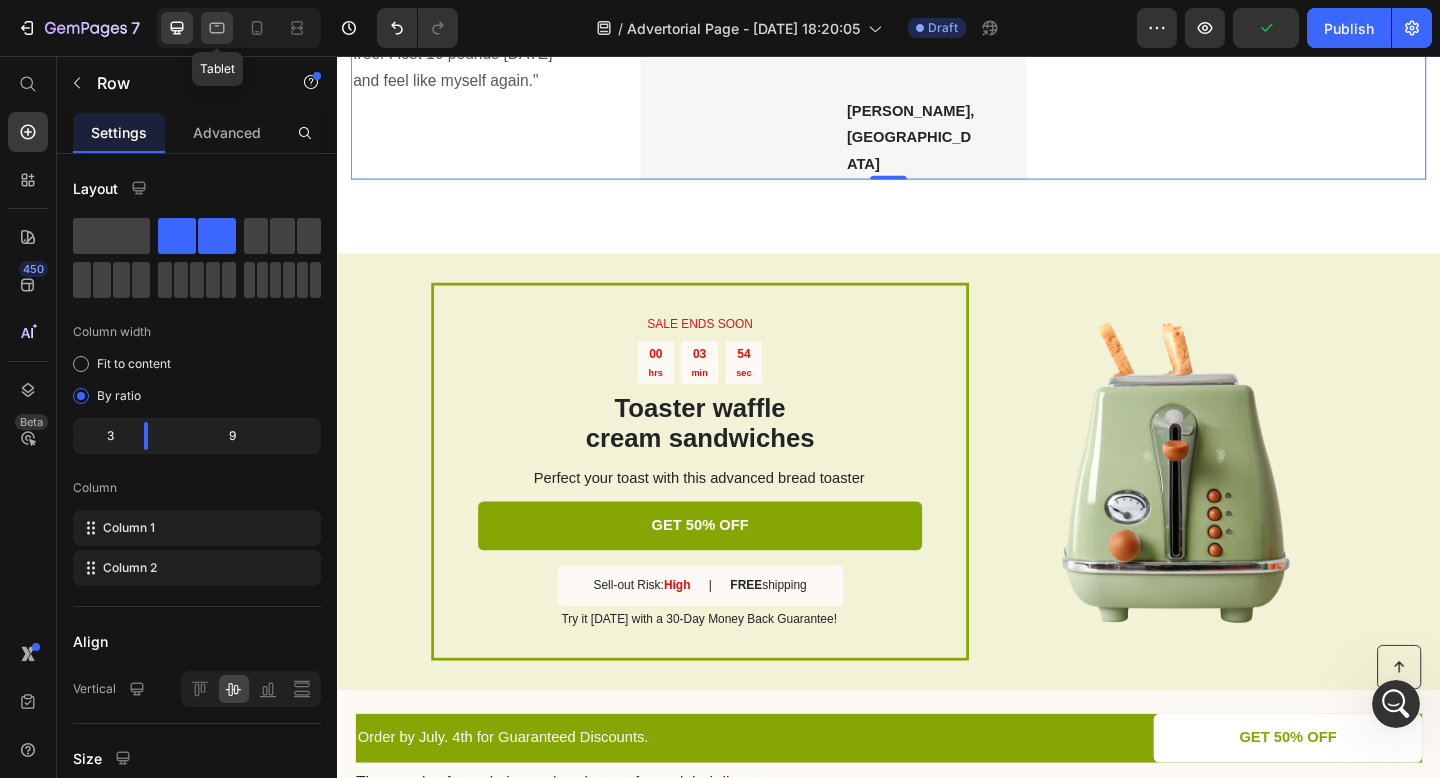 click 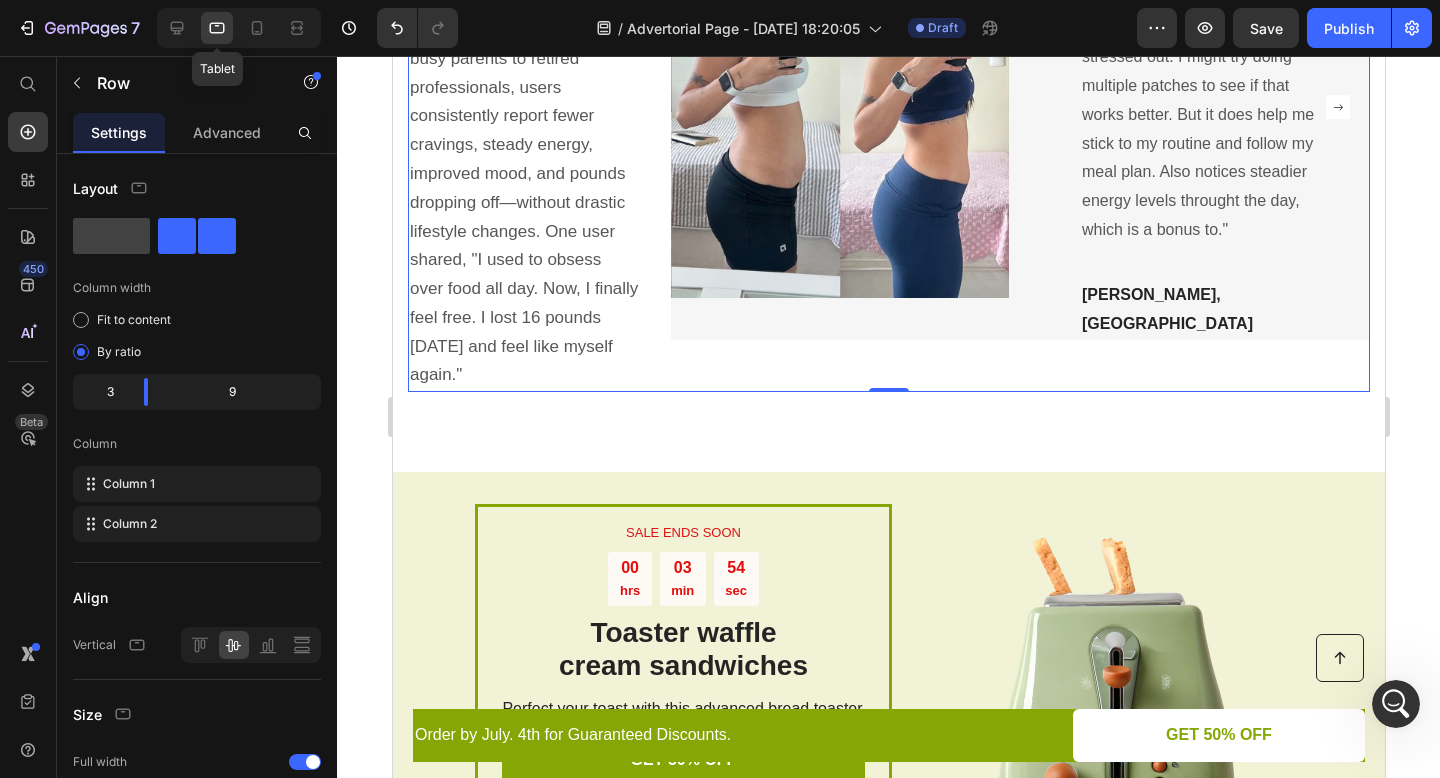 scroll, scrollTop: 3629, scrollLeft: 0, axis: vertical 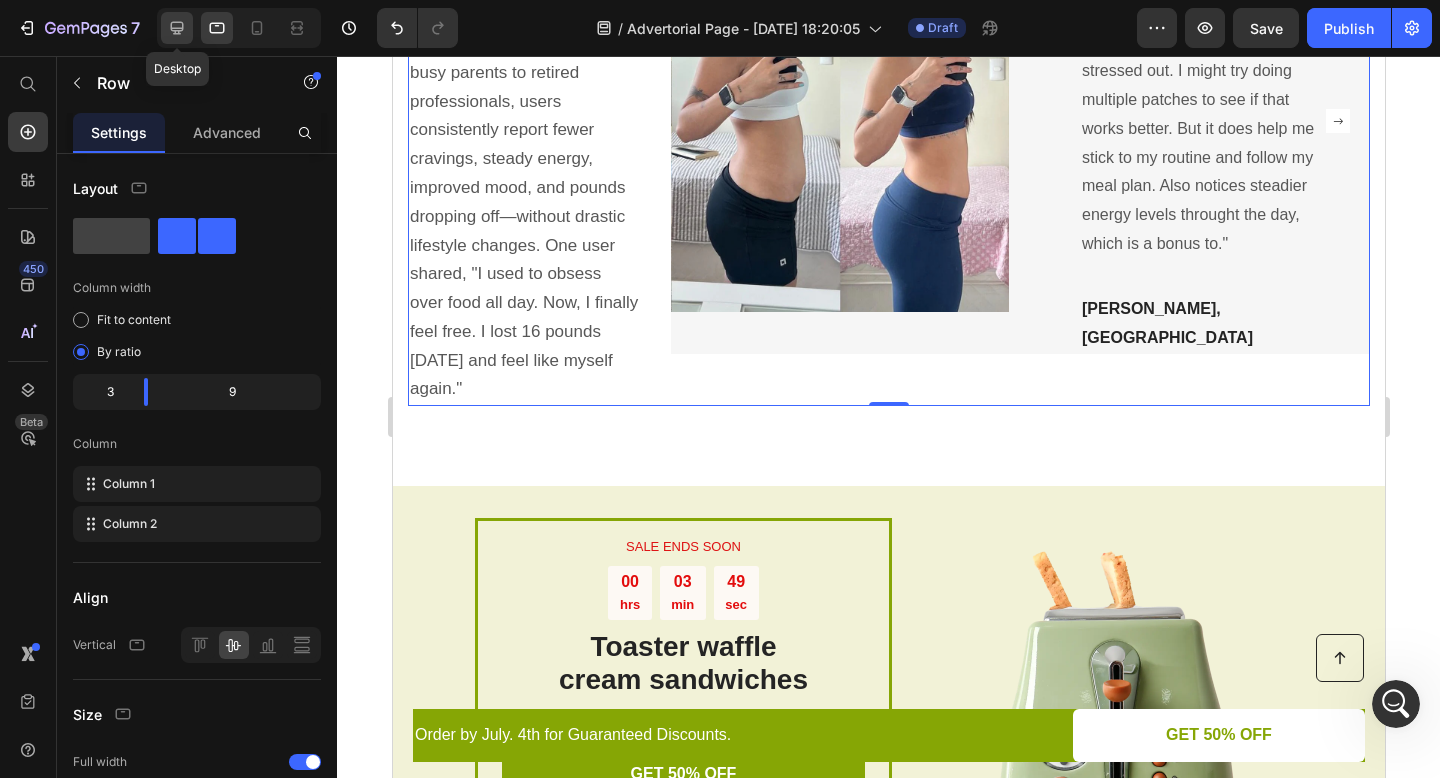 click 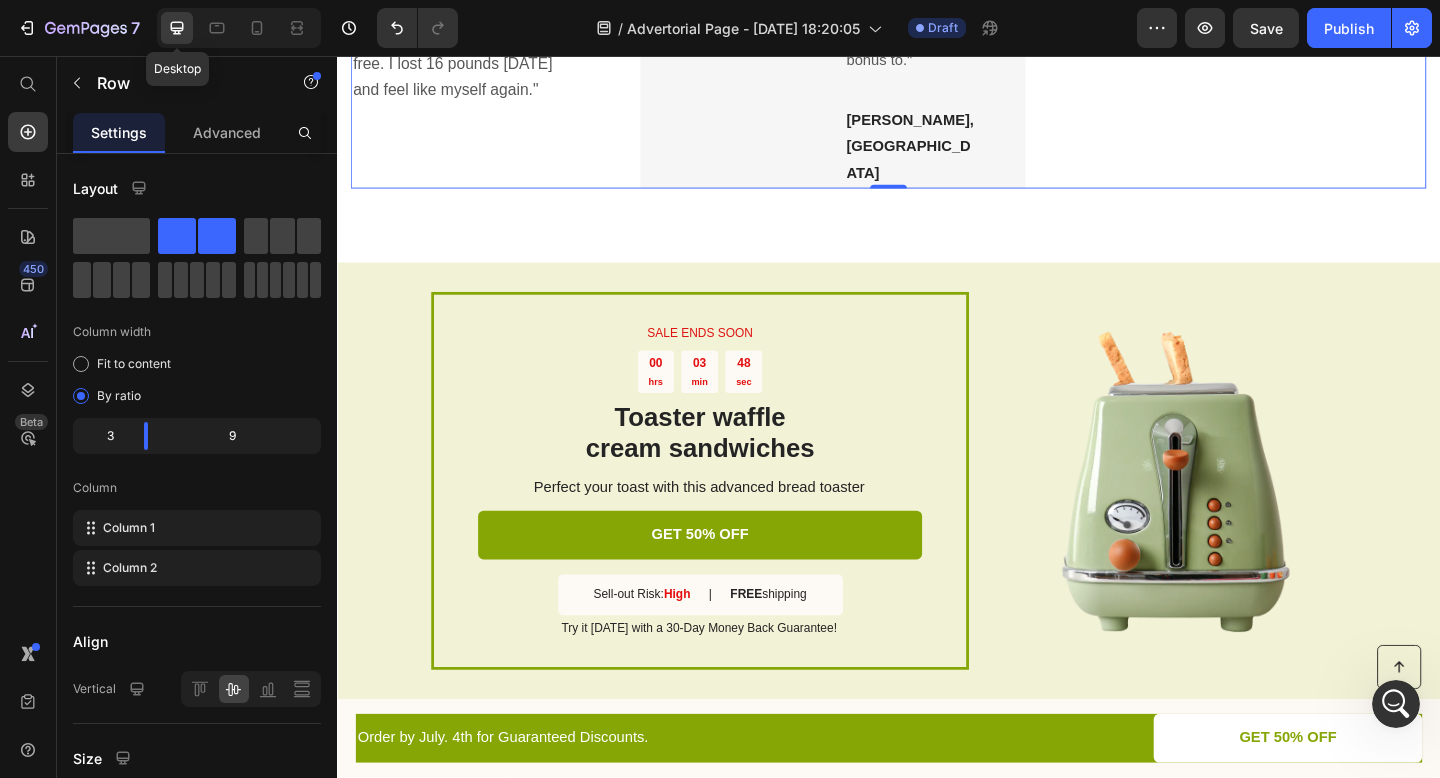 scroll, scrollTop: 4015, scrollLeft: 0, axis: vertical 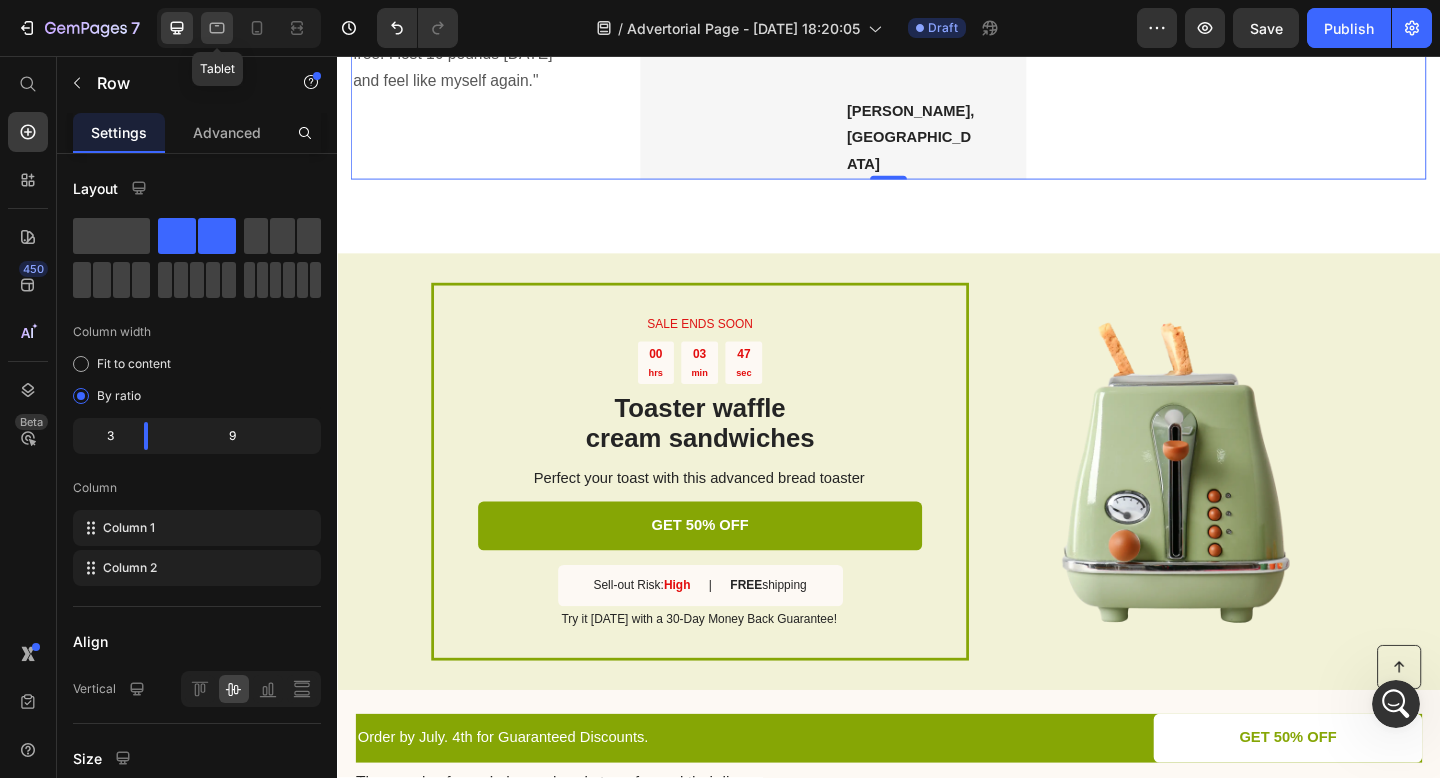 click 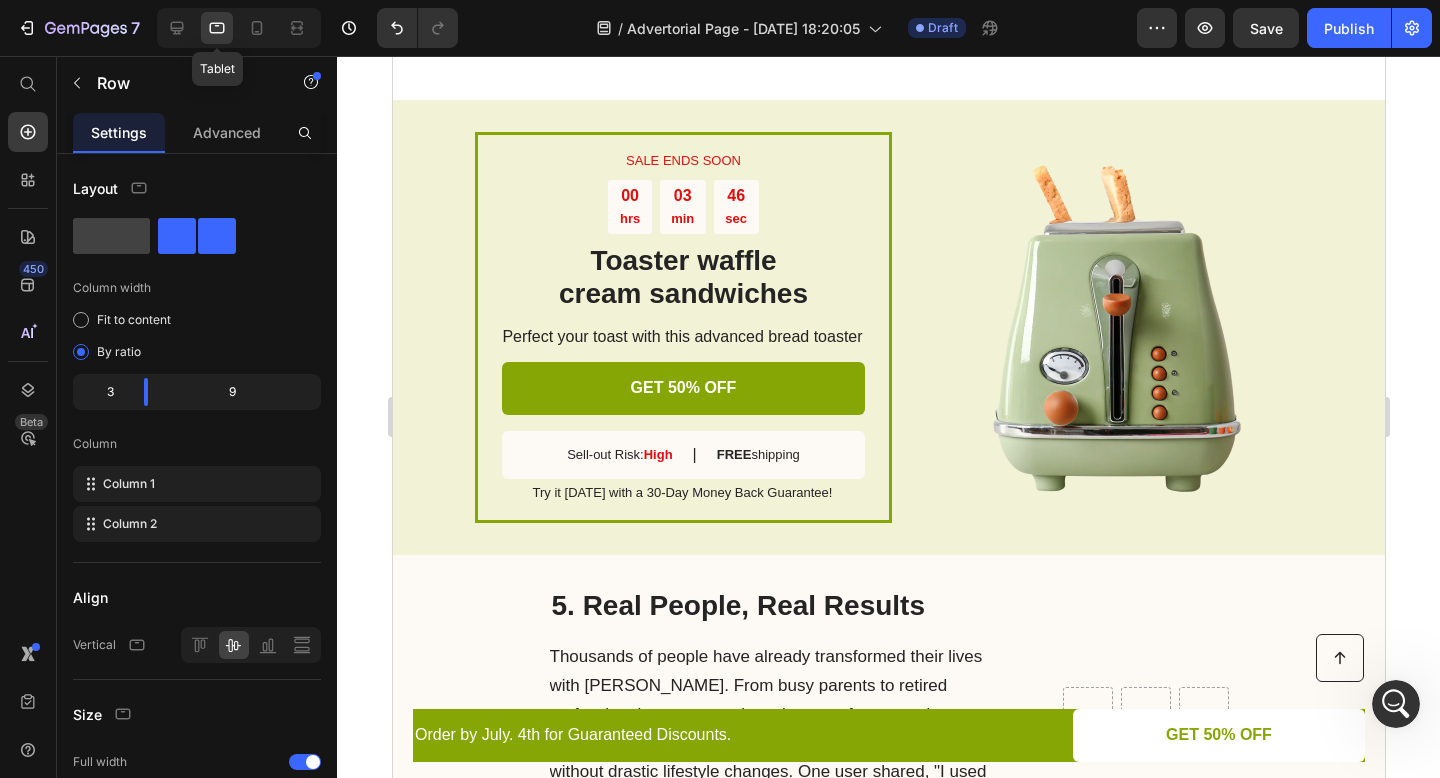 scroll, scrollTop: 3629, scrollLeft: 0, axis: vertical 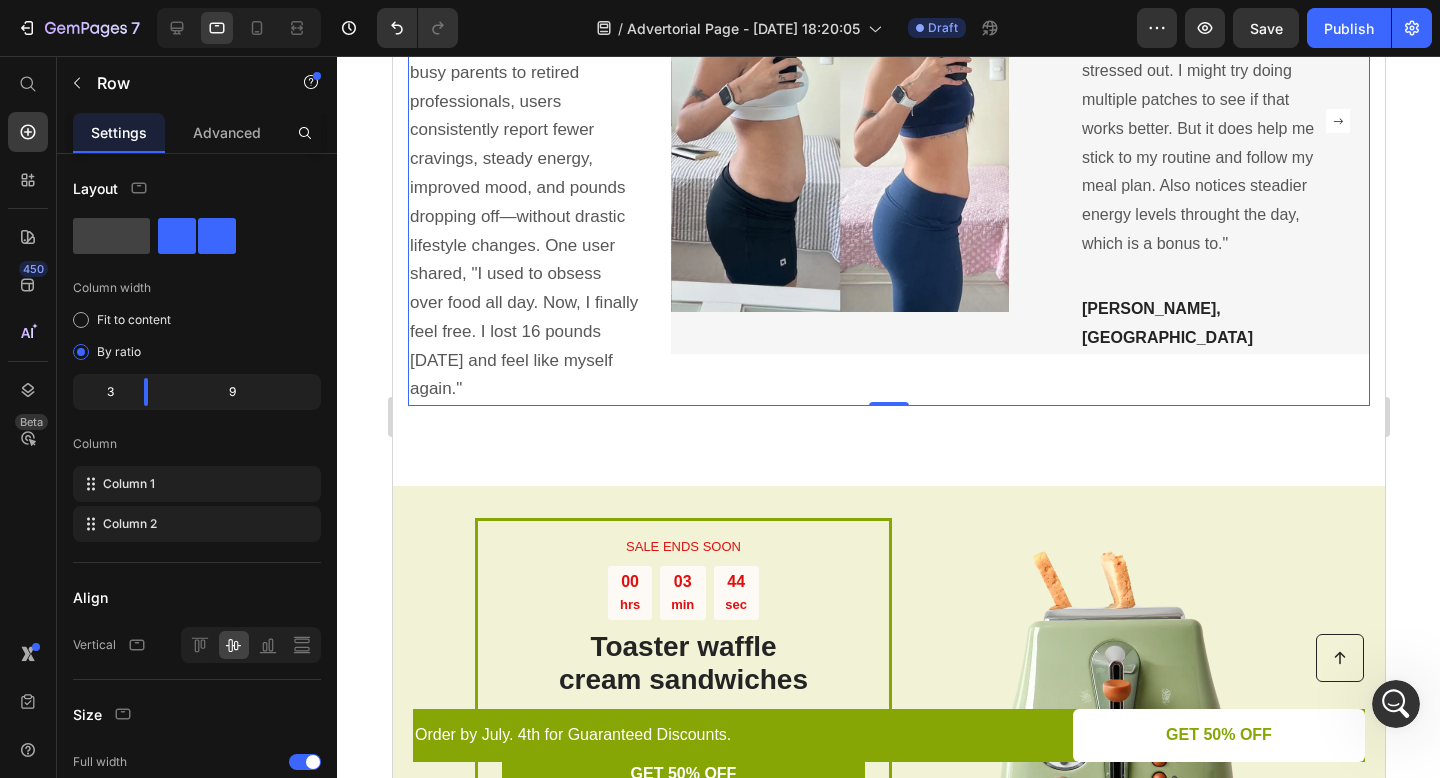 click 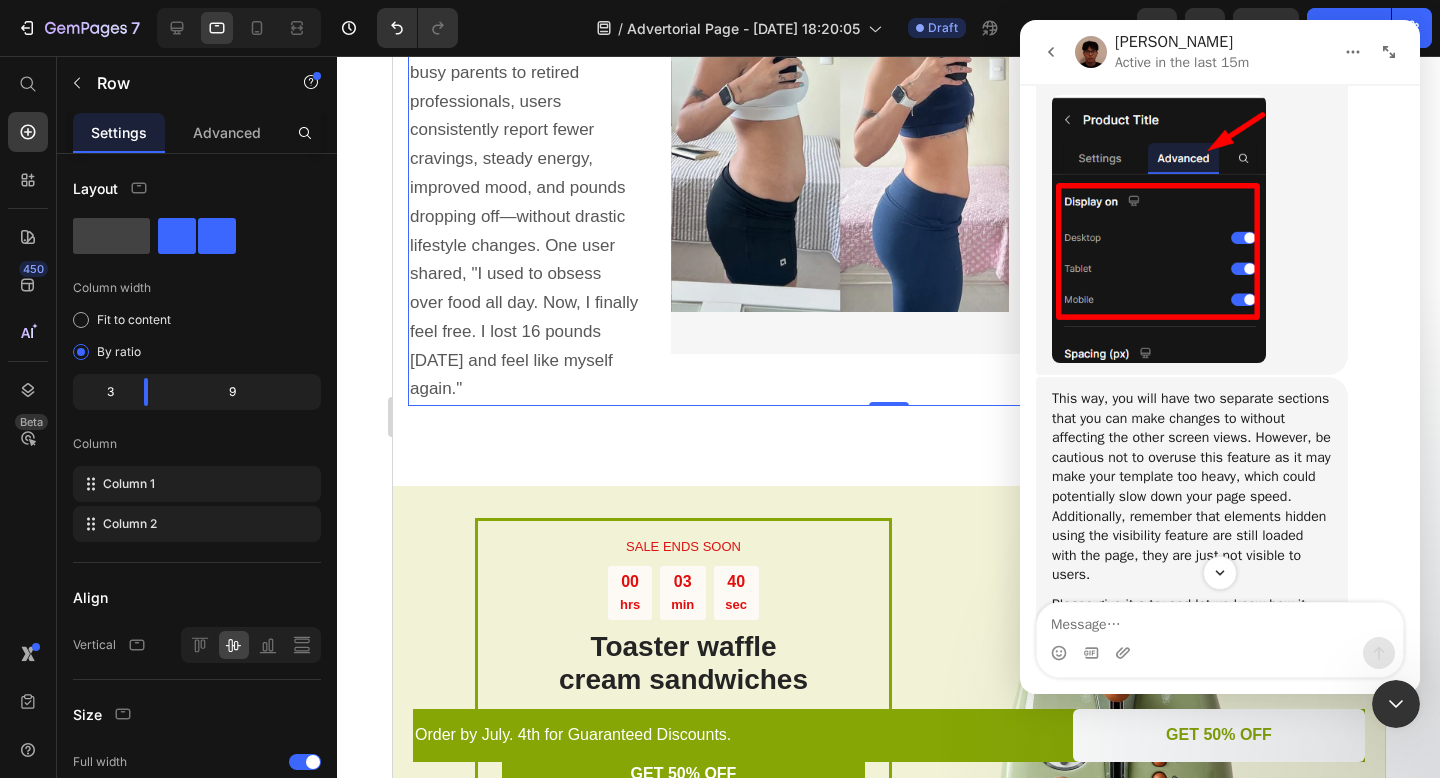 scroll, scrollTop: 3009, scrollLeft: 0, axis: vertical 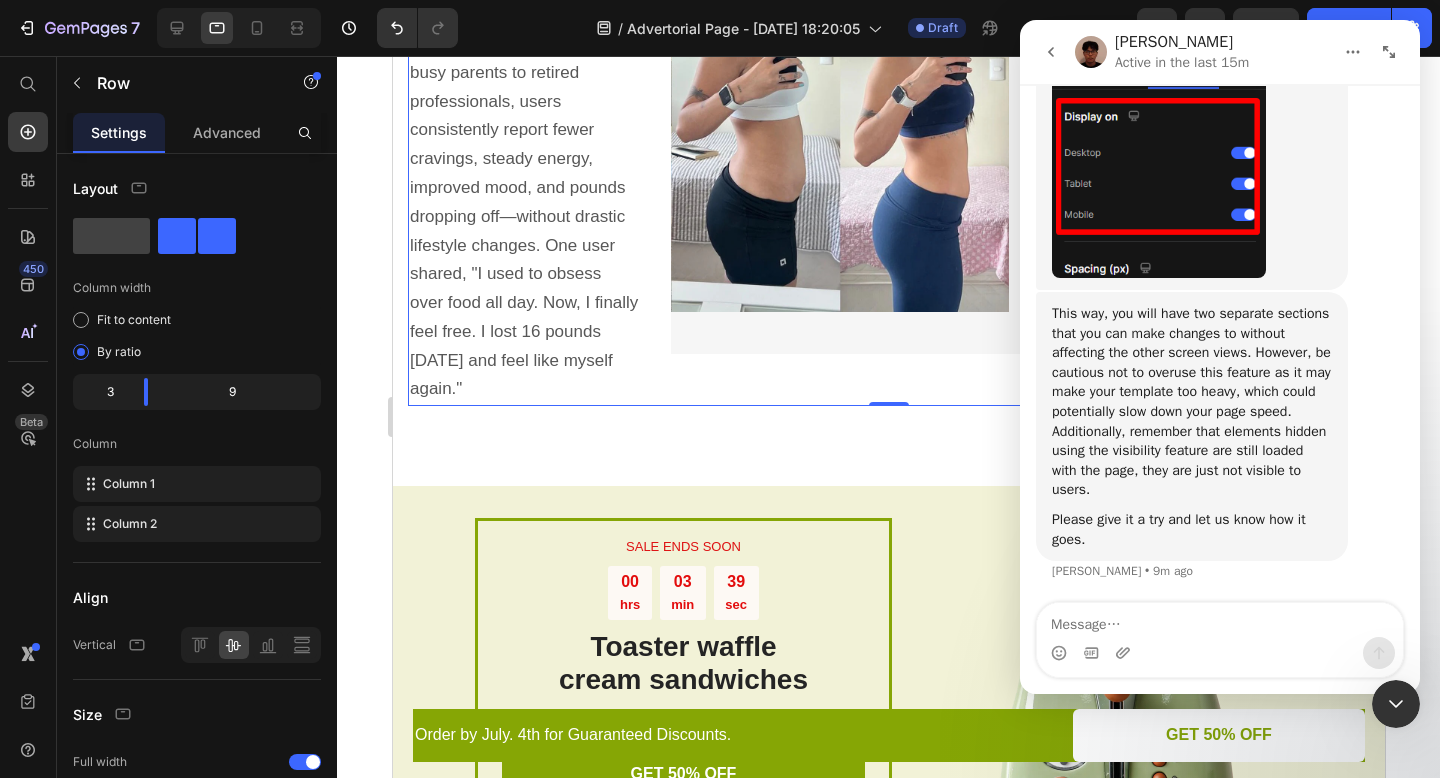 click at bounding box center (1220, 620) 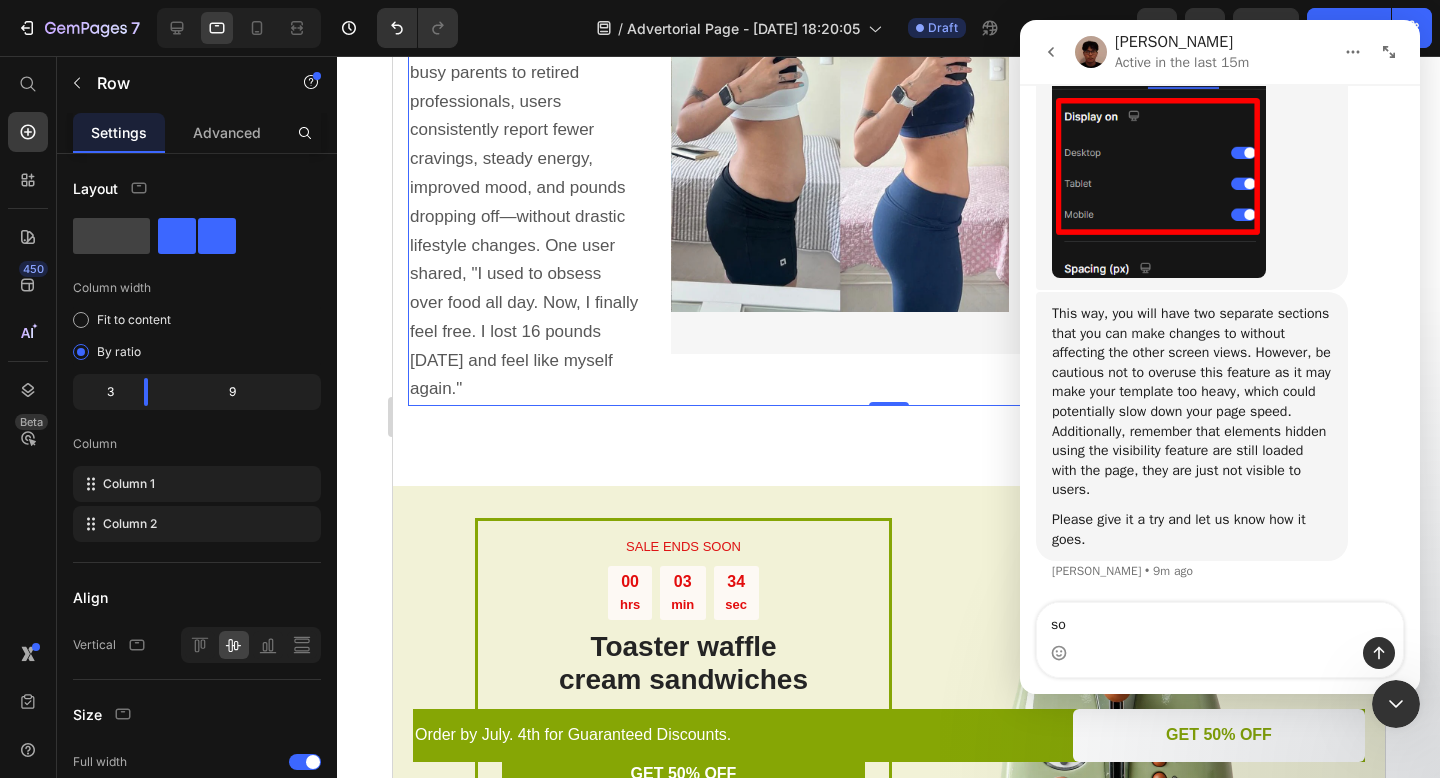 type on "s" 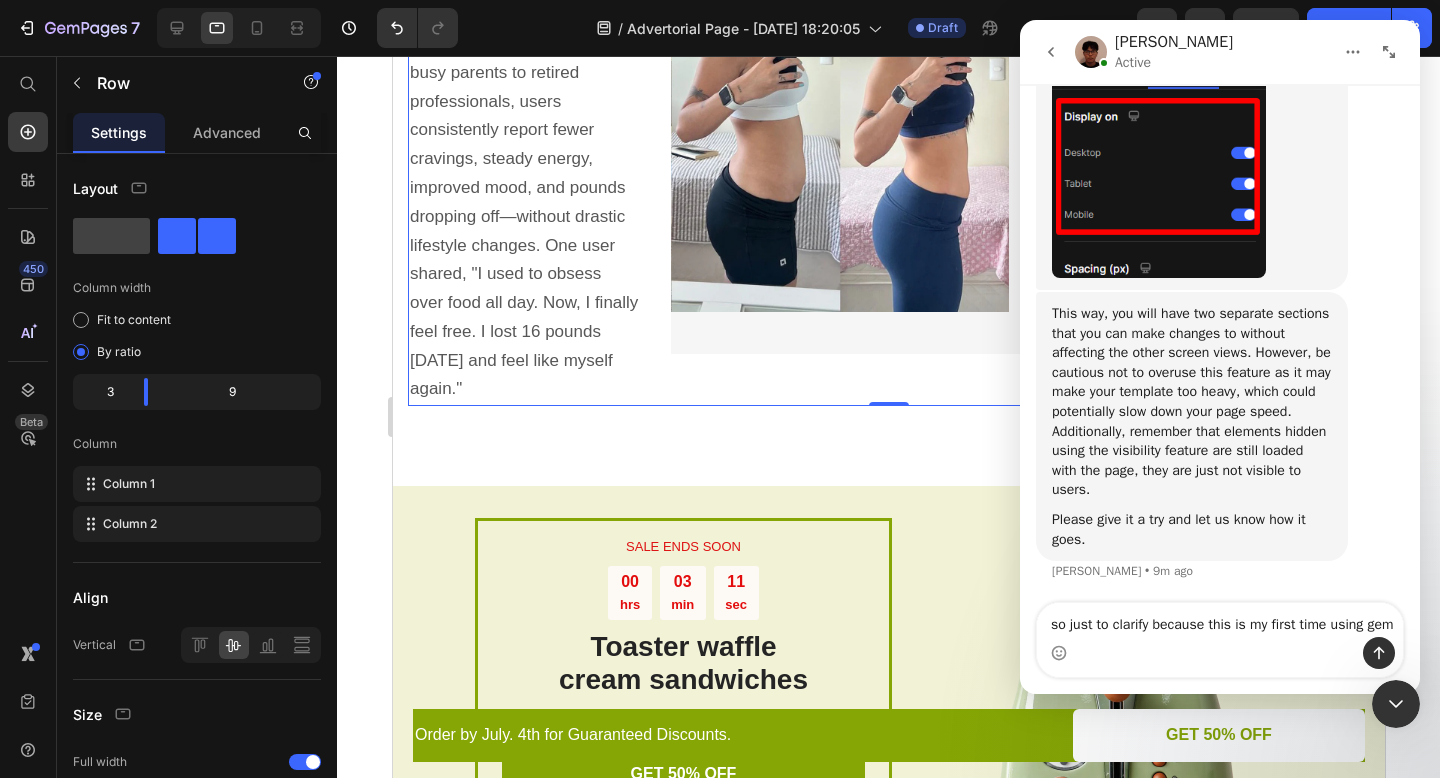 scroll, scrollTop: 3029, scrollLeft: 0, axis: vertical 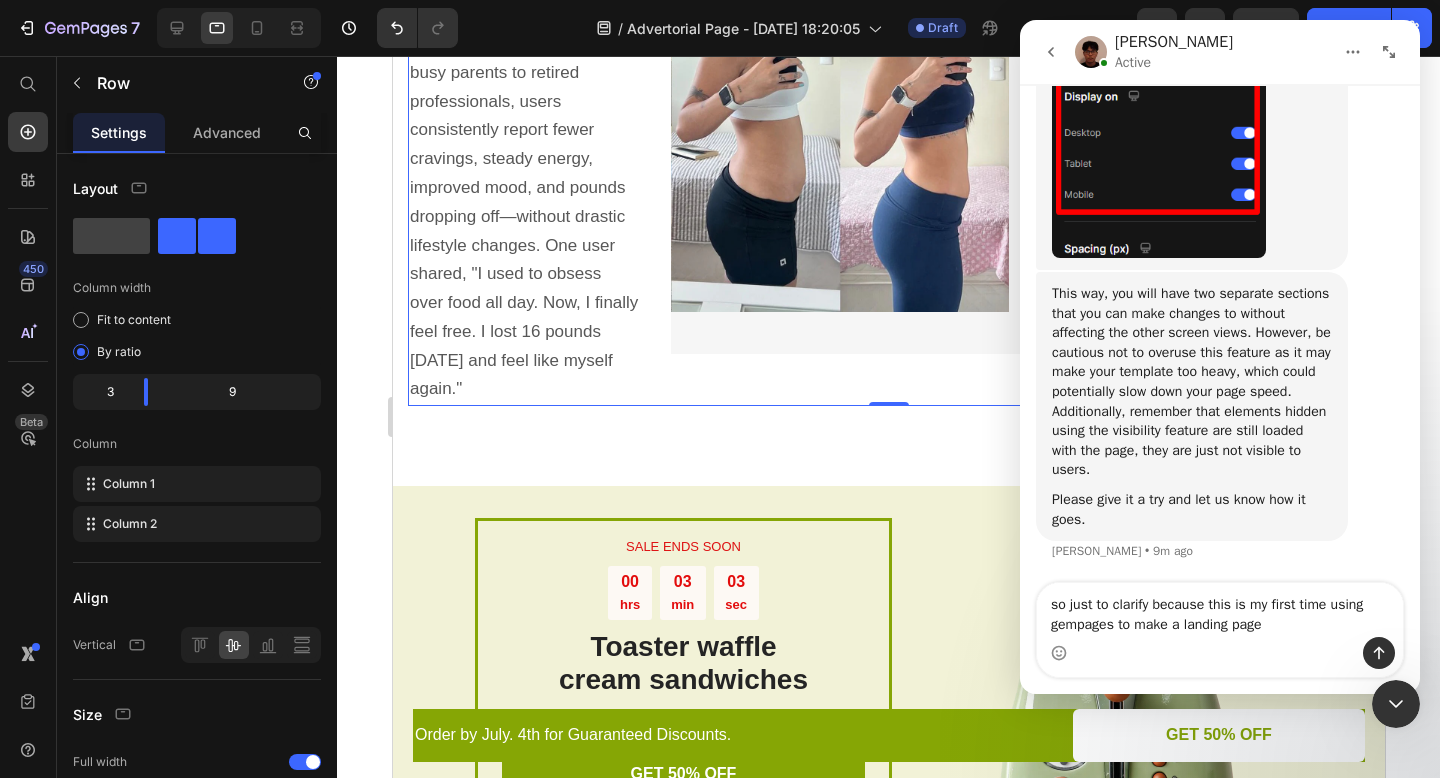 type on "so just to clarify because this is my first time using gempages to make a landing page" 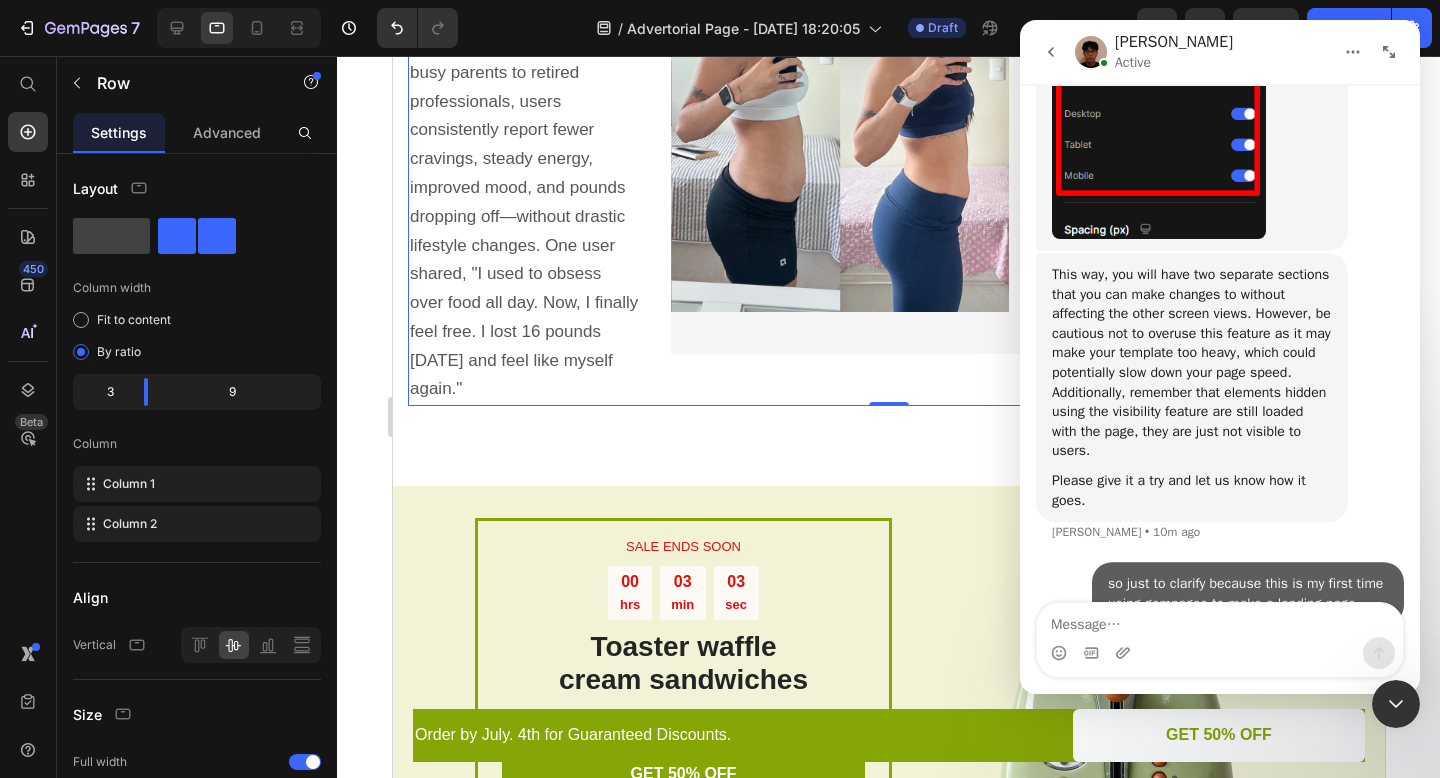 scroll, scrollTop: 3107, scrollLeft: 0, axis: vertical 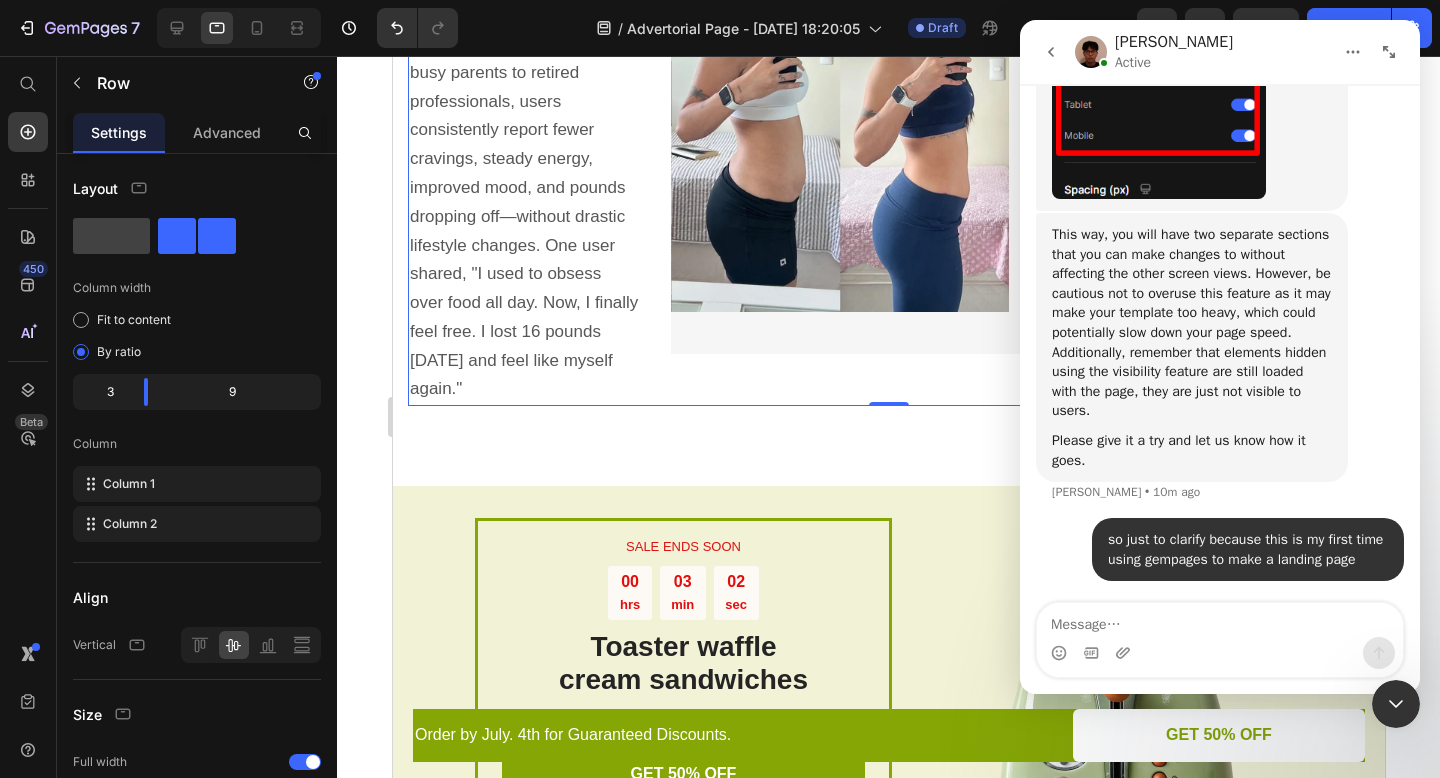 type on "I" 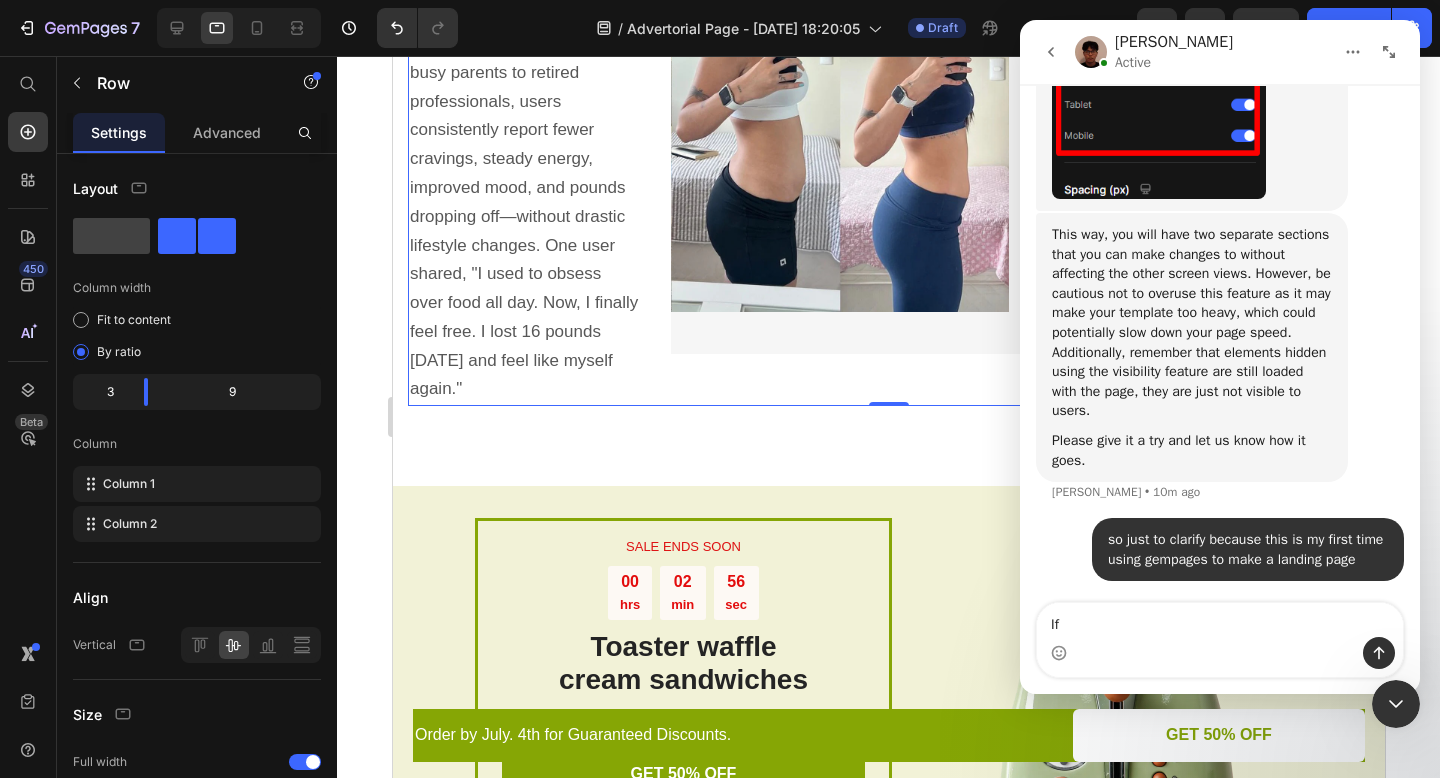 type on "If" 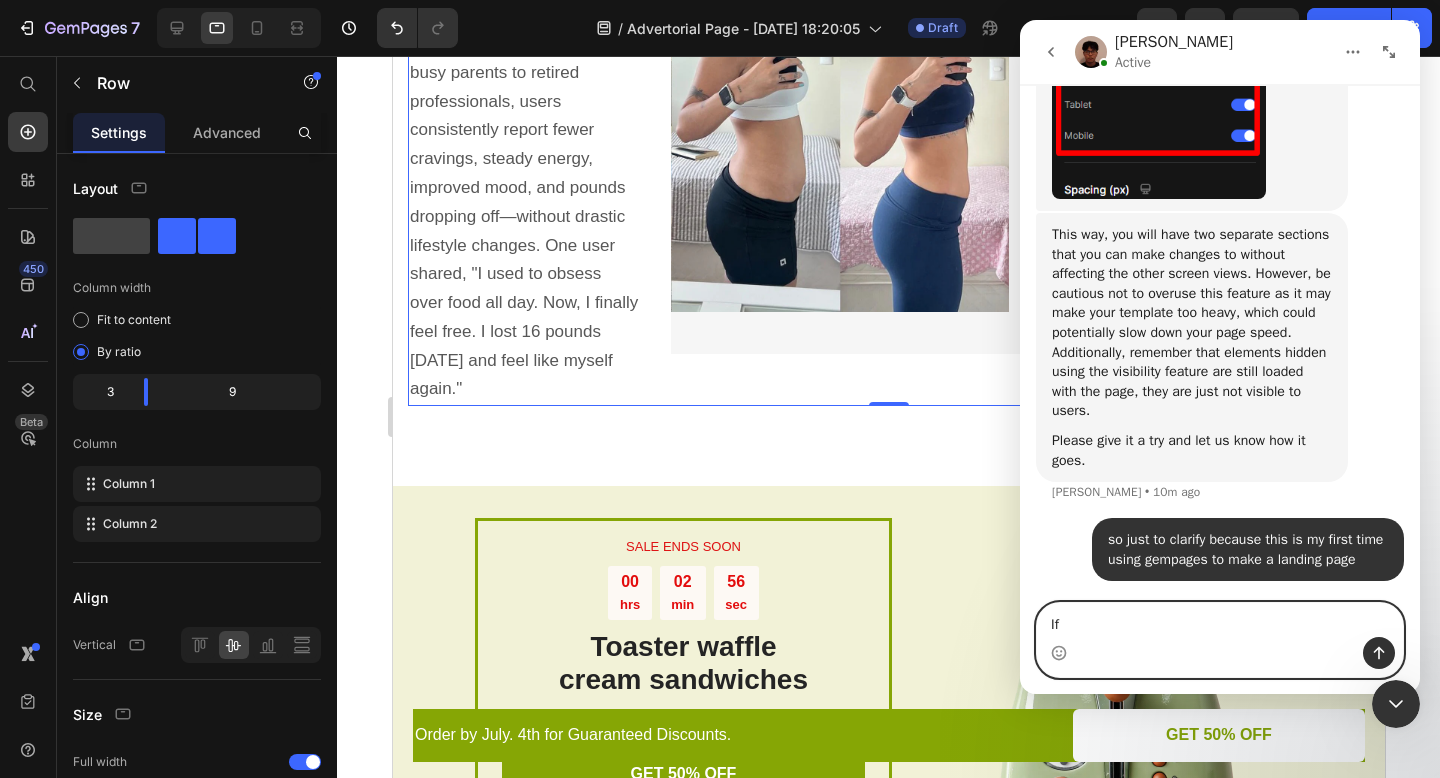 type 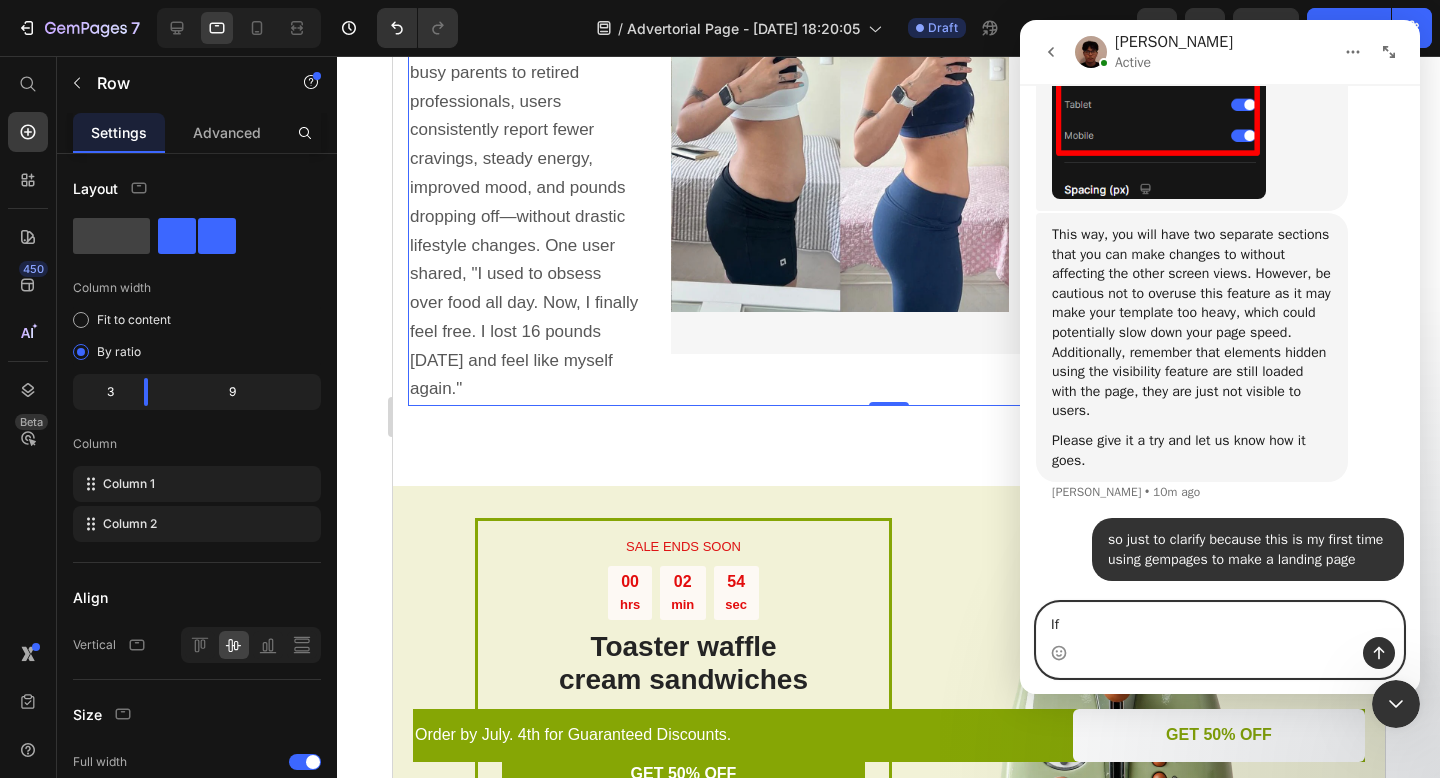 click on "If" at bounding box center [1220, 620] 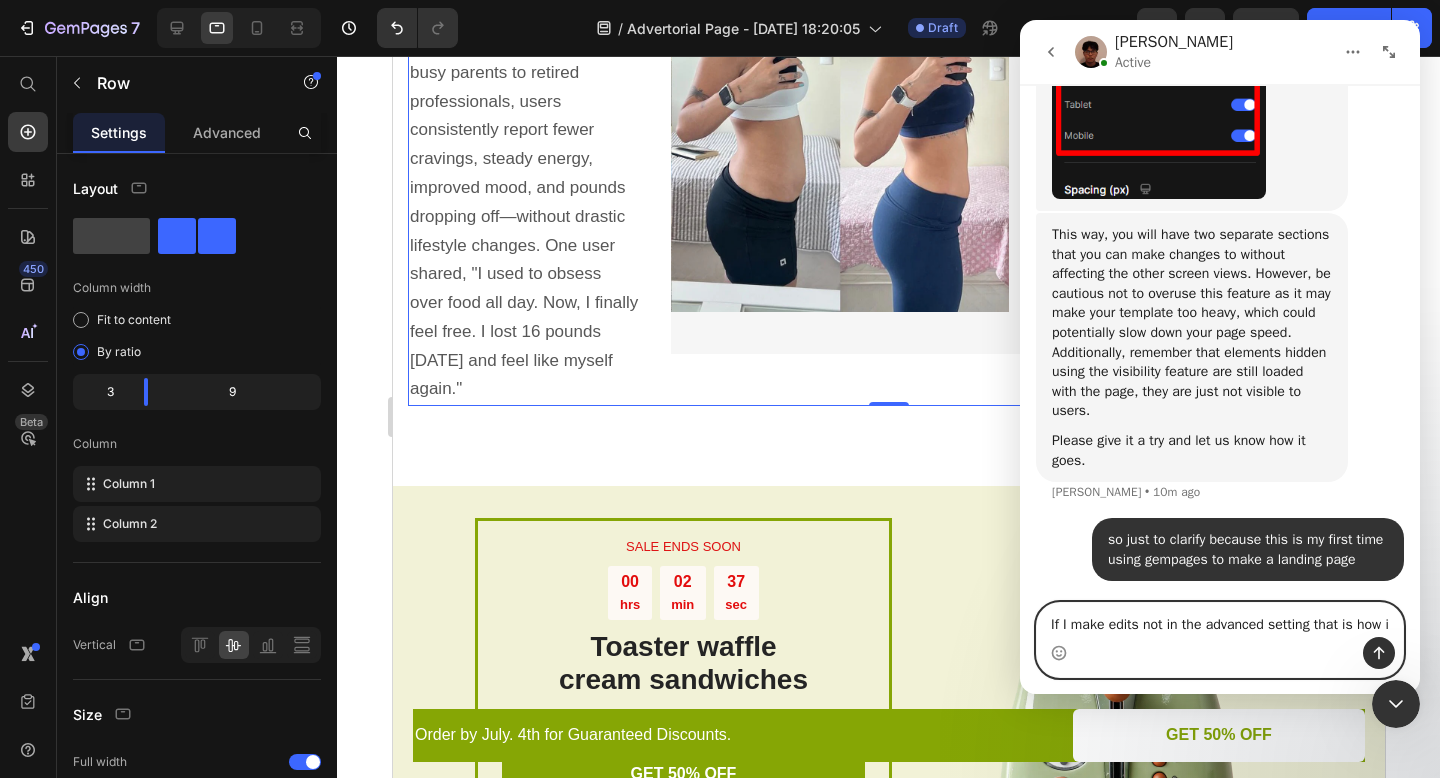 scroll, scrollTop: 3127, scrollLeft: 0, axis: vertical 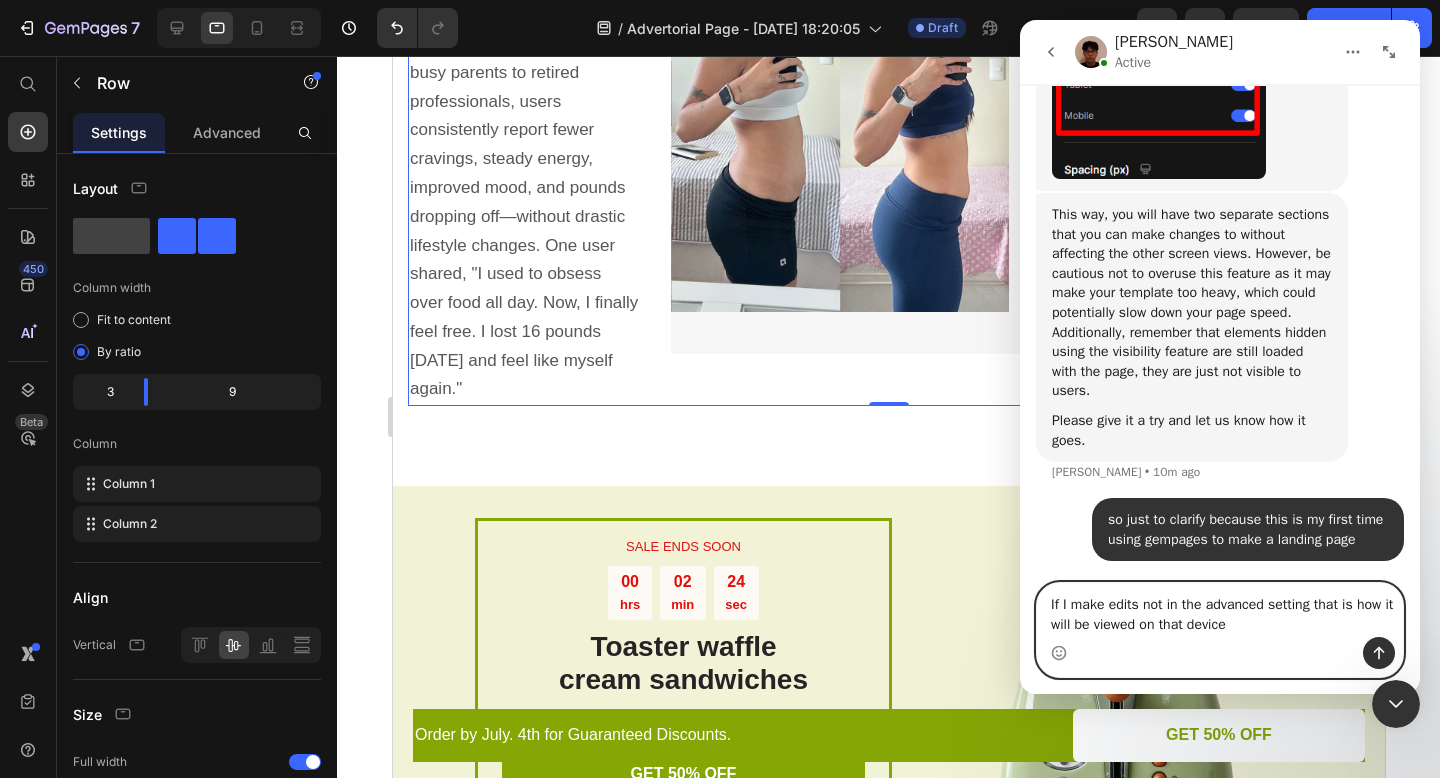 click on "If I make edits not in the advanced setting that is how it will be viewed on that device" at bounding box center [1220, 610] 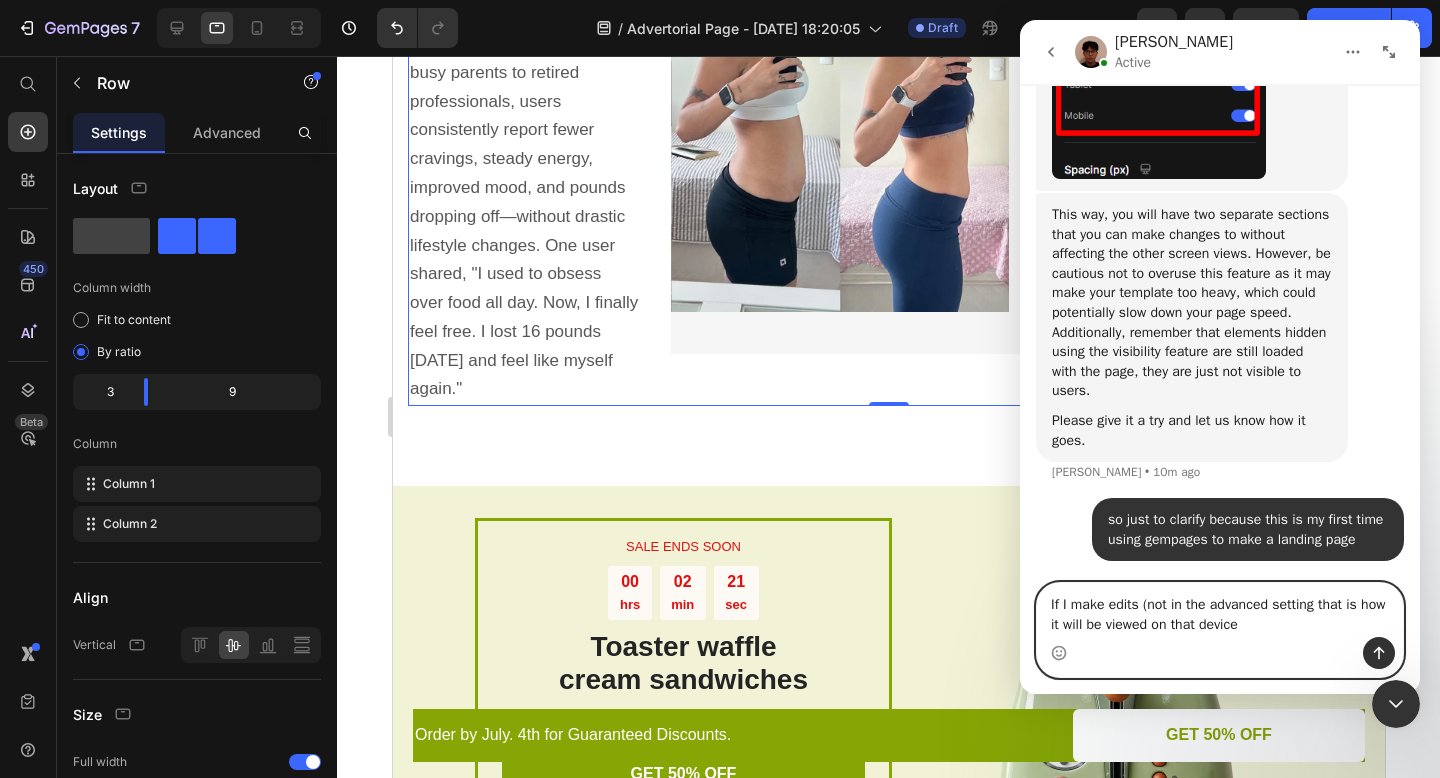 click on "If I make edits (not in the advanced setting that is how it will be viewed on that device" at bounding box center (1220, 610) 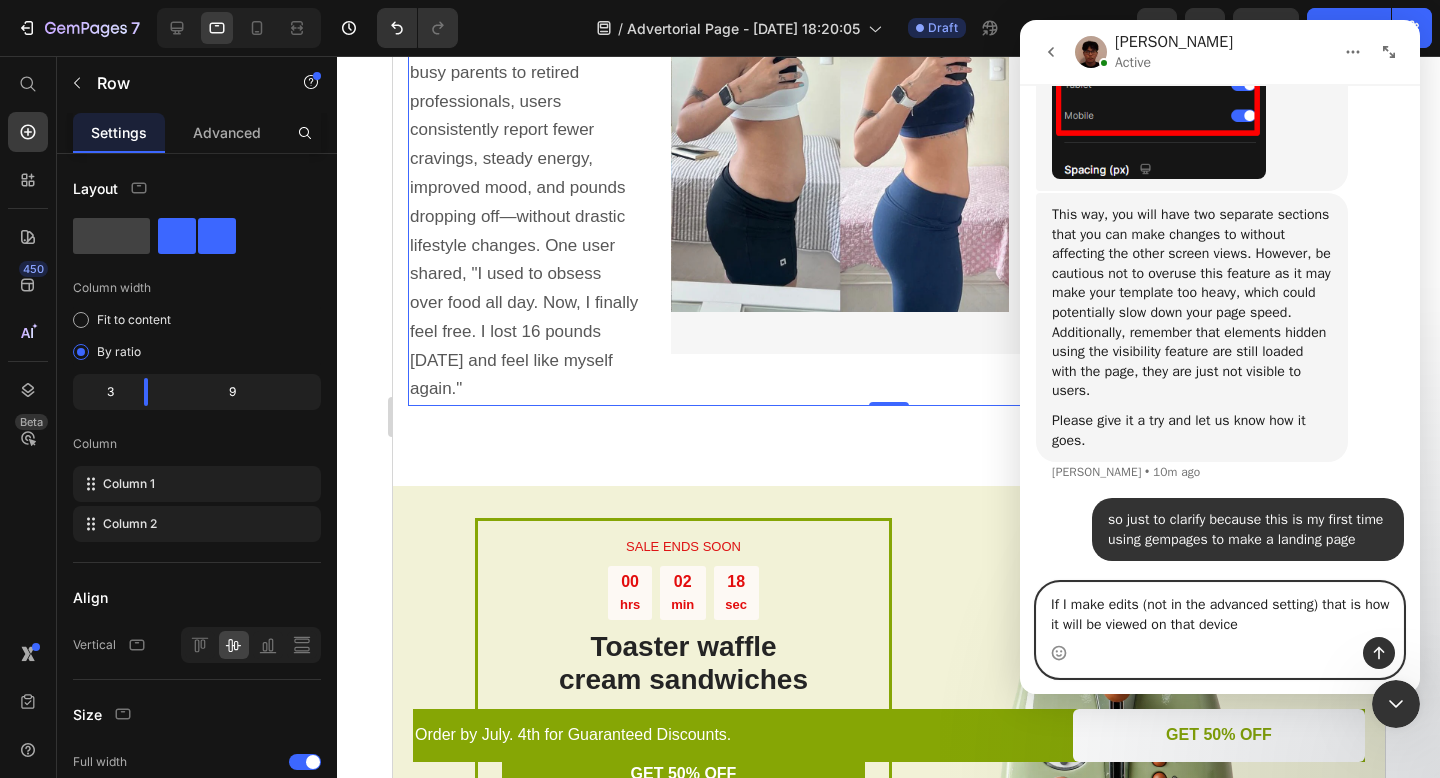 click on "If I make edits (not in the advanced setting) that is how it will be viewed on that device" at bounding box center (1220, 610) 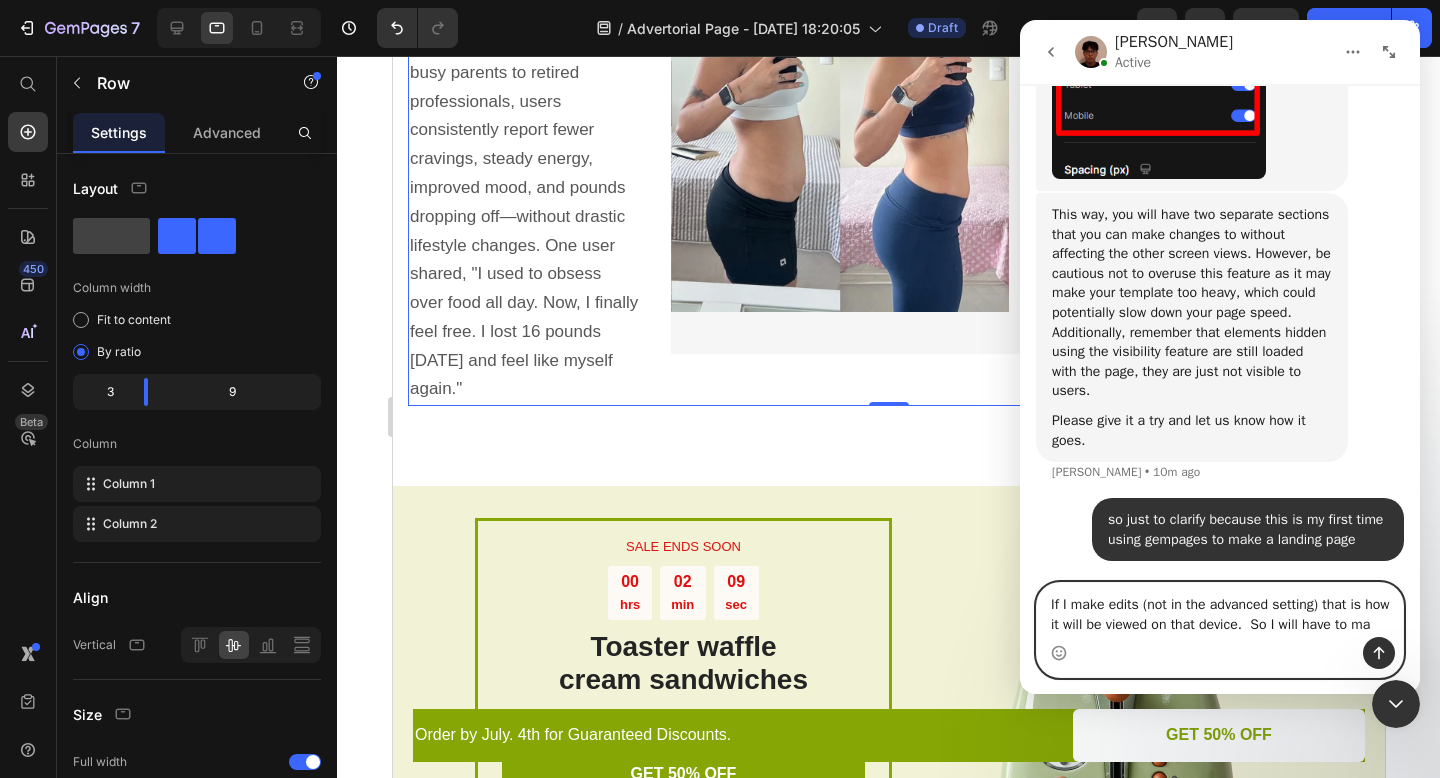 scroll, scrollTop: 3147, scrollLeft: 0, axis: vertical 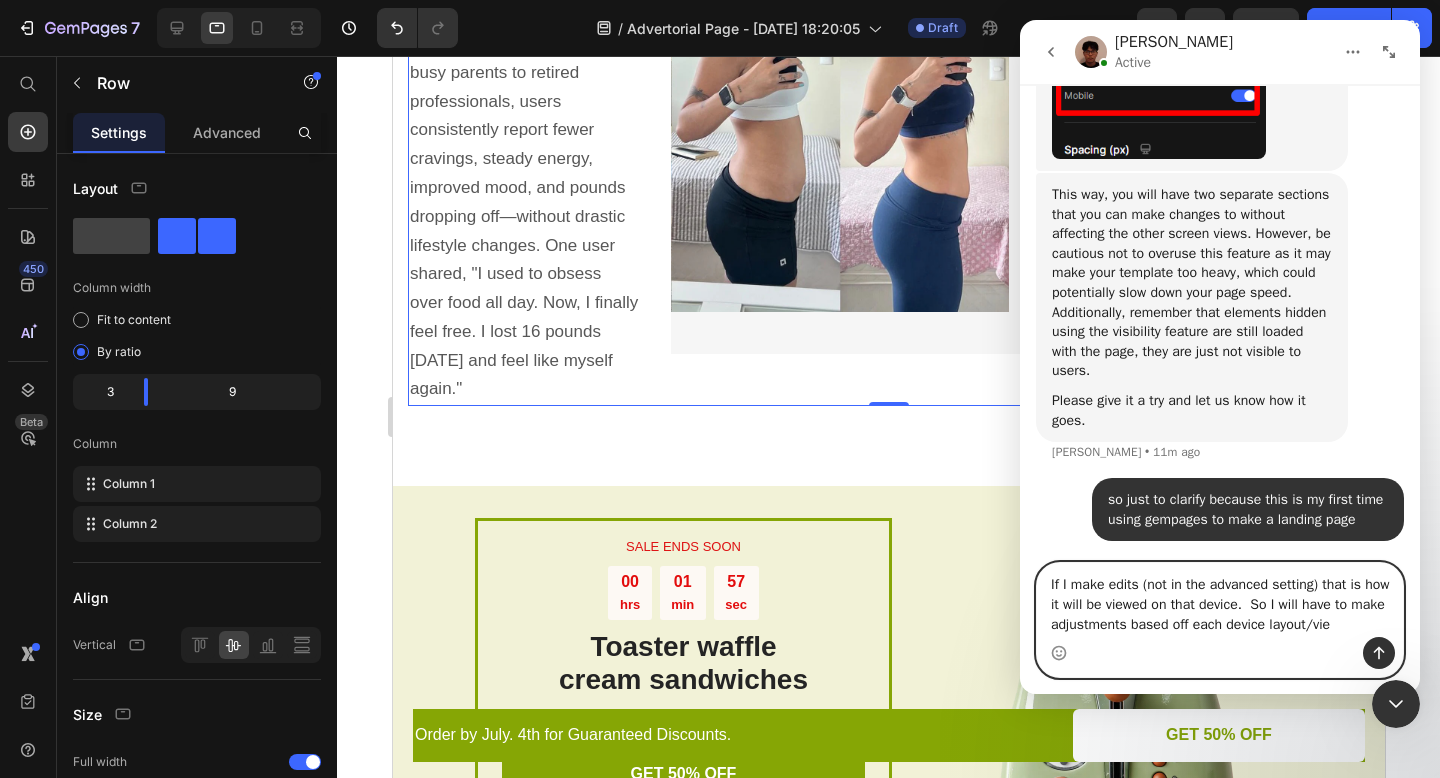 type on "If I make edits (not in the advanced setting) that is how it will be viewed on that device.  So I will have to make adjustments based off each device layout/view" 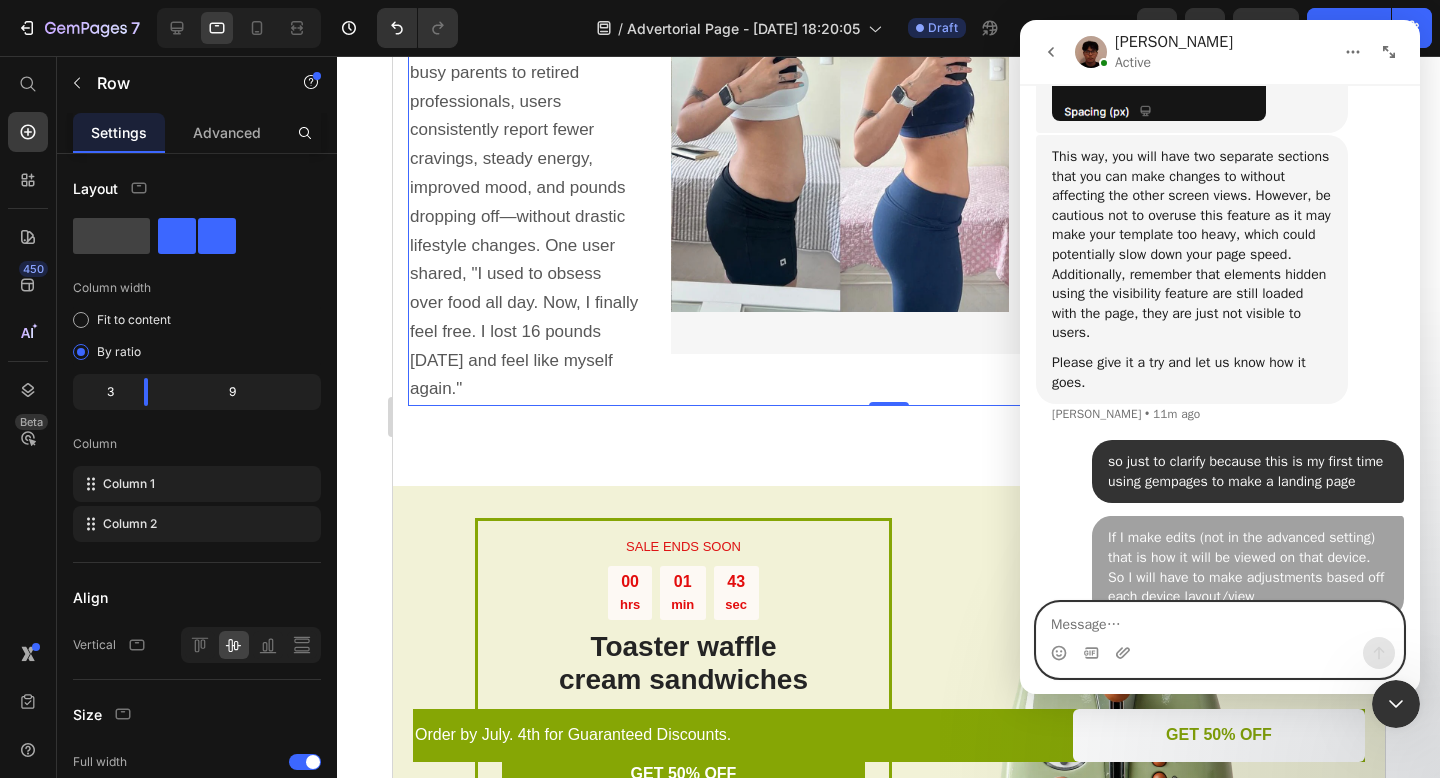 scroll, scrollTop: 3212, scrollLeft: 0, axis: vertical 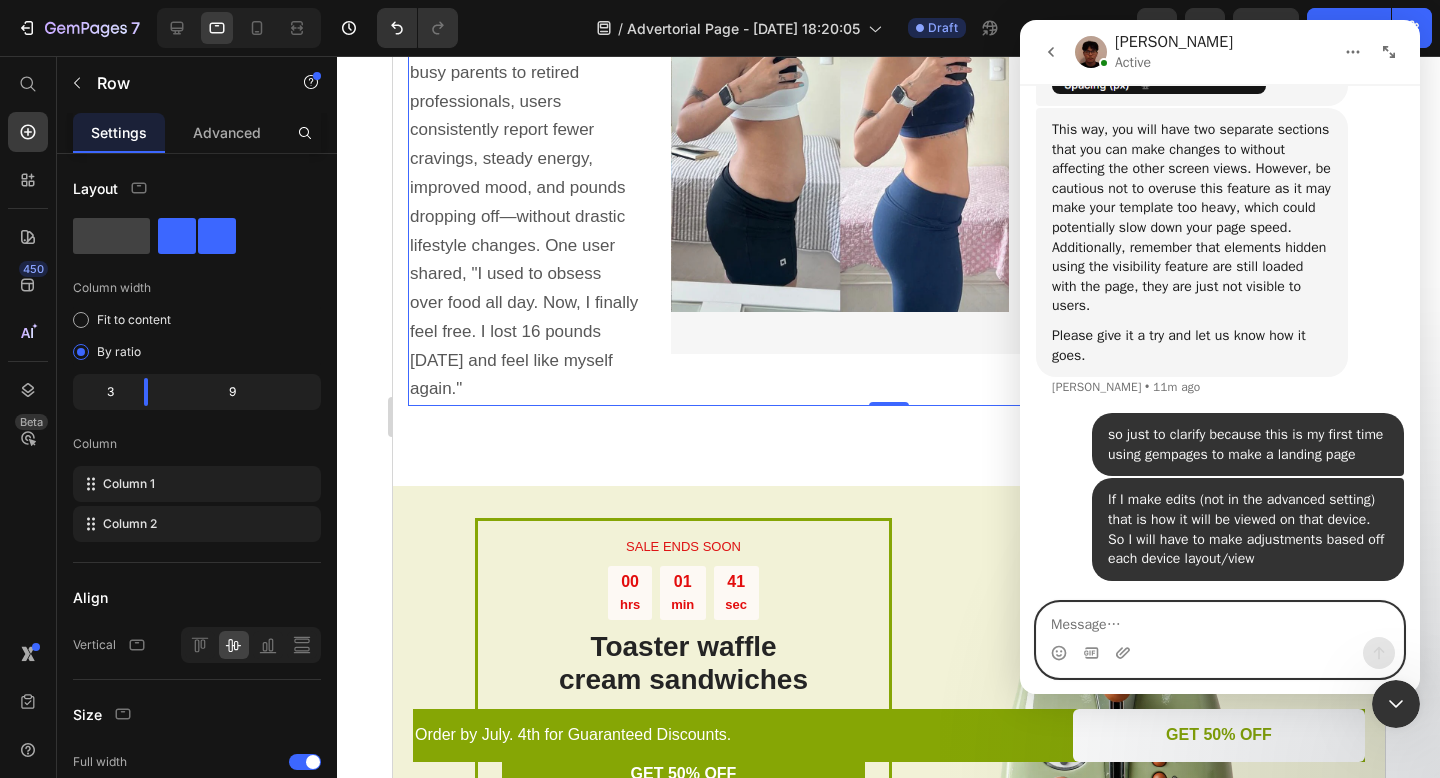 type 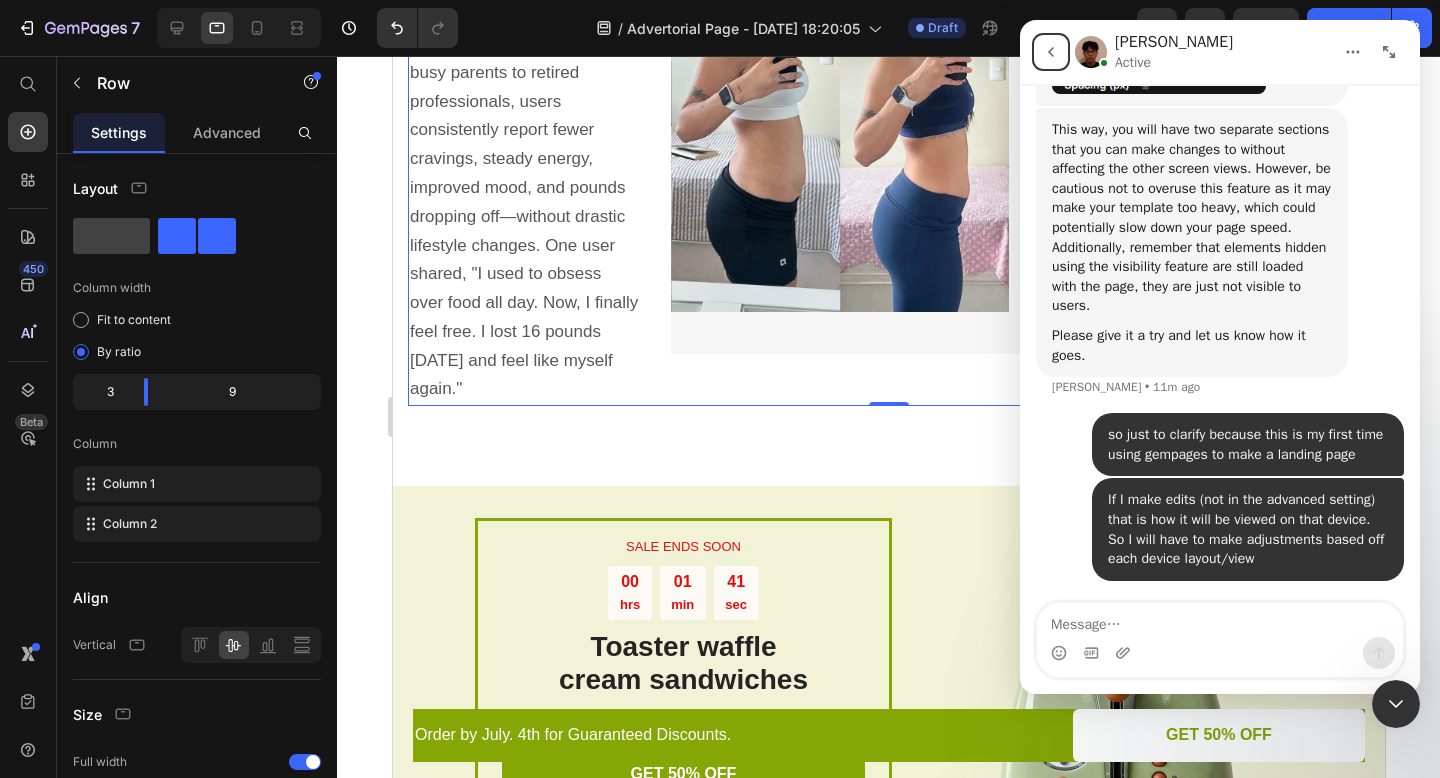 click 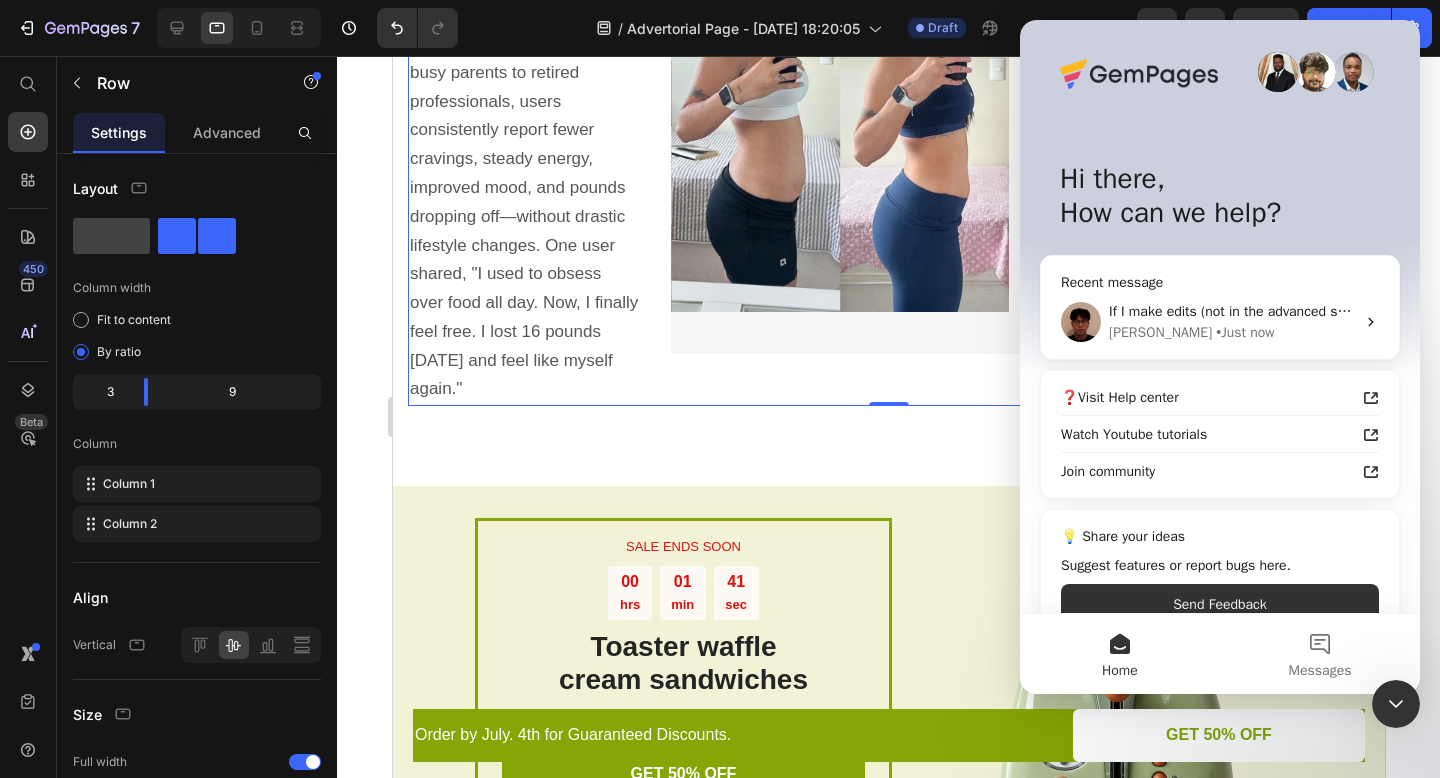 scroll, scrollTop: 0, scrollLeft: 0, axis: both 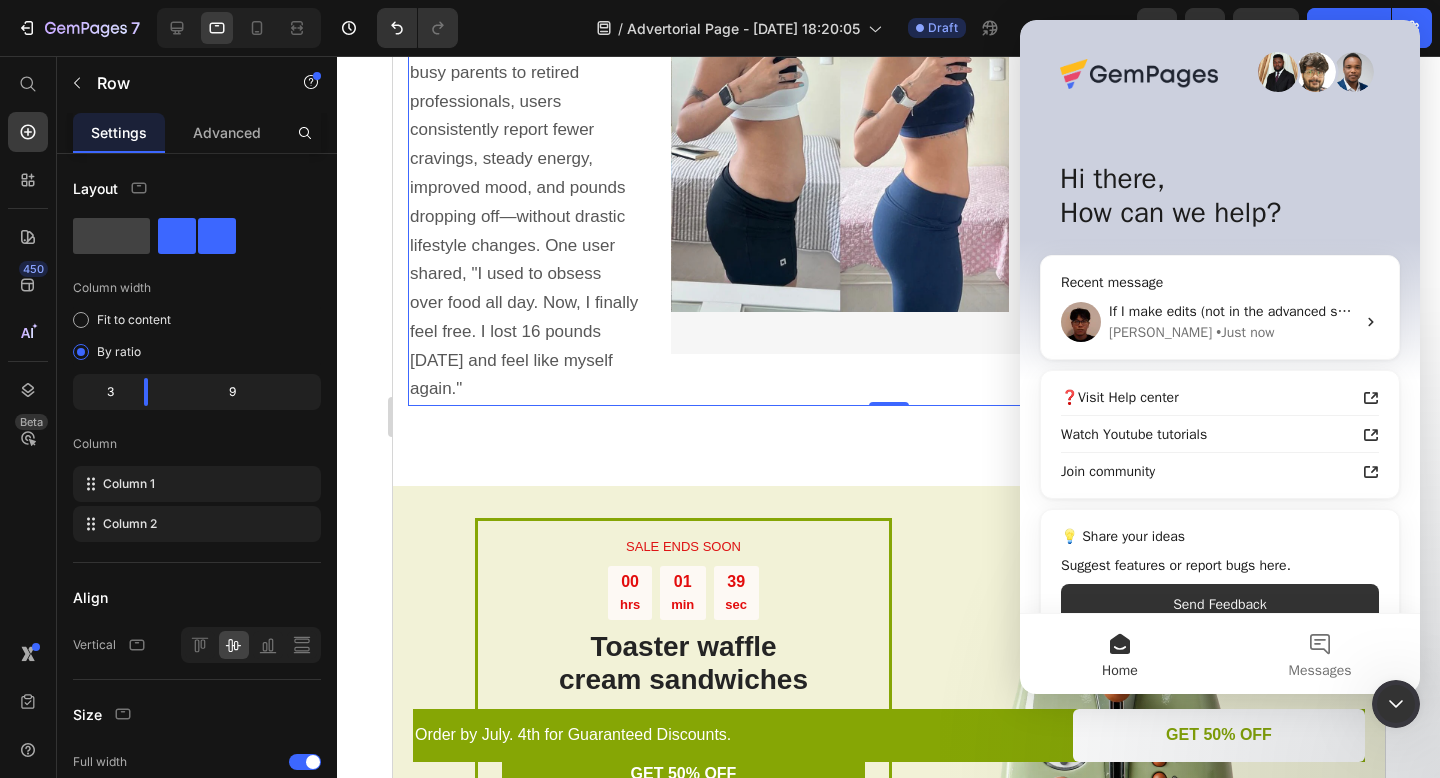 click 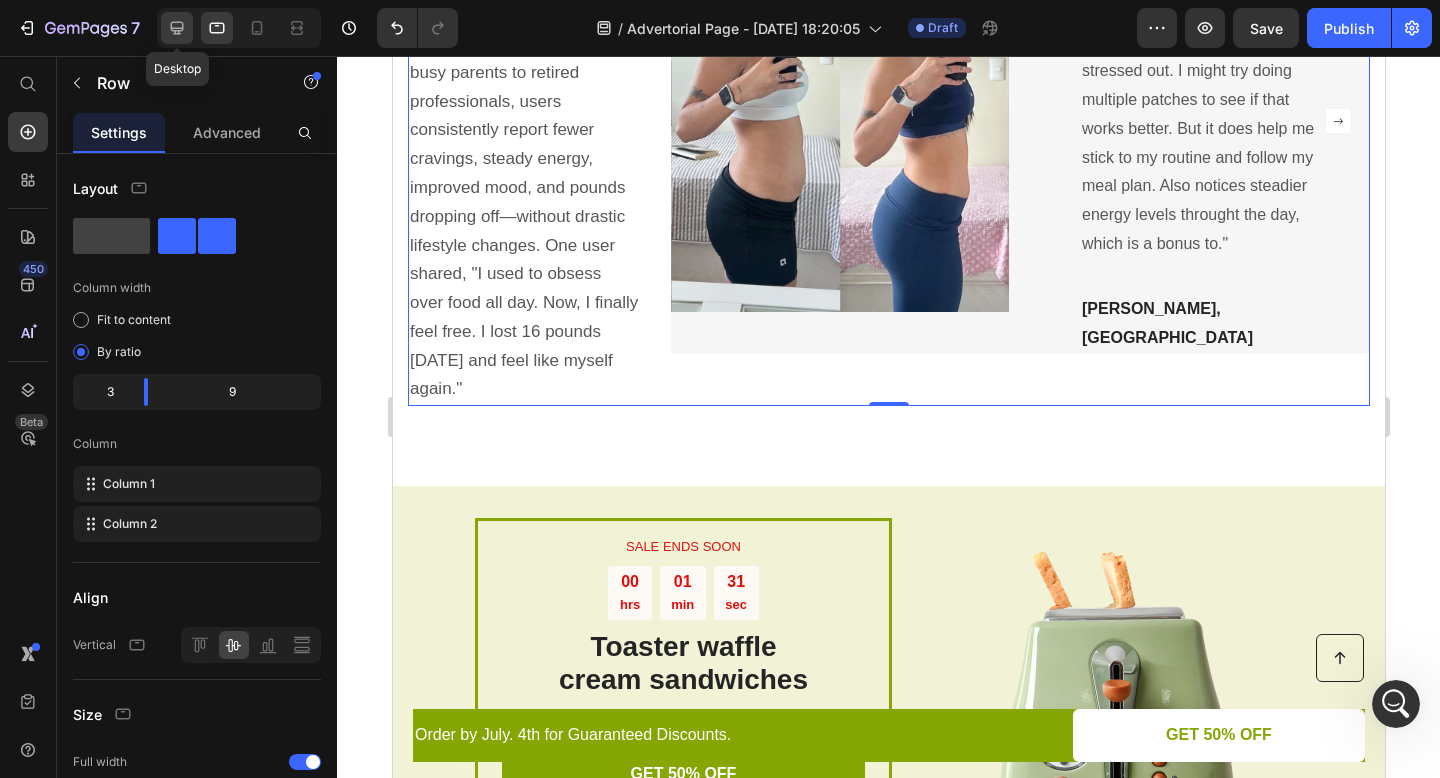 click 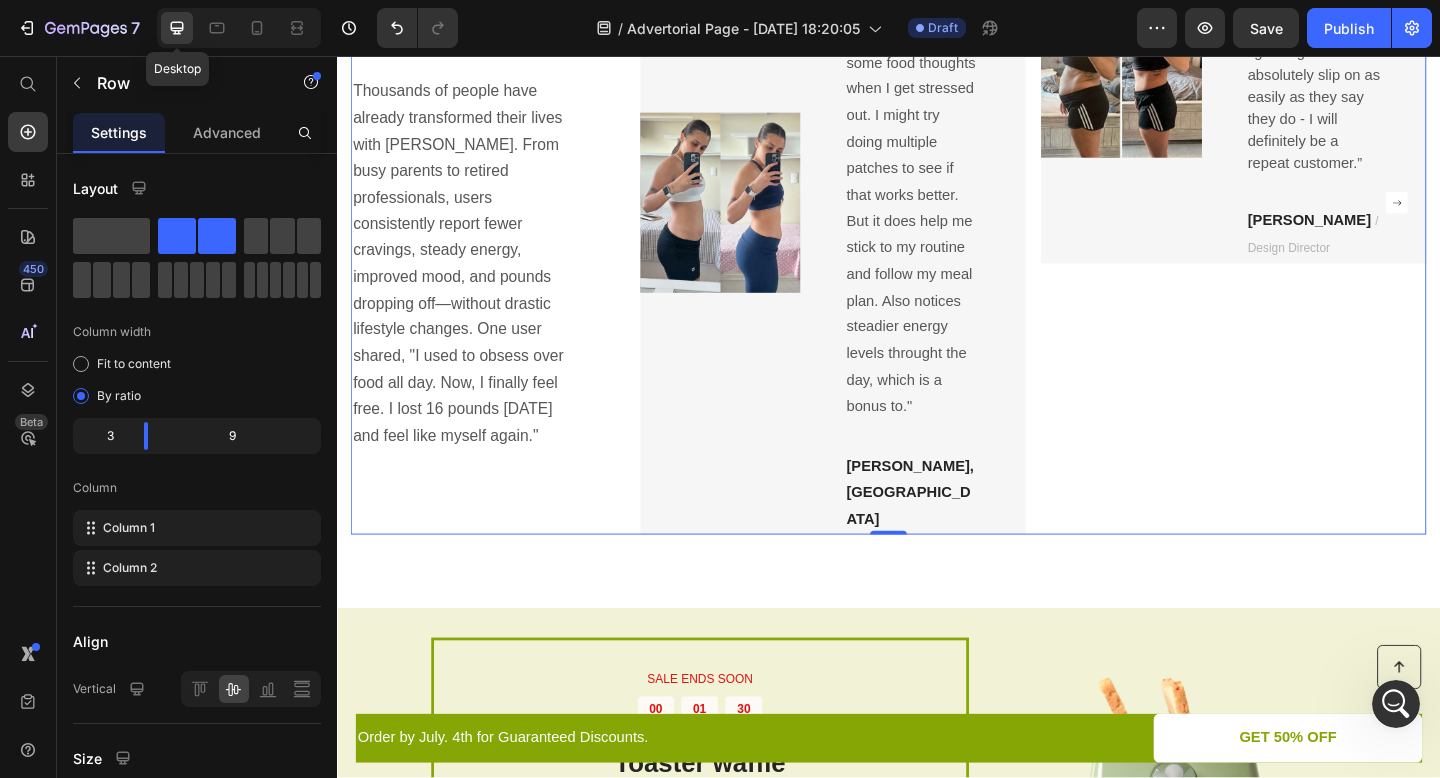 scroll, scrollTop: 4015, scrollLeft: 0, axis: vertical 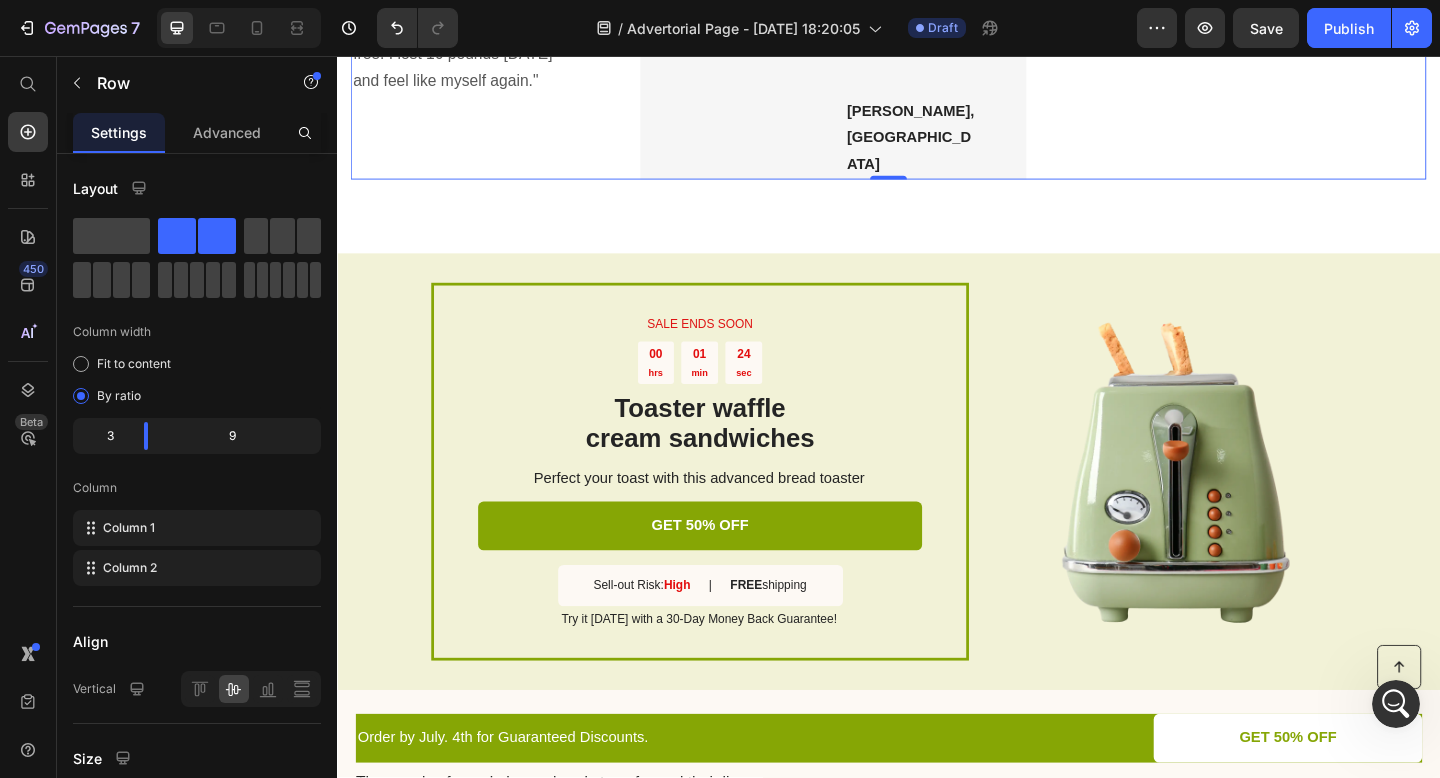 click on "Icon" at bounding box center [896, -525] 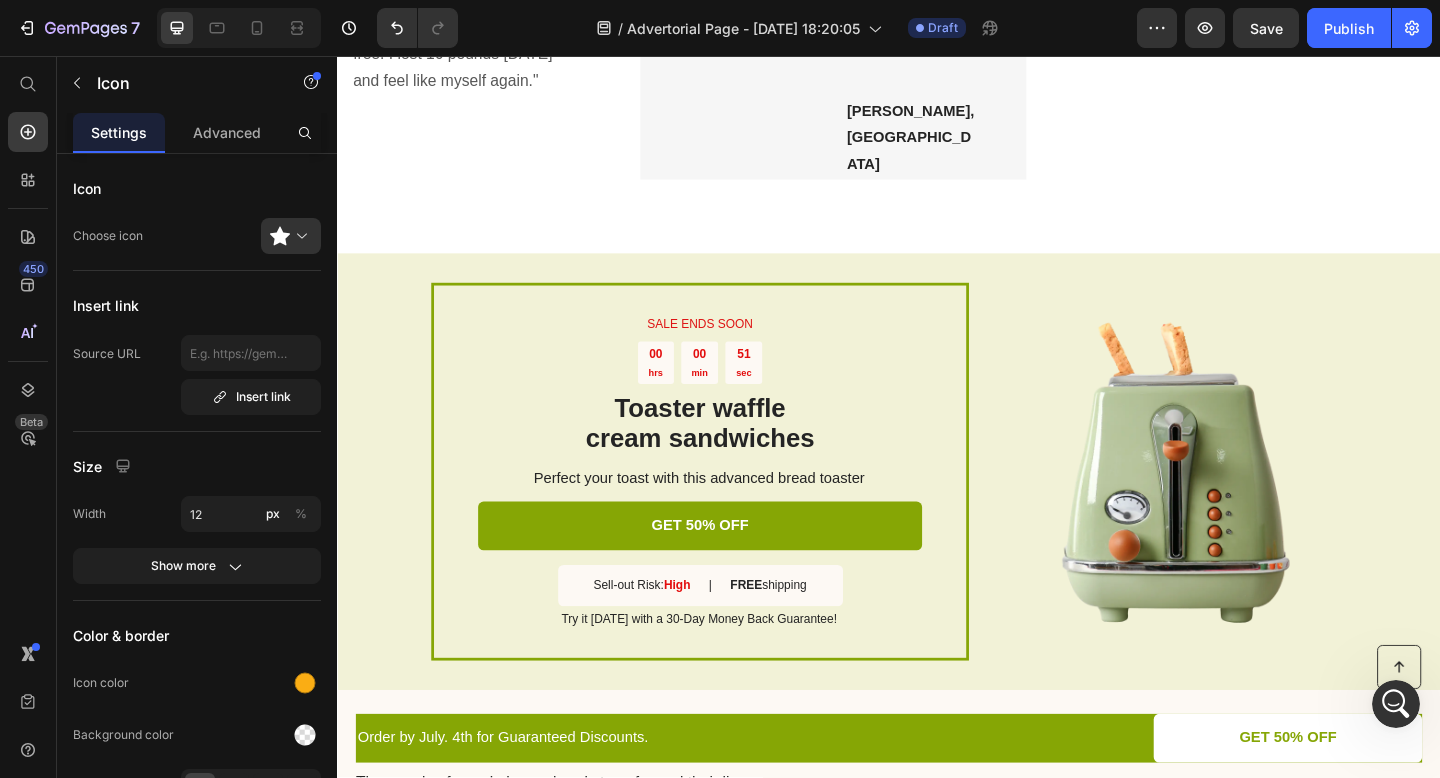 click on "You're walking on a cloud!" at bounding box center (1399, -485) 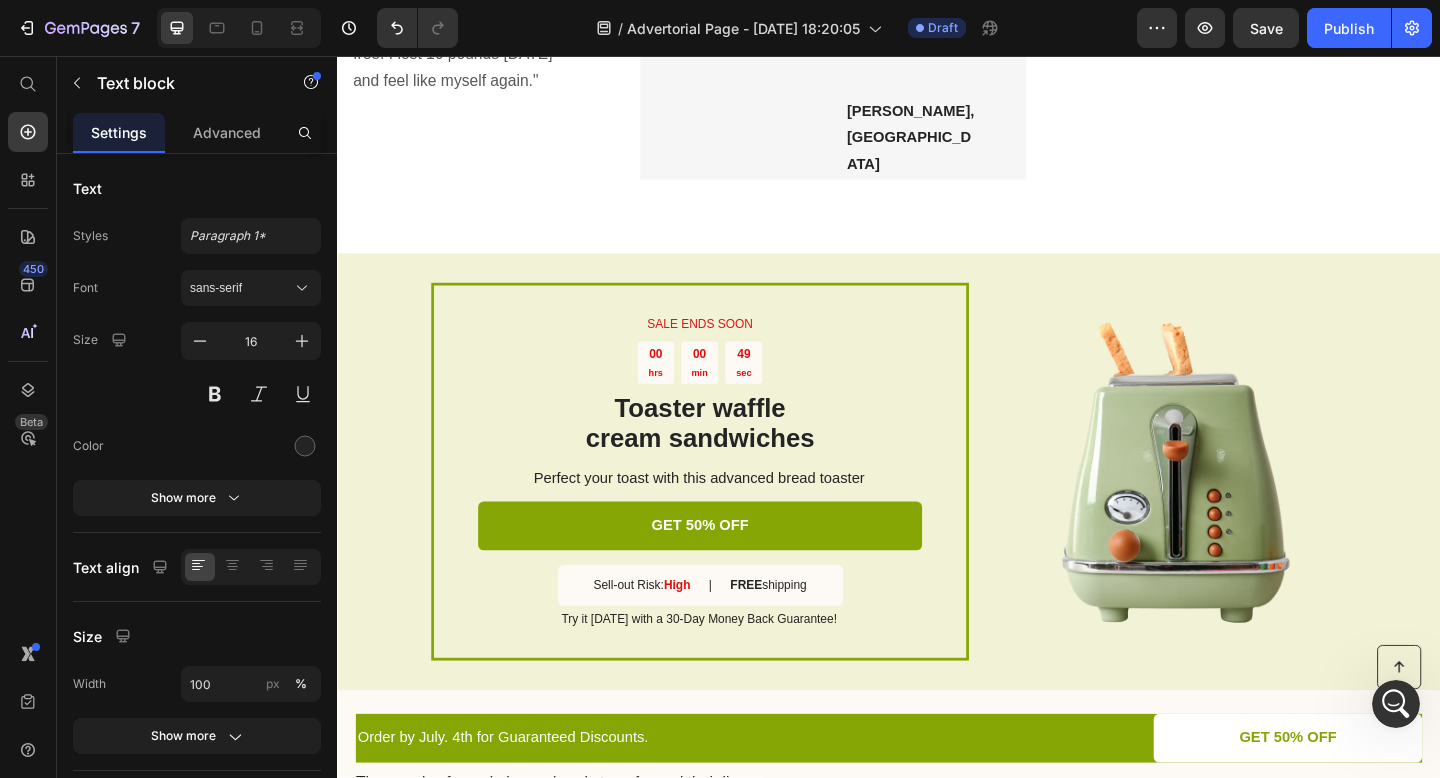 click 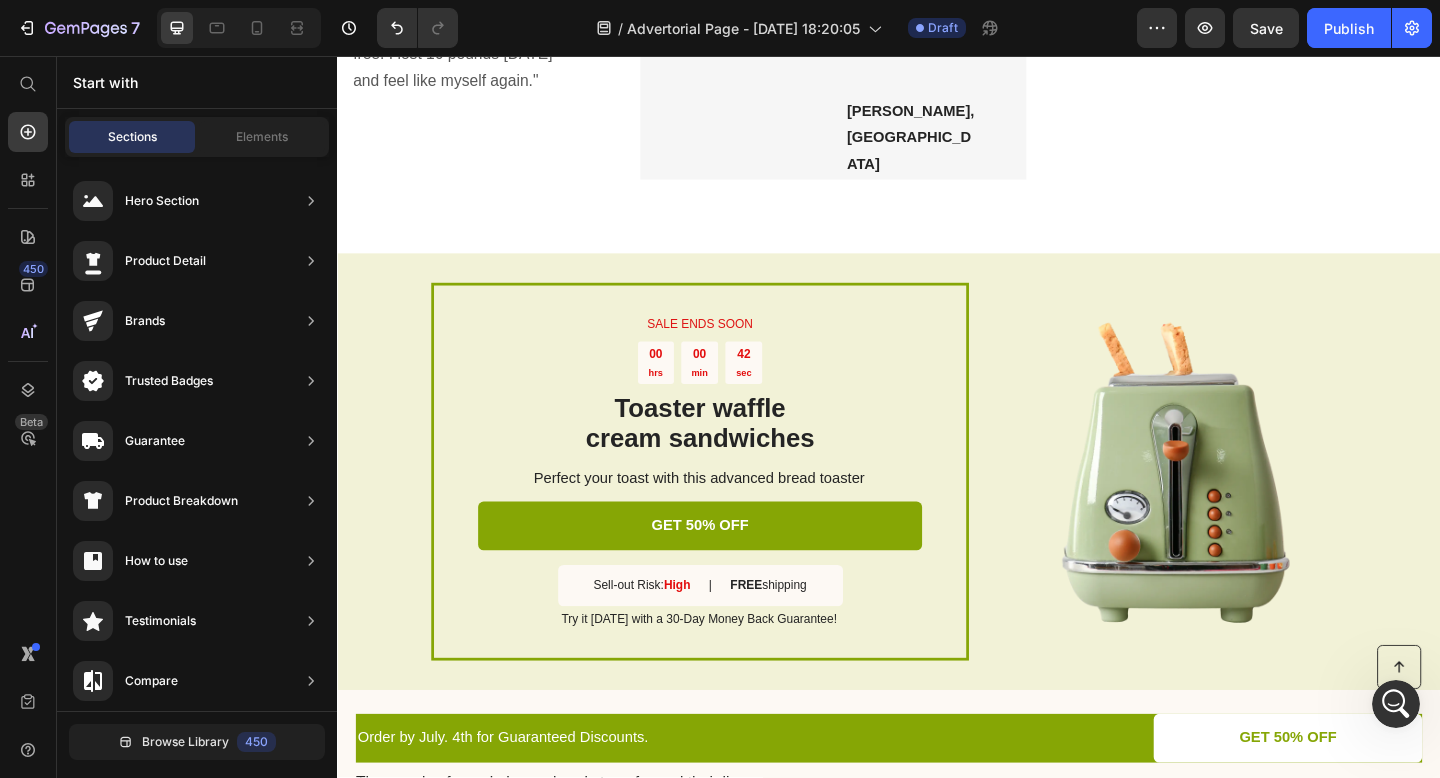 click 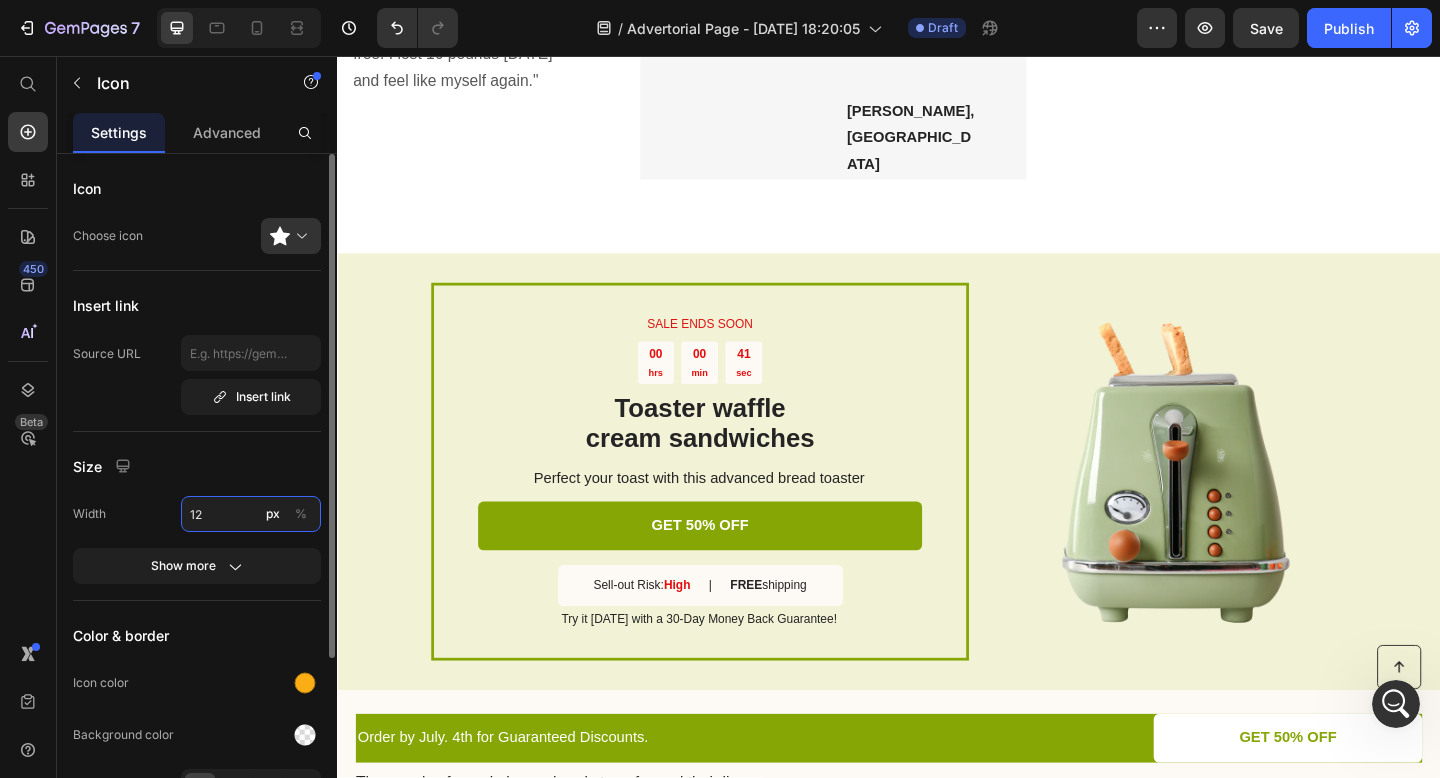 click on "12" at bounding box center (251, 514) 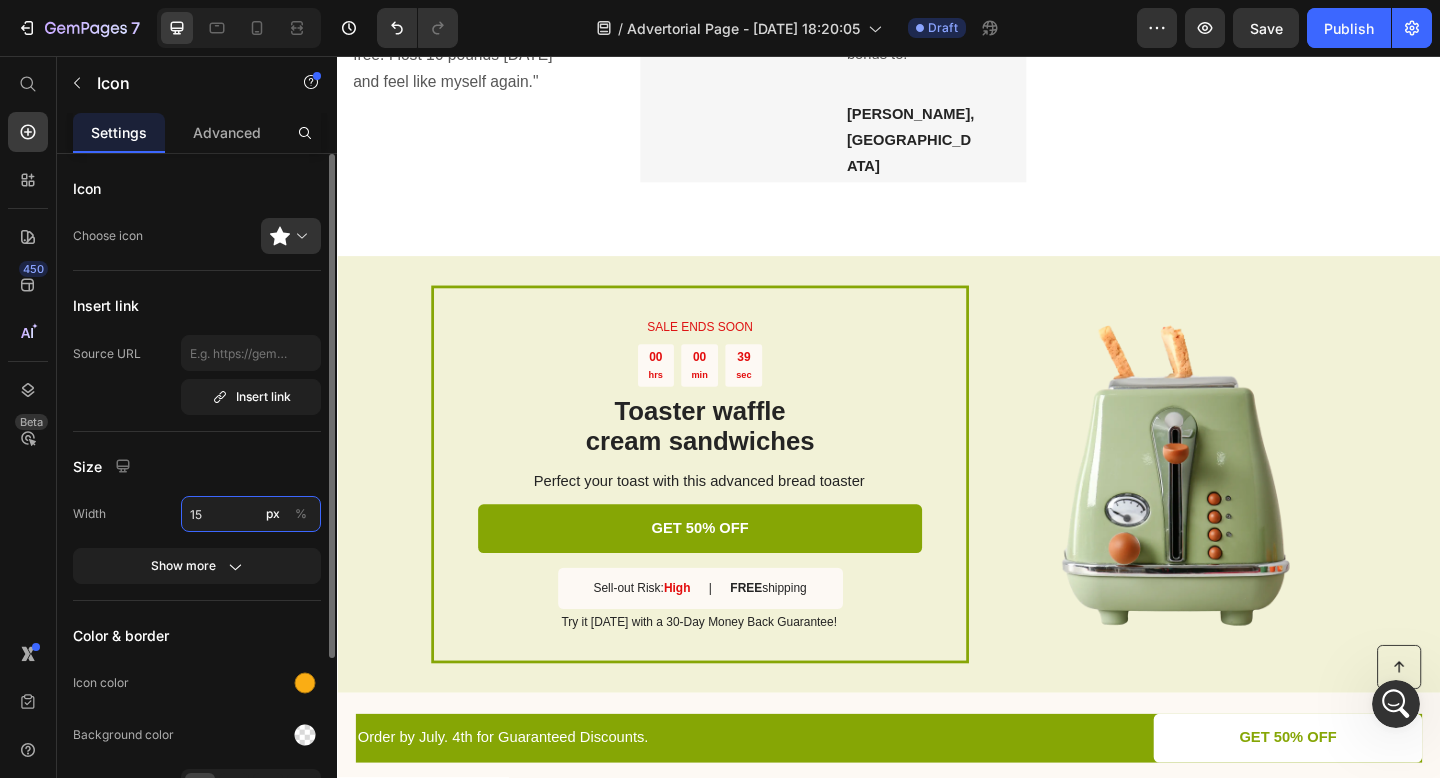 type on "15" 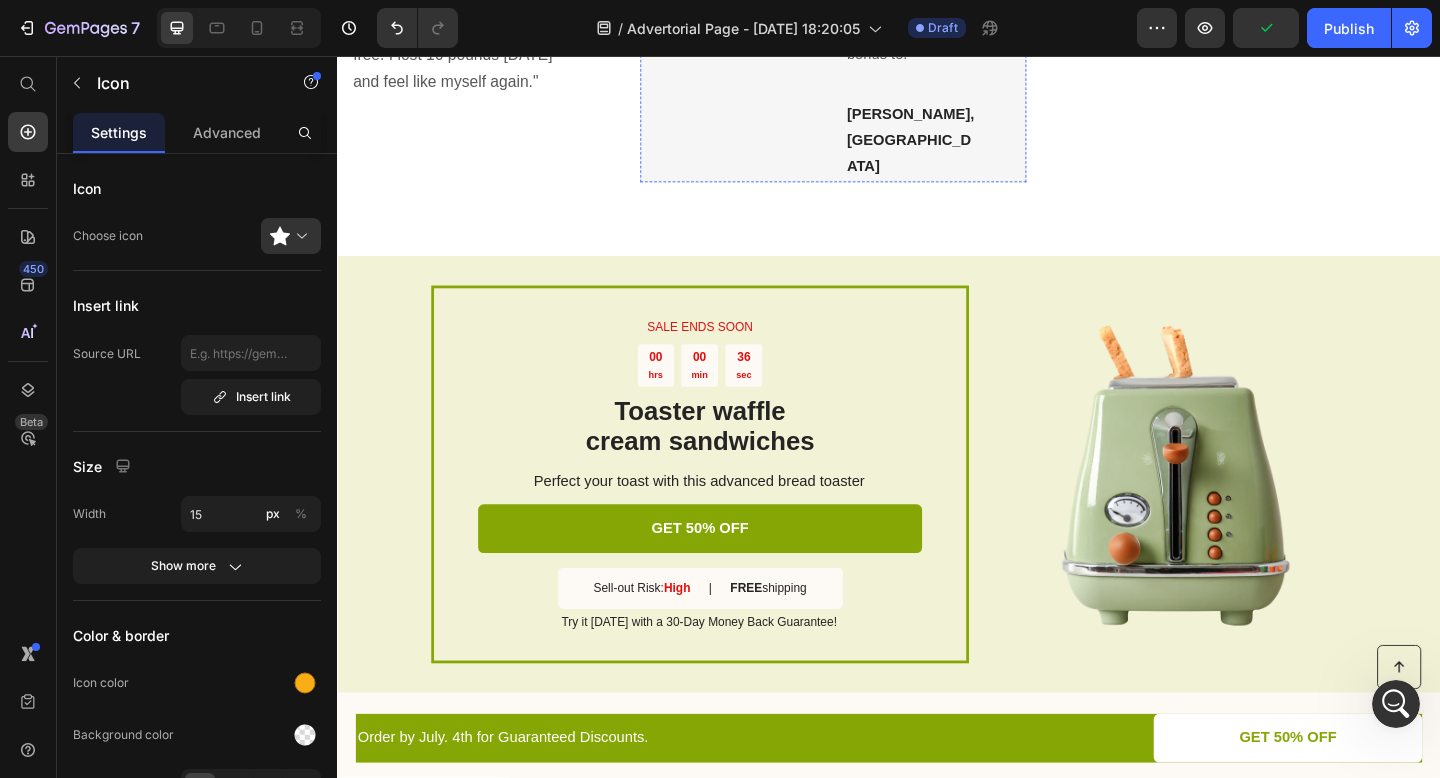 click at bounding box center (754, -169) 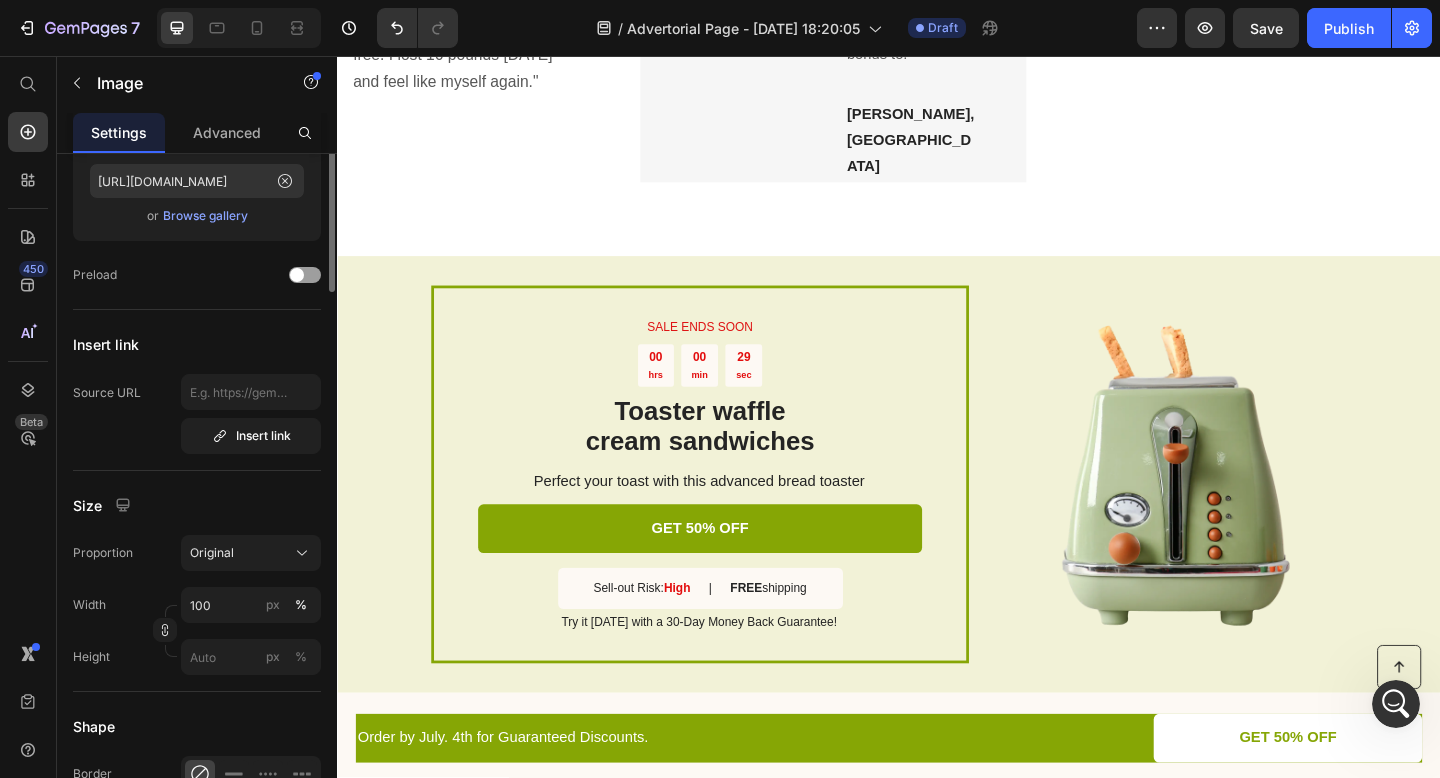 scroll, scrollTop: 0, scrollLeft: 0, axis: both 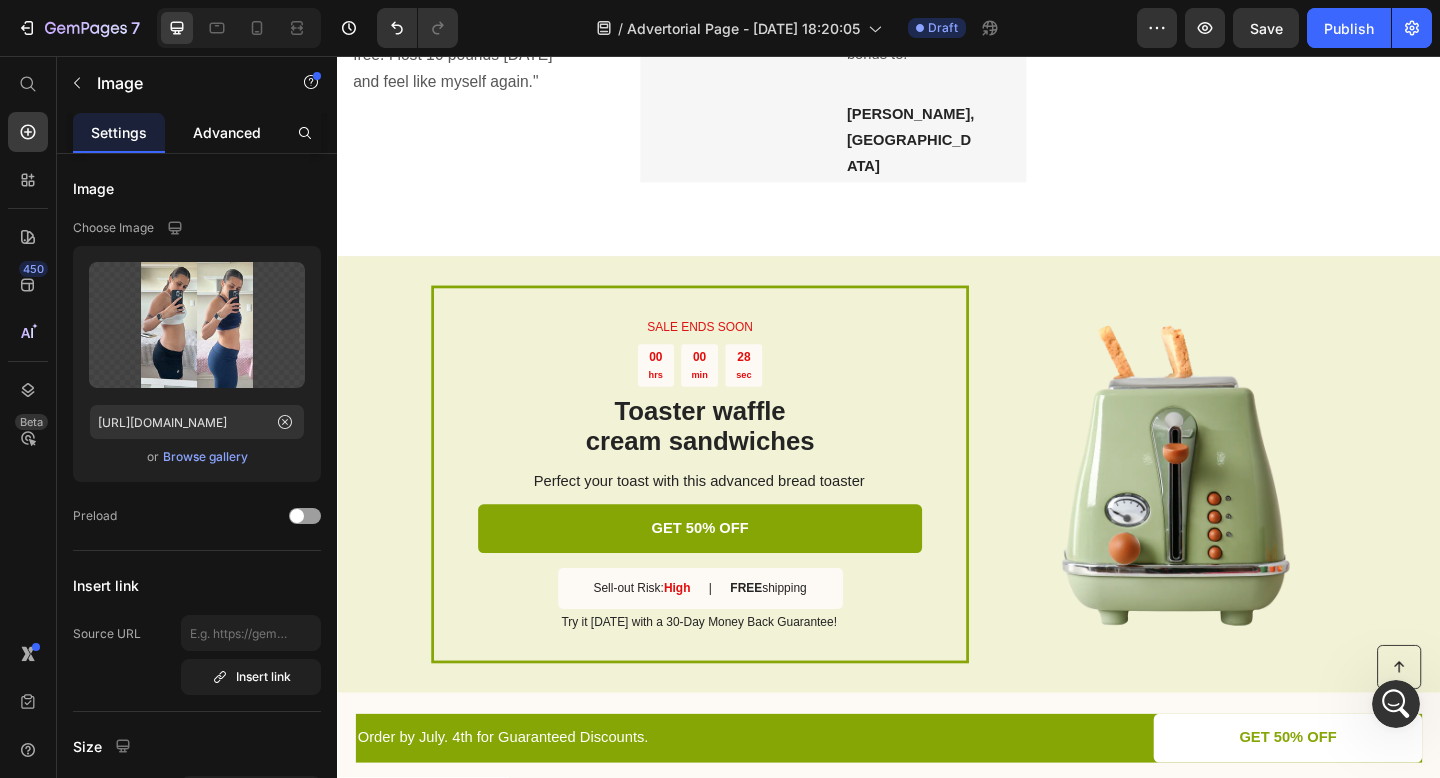 click on "Advanced" at bounding box center [227, 132] 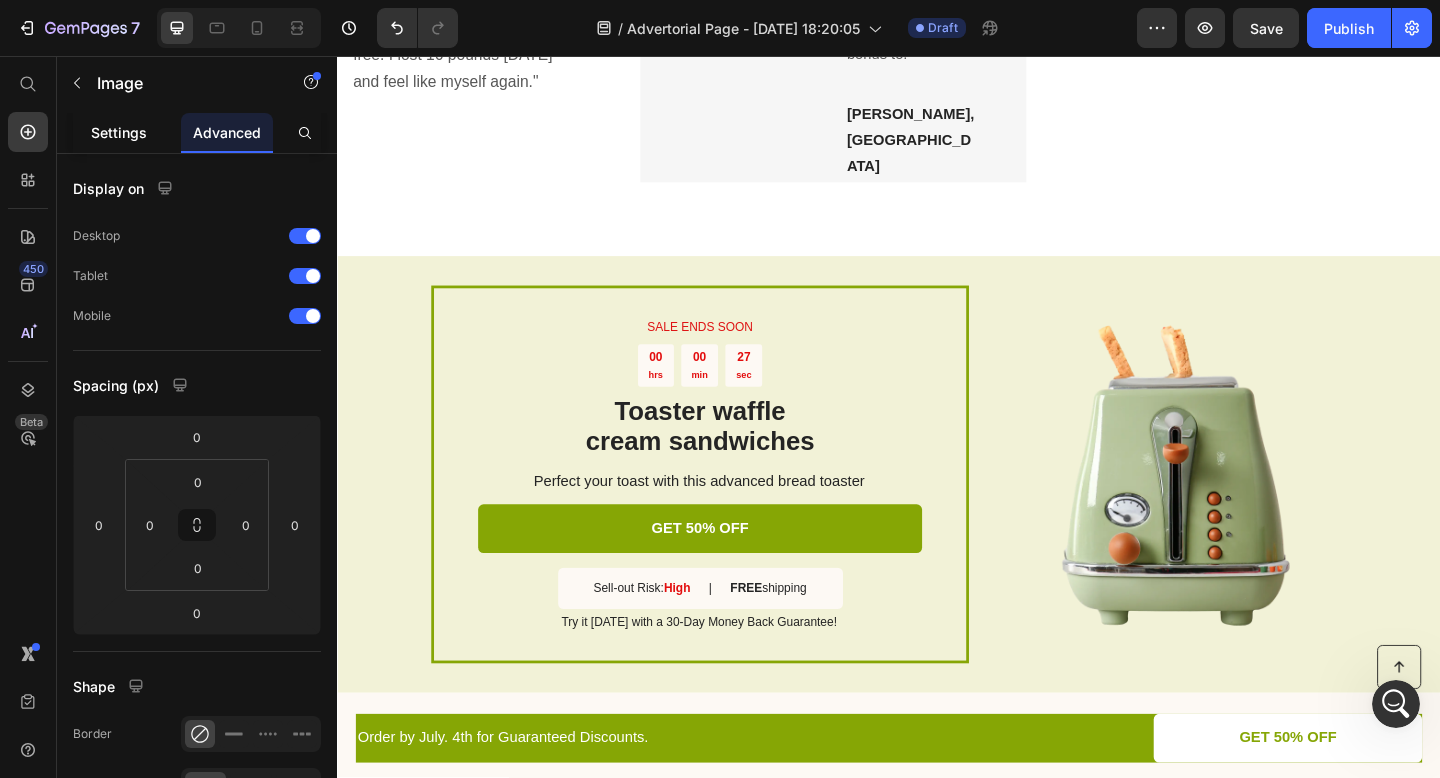 click on "Settings" at bounding box center (119, 132) 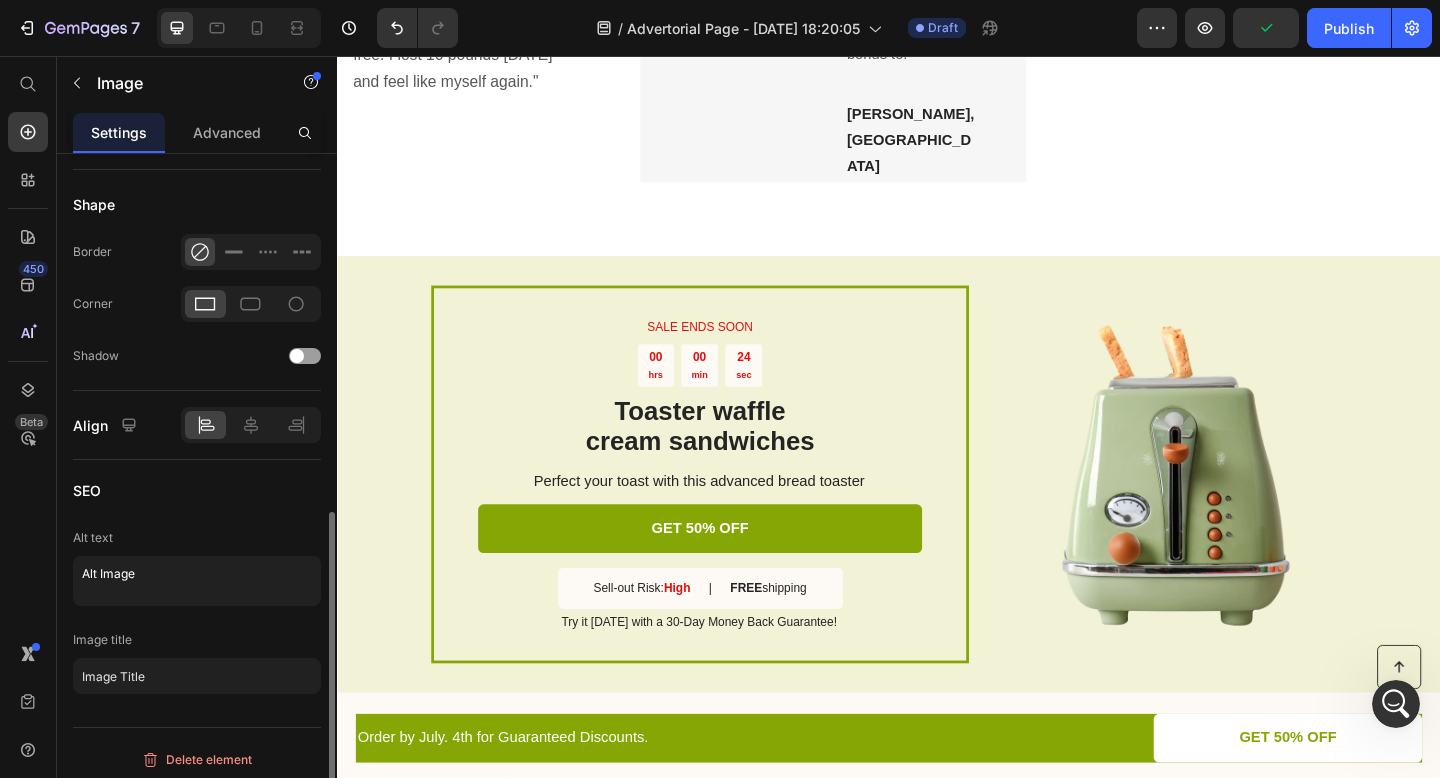 scroll, scrollTop: 770, scrollLeft: 0, axis: vertical 